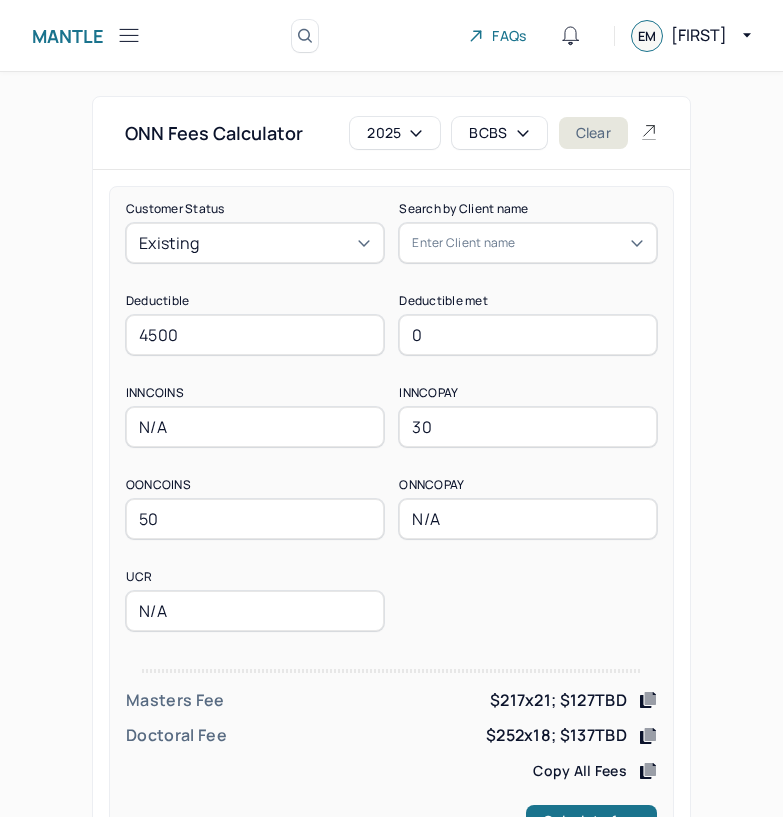 scroll, scrollTop: 78, scrollLeft: 0, axis: vertical 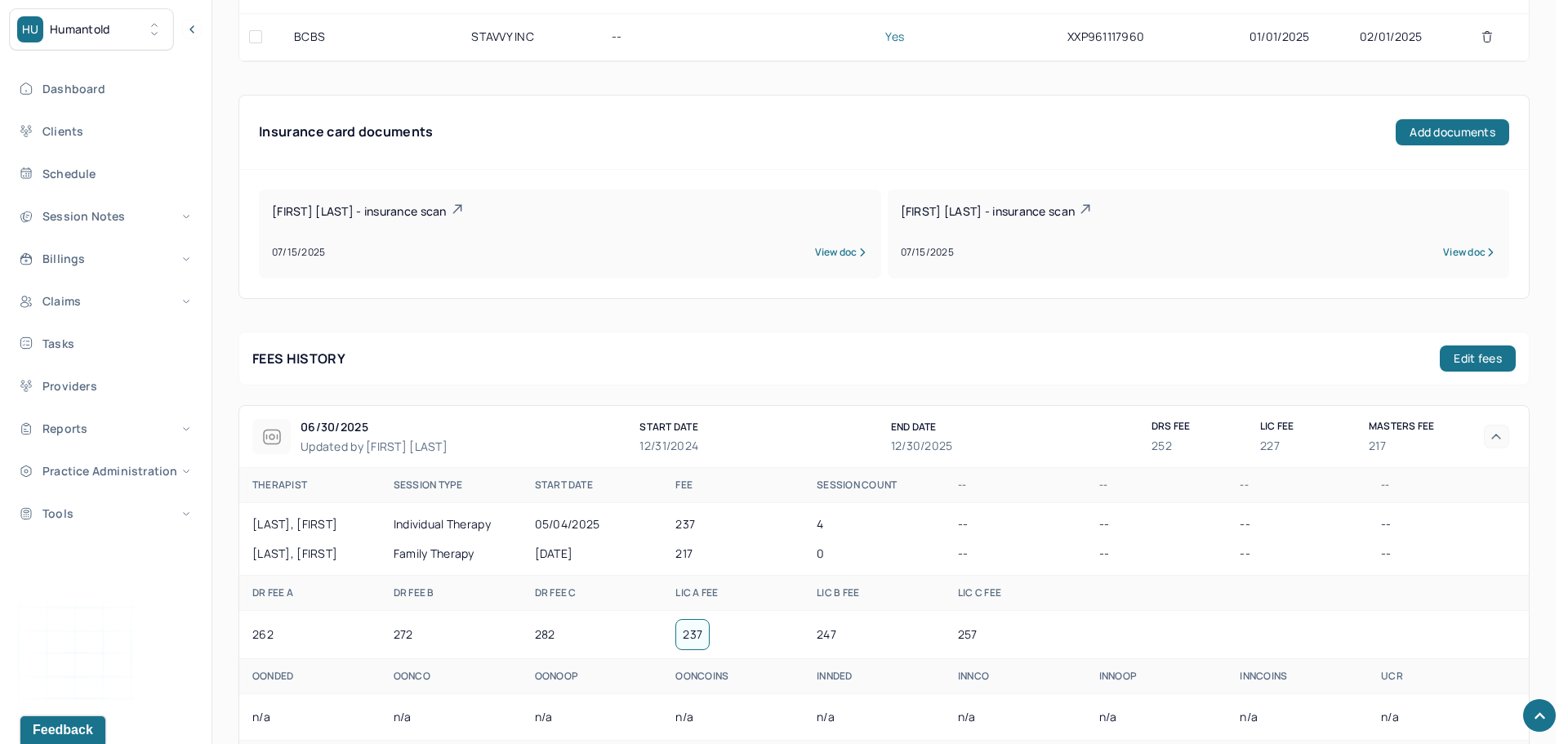 click on "HU Humantold" at bounding box center [91, 29] 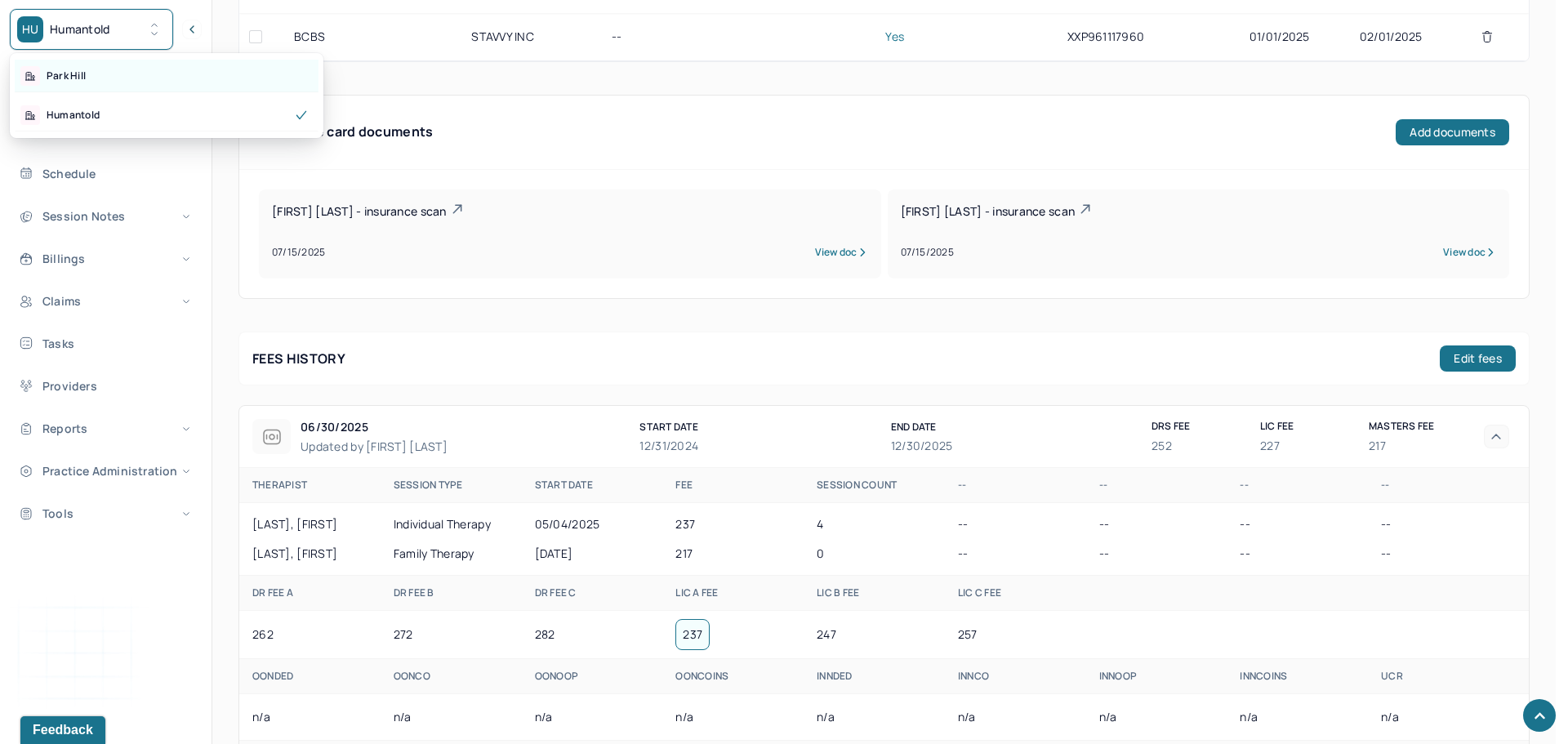 click on "Park Hill" at bounding box center [167, 76] 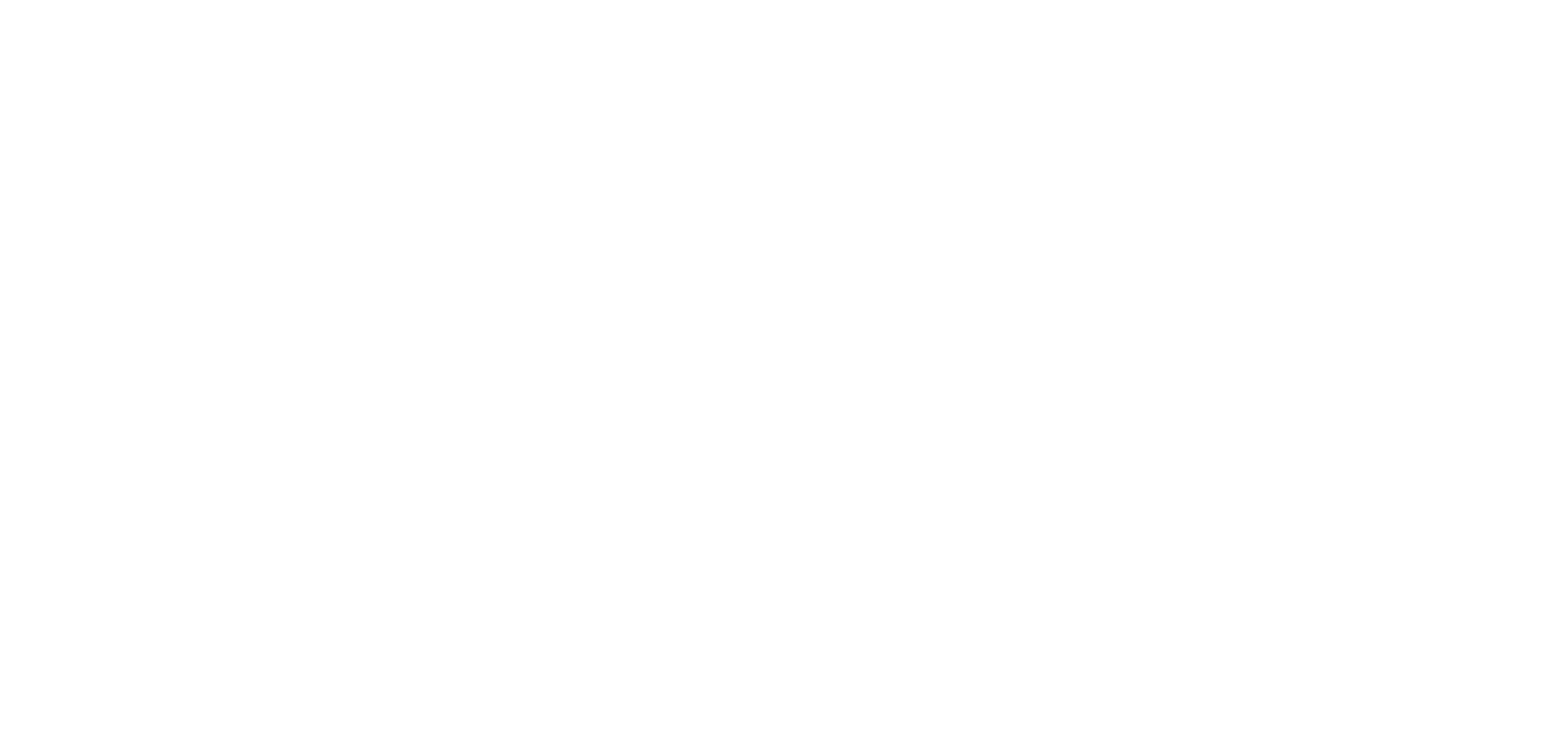 scroll, scrollTop: 0, scrollLeft: 0, axis: both 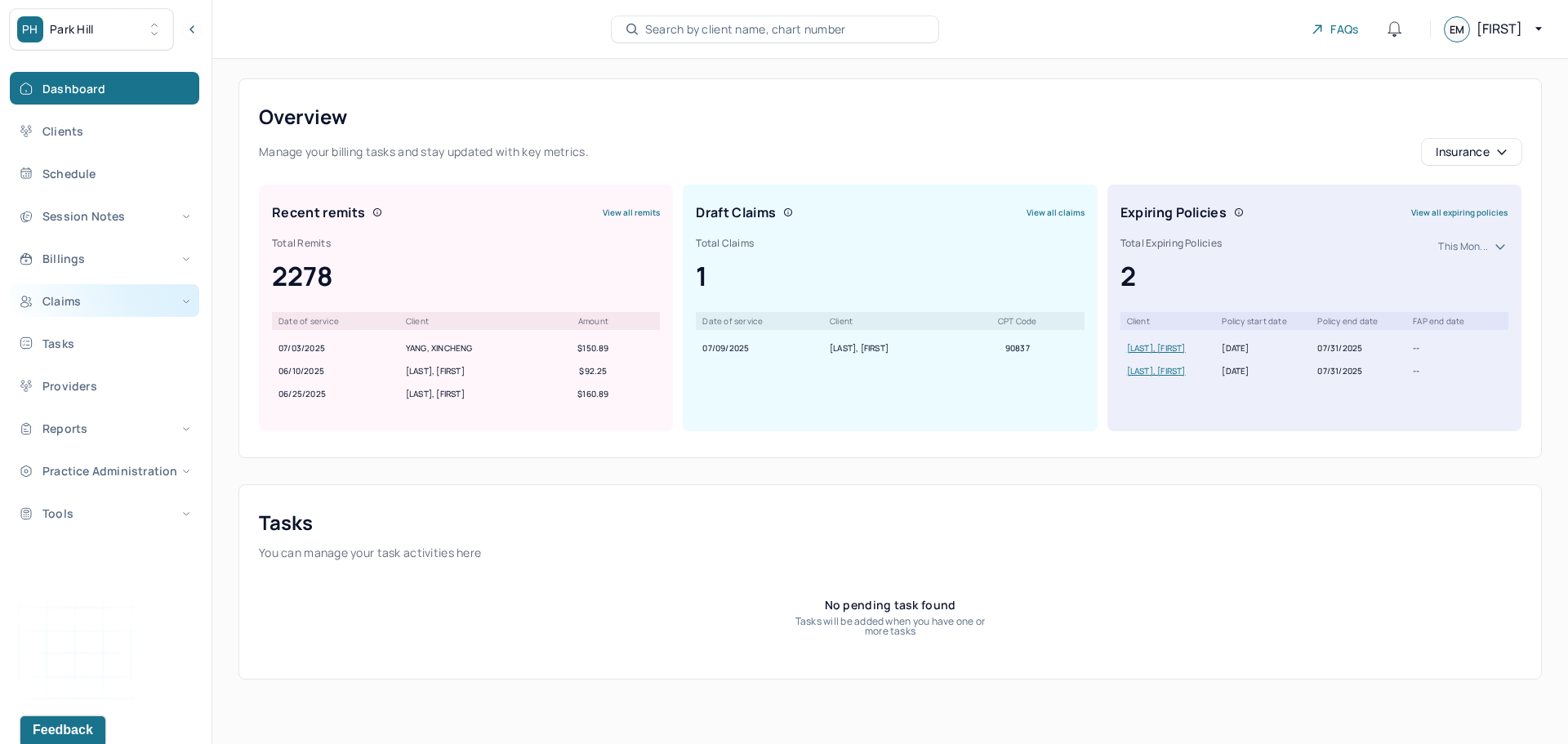 click on "Claims" at bounding box center [105, 301] 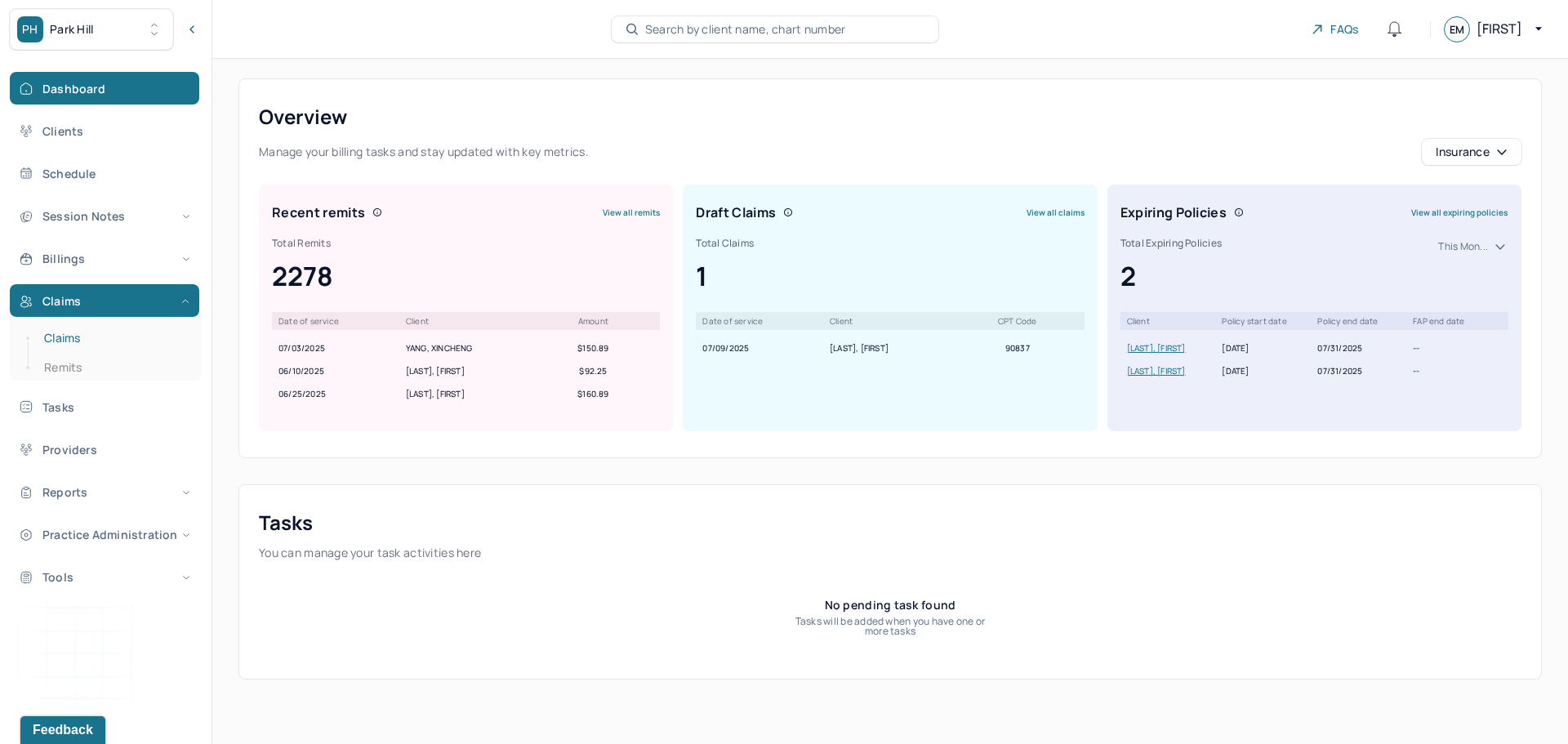 click on "Claims" at bounding box center (114, 338) 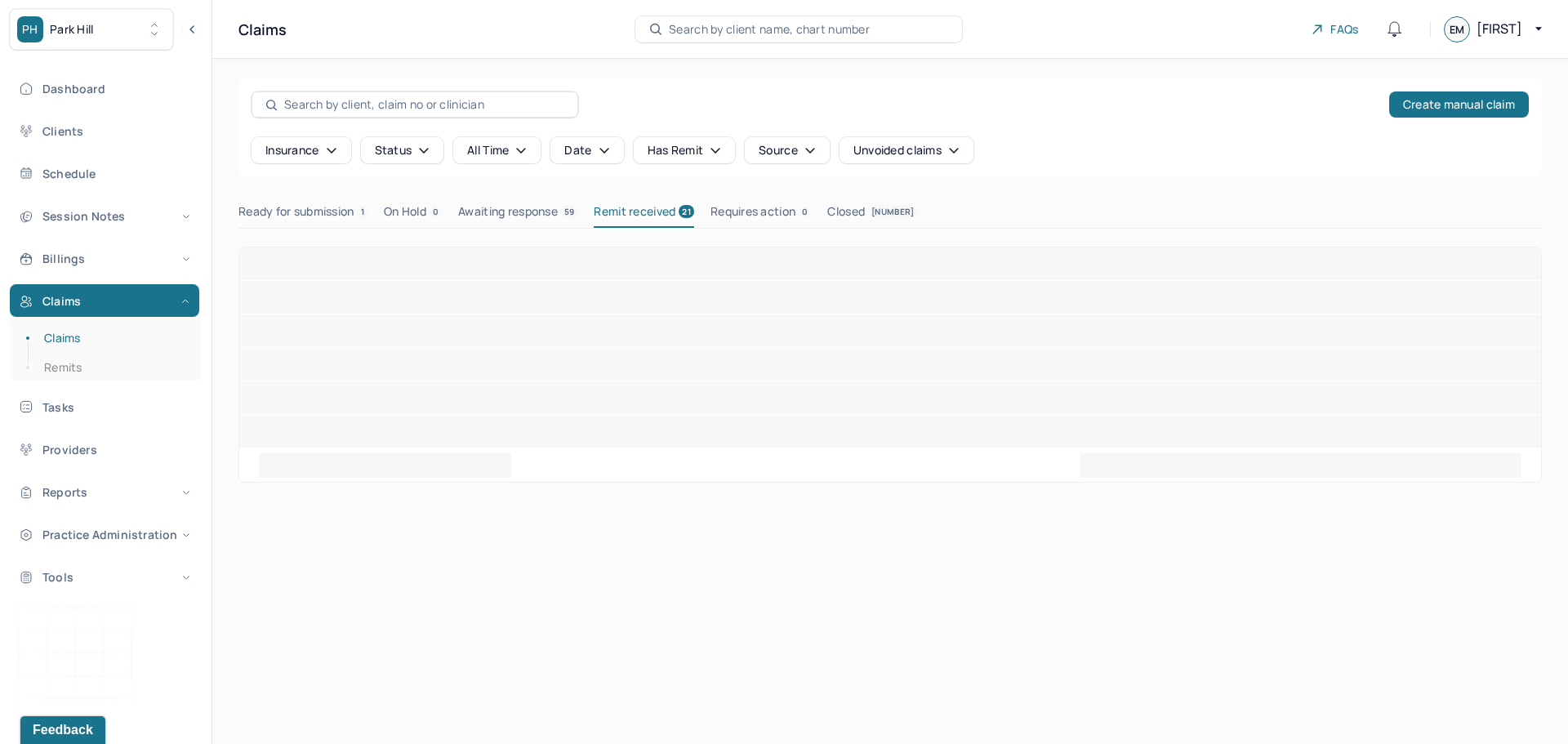 click on "Ready for submission 1" at bounding box center (303, 215) 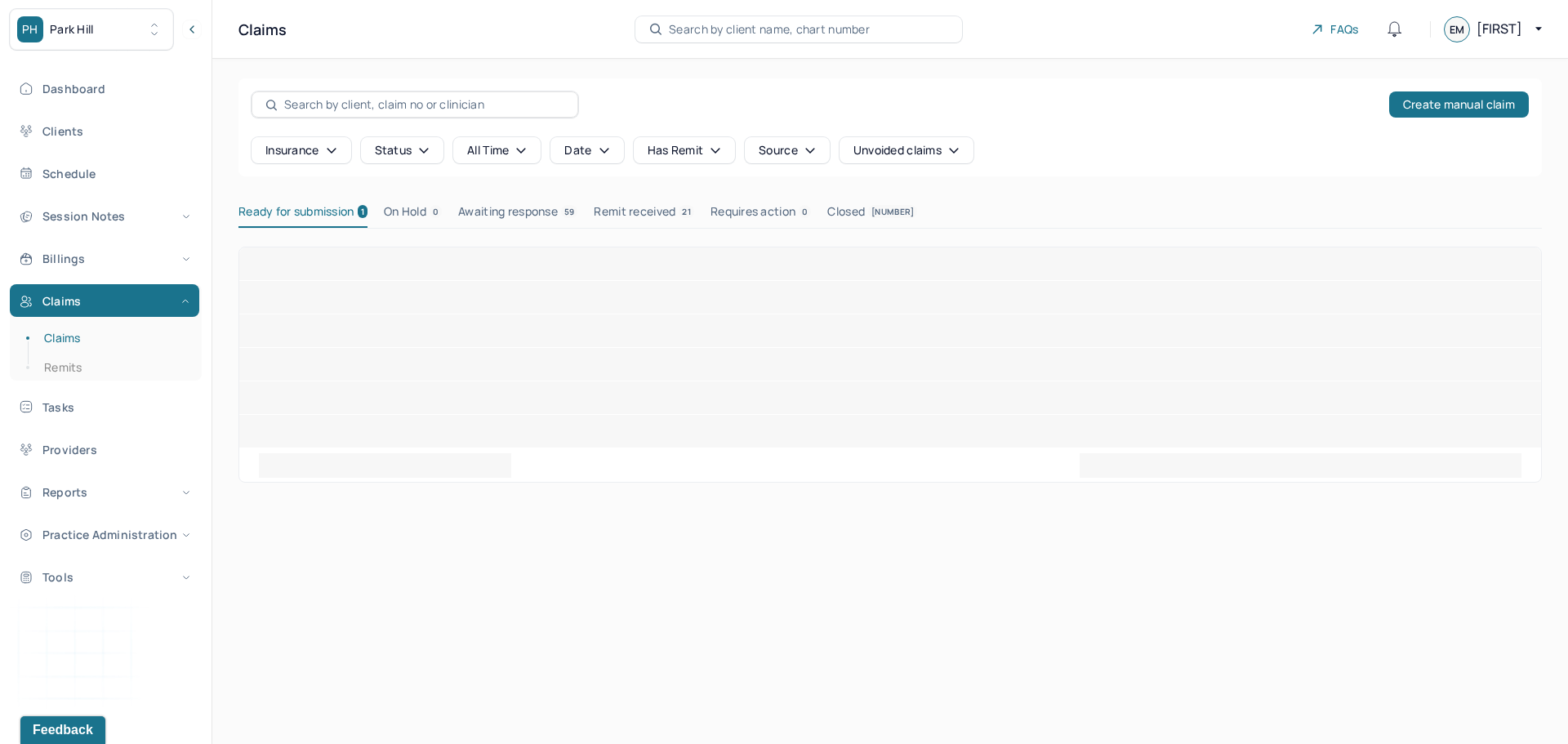 click on "Ready for submission 1" at bounding box center (303, 215) 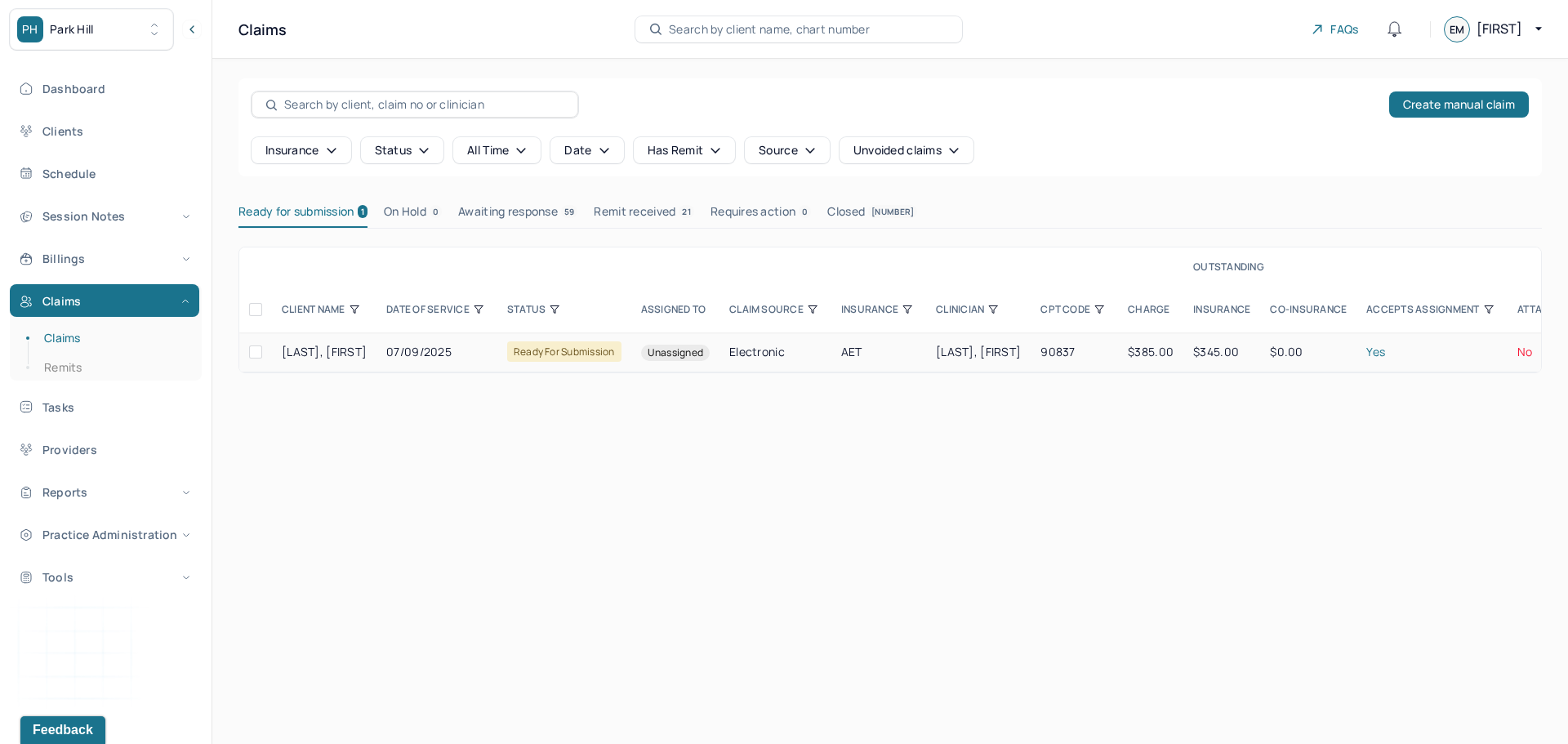click on "Electronic" at bounding box center [775, 352] 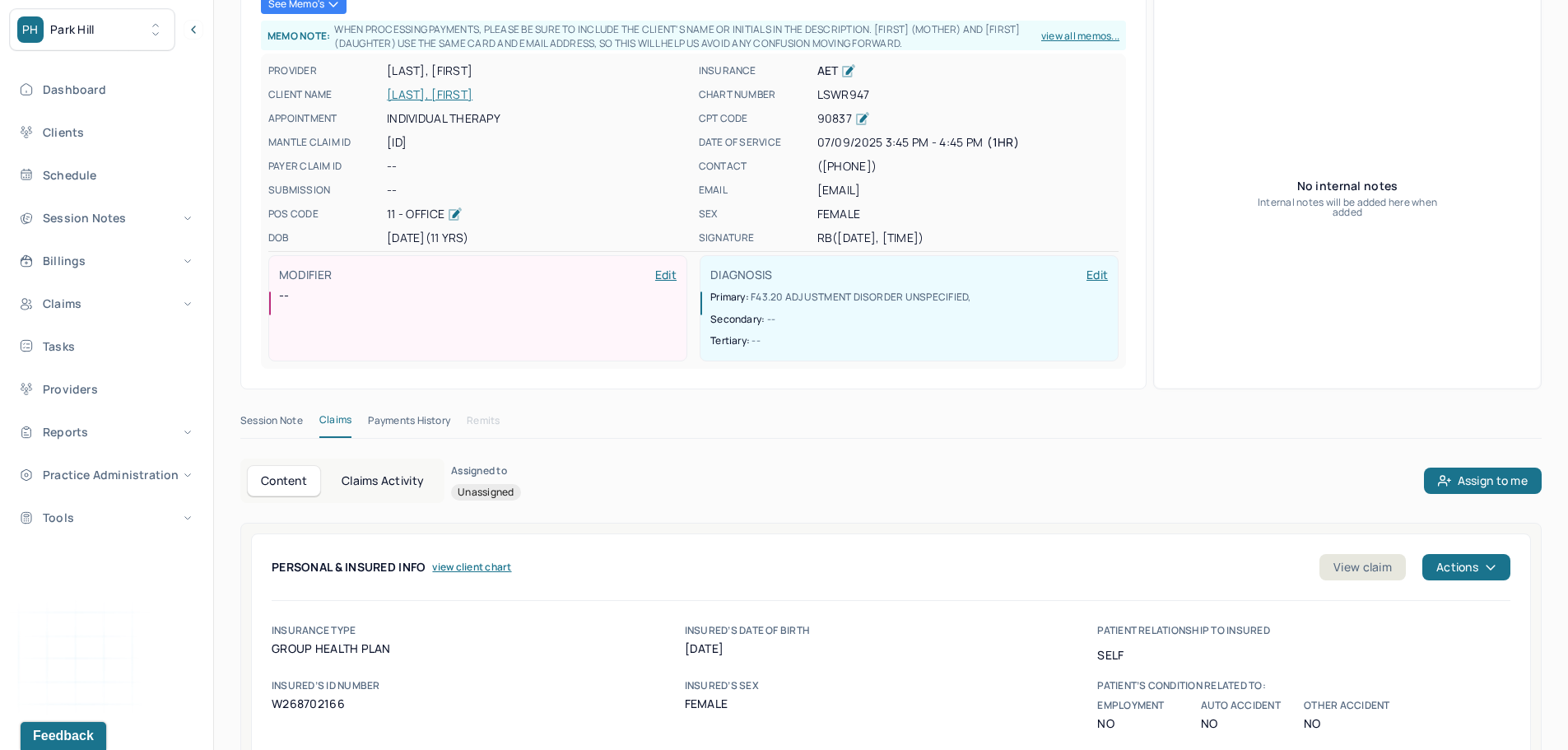 scroll, scrollTop: 247, scrollLeft: 0, axis: vertical 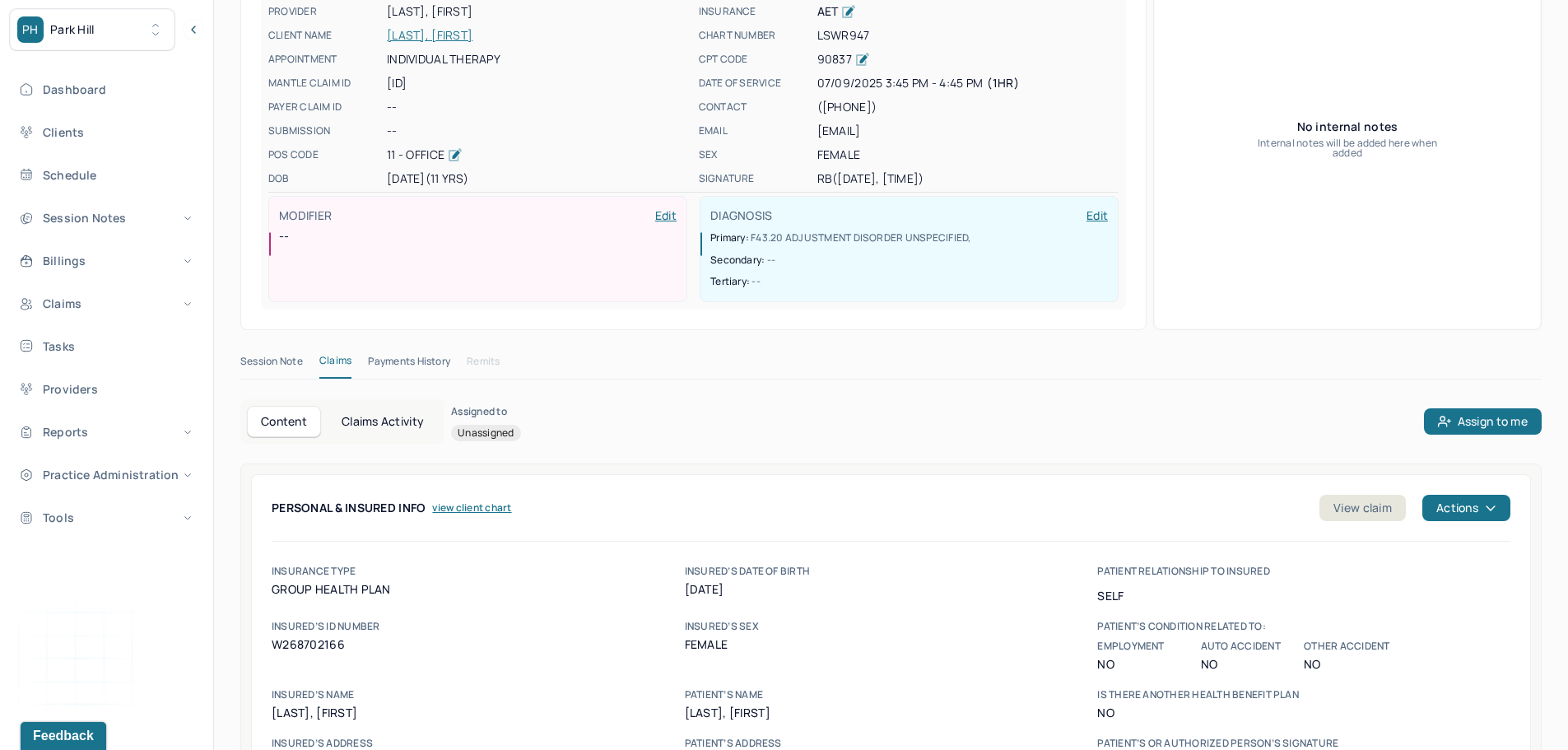click on "Claims Activity" at bounding box center (383, 422) 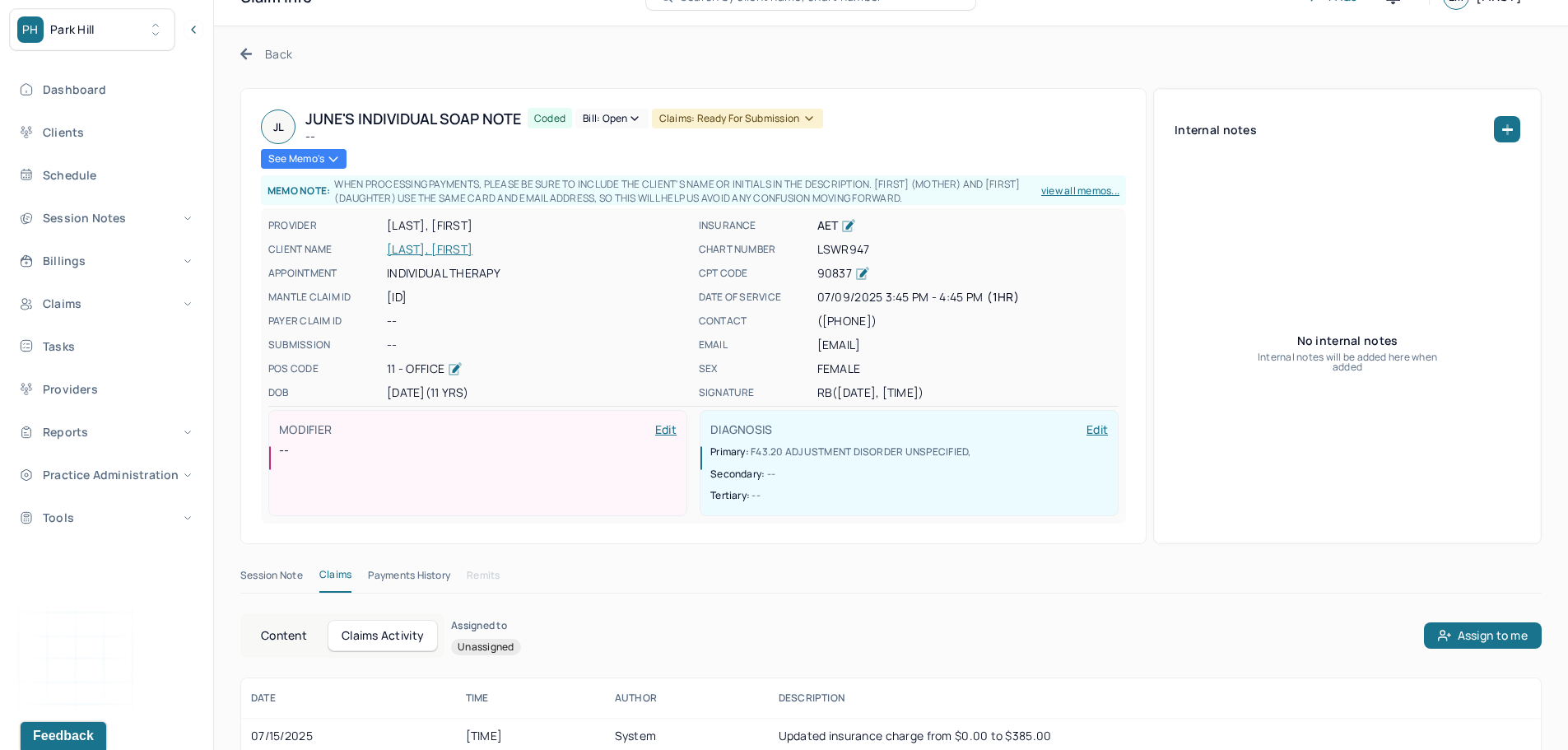 scroll, scrollTop: 58, scrollLeft: 0, axis: vertical 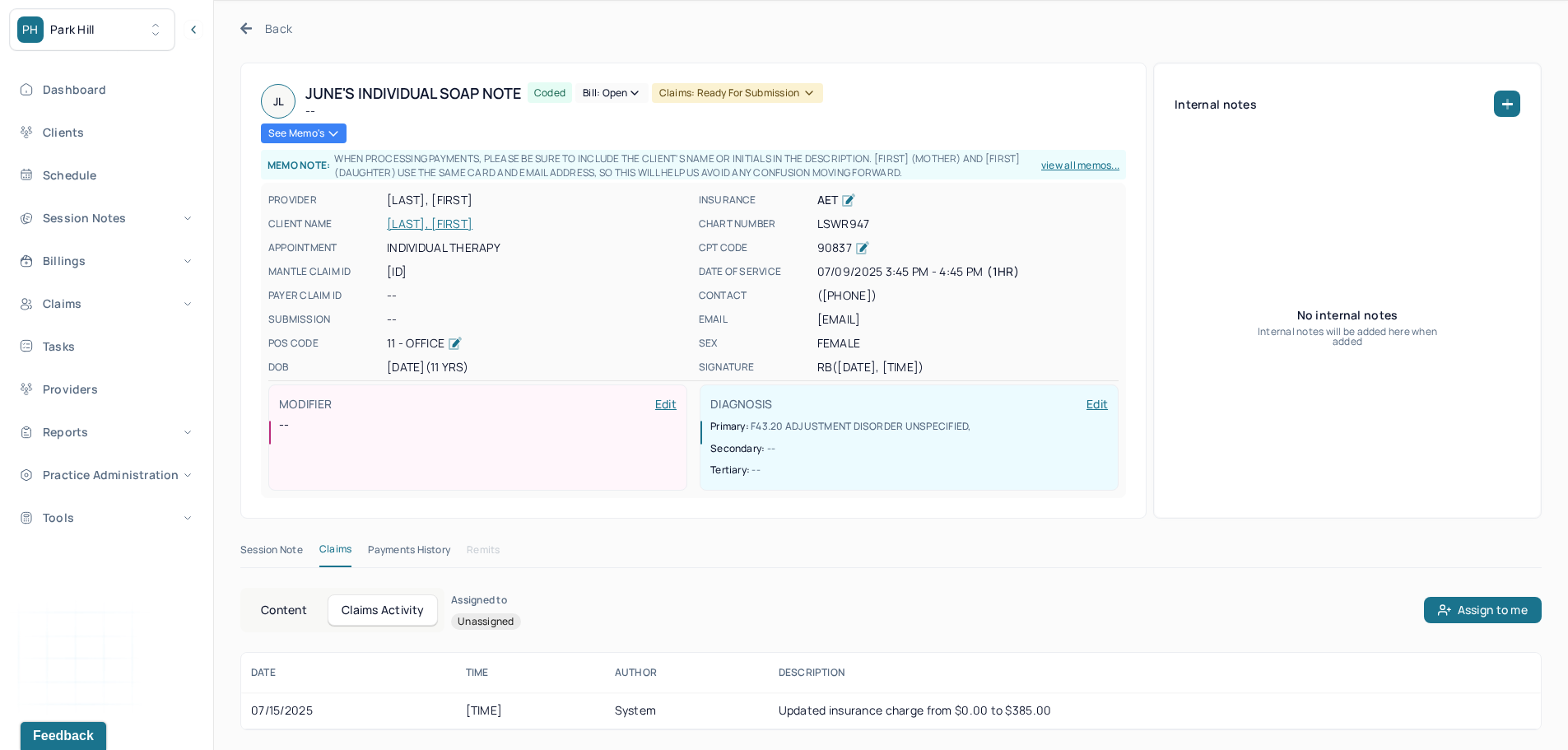 click on "[LAST], [FIRST]" at bounding box center [537, 224] 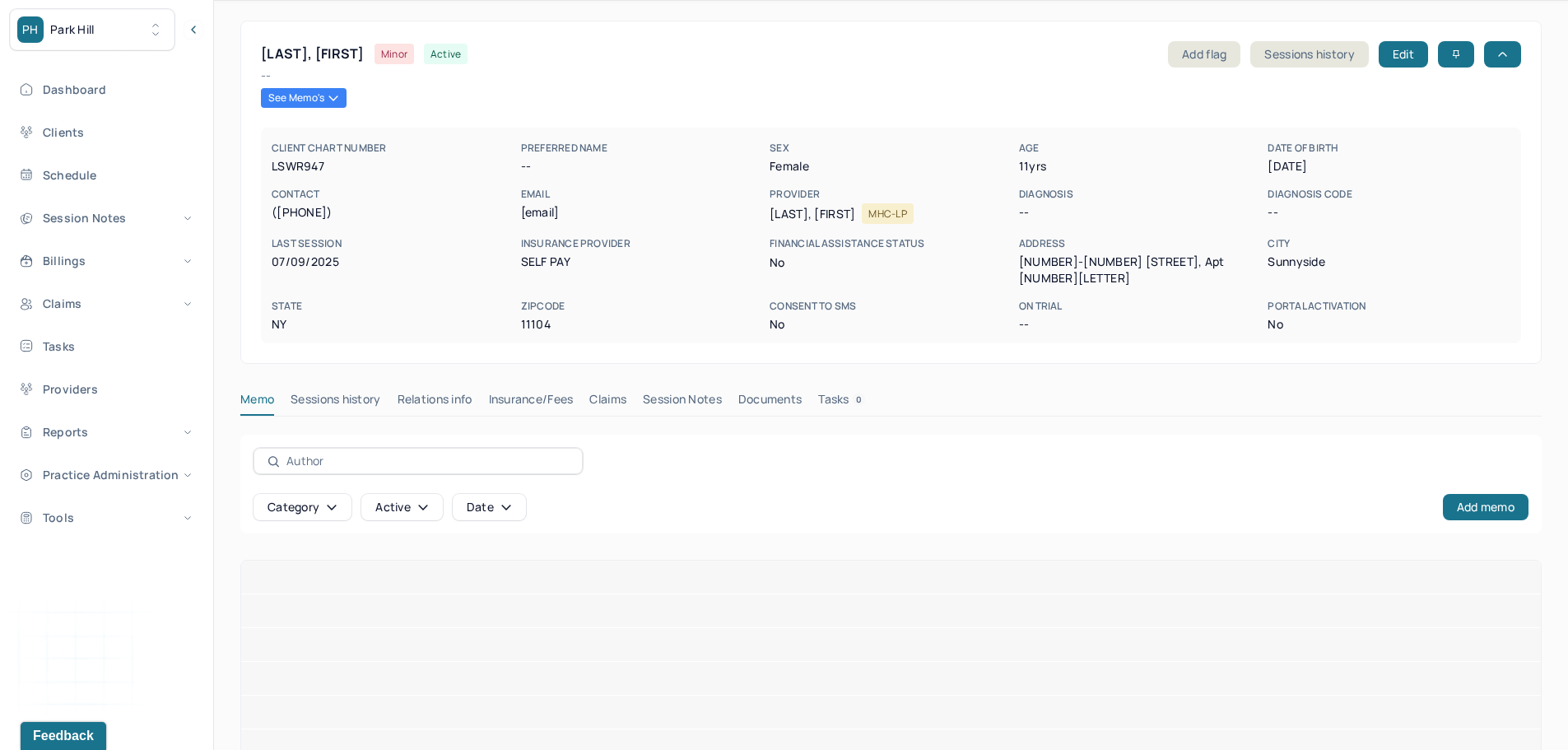 scroll, scrollTop: 0, scrollLeft: 0, axis: both 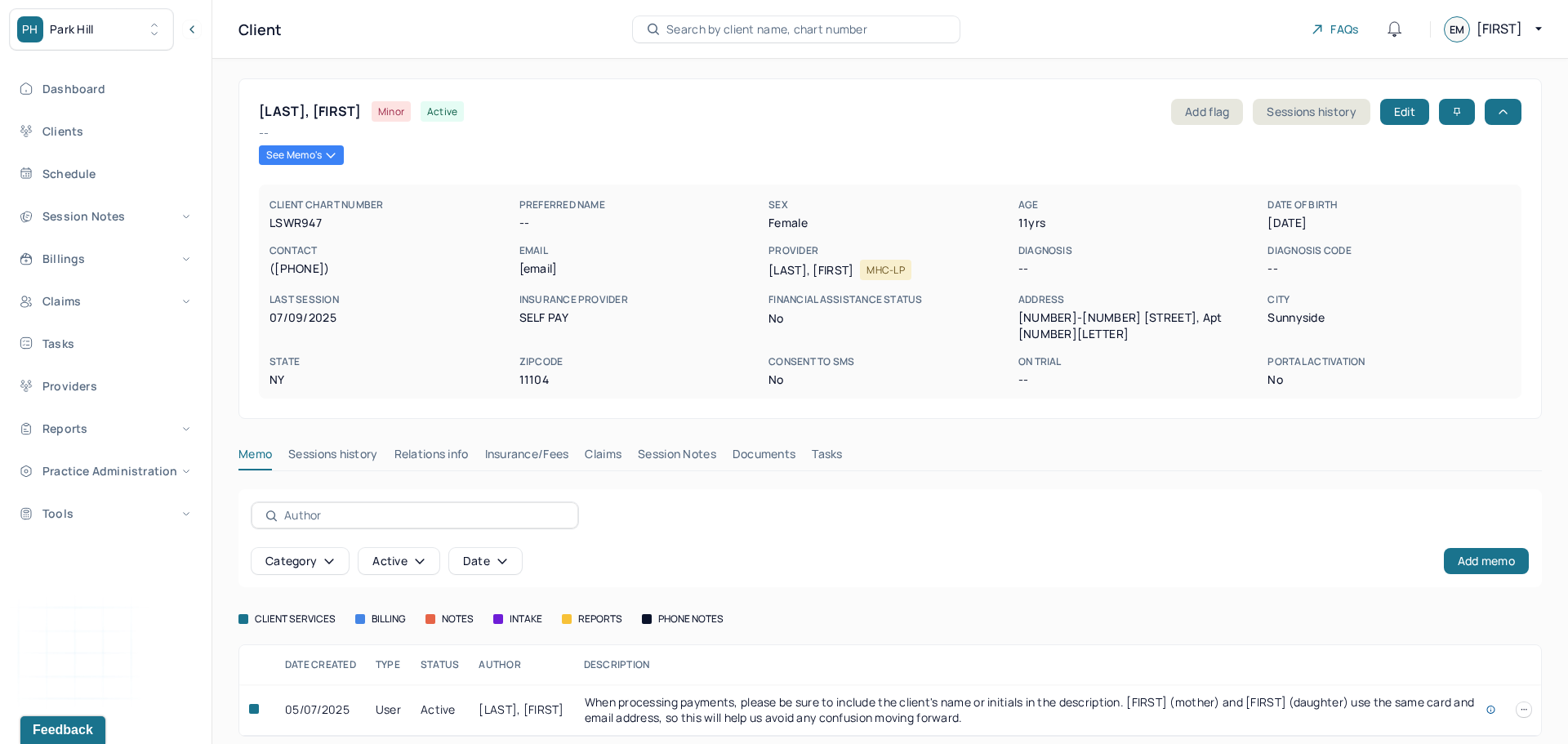 click on "Claims" at bounding box center [603, 457] 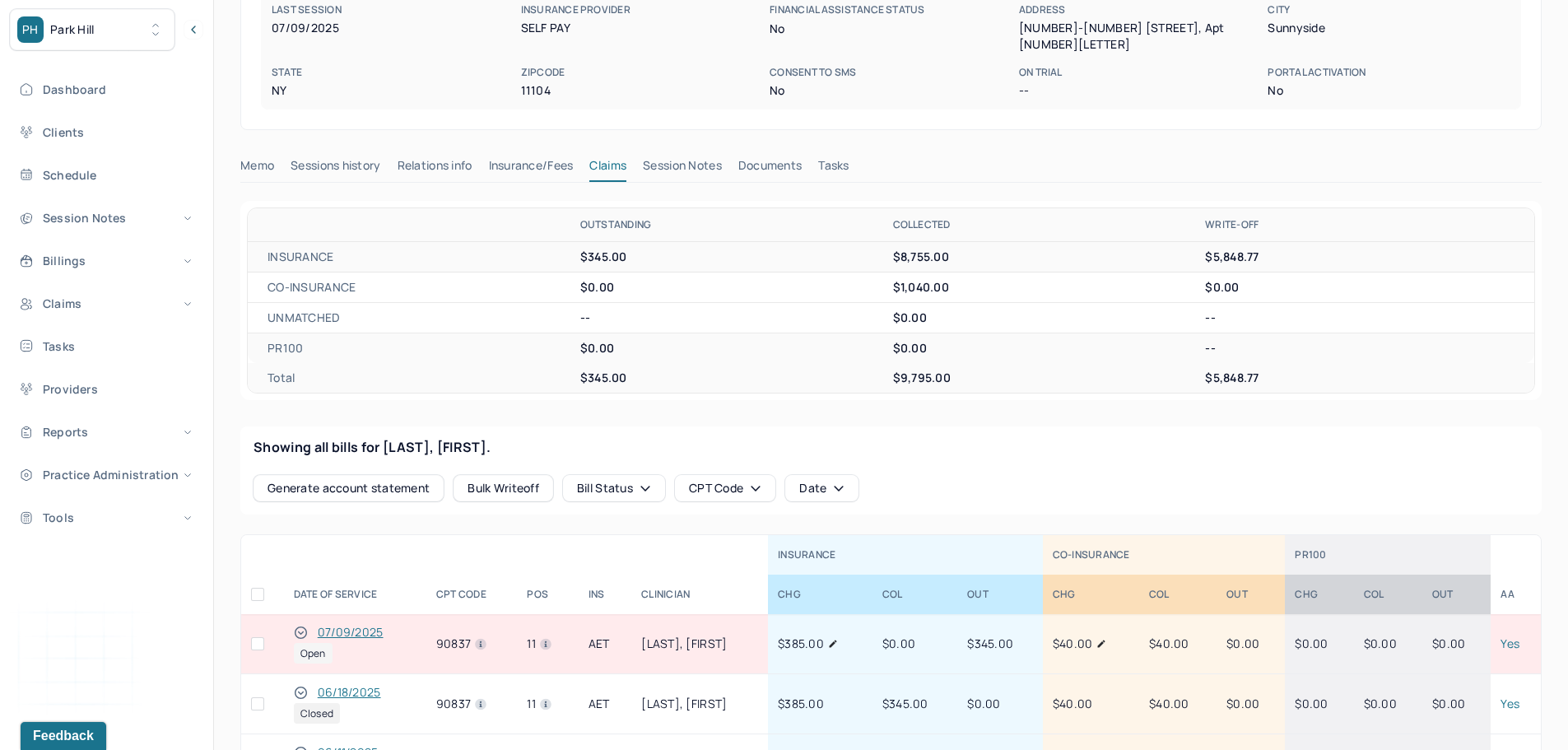 scroll, scrollTop: 329, scrollLeft: 0, axis: vertical 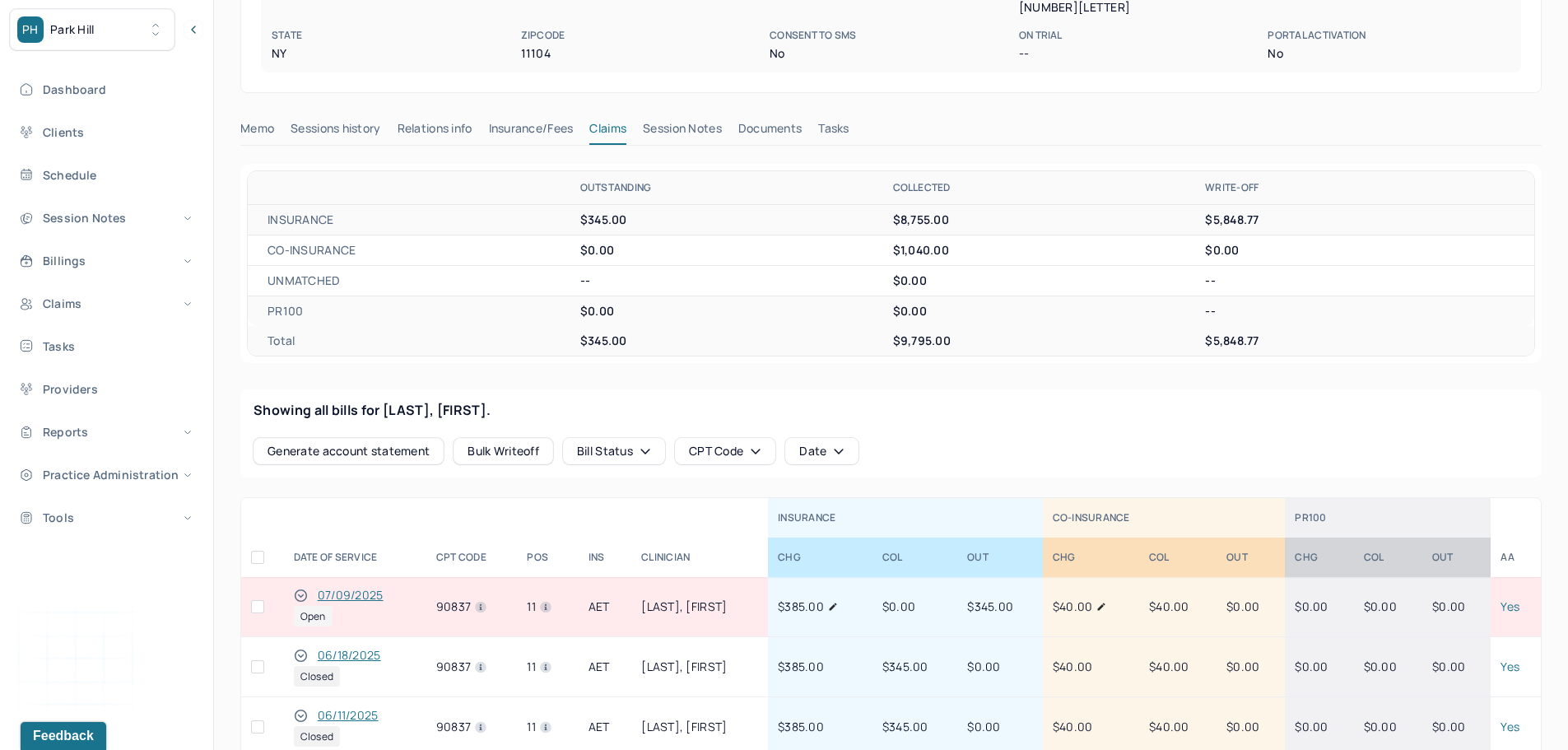 click on "Session Notes" at bounding box center (682, 132) 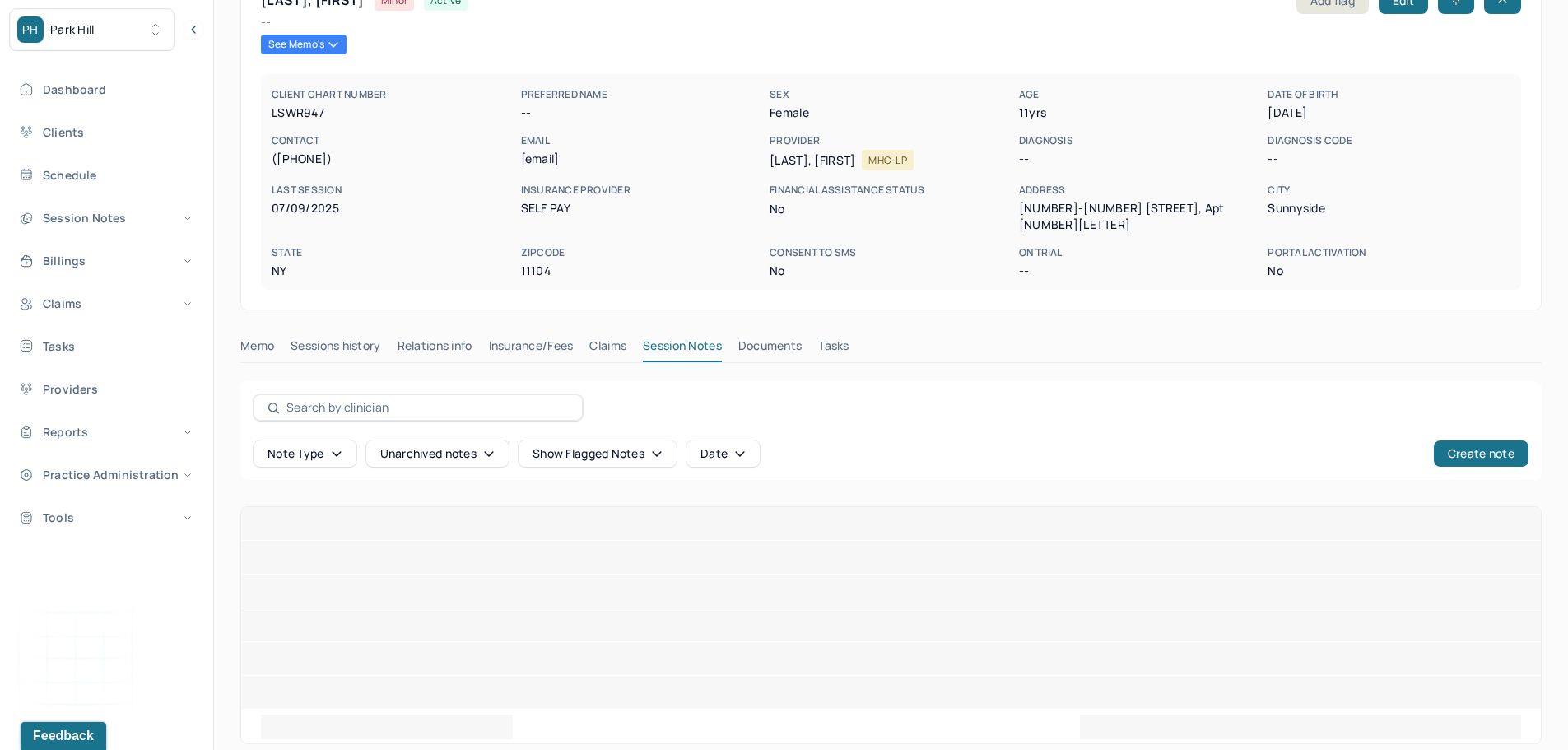 scroll, scrollTop: 329, scrollLeft: 0, axis: vertical 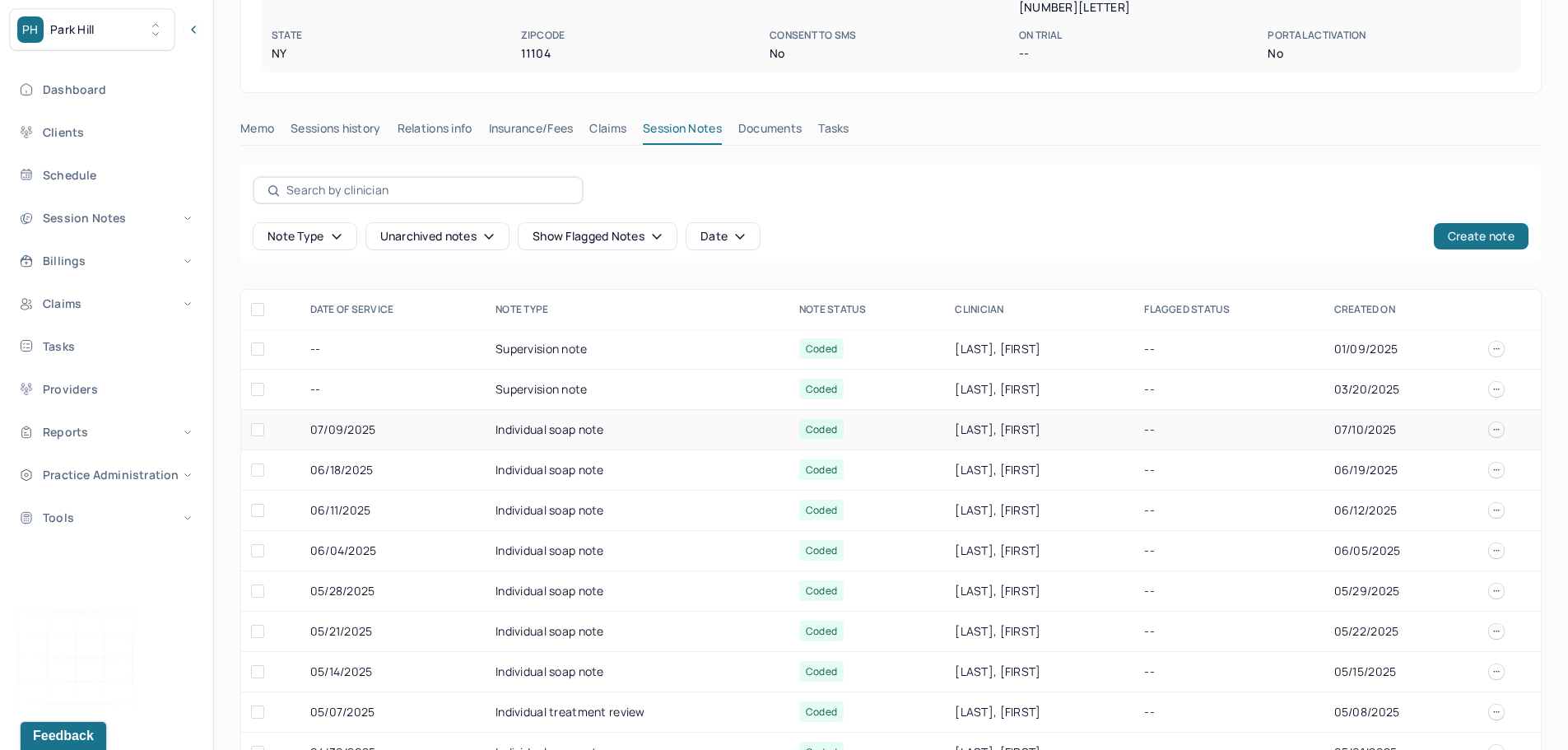 click on "Individual soap note" at bounding box center [637, 430] 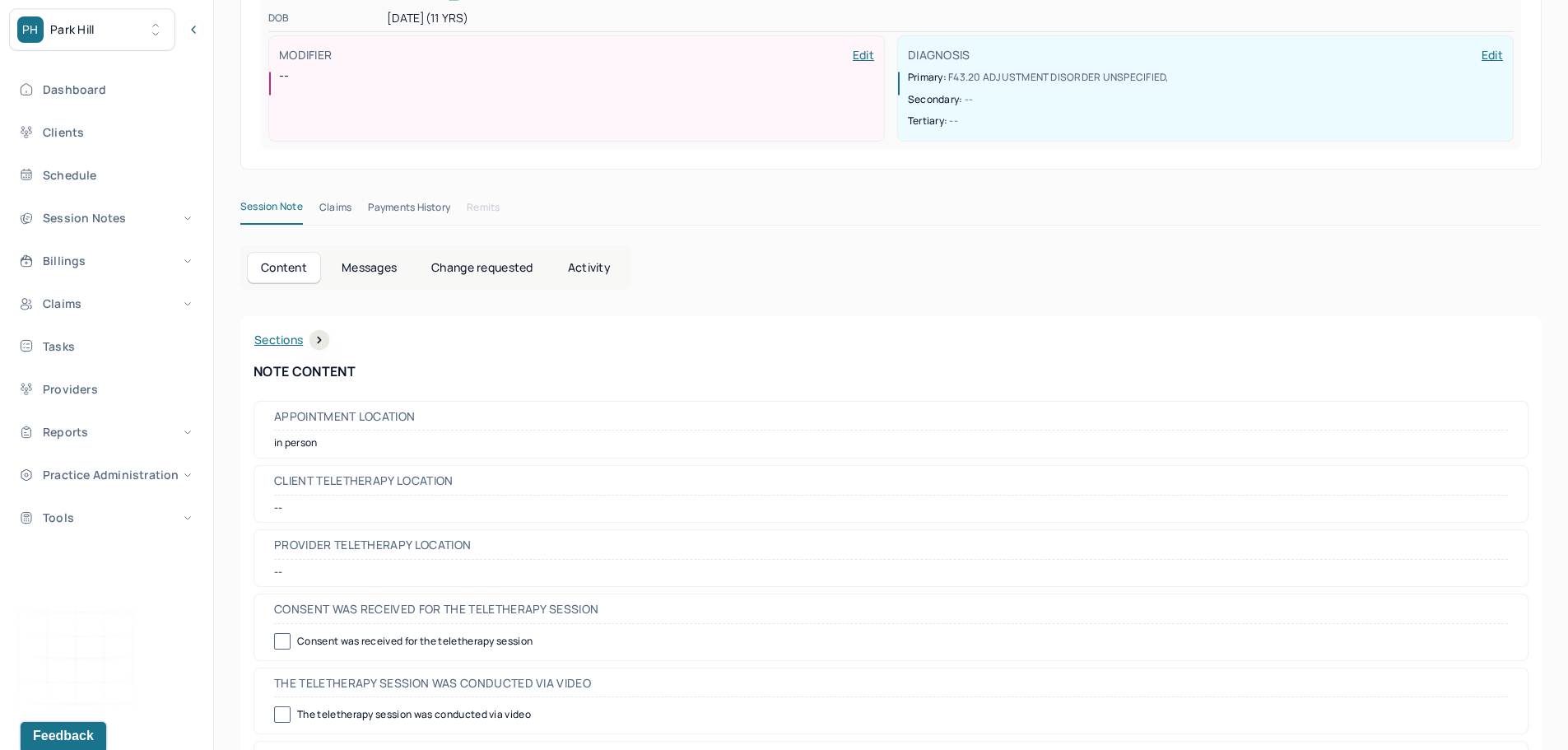 click on "Activity" at bounding box center (589, 268) 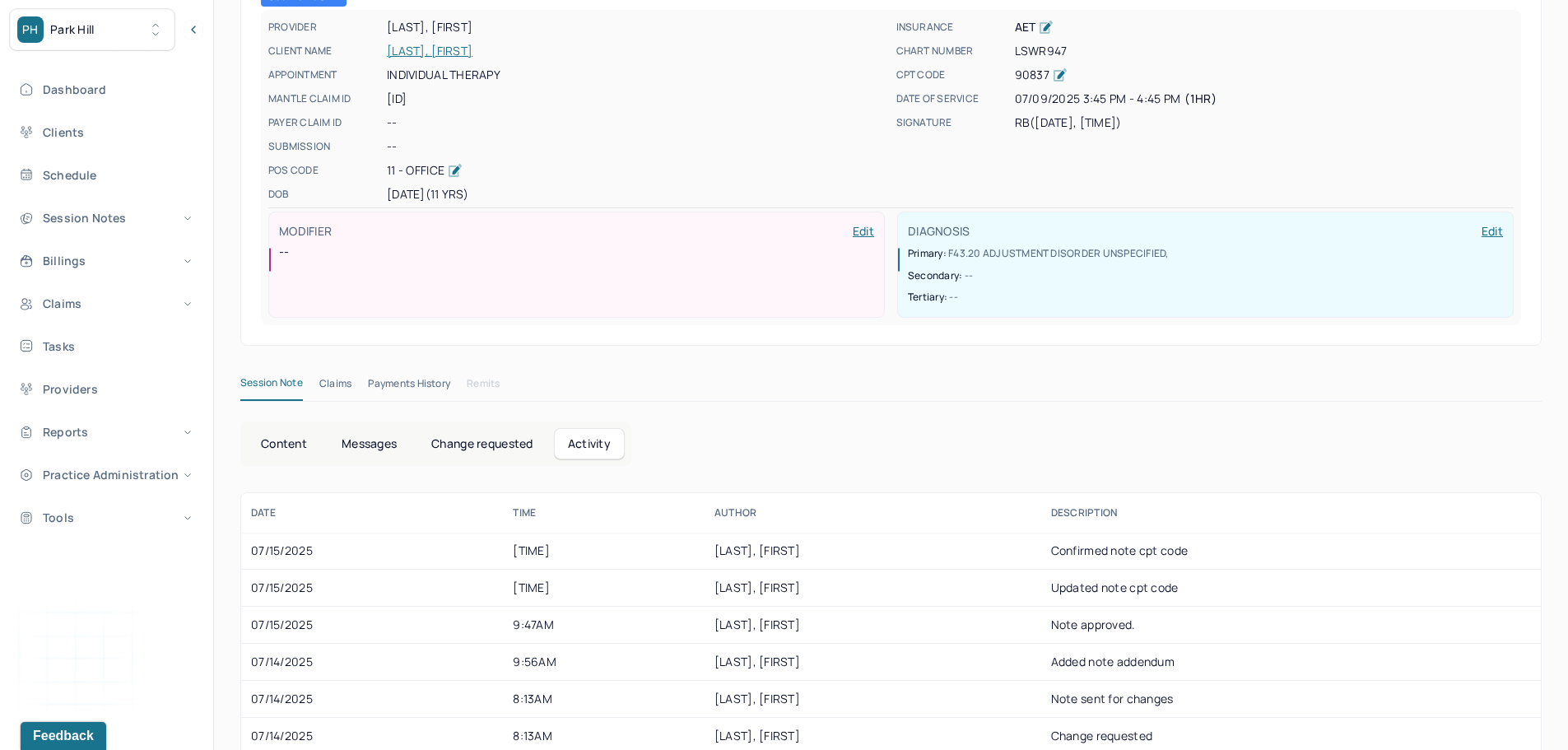 scroll, scrollTop: 329, scrollLeft: 0, axis: vertical 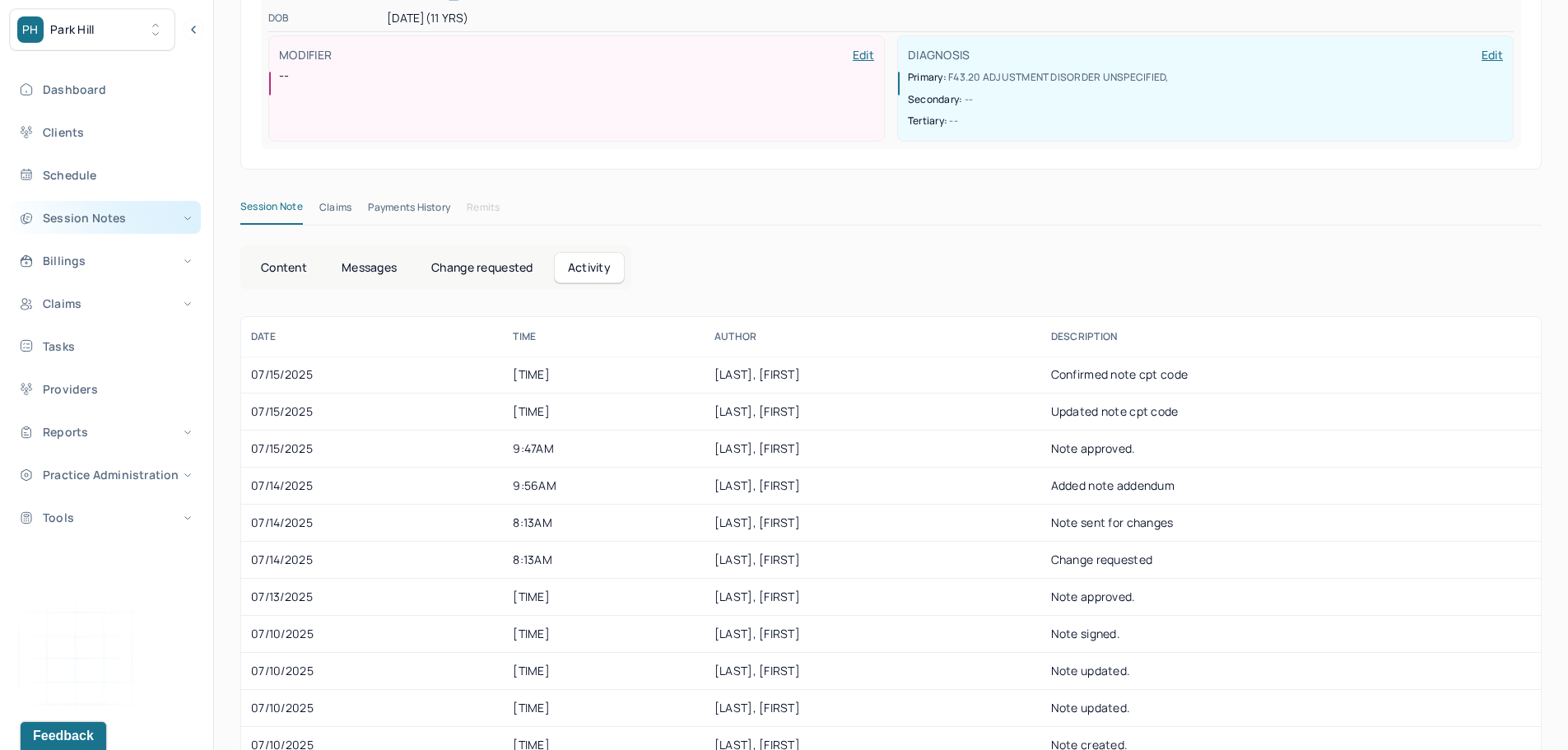 click on "Session Notes" at bounding box center (105, 217) 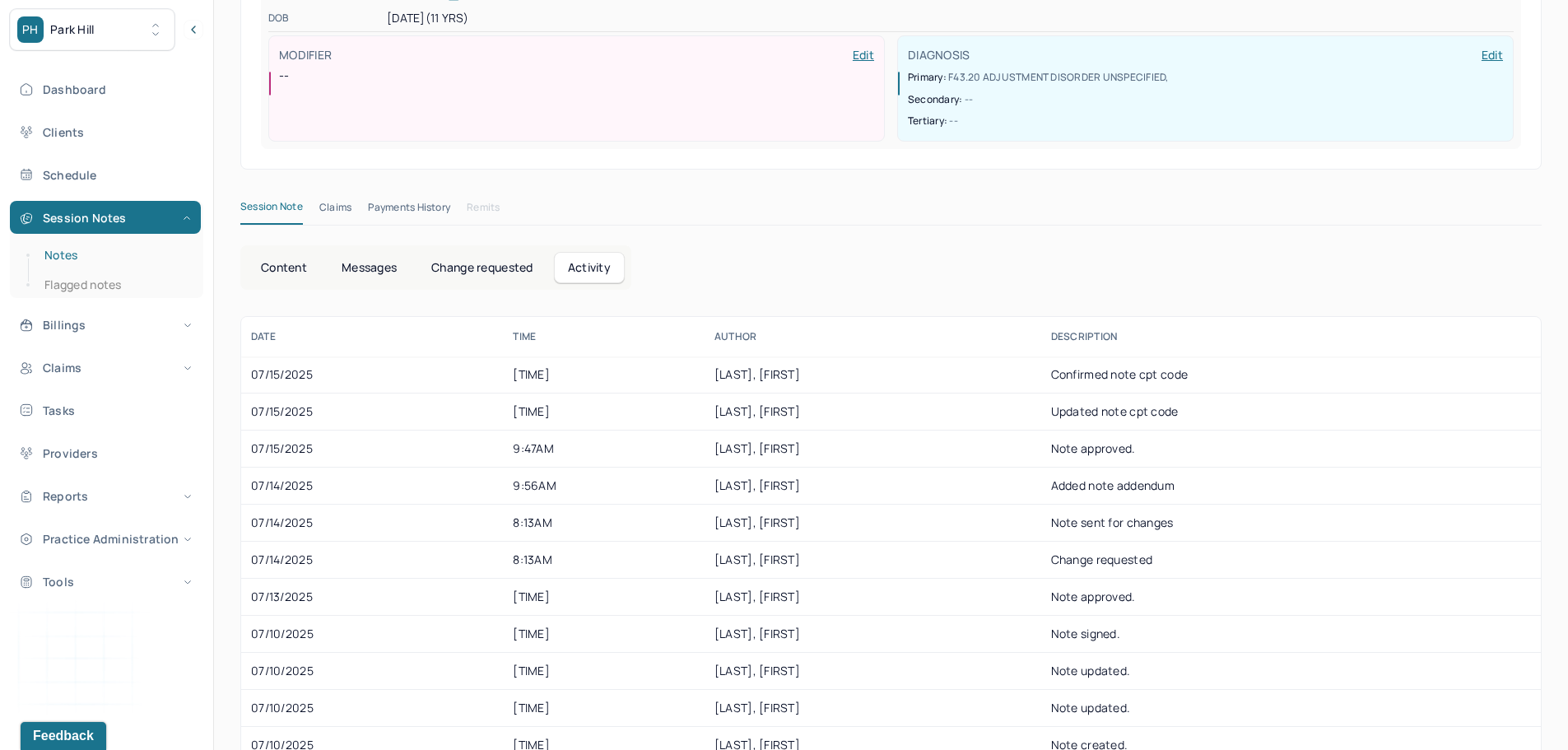 click on "Notes" at bounding box center (114, 255) 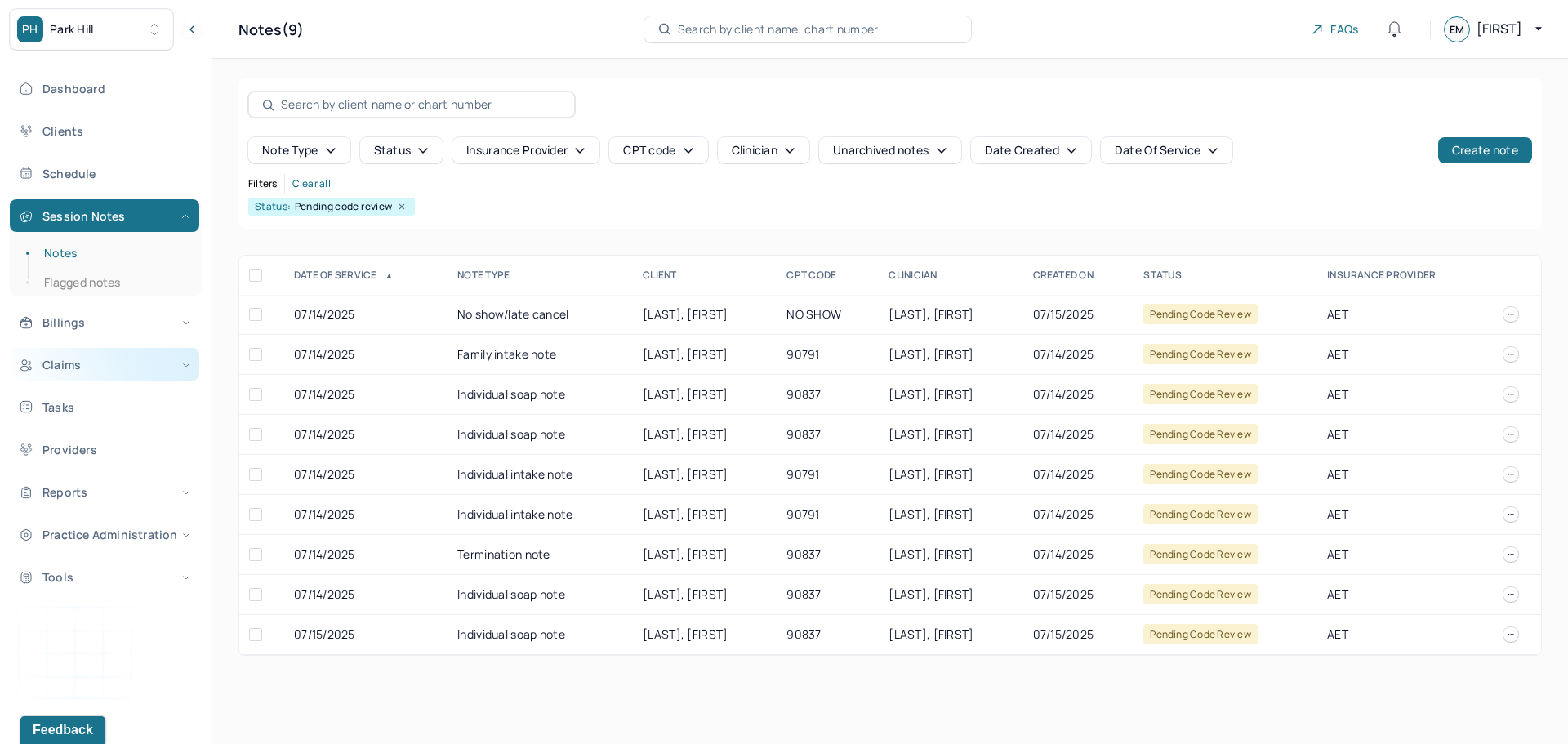 click on "Claims" at bounding box center [105, 364] 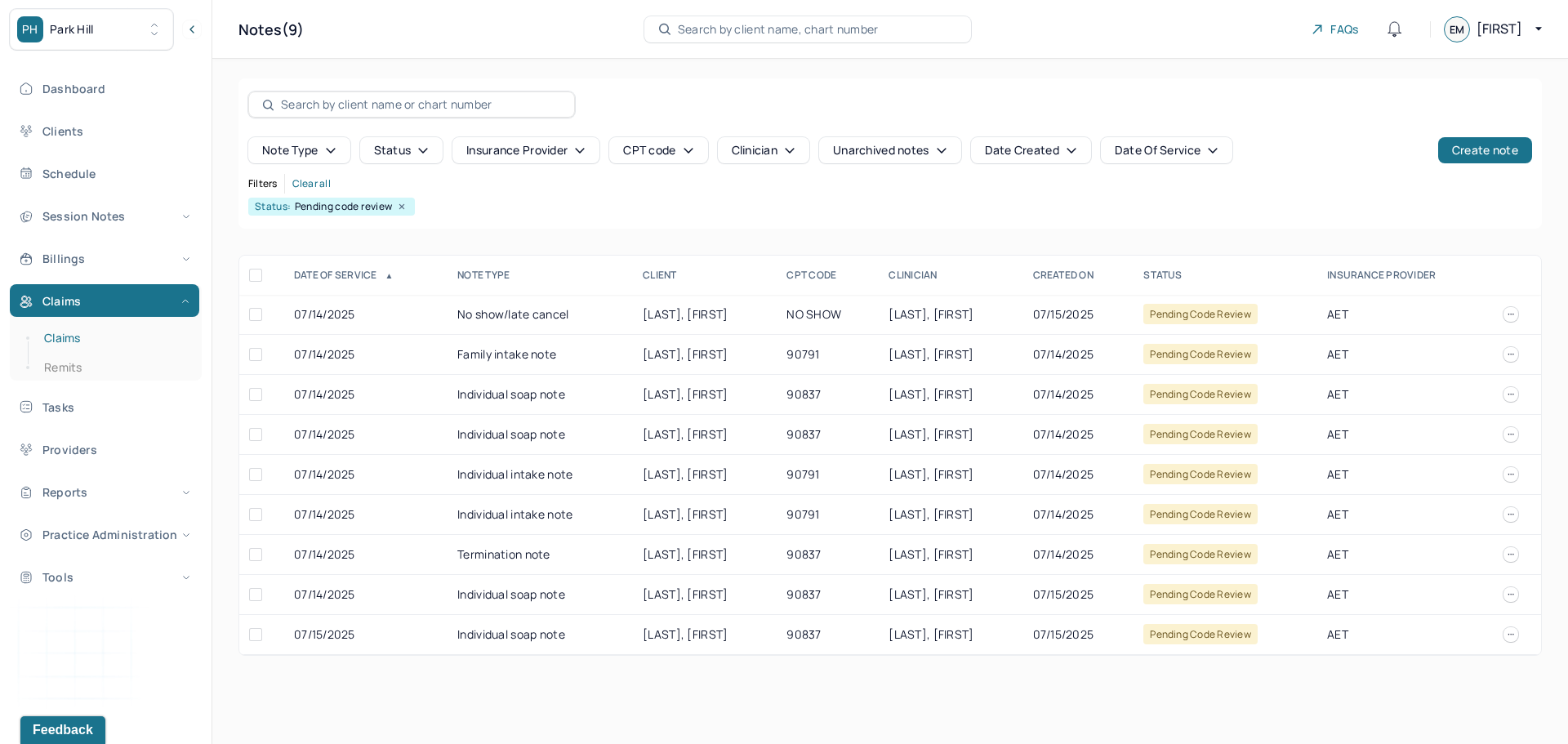 click on "Claims" at bounding box center (114, 338) 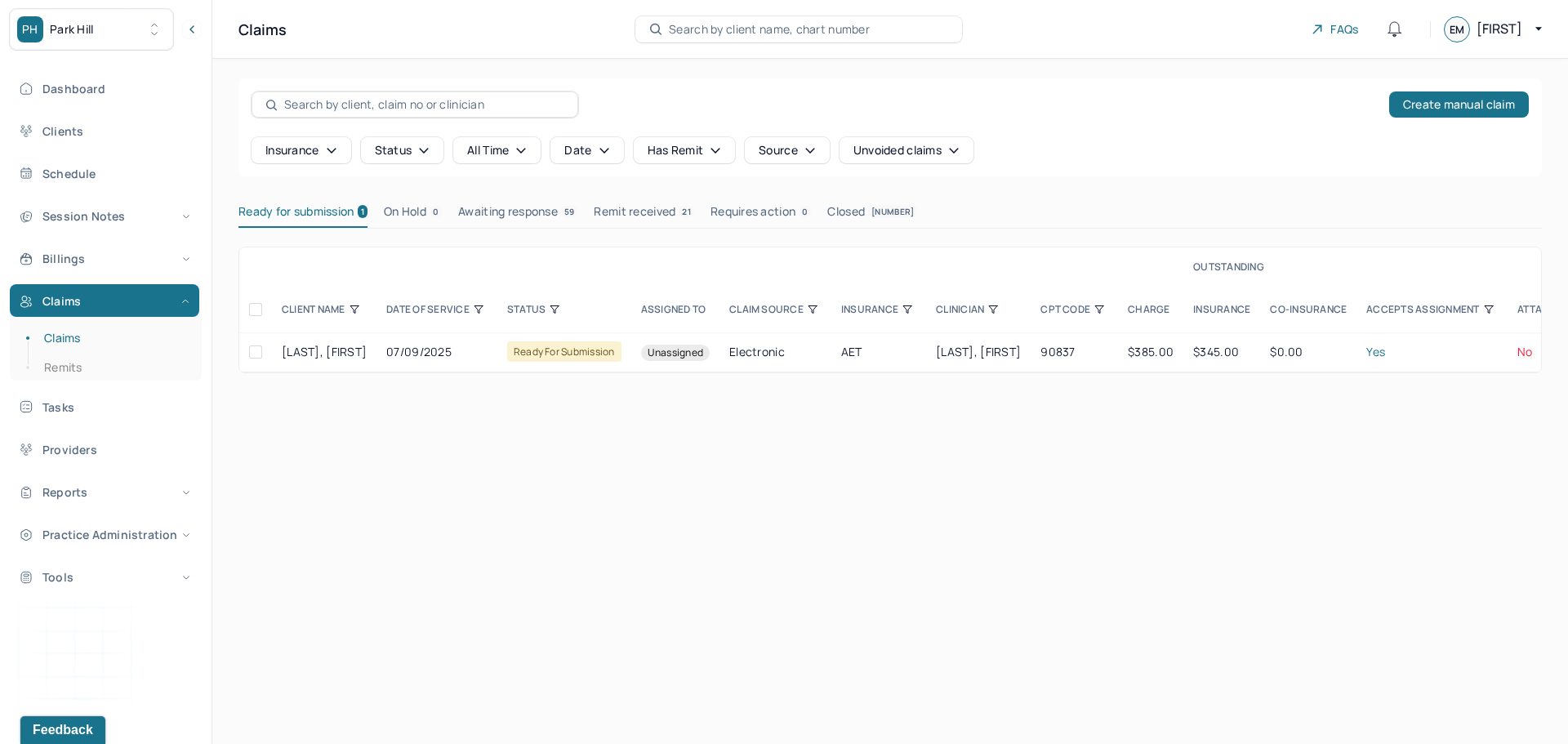 click on "Remit received 21" at bounding box center [644, 215] 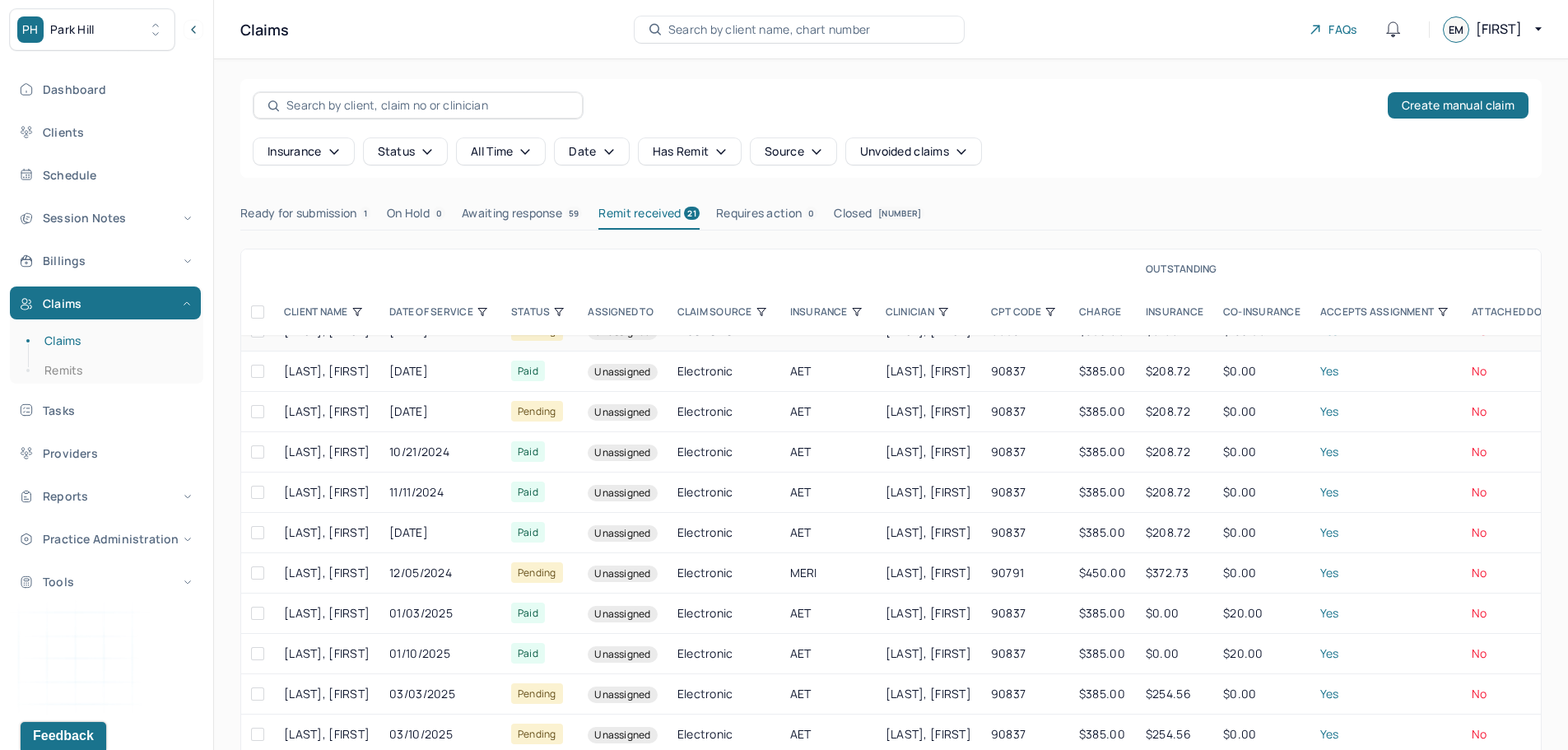 scroll, scrollTop: 0, scrollLeft: 0, axis: both 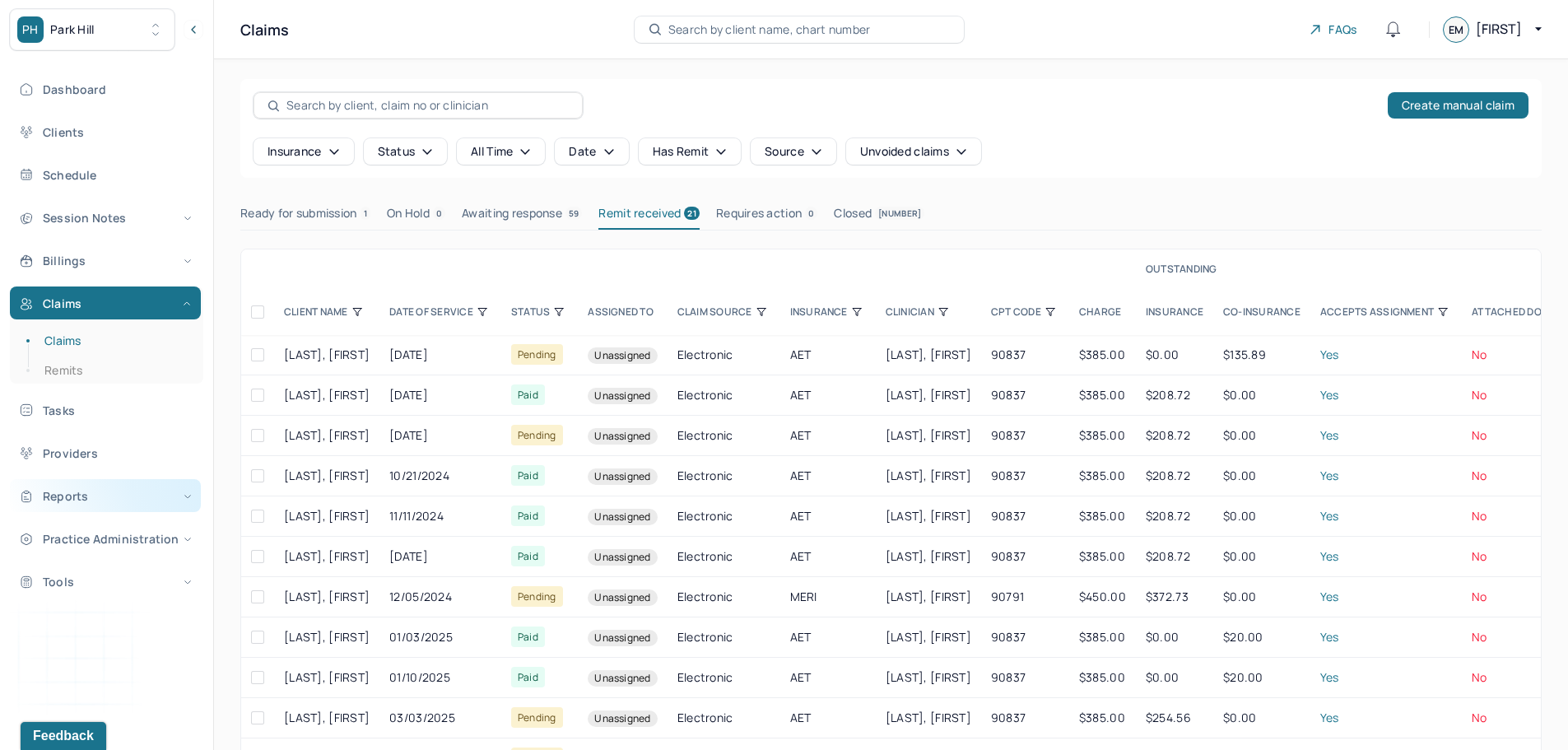 click on "Reports" at bounding box center (105, 496) 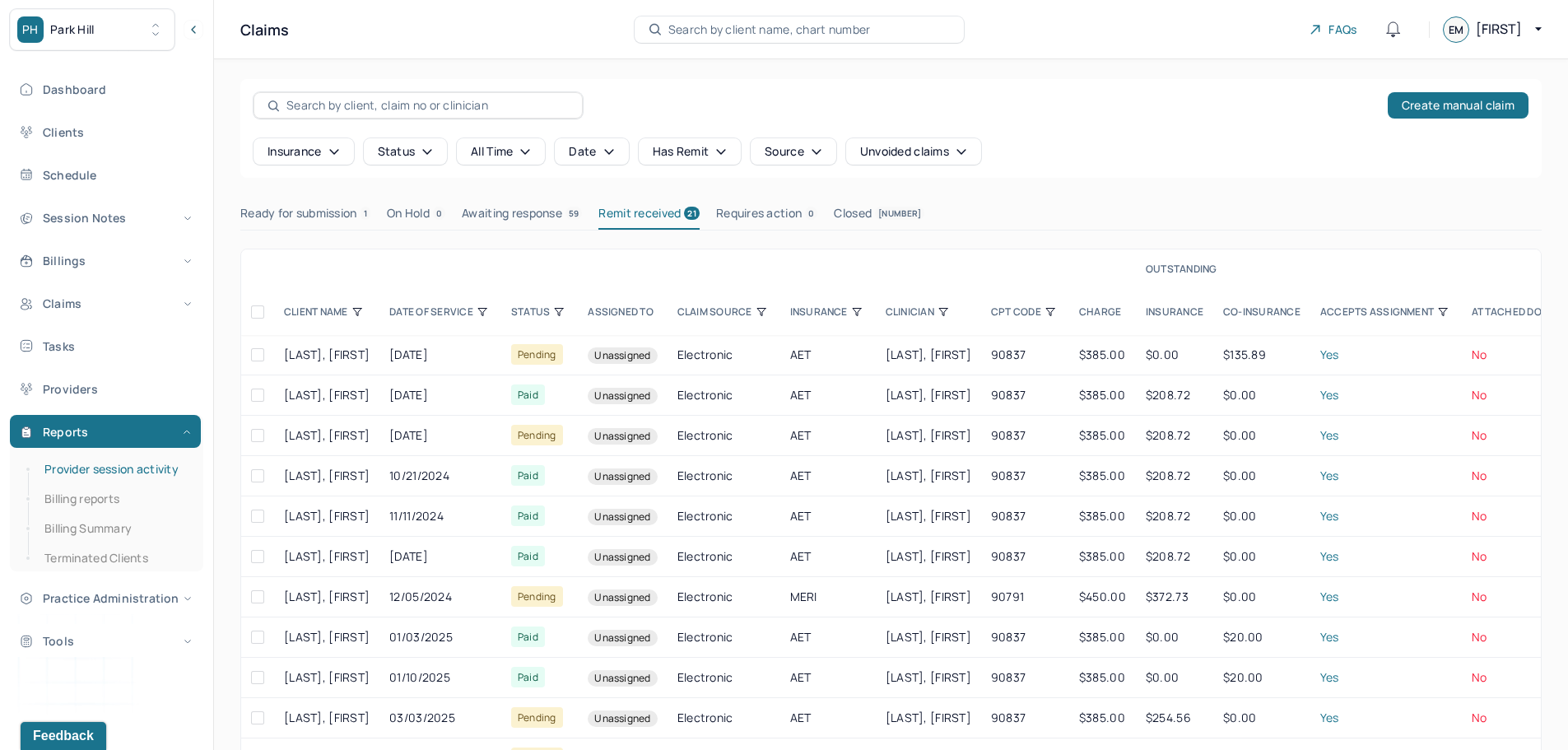 click on "Provider session activity" at bounding box center (114, 469) 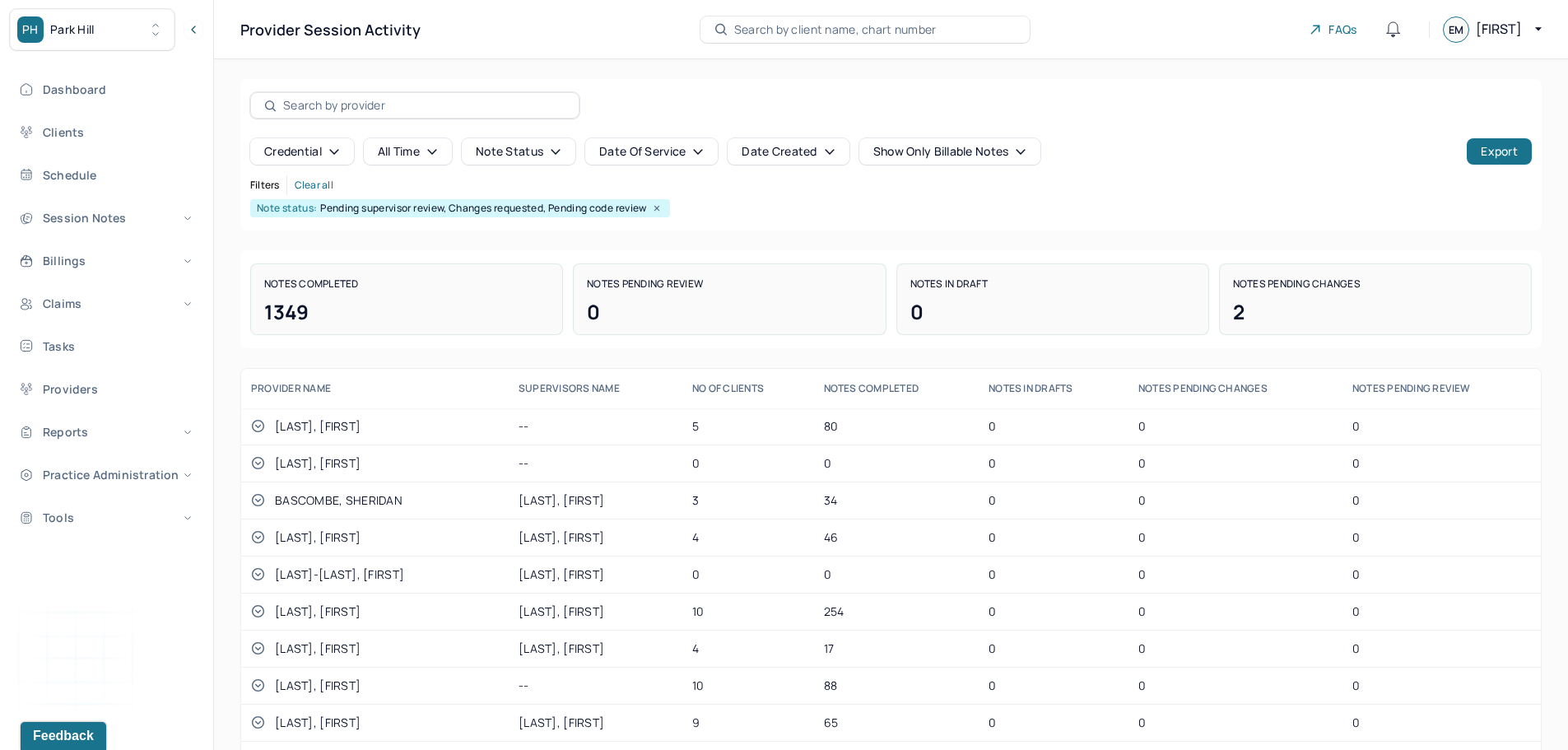 scroll, scrollTop: 0, scrollLeft: 0, axis: both 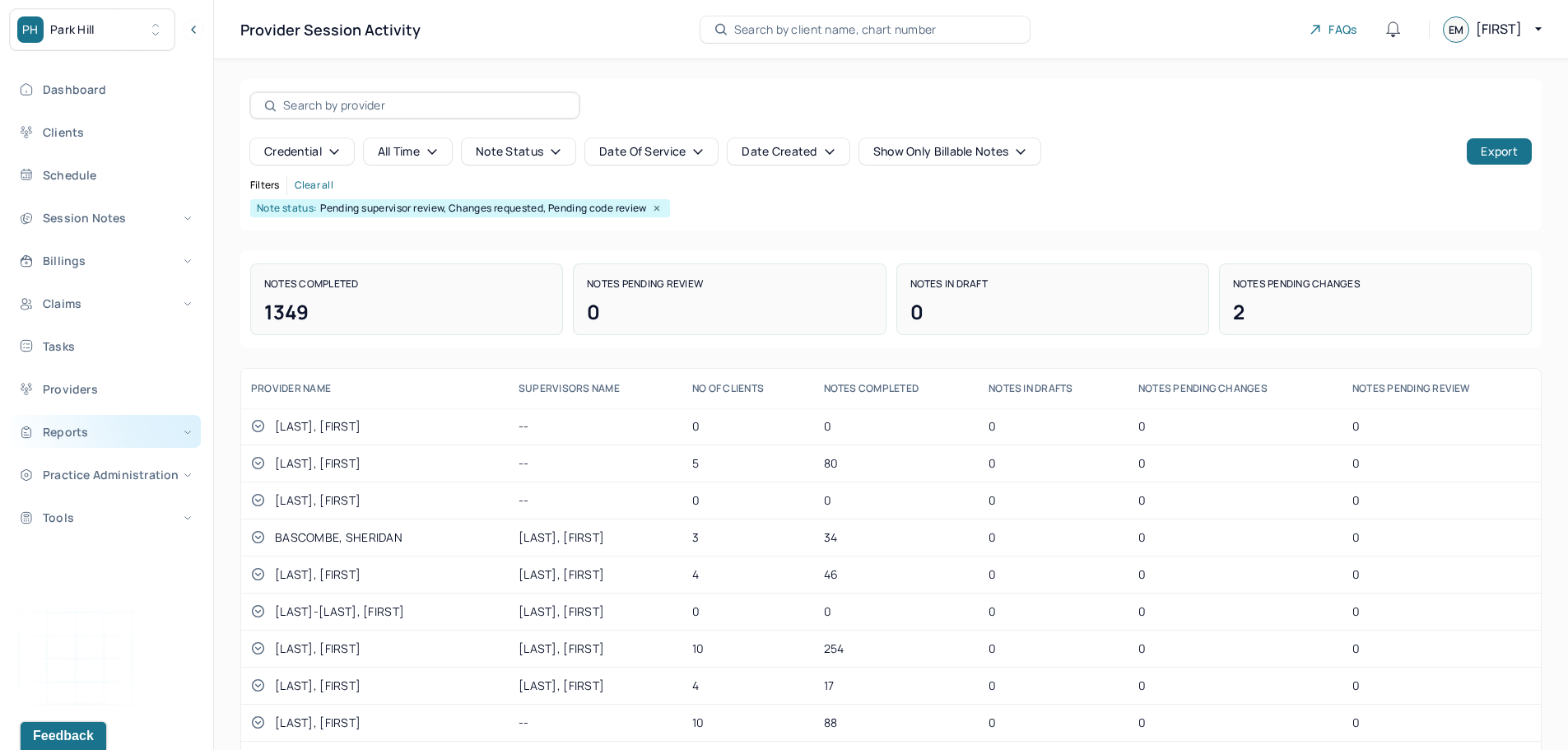 click on "Reports" at bounding box center (105, 431) 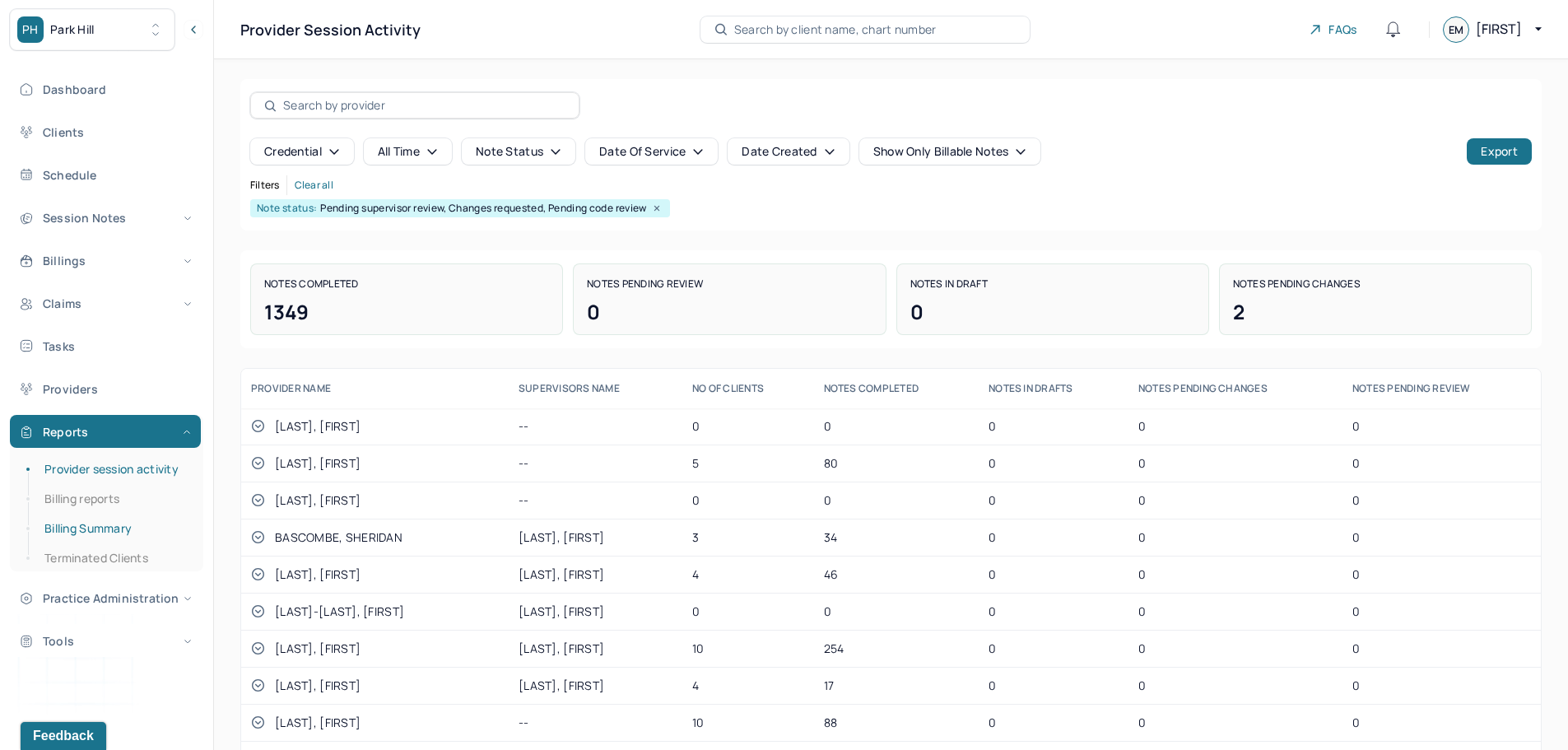 click on "Billing Summary" at bounding box center [114, 529] 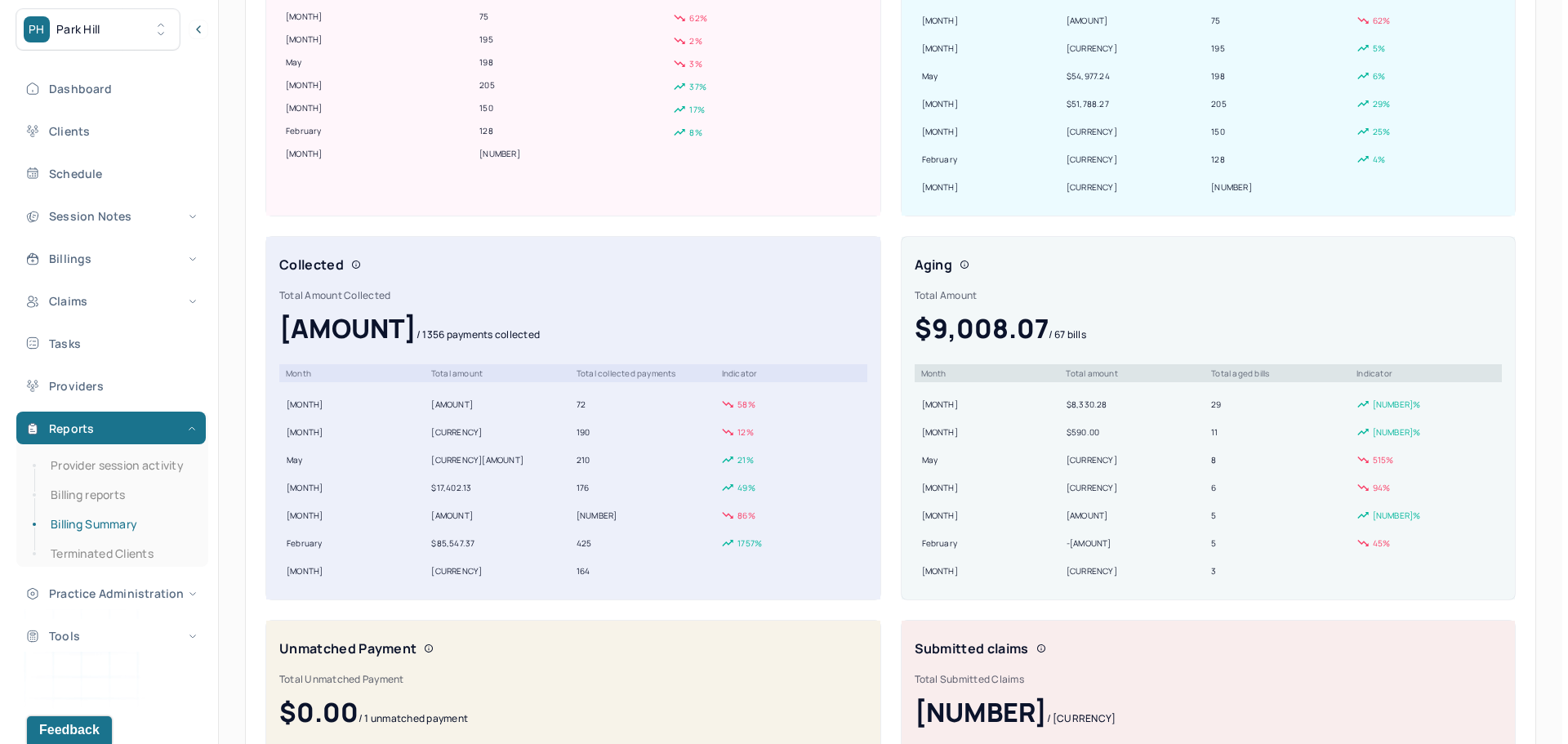 scroll, scrollTop: 327, scrollLeft: 0, axis: vertical 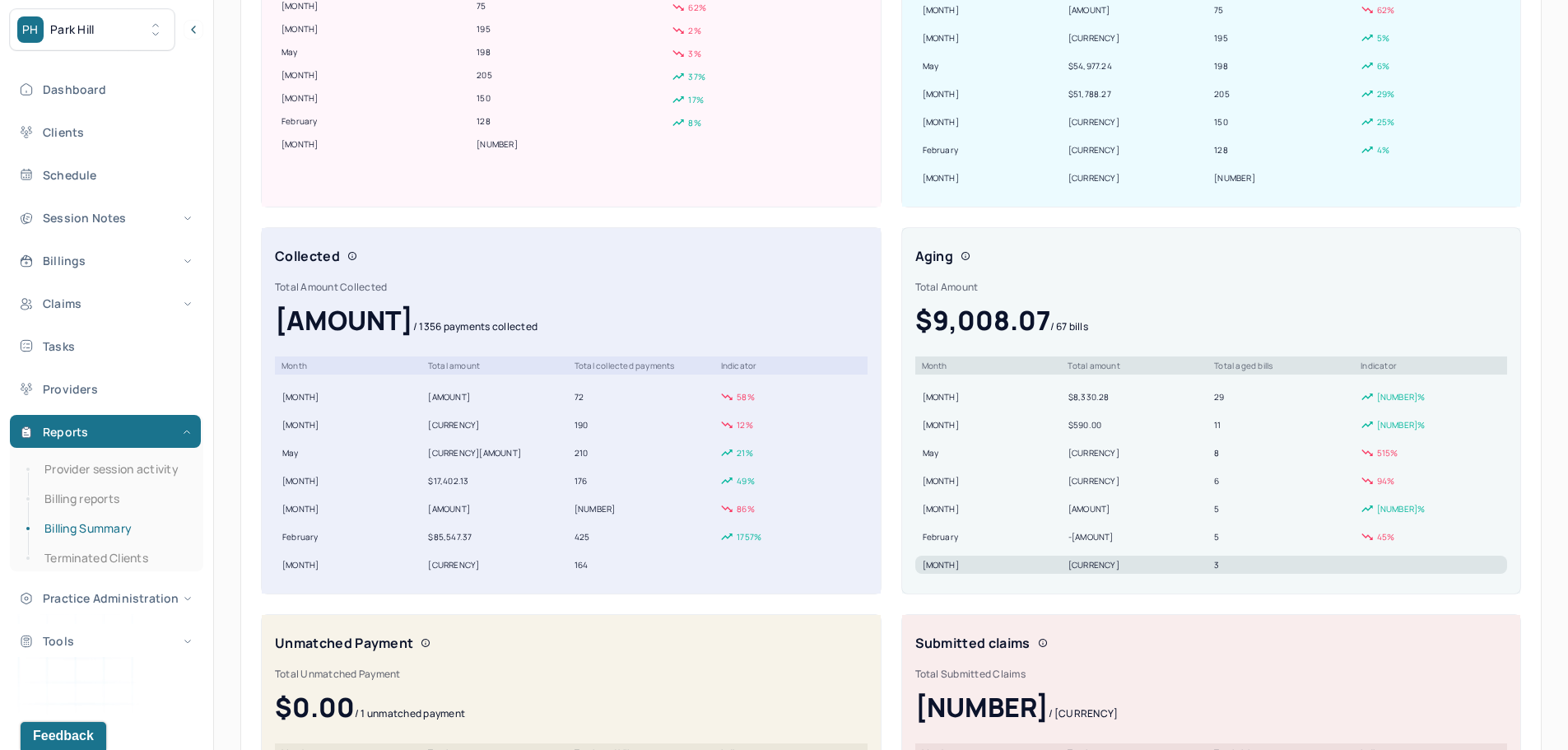 click on "[CURRENCY]" at bounding box center [1138, 565] 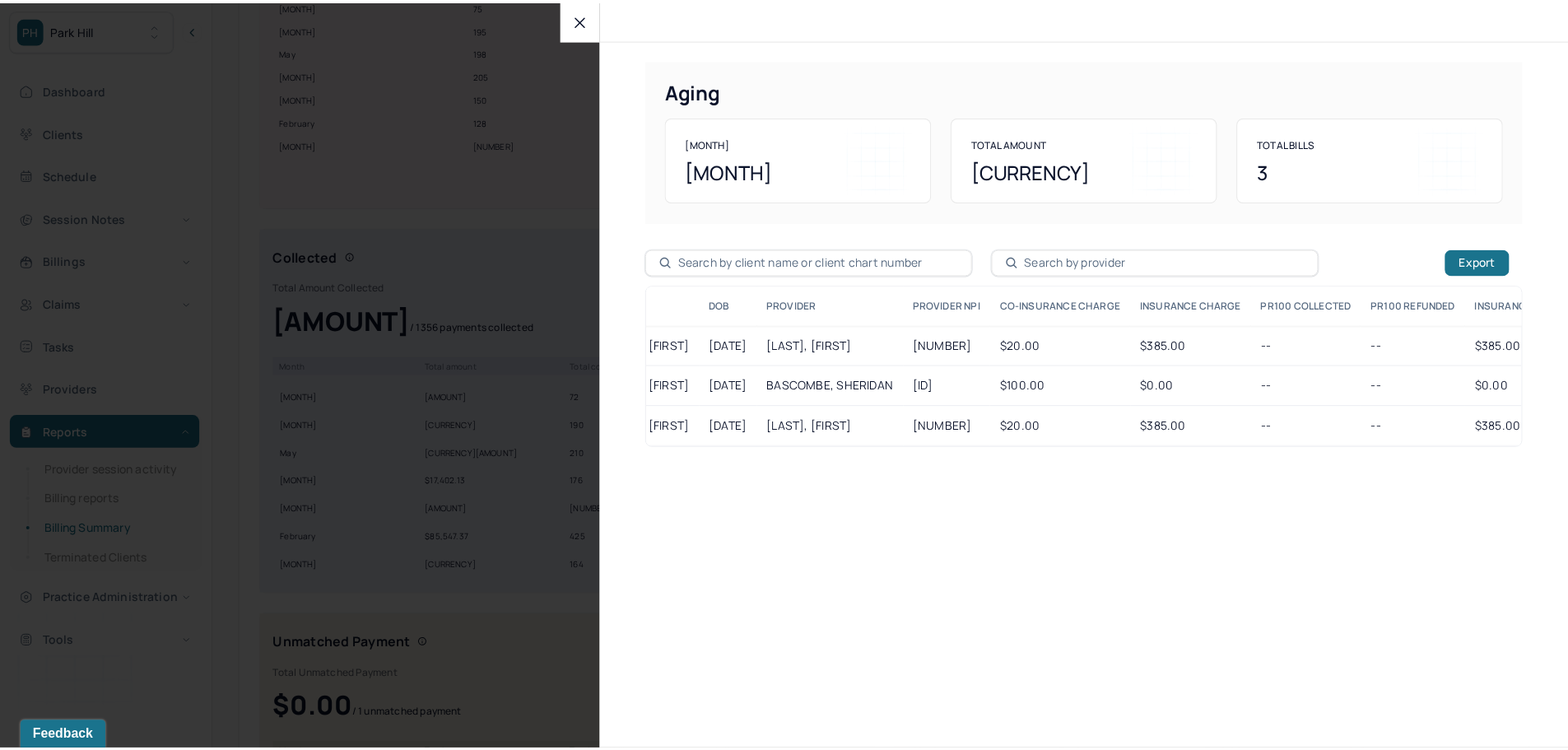 scroll, scrollTop: 0, scrollLeft: 151, axis: horizontal 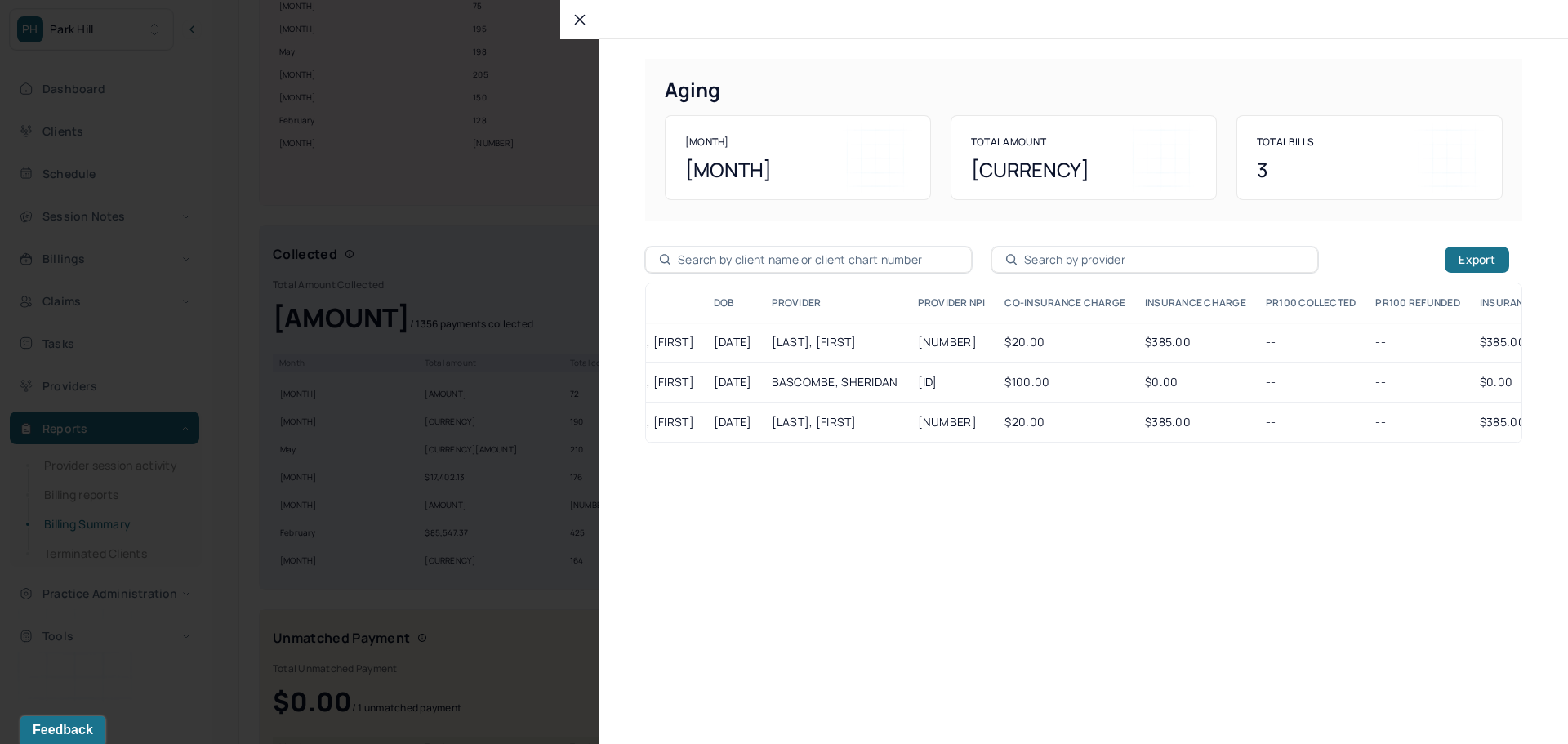 click 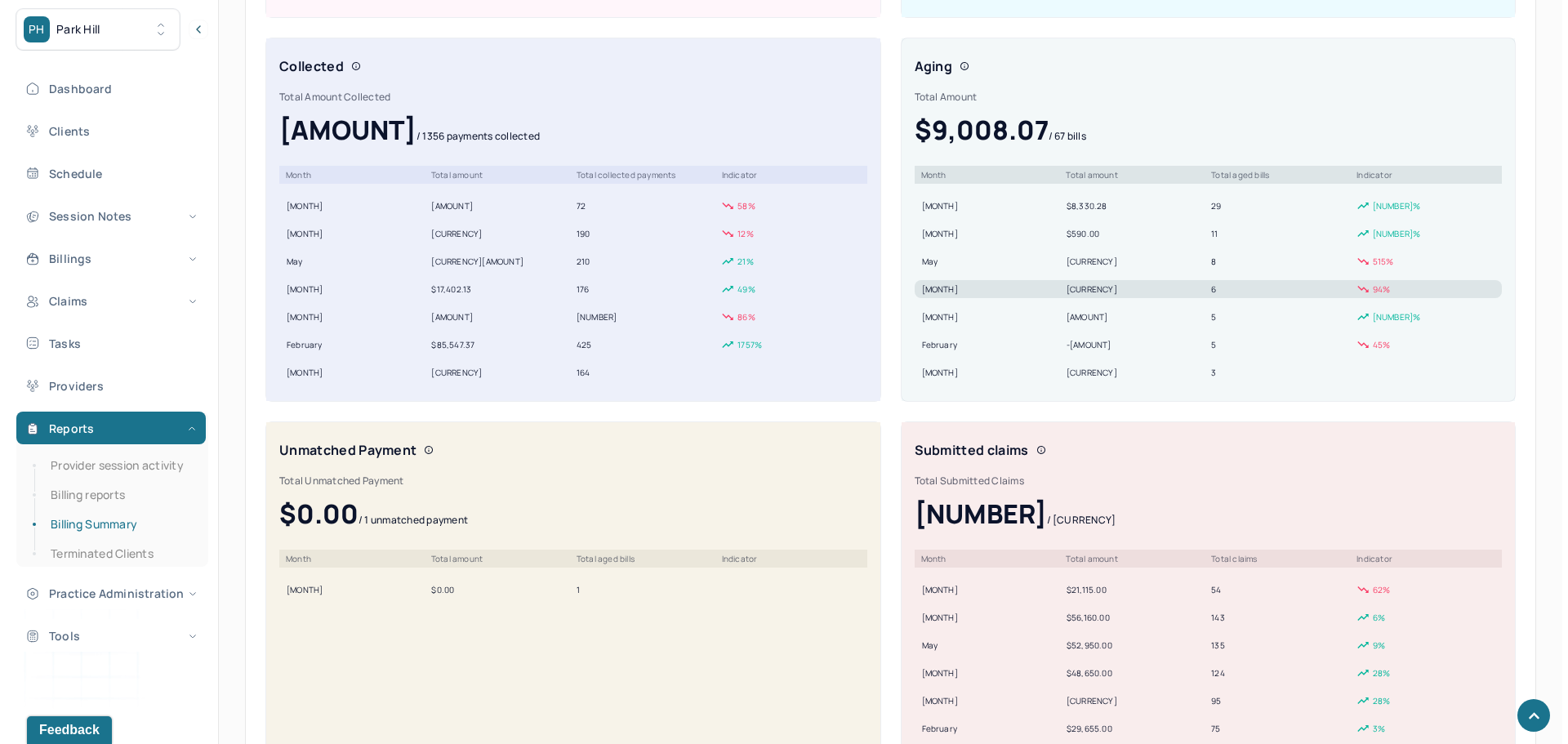 scroll, scrollTop: 572, scrollLeft: 0, axis: vertical 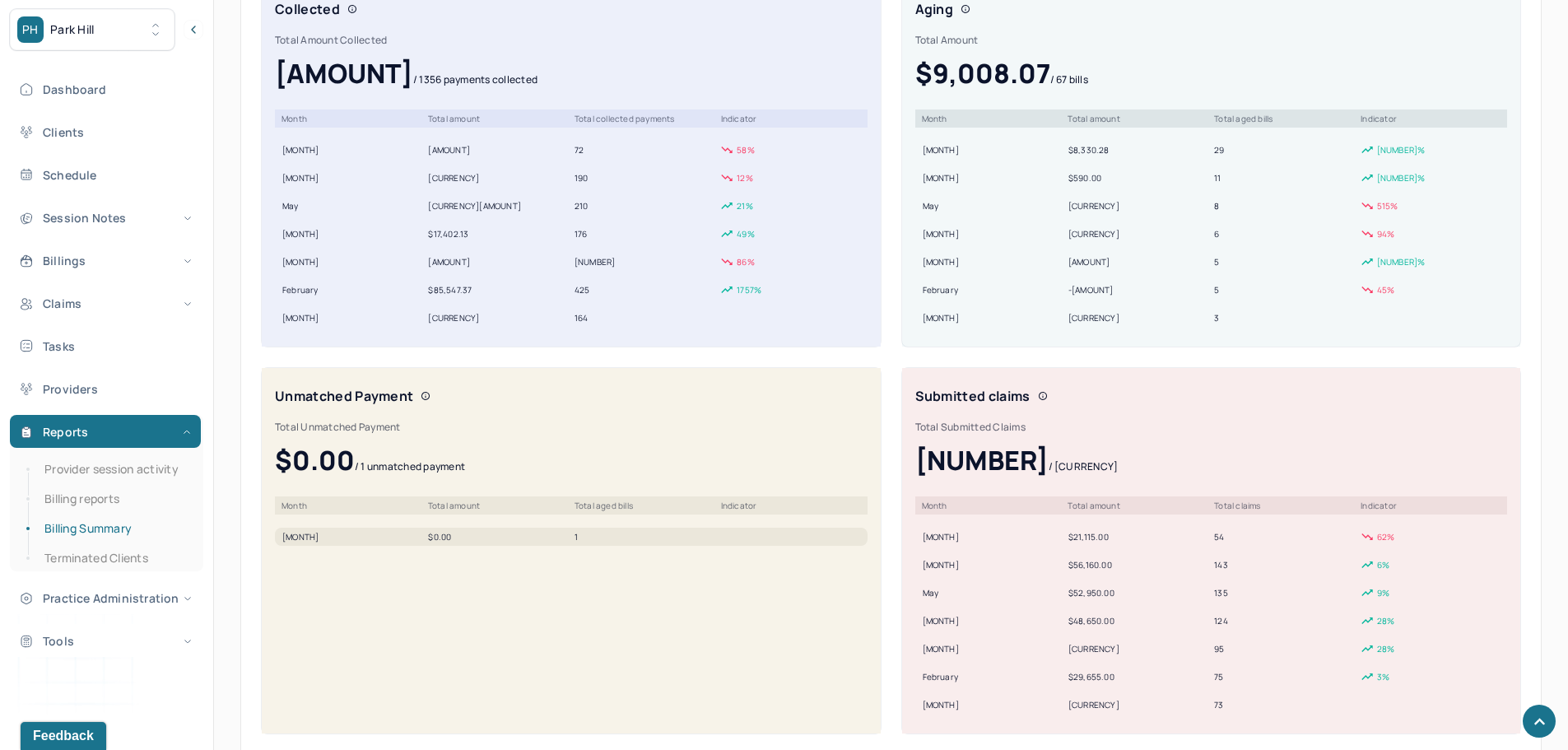 click on "$0.00" at bounding box center [497, 537] 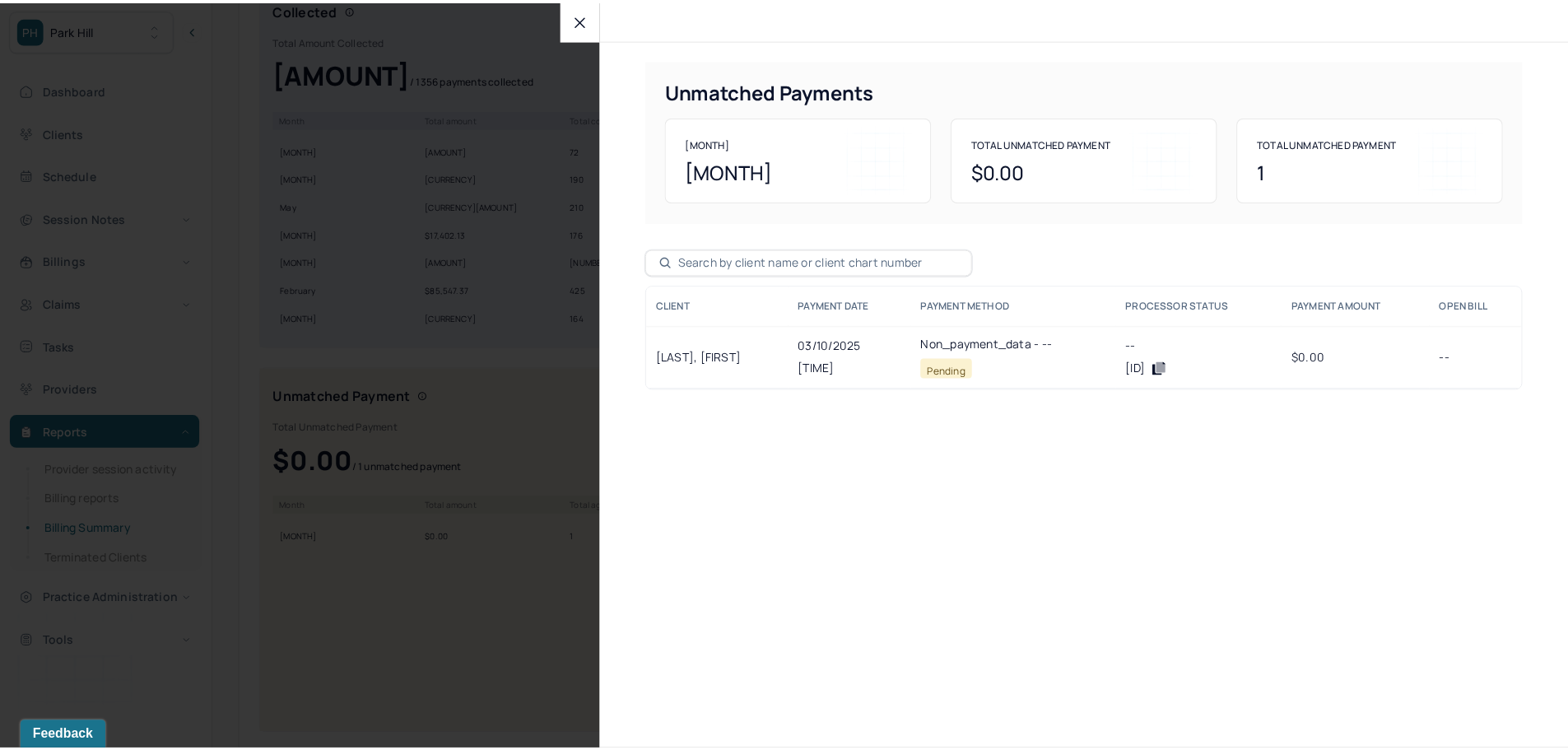 scroll, scrollTop: 0, scrollLeft: 0, axis: both 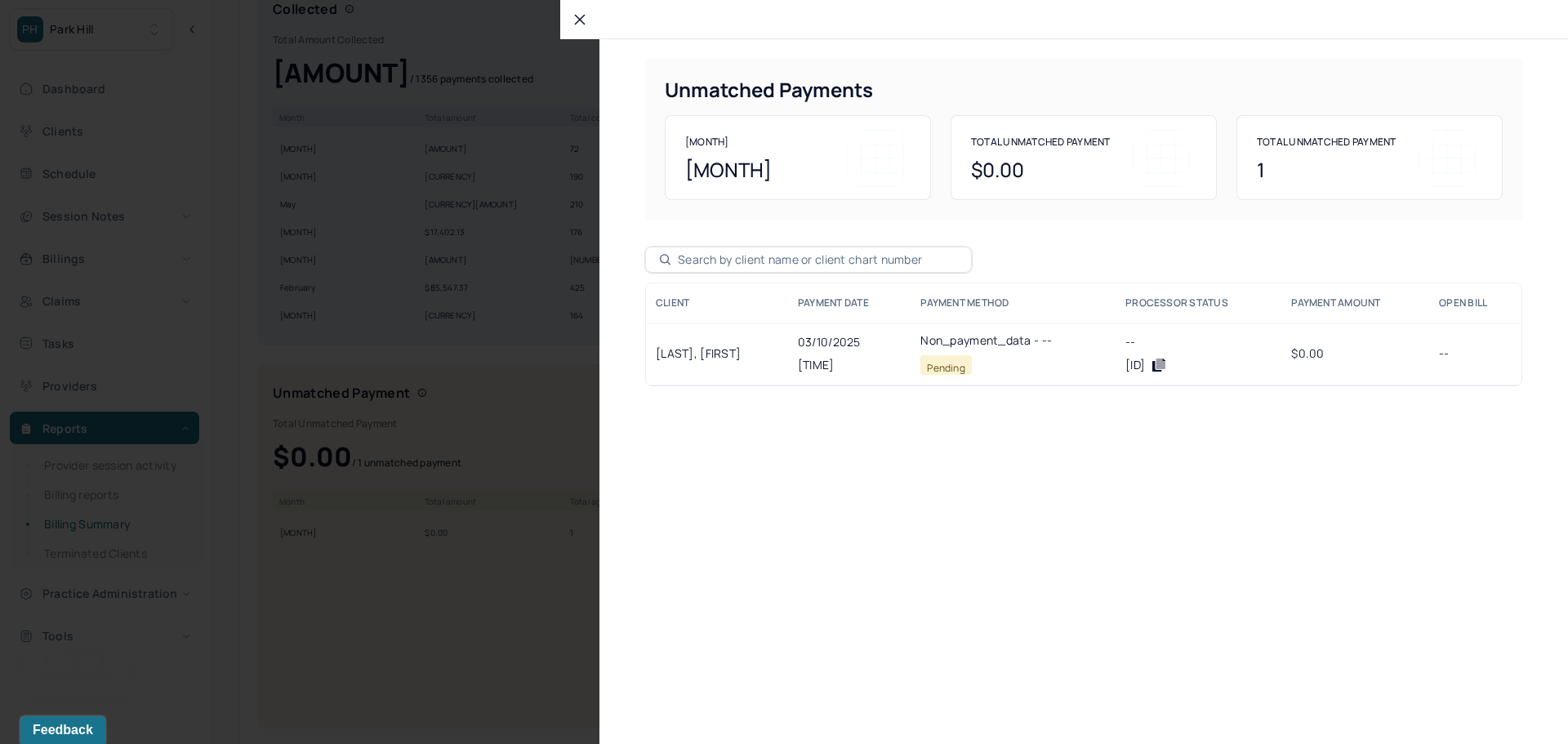 click on "[DATE] [TIME]" at bounding box center (849, 354) 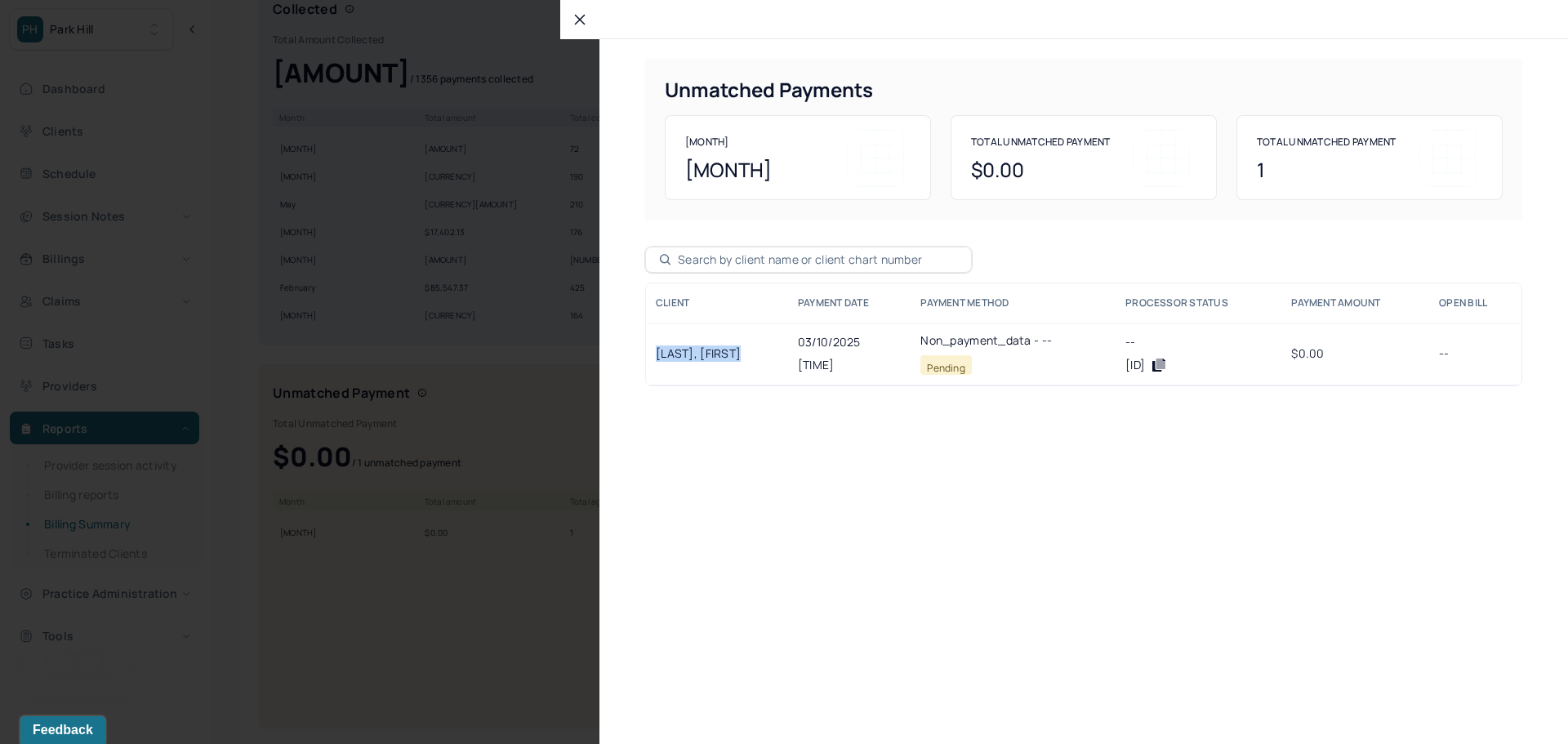 drag, startPoint x: 687, startPoint y: 349, endPoint x: 716, endPoint y: 349, distance: 29 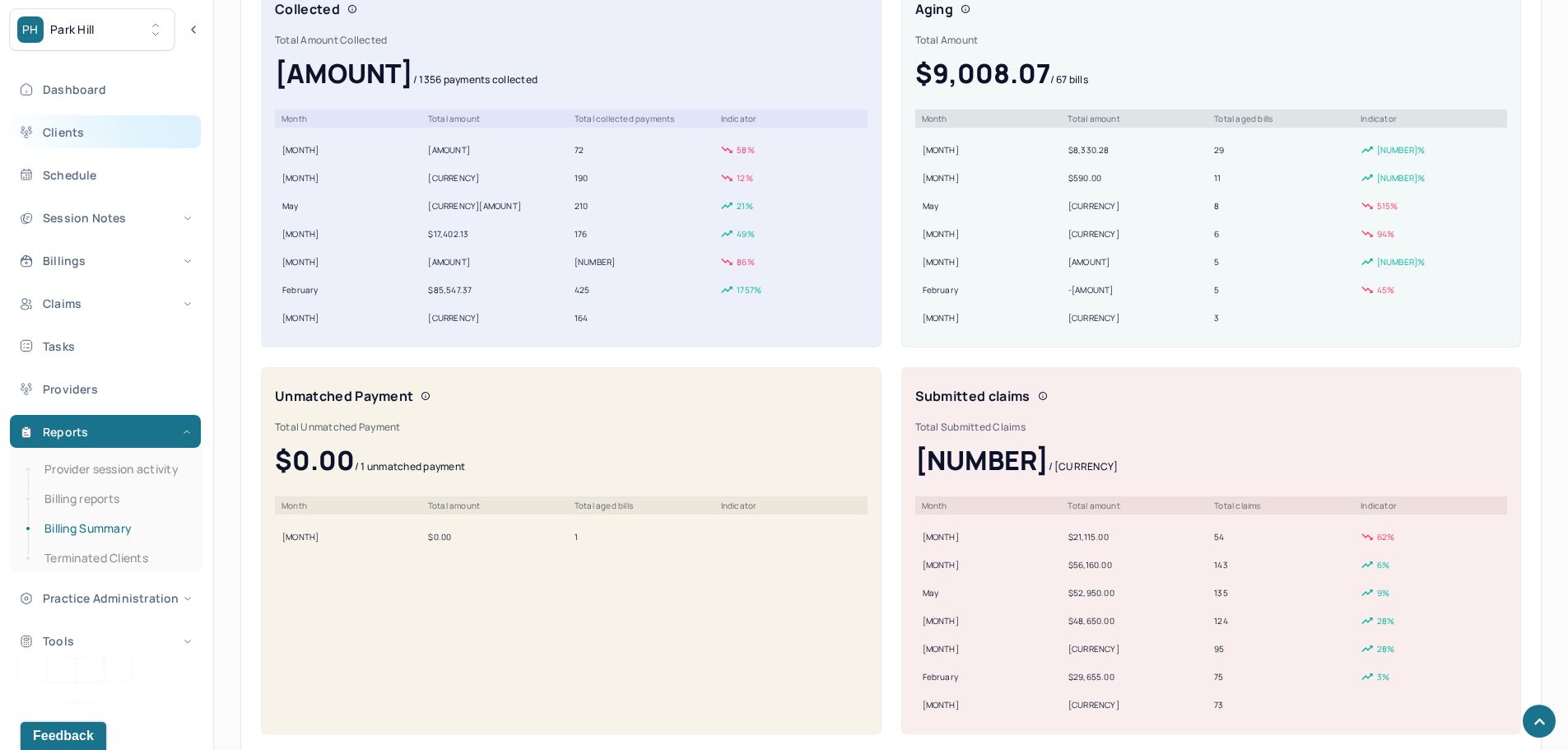 click on "Clients" at bounding box center [105, 132] 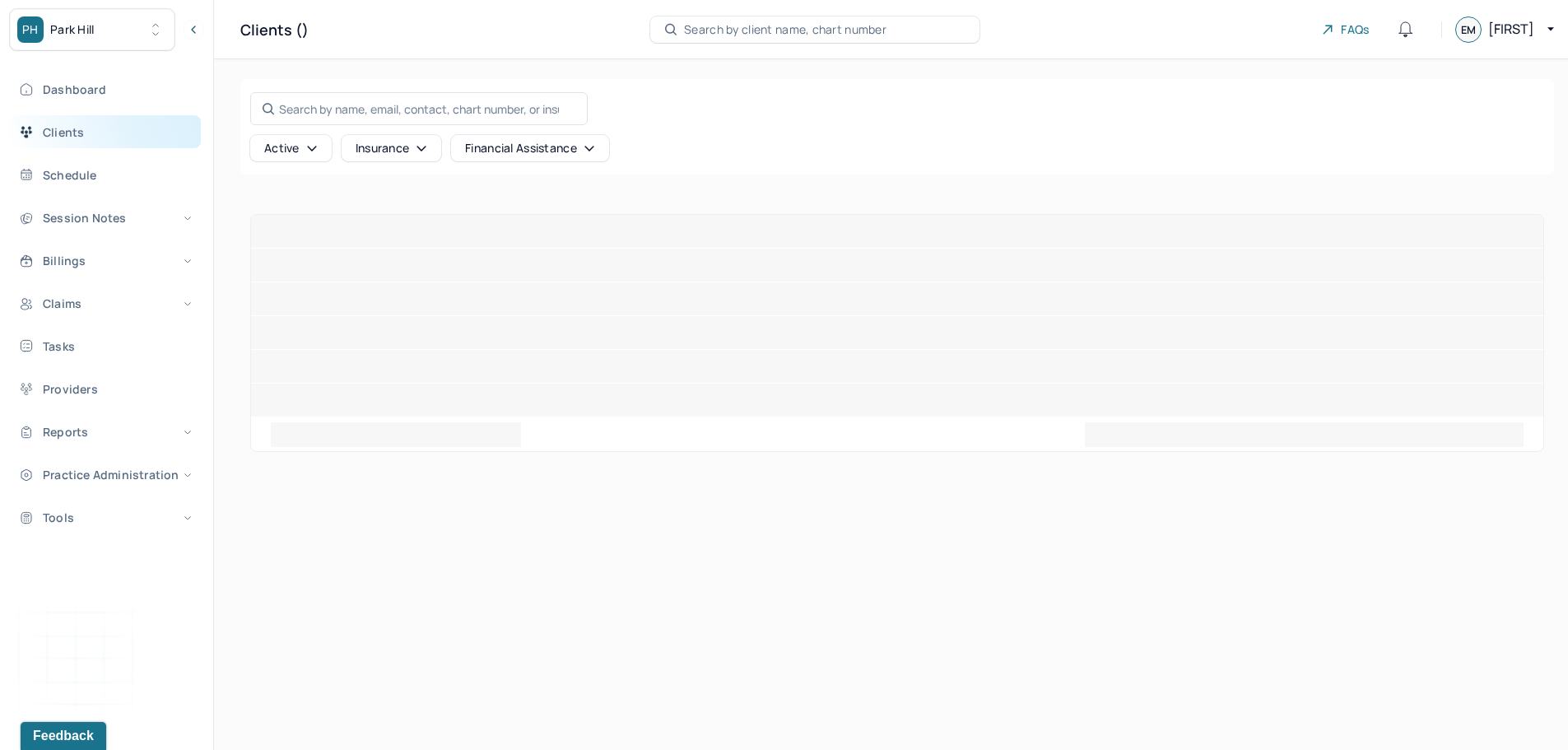 scroll, scrollTop: 0, scrollLeft: 0, axis: both 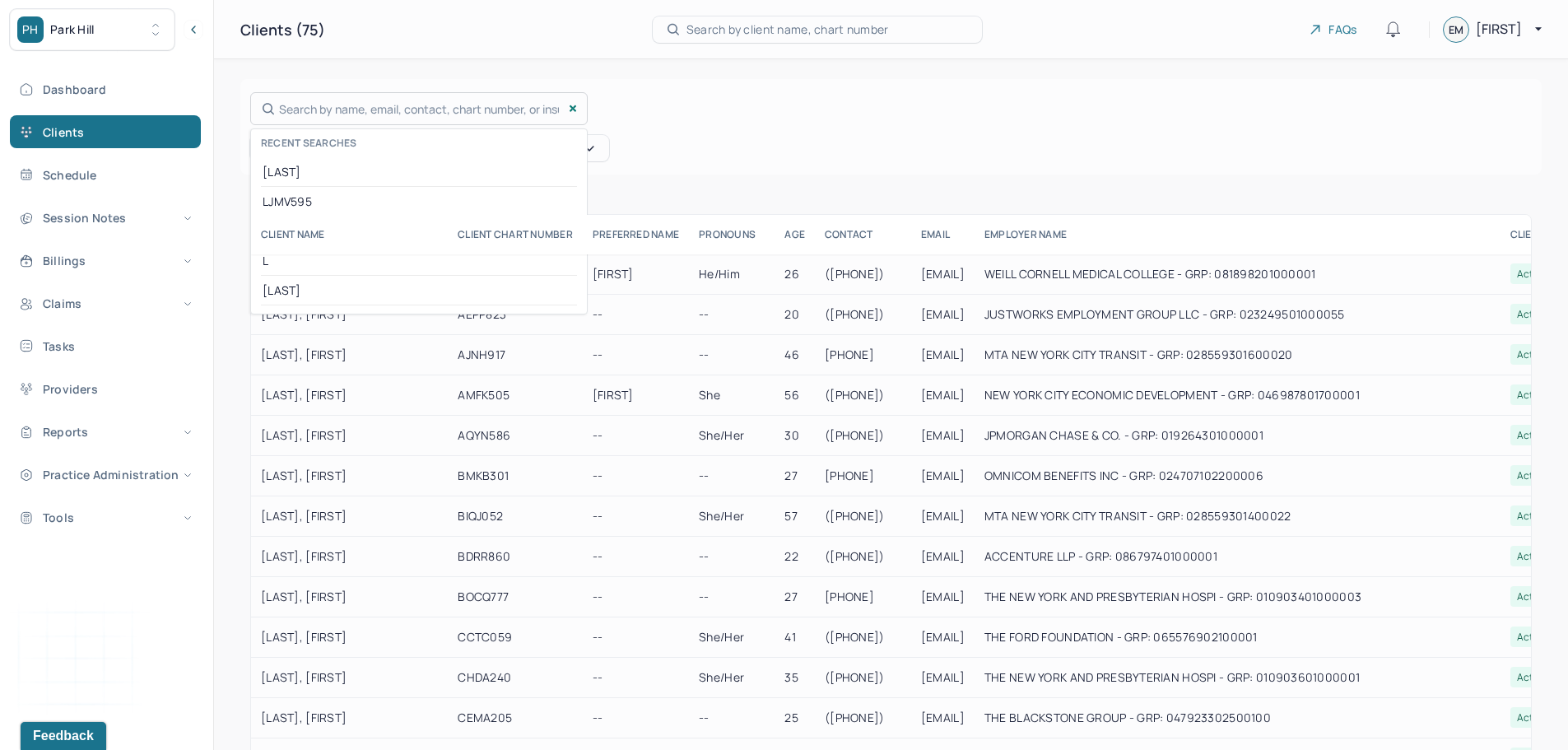 drag, startPoint x: 363, startPoint y: 115, endPoint x: 328, endPoint y: 119, distance: 35.22783 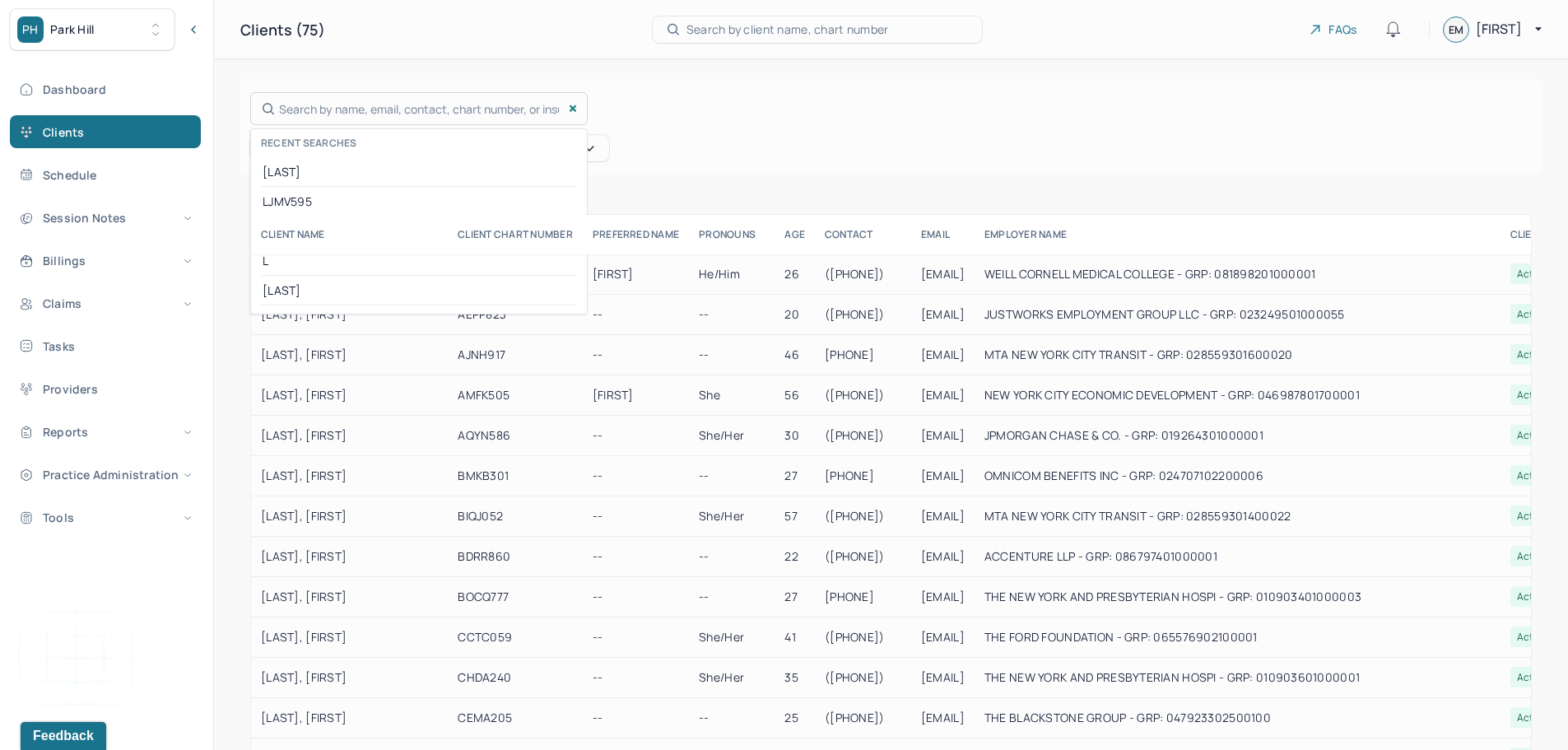 click on "Search by name, email, contact, chart number, or insurance id... Recent searches [LAST] [ID] [LAST] [LAST]" at bounding box center (419, 109) 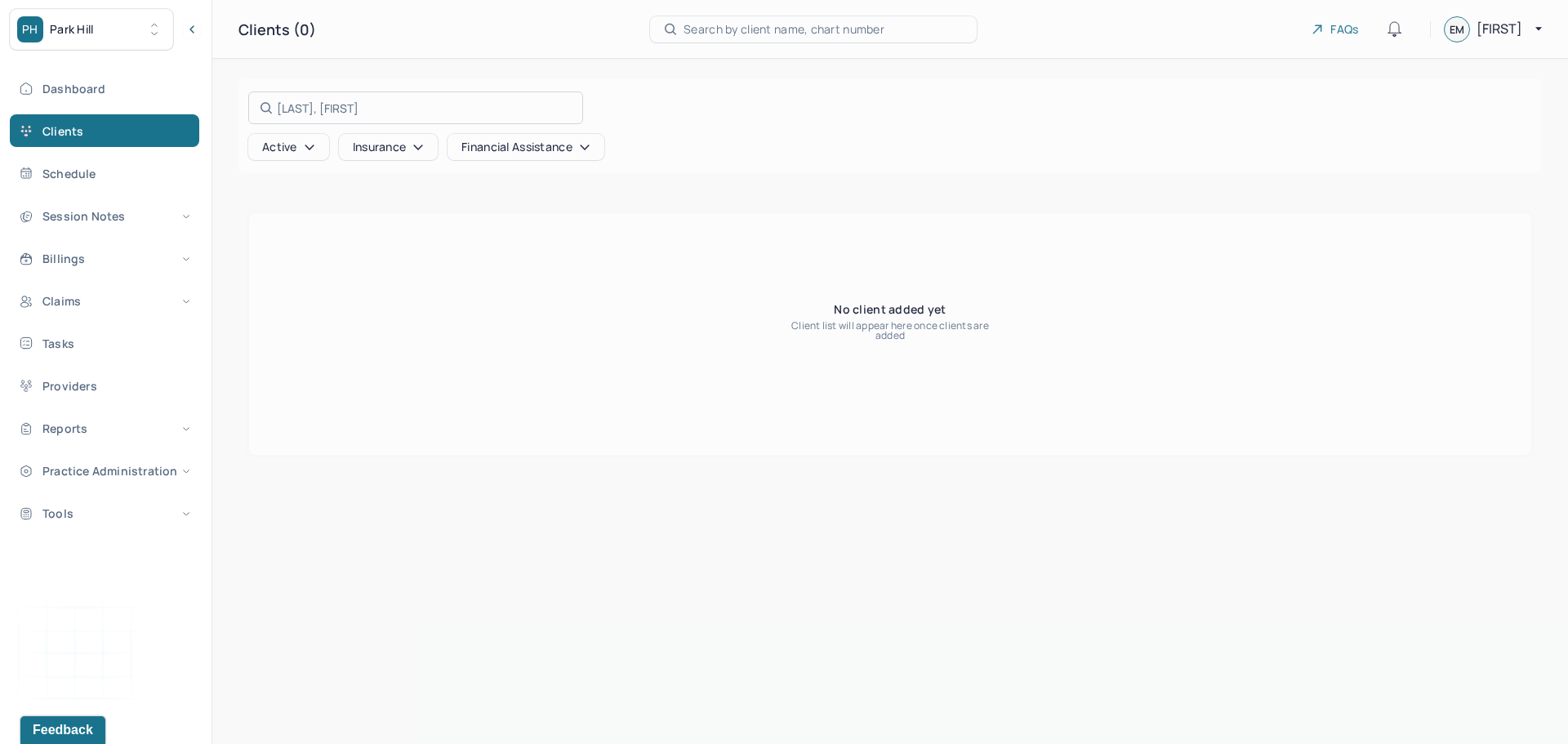 type on "[LAST], [FIRST]" 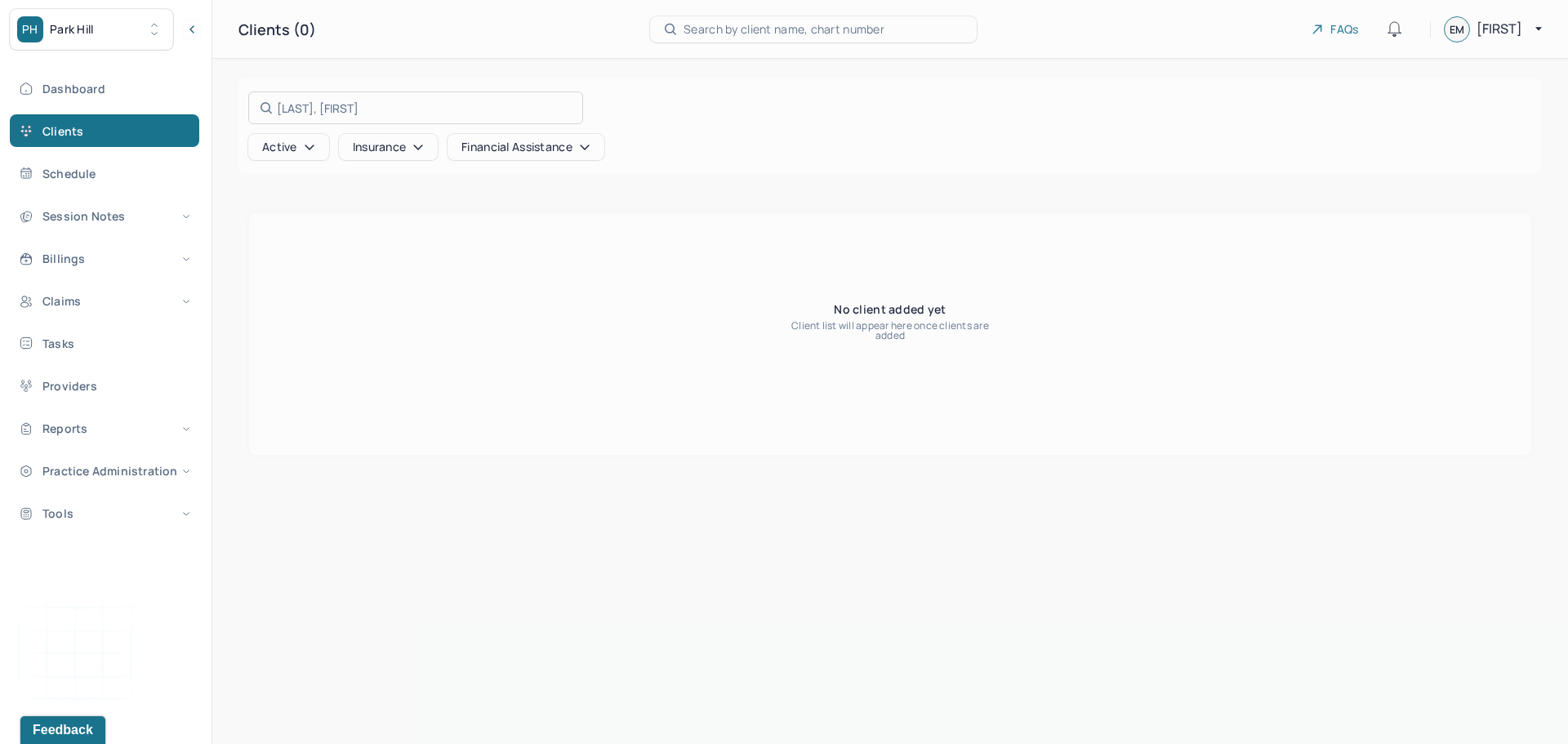 click at bounding box center (784, 372) 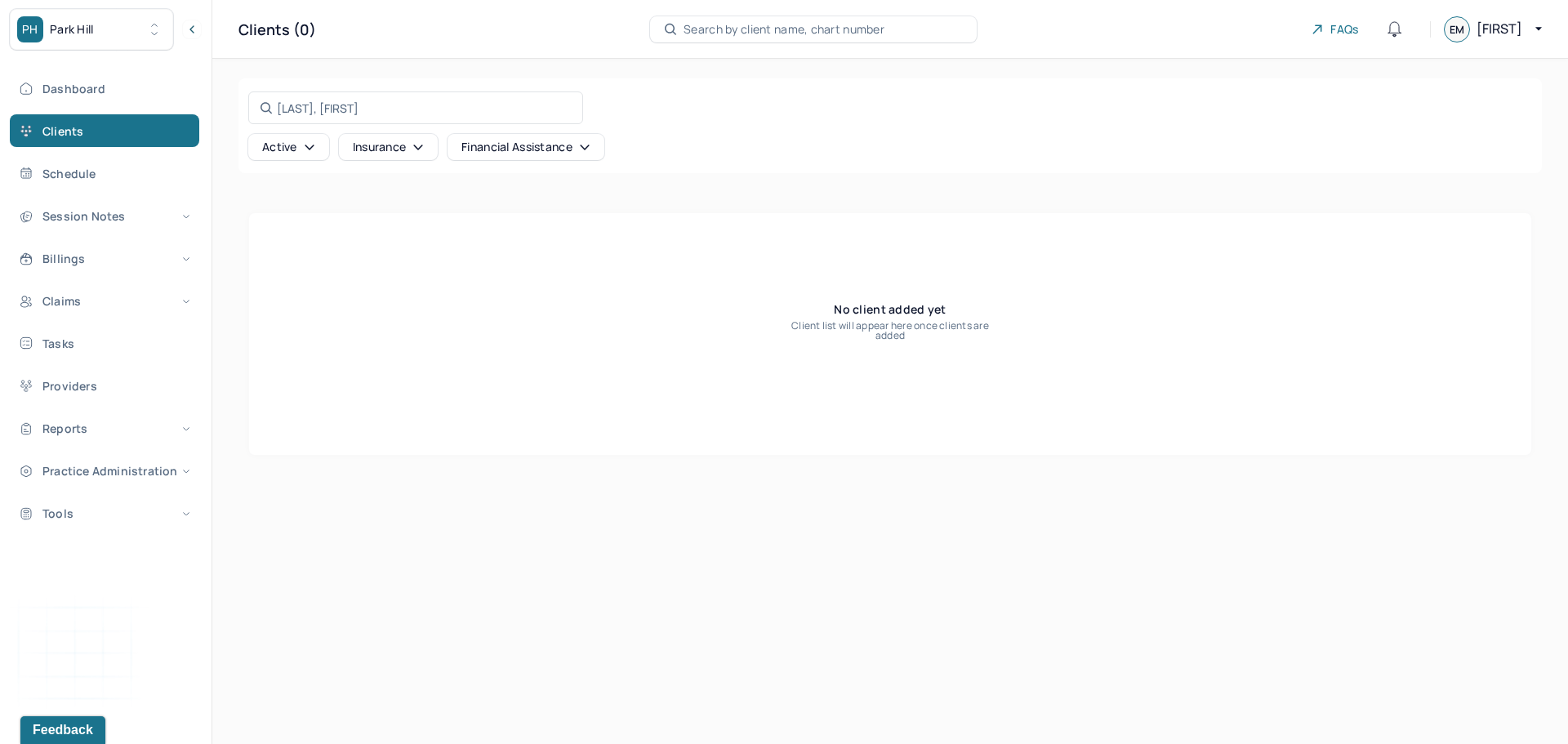 click on "[LAST], [FIRST] Search by name, email, contact, chart number, or insurance id...   Active     Insurance     Financial assistance" at bounding box center (890, 126) 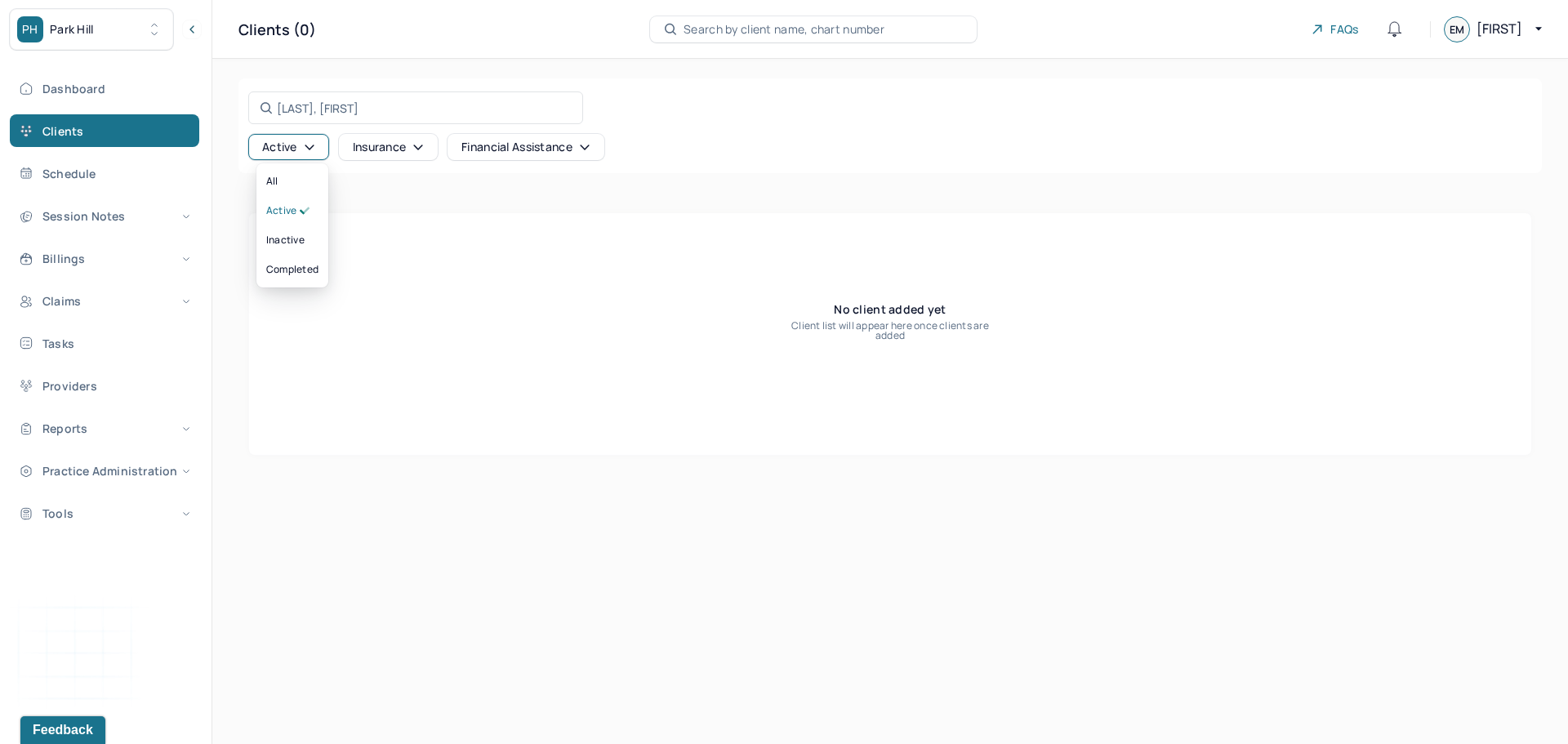 click on "Active" at bounding box center [288, 147] 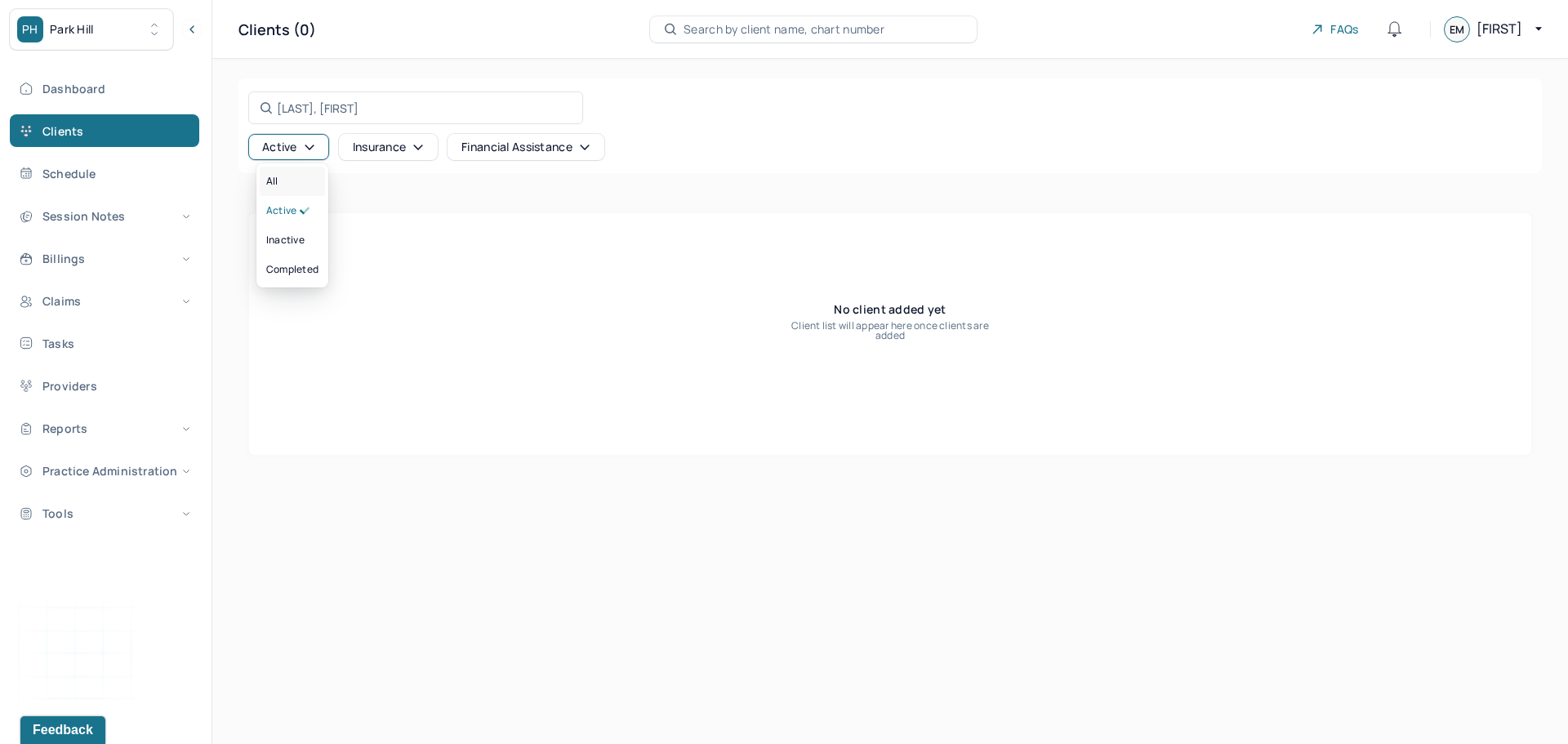 click on "All" at bounding box center (292, 181) 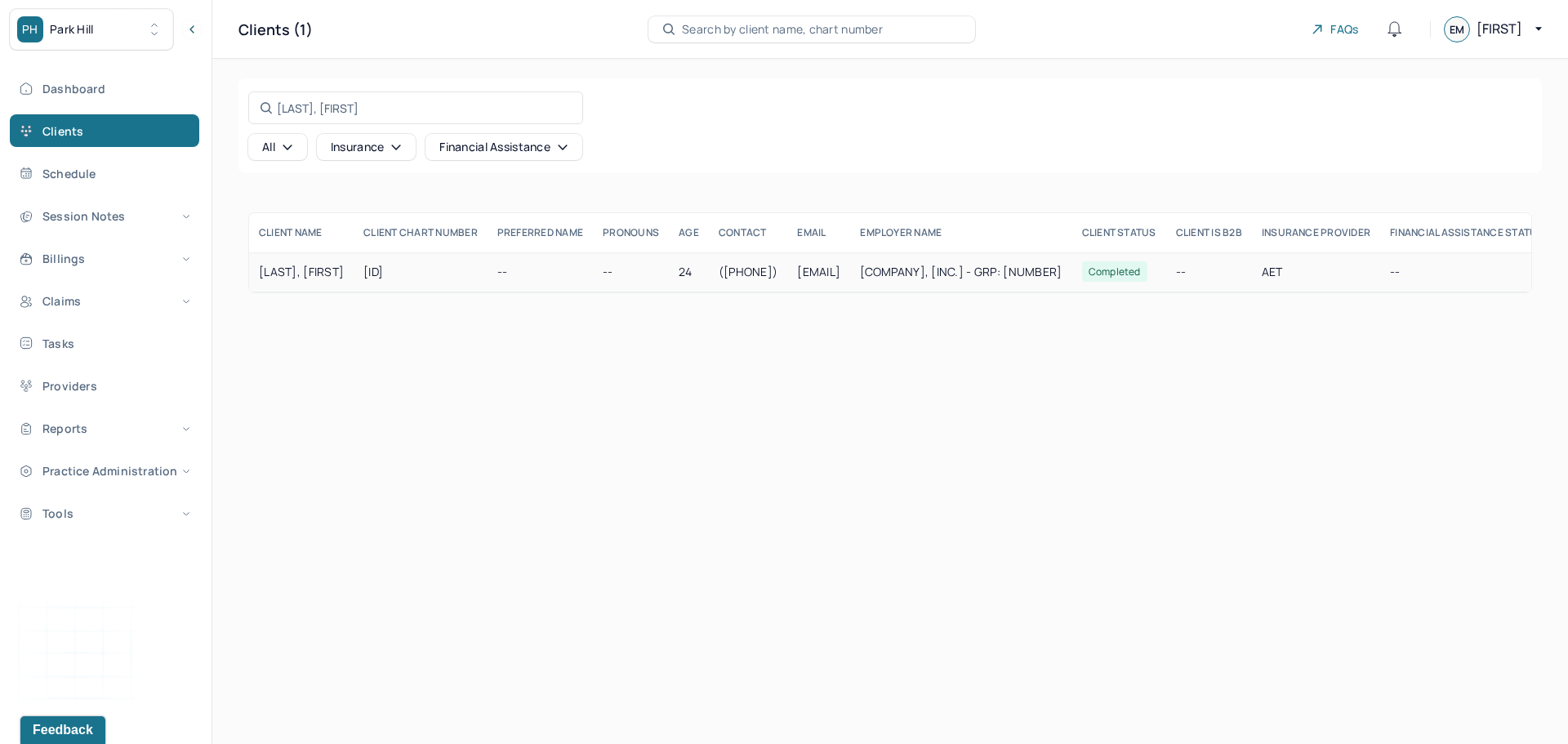 click on "[ID]" at bounding box center [421, 272] 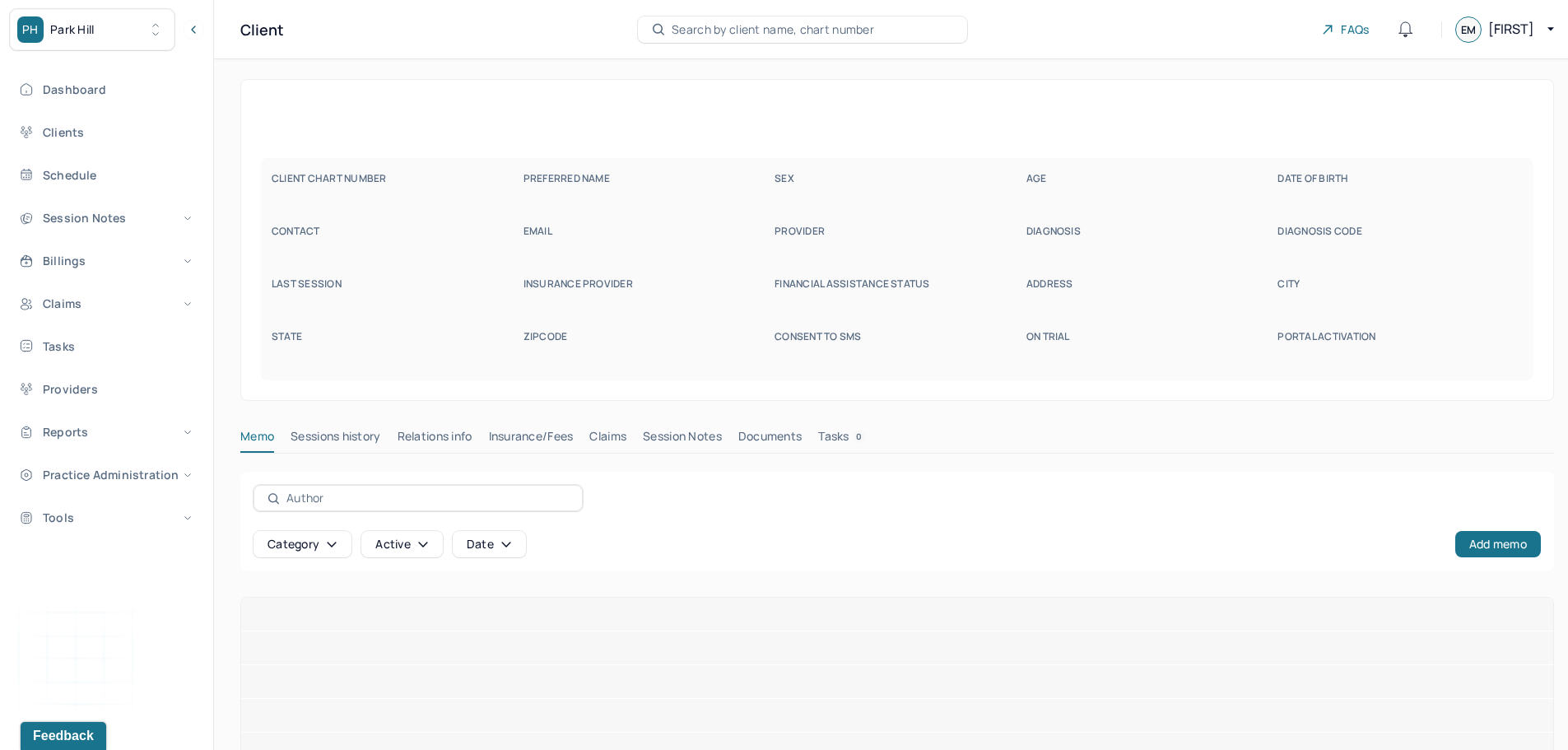 click on "LAST SESSION" at bounding box center (394, 284) 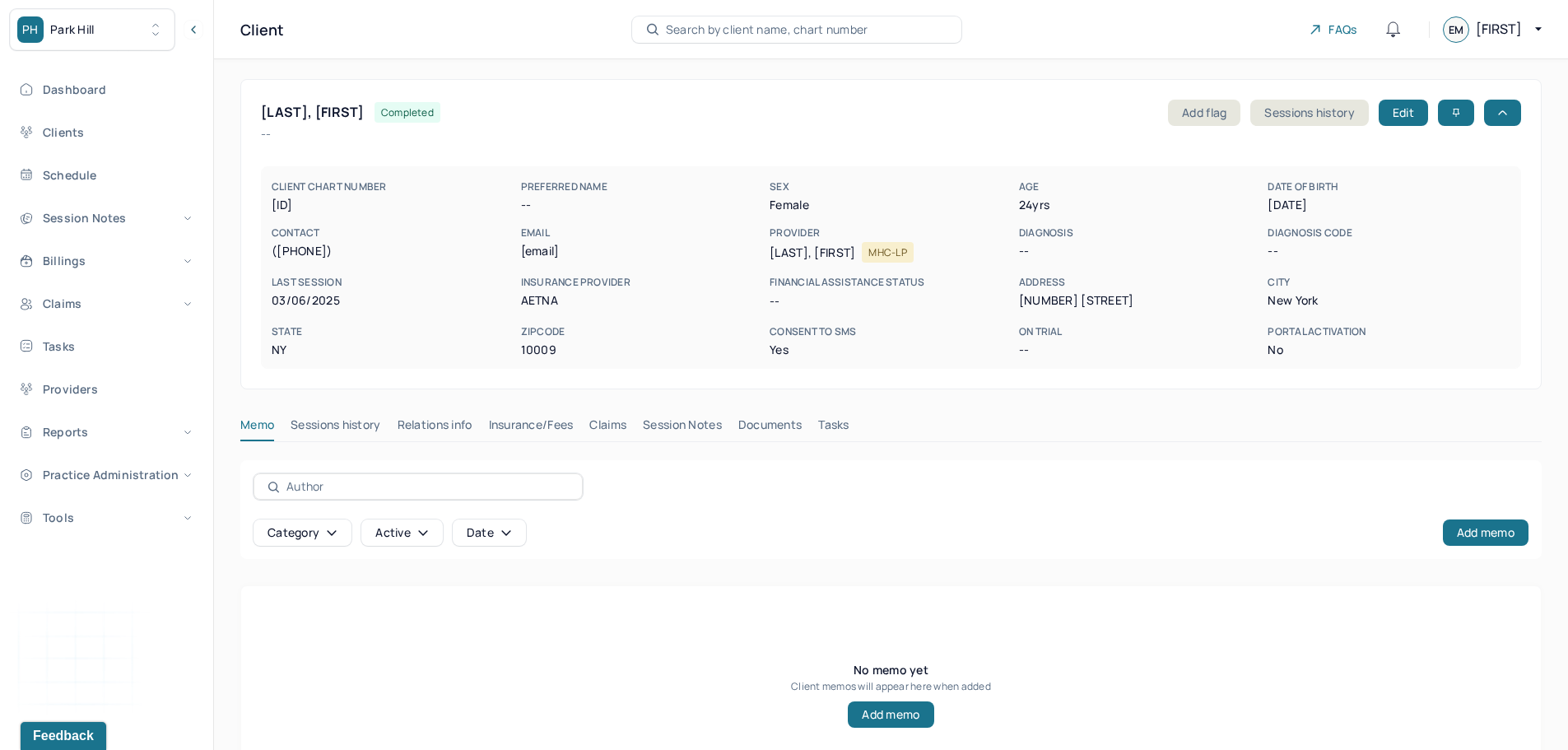 click on "Claims" at bounding box center [607, 428] 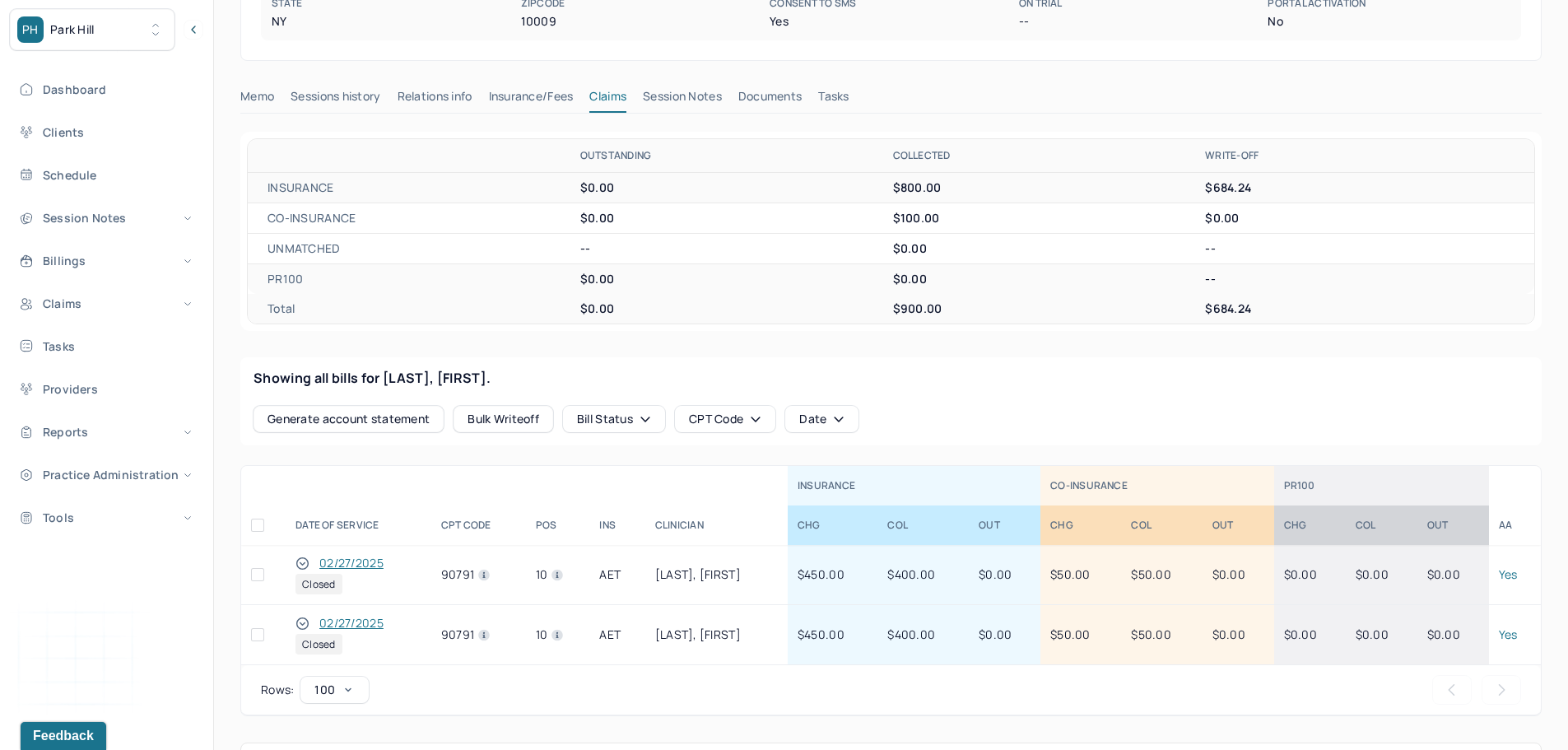 scroll, scrollTop: 329, scrollLeft: 0, axis: vertical 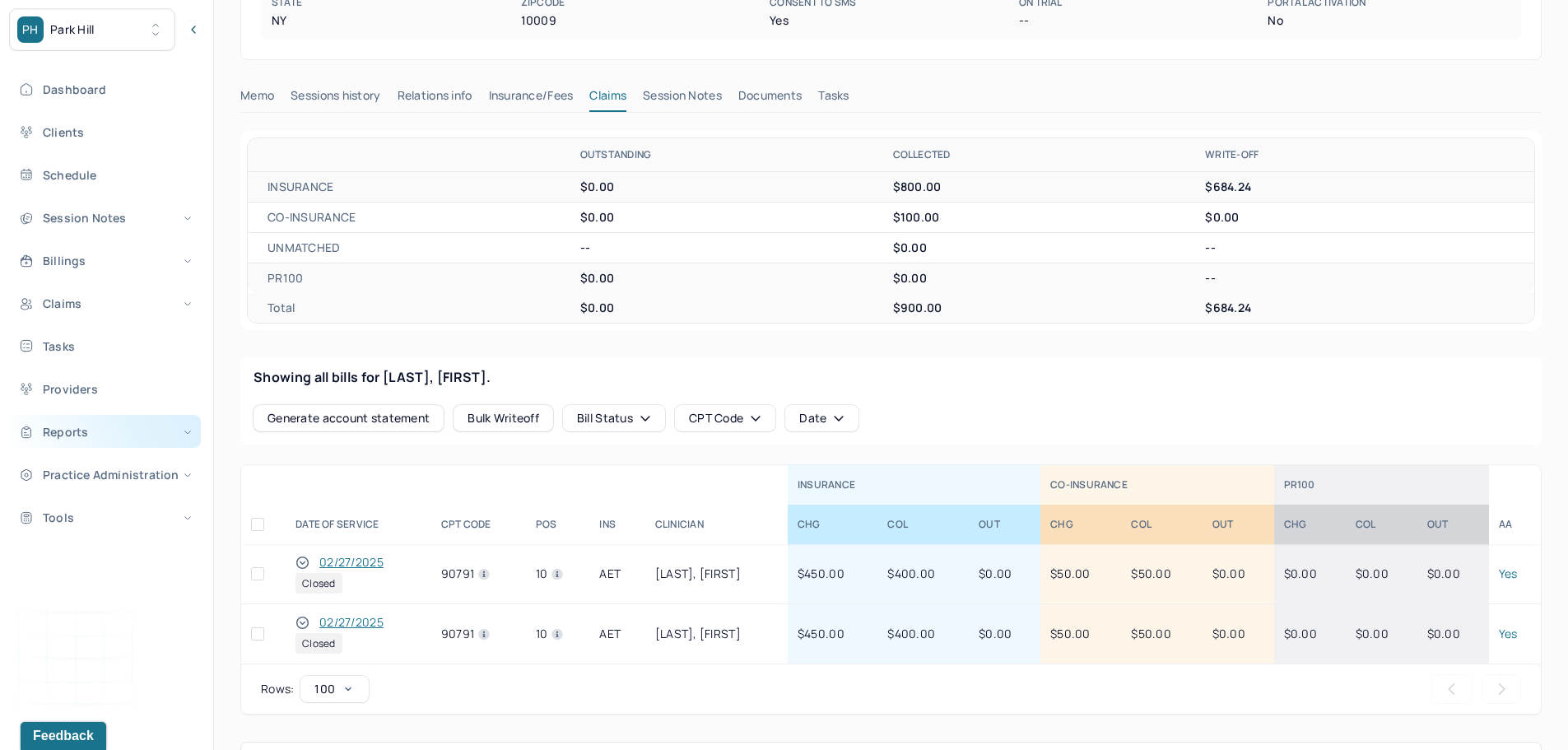 click on "Reports" at bounding box center [105, 431] 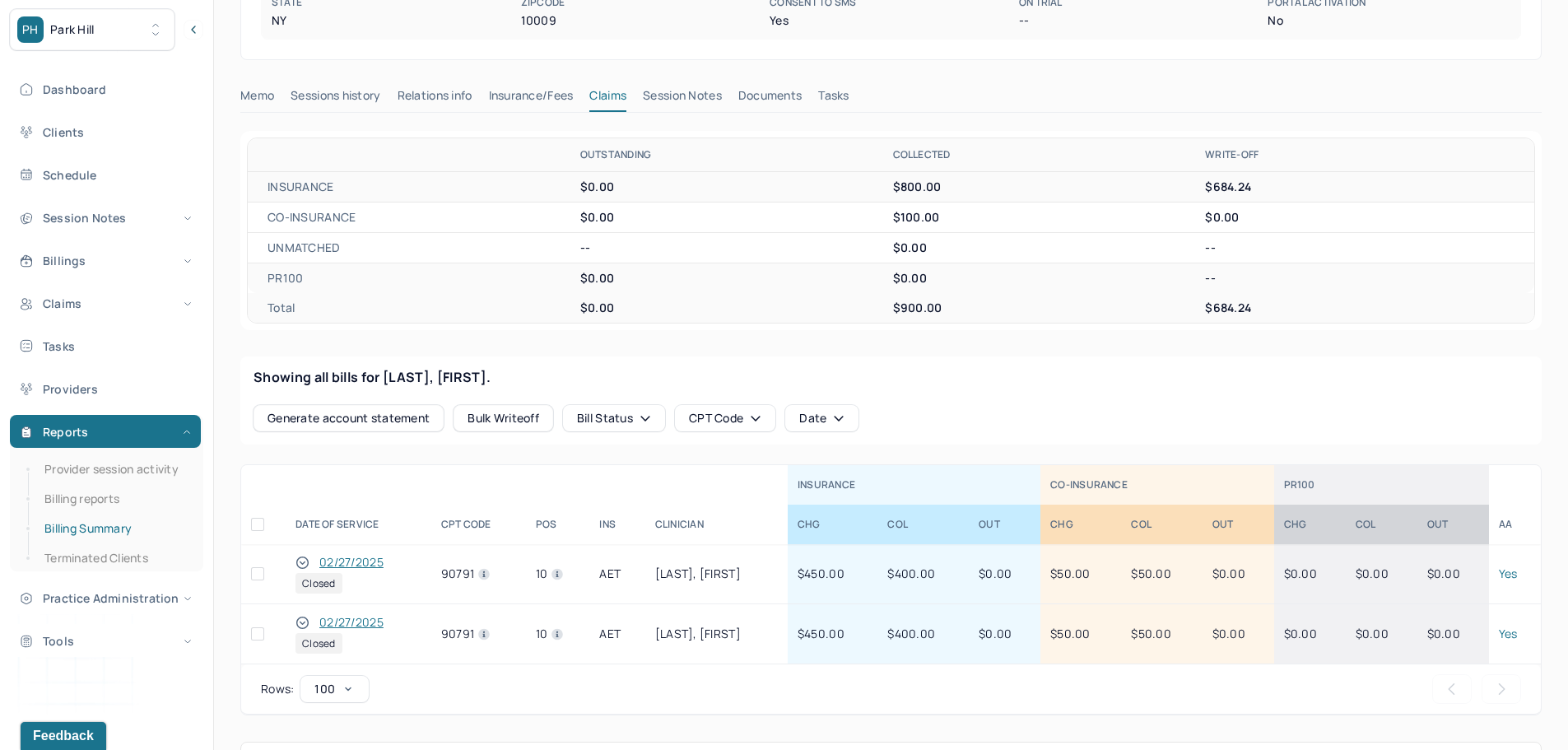 click on "Billing Summary" at bounding box center [114, 529] 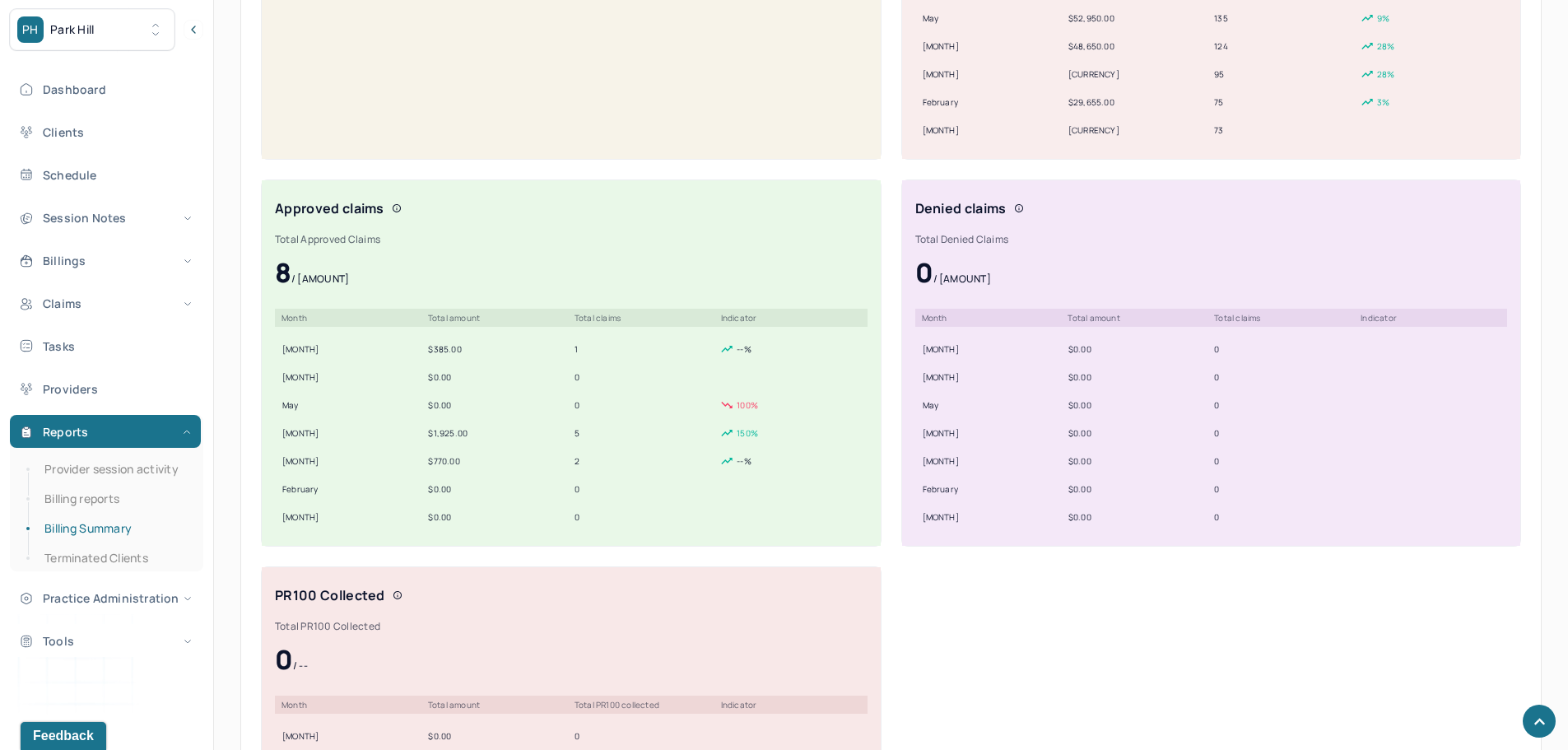 scroll, scrollTop: 1153, scrollLeft: 0, axis: vertical 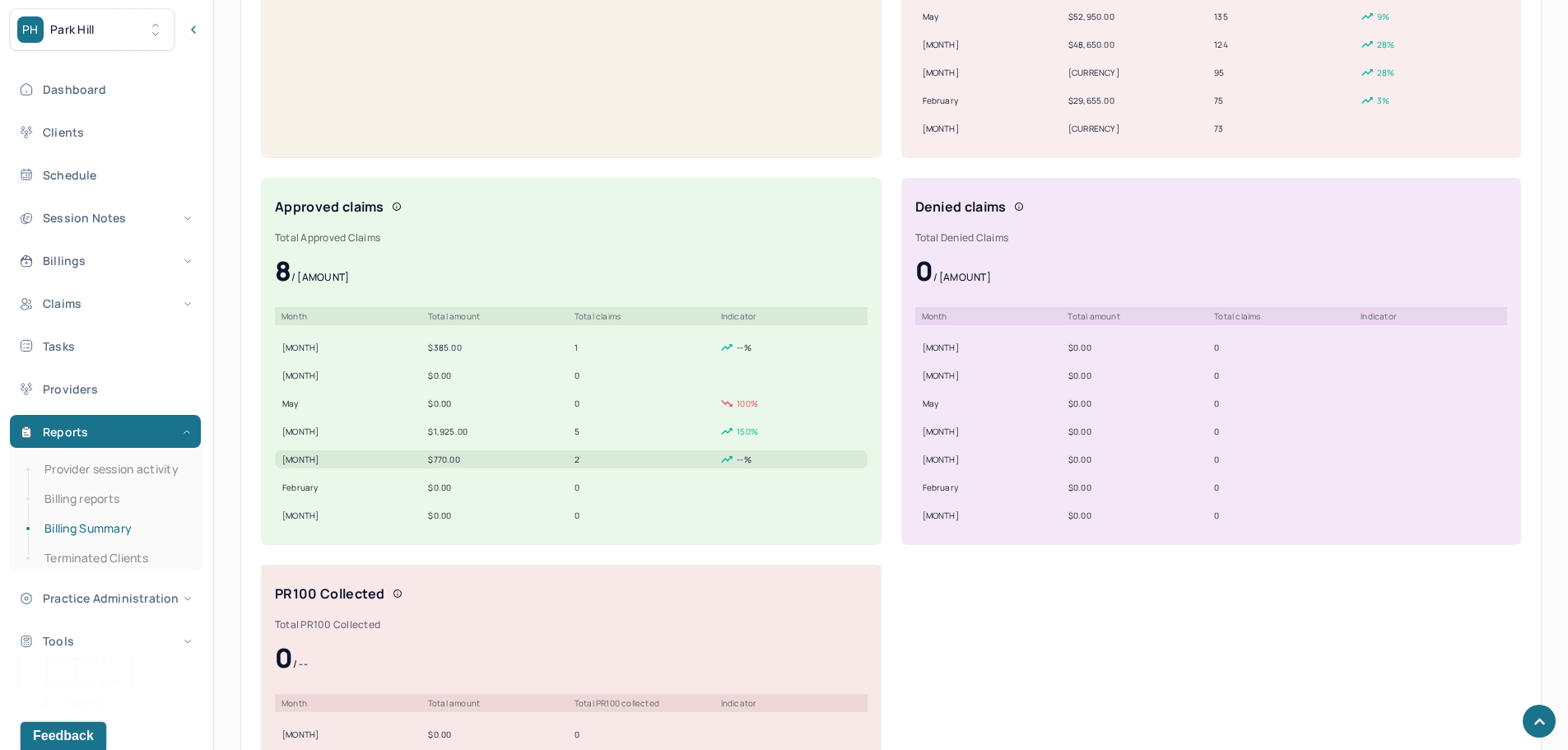 click on "$770.00" at bounding box center (497, 459) 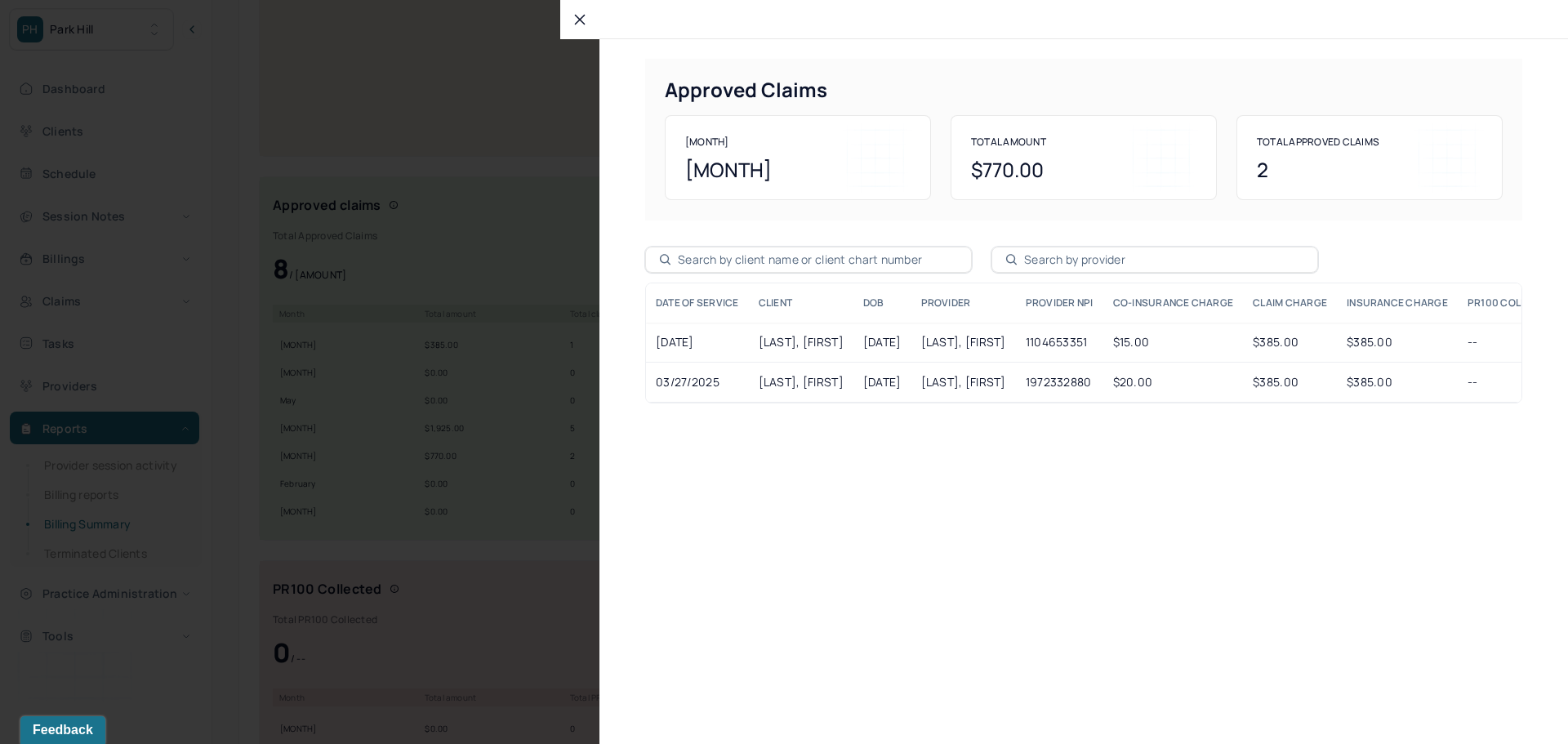 click 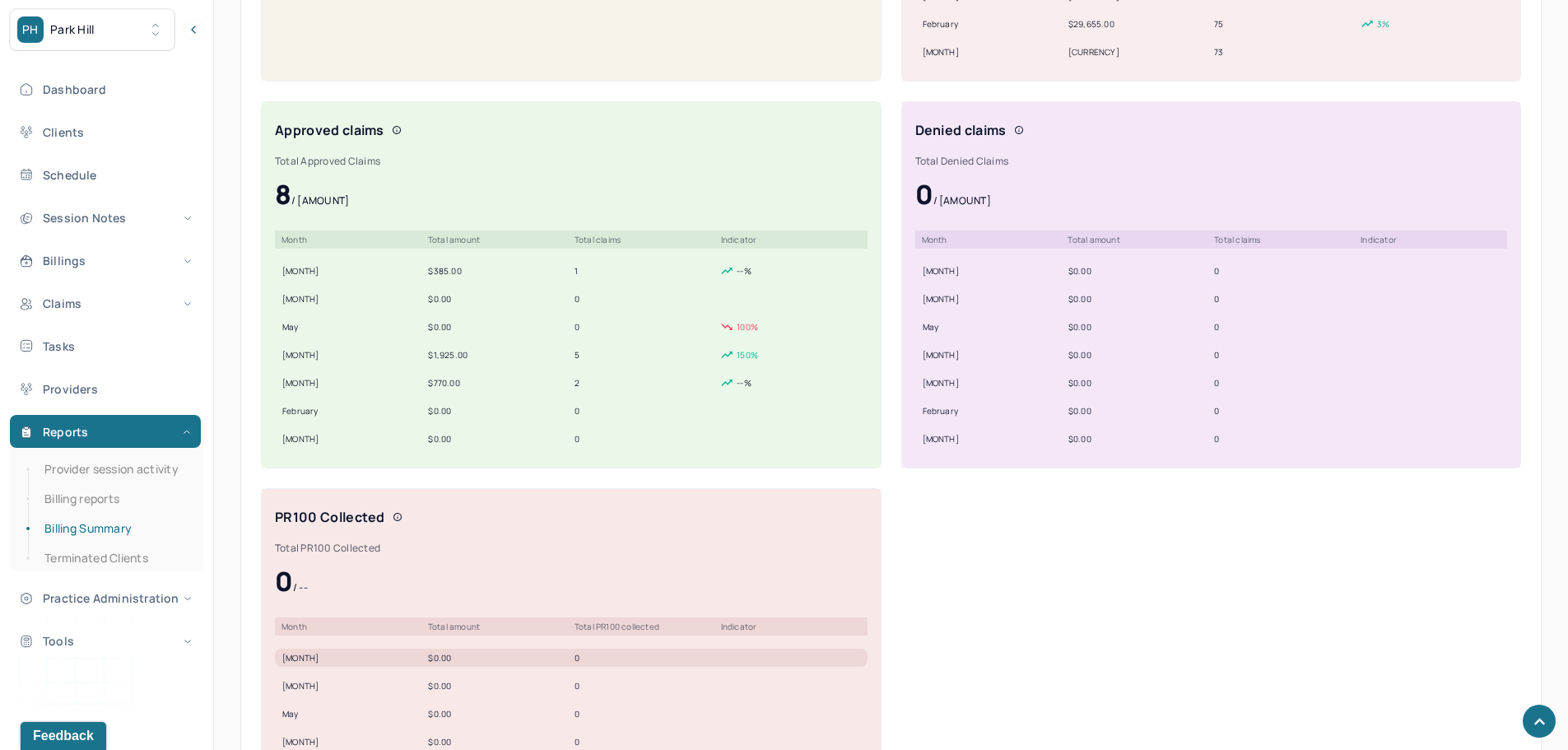 scroll, scrollTop: 1381, scrollLeft: 0, axis: vertical 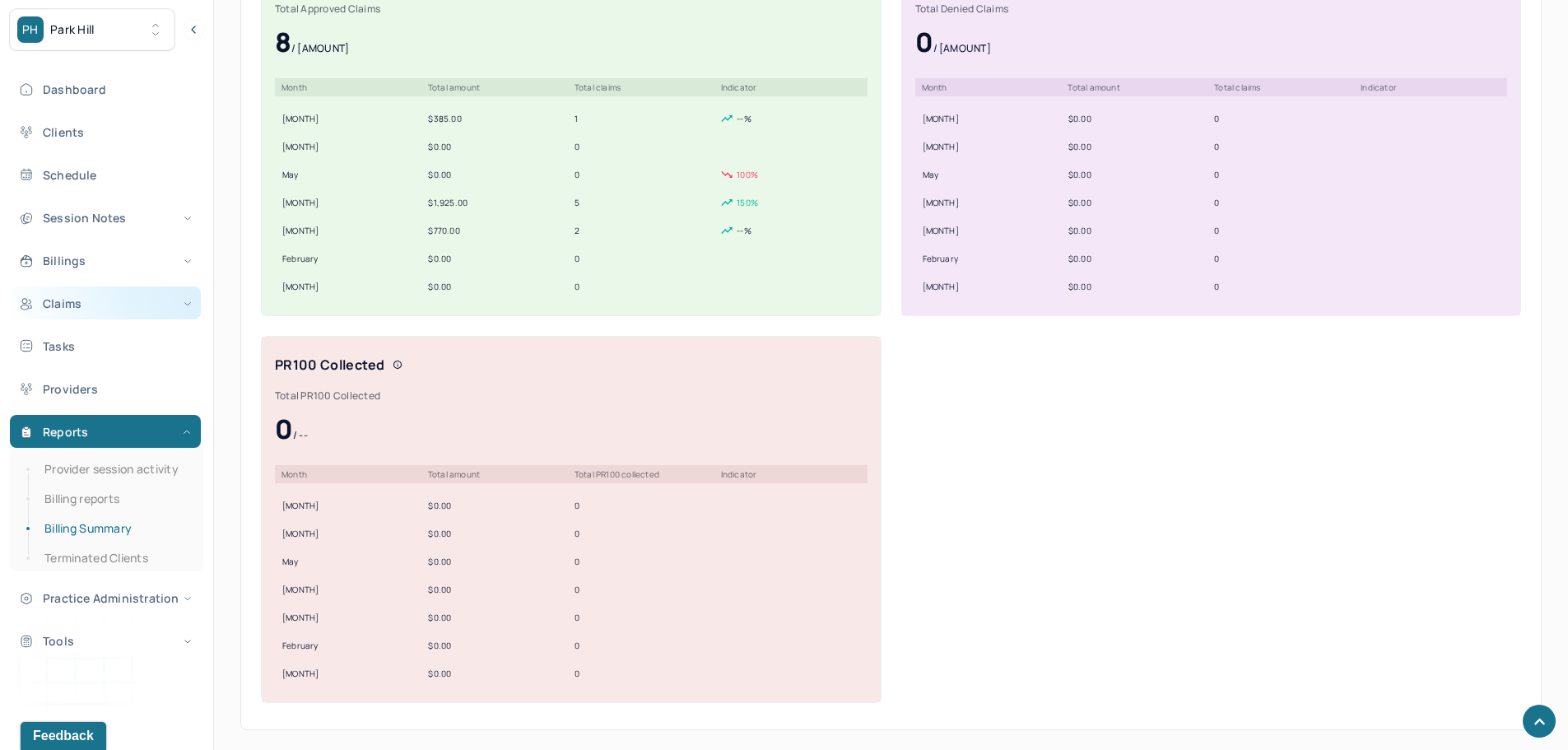 click on "Claims" at bounding box center [105, 303] 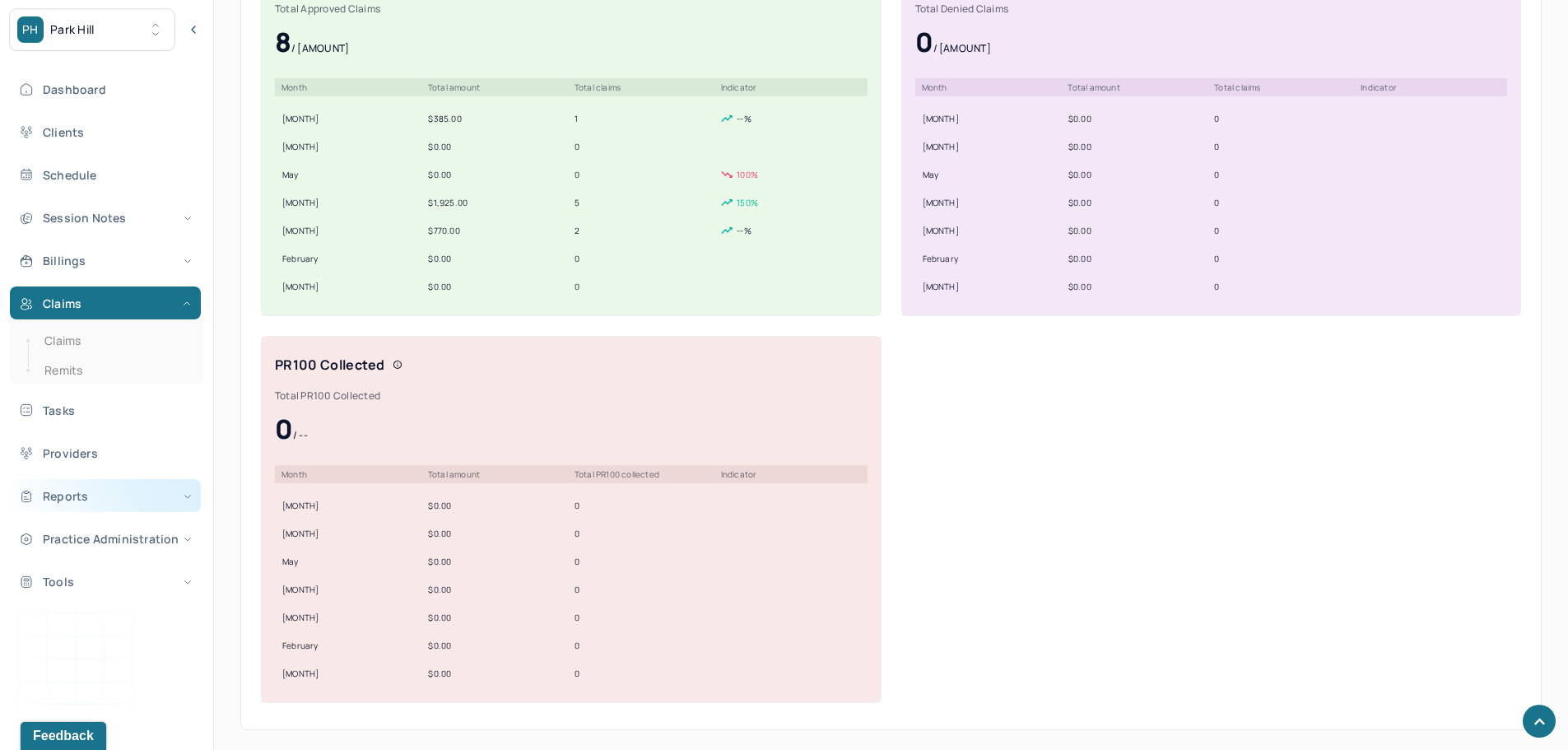 click on "Reports" at bounding box center [105, 496] 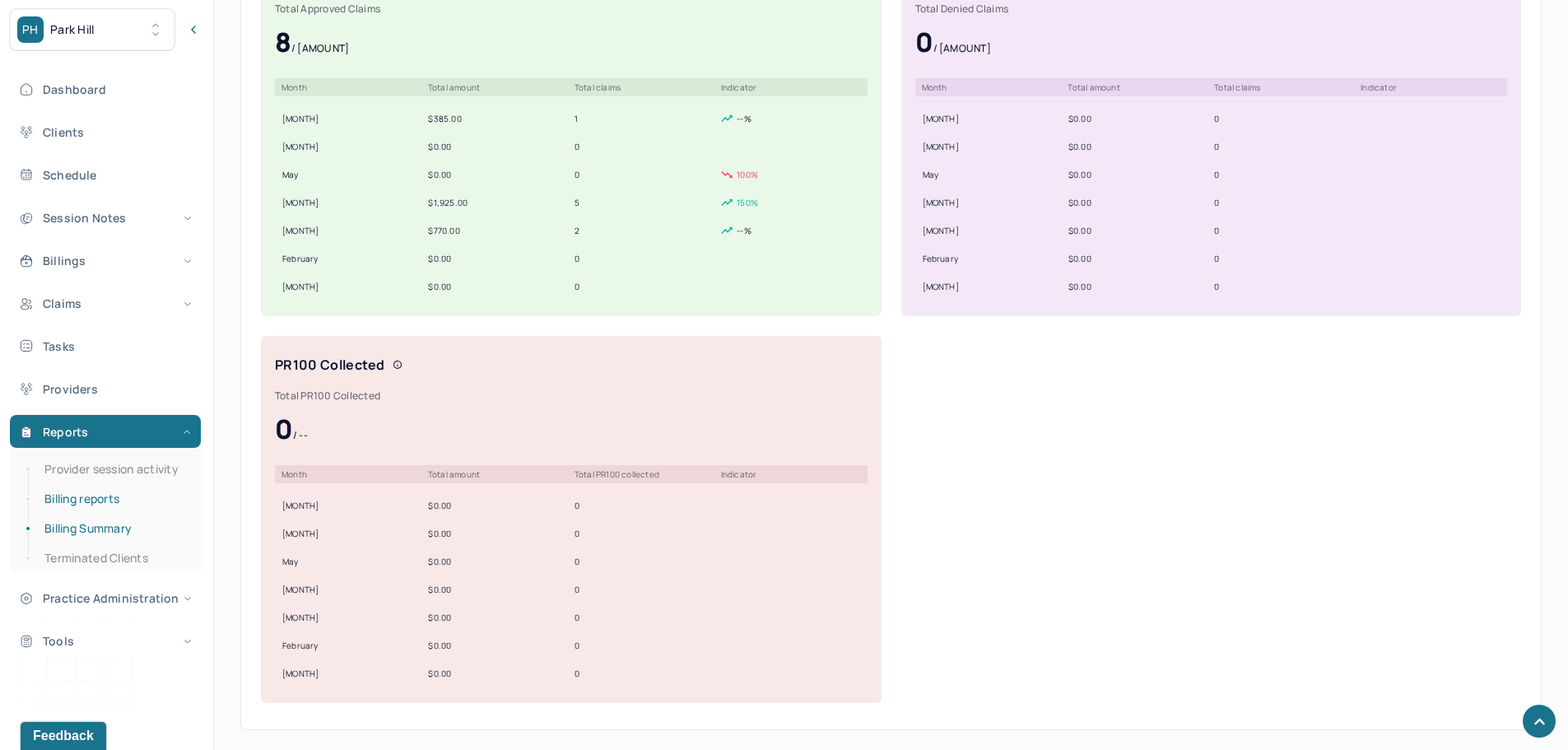 click on "Billing reports" at bounding box center [114, 499] 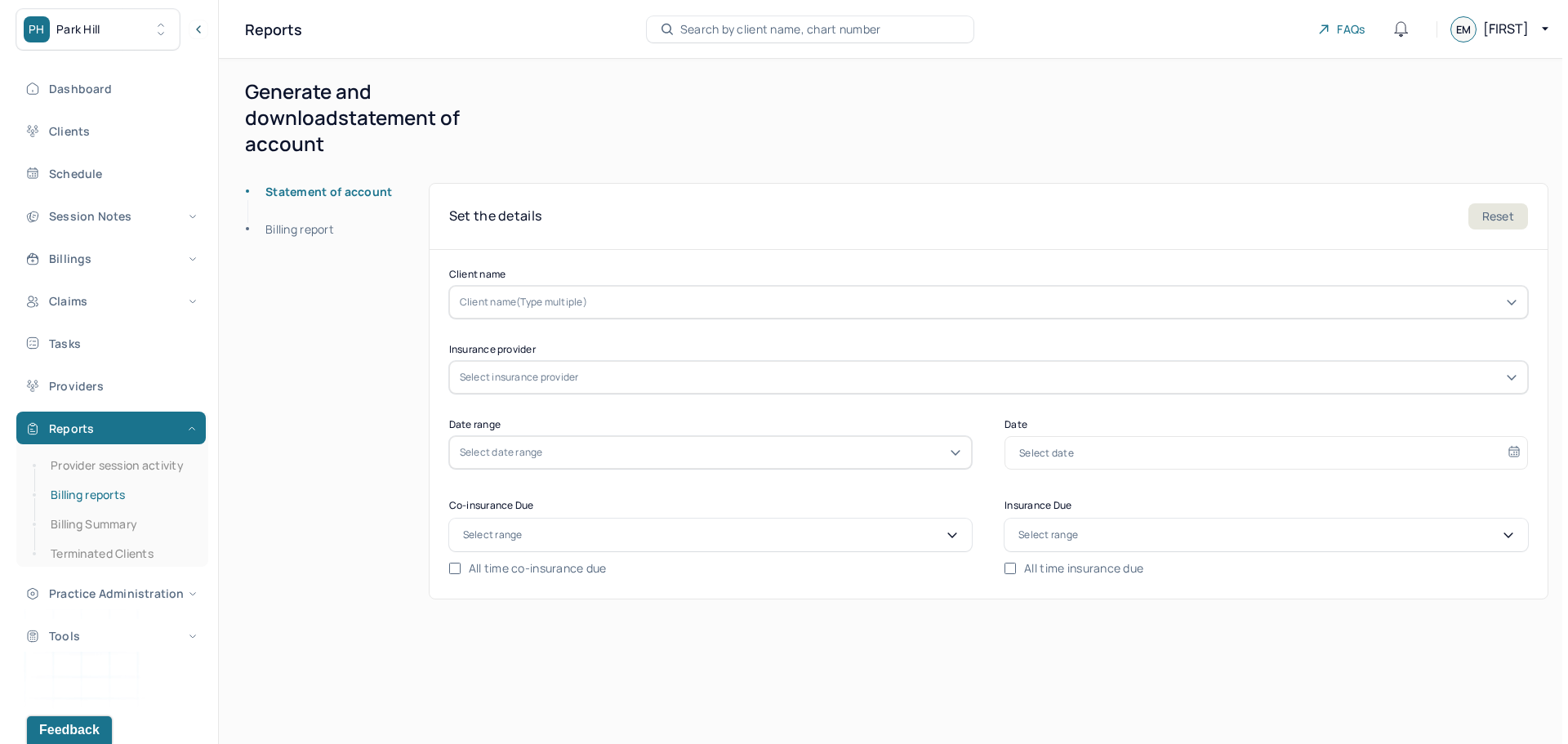 scroll, scrollTop: 0, scrollLeft: 0, axis: both 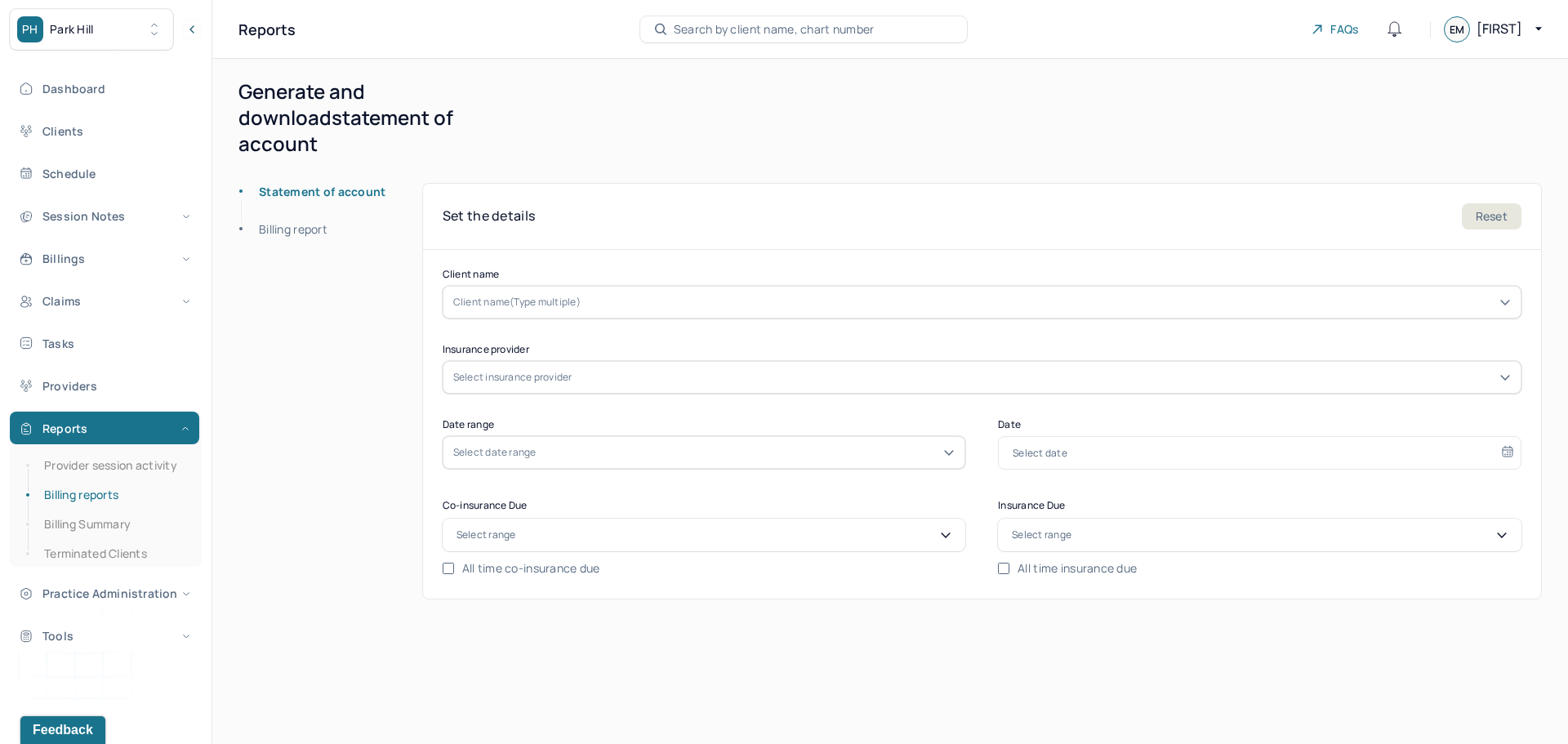 click on "Statement of account" at bounding box center [313, 202] 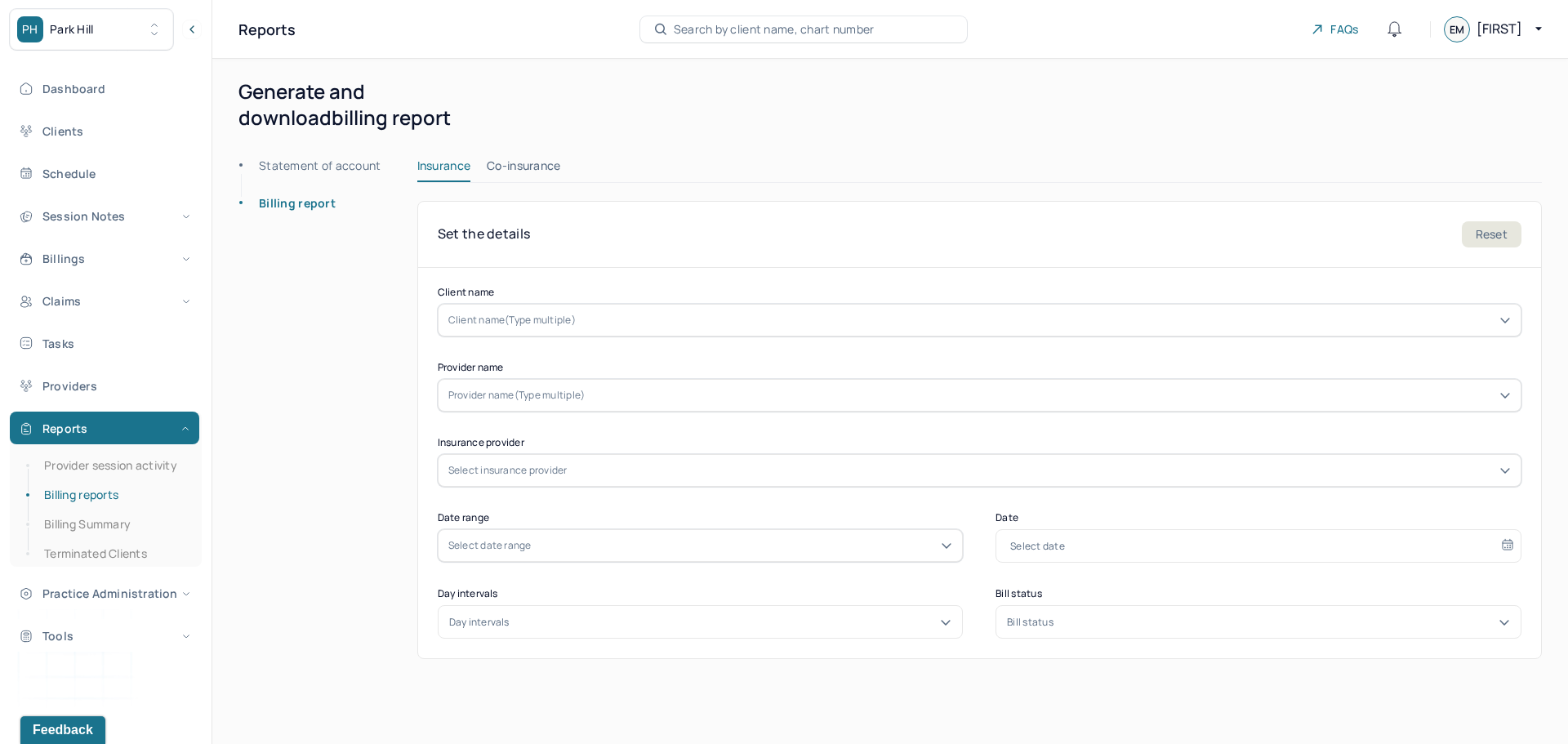click on "Select date range" at bounding box center (701, 546) 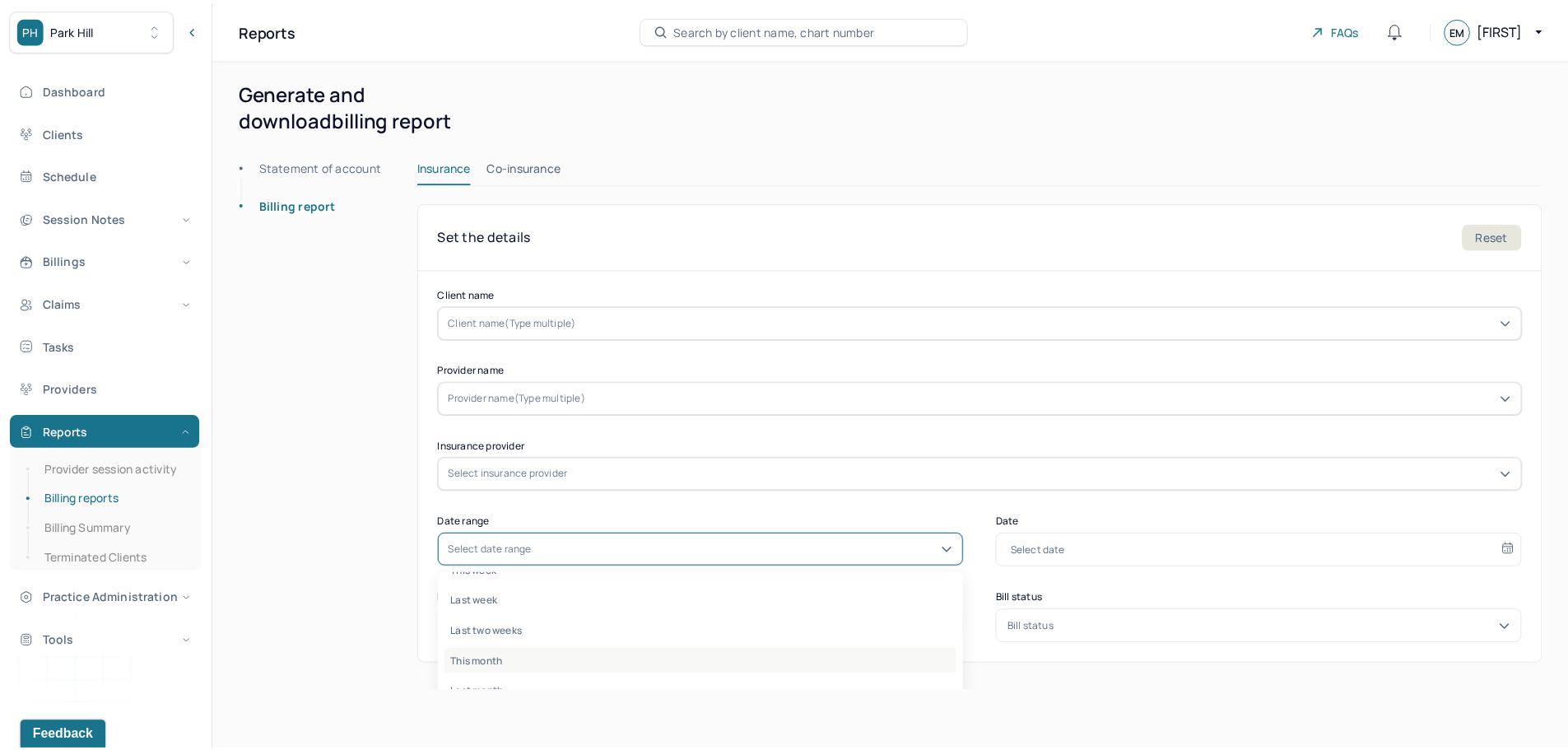scroll, scrollTop: 0, scrollLeft: 0, axis: both 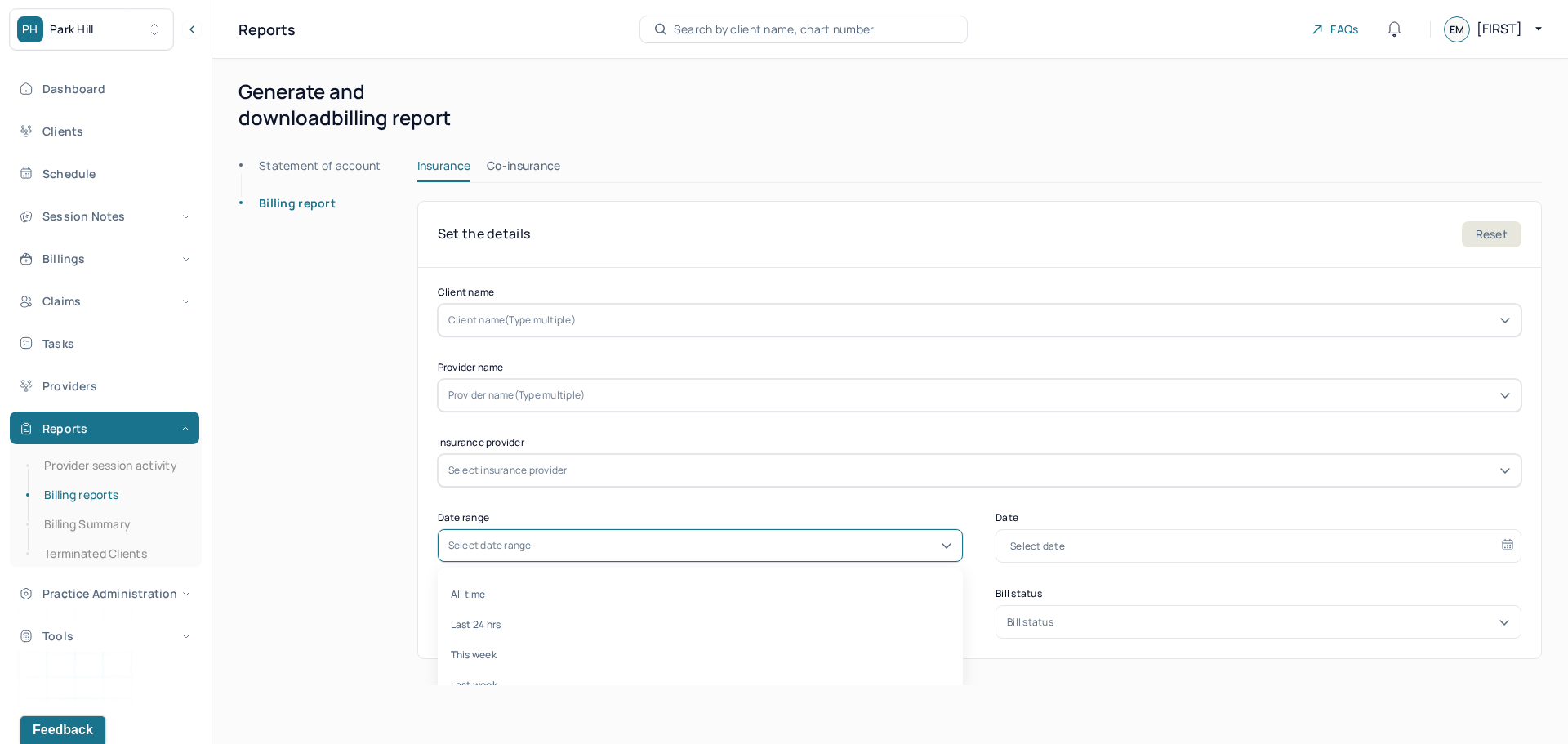 click on "Statement of account     Billing report" at bounding box center (310, 421) 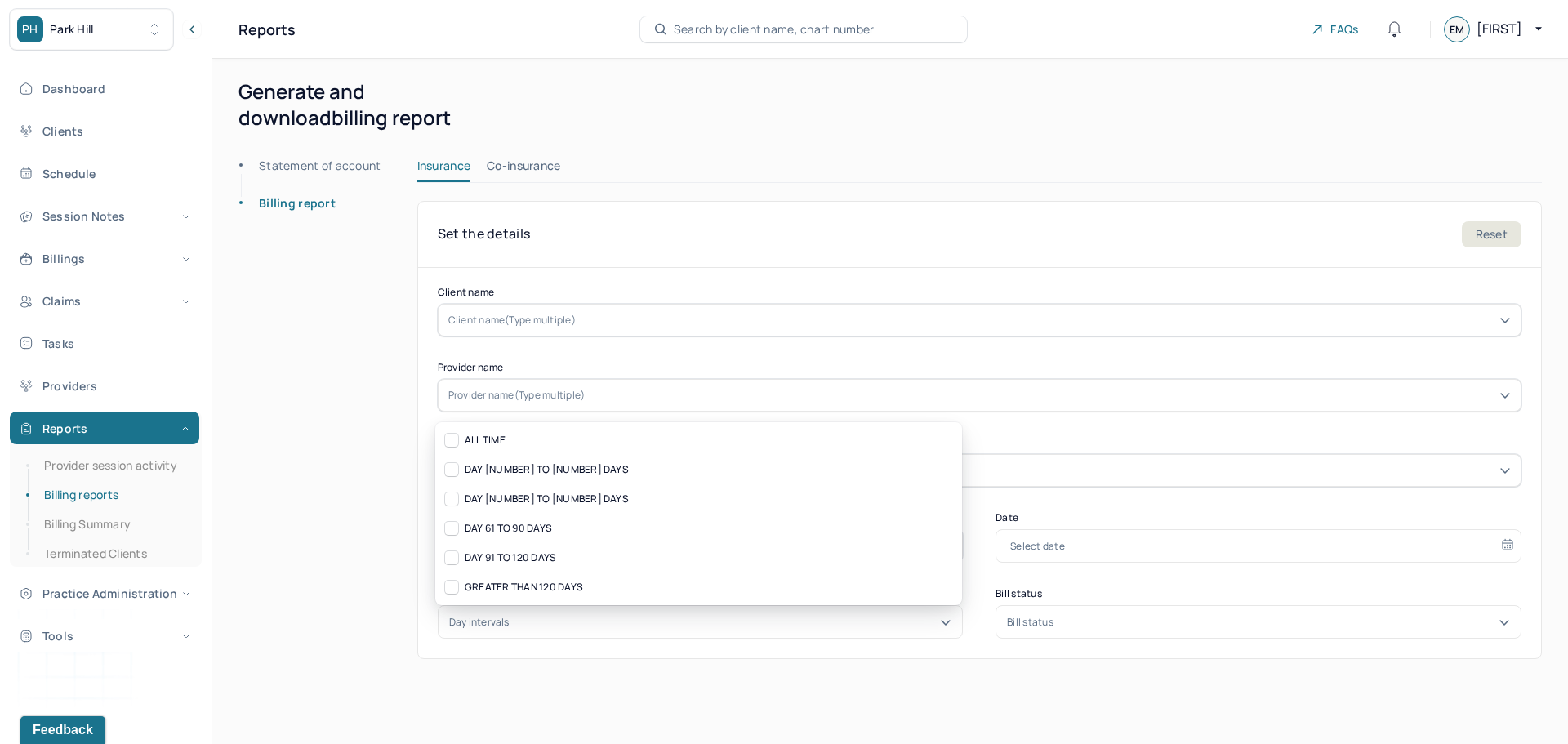 click on "Day intervals" at bounding box center [701, 622] 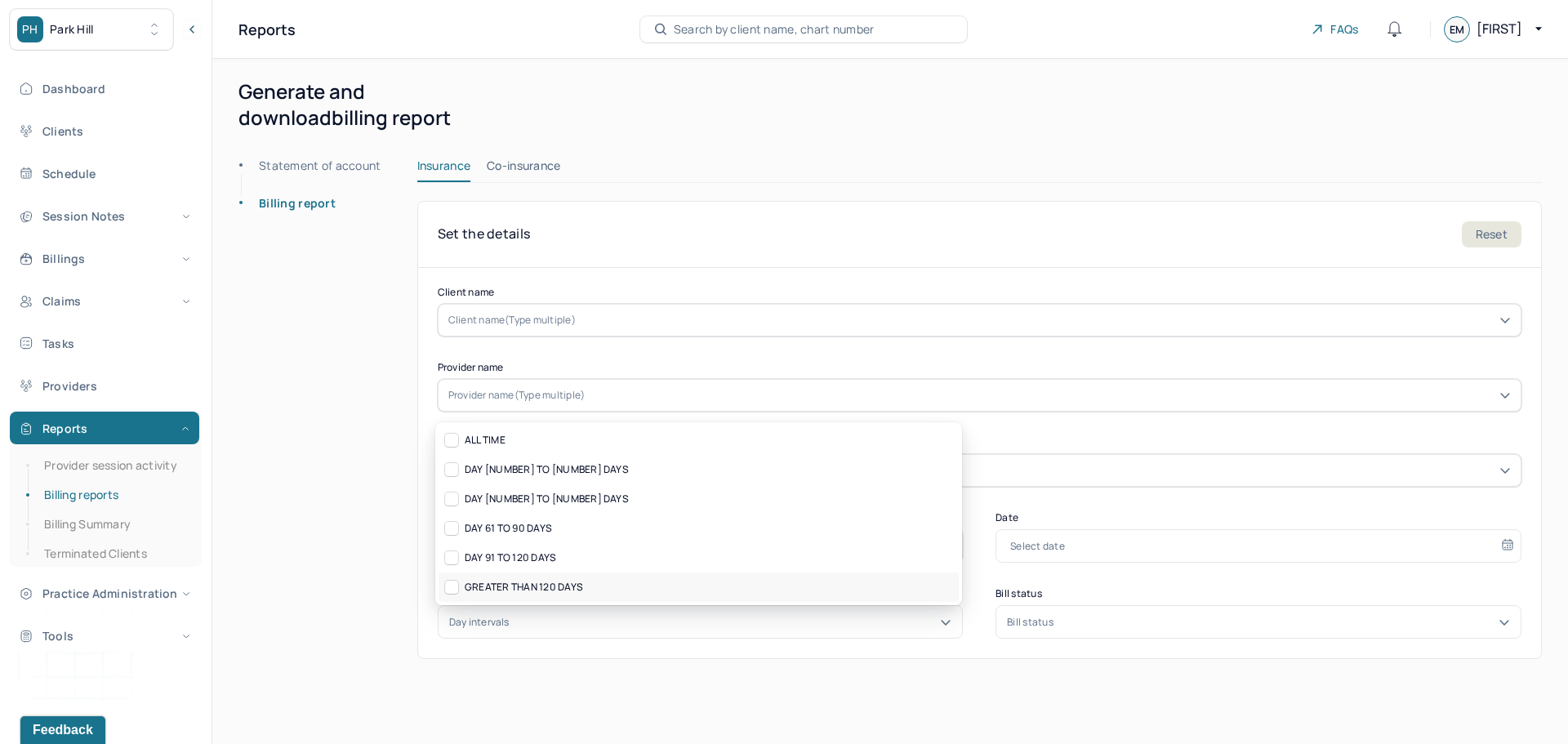 click on "GREATER THAN 120 DAYS" at bounding box center (698, 587) 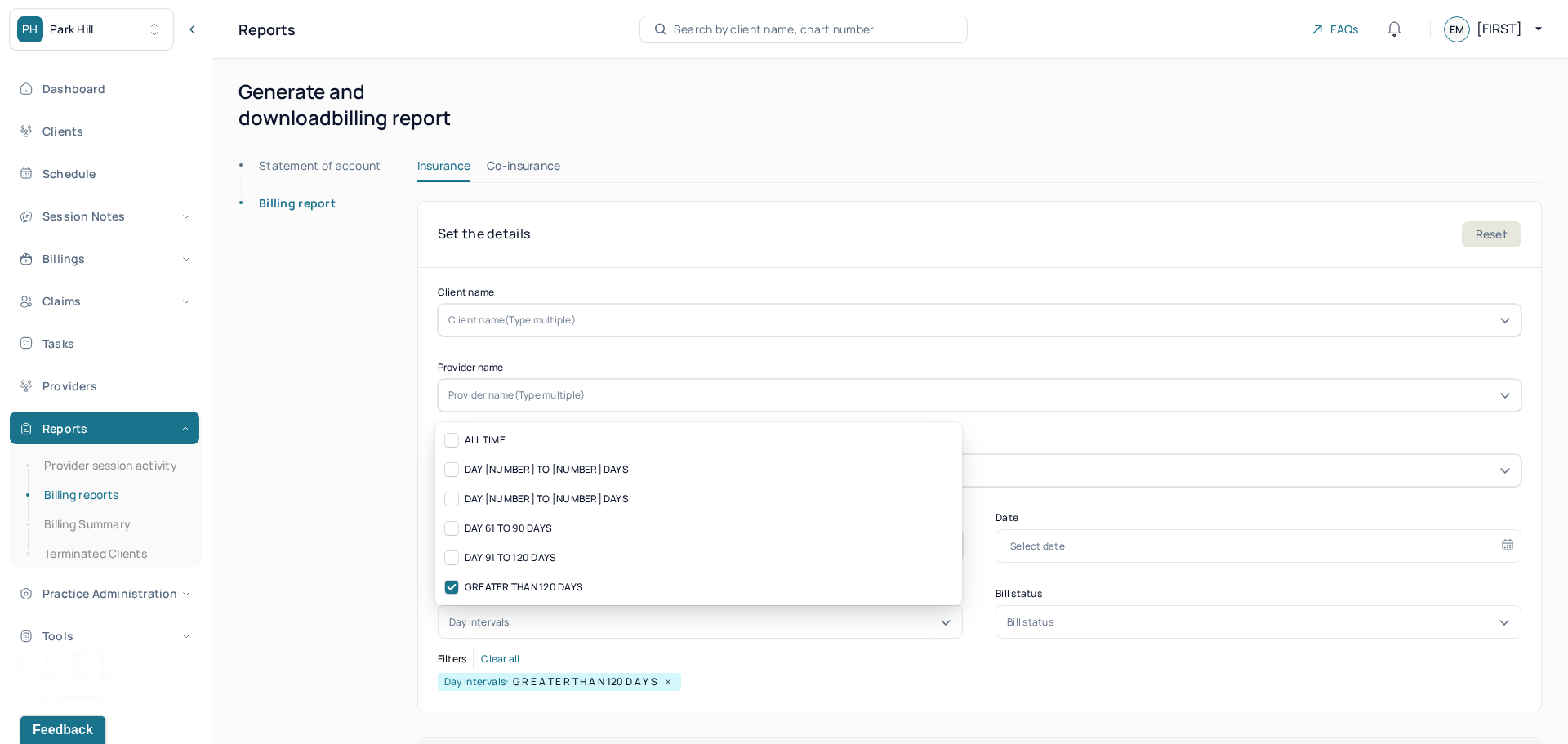 click on "Statement of account     Billing report" at bounding box center (310, 548) 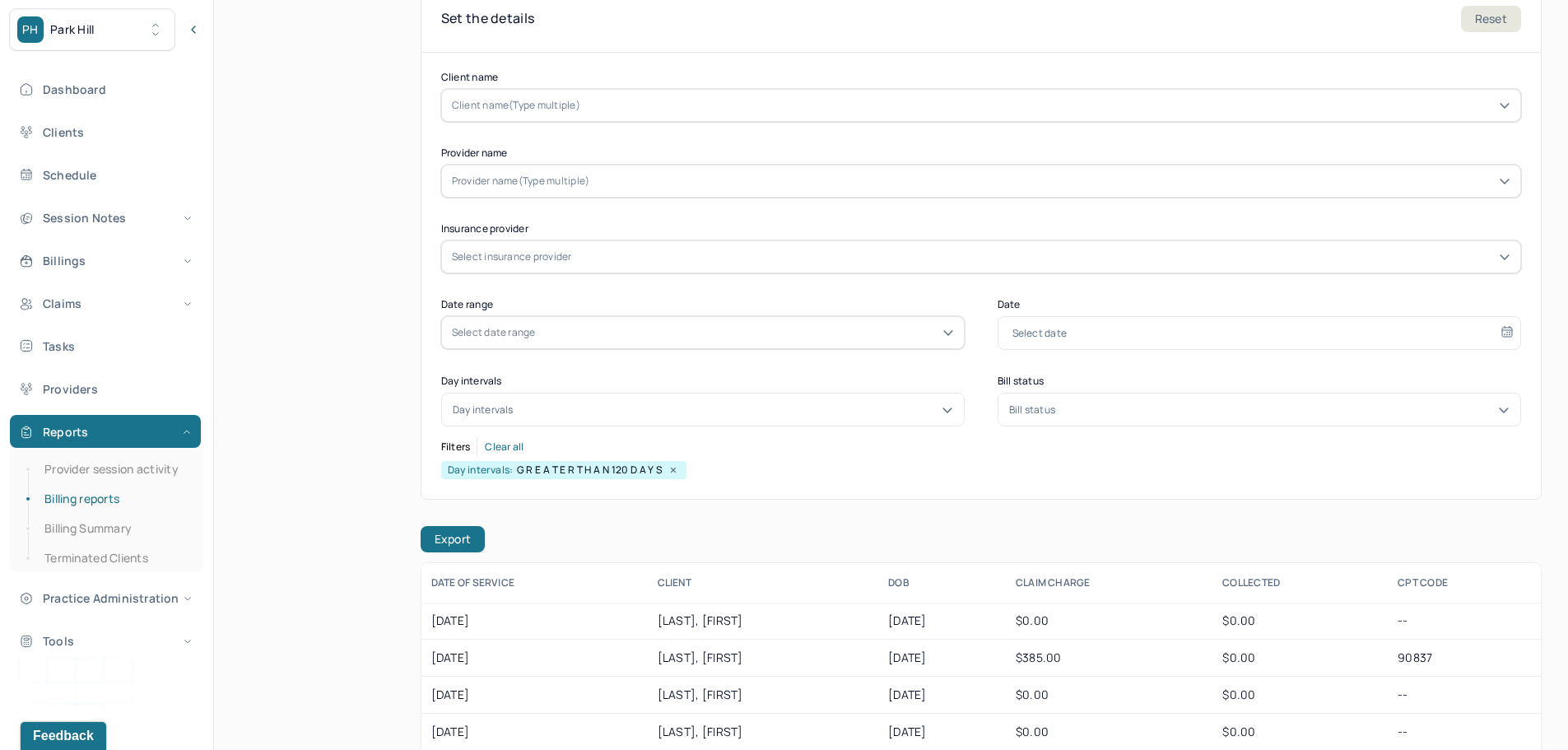 scroll, scrollTop: 464, scrollLeft: 0, axis: vertical 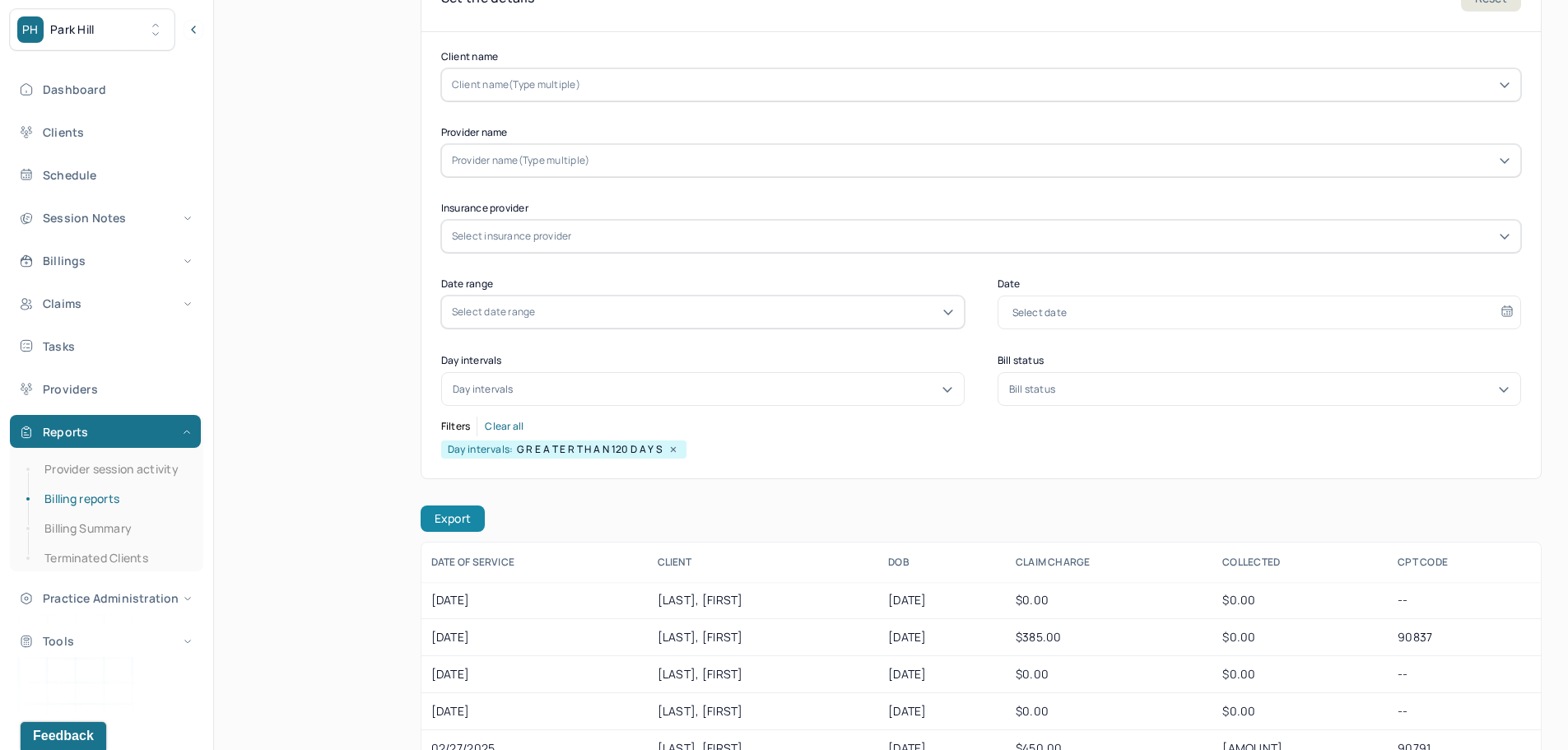 click on "Export" at bounding box center [453, 519] 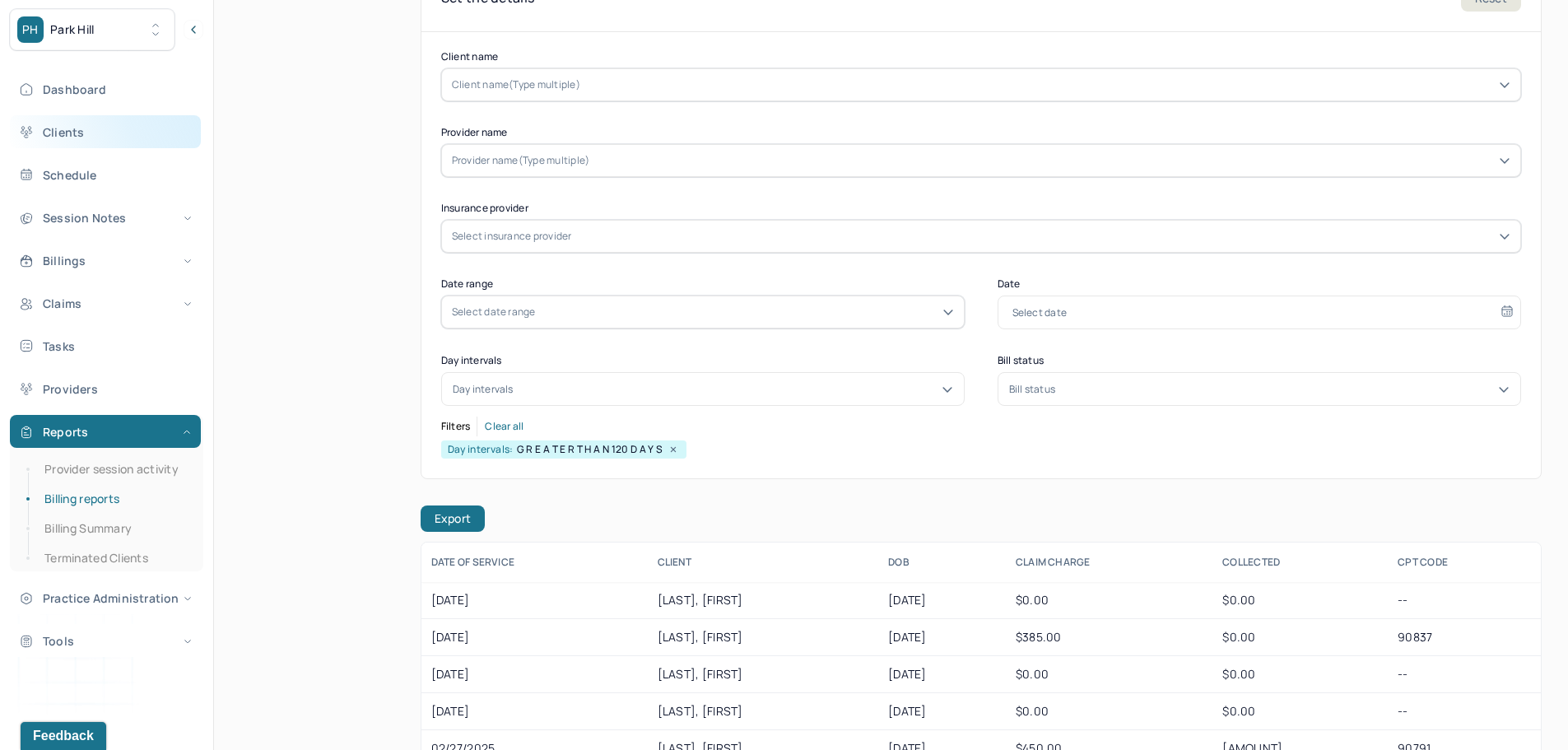 click on "Clients" at bounding box center (105, 132) 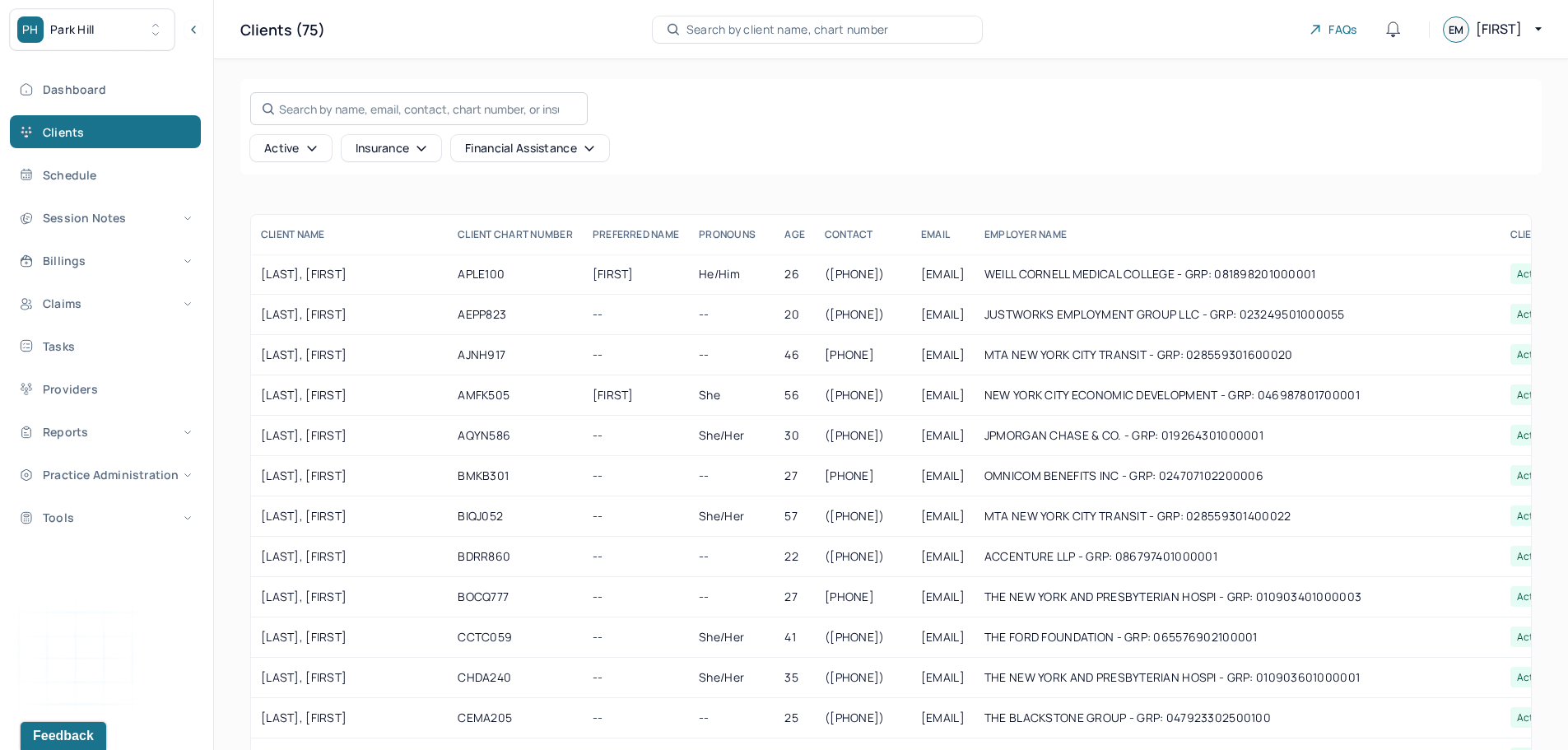 click on "Search by name, email, contact, chart number, or insurance id..." at bounding box center (419, 109) 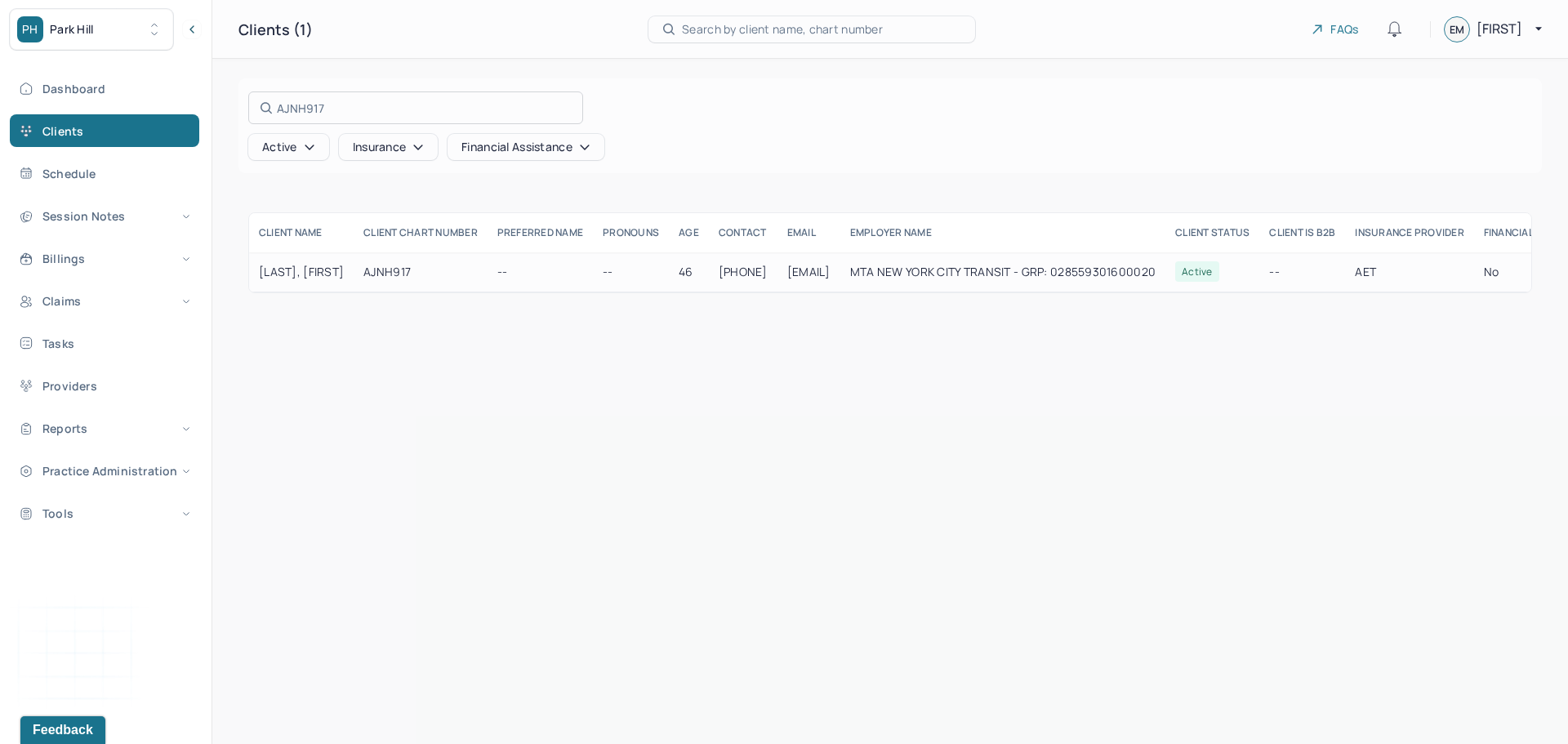 type on "AJNH917" 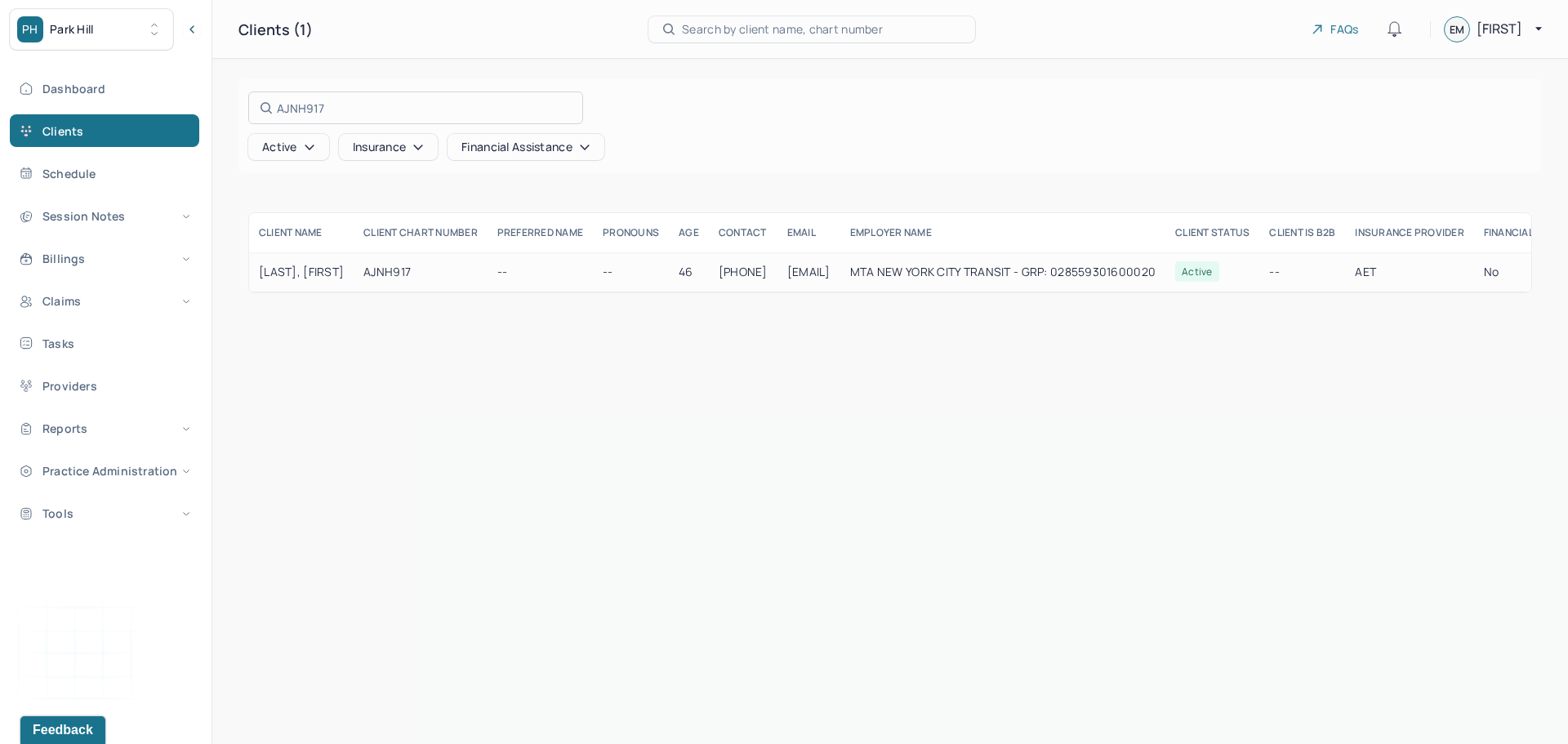 click at bounding box center (784, 372) 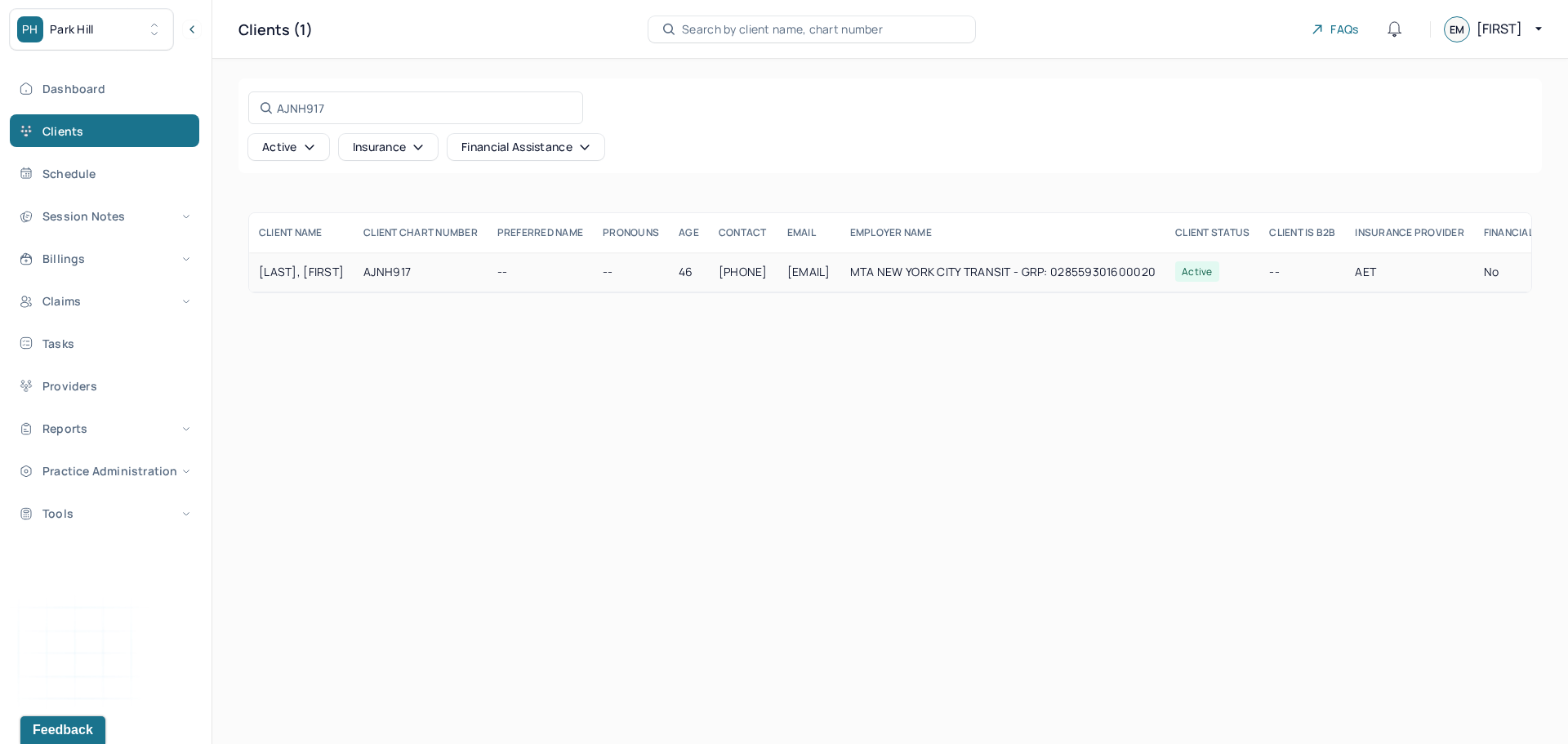 click on "AJNH917" at bounding box center [421, 272] 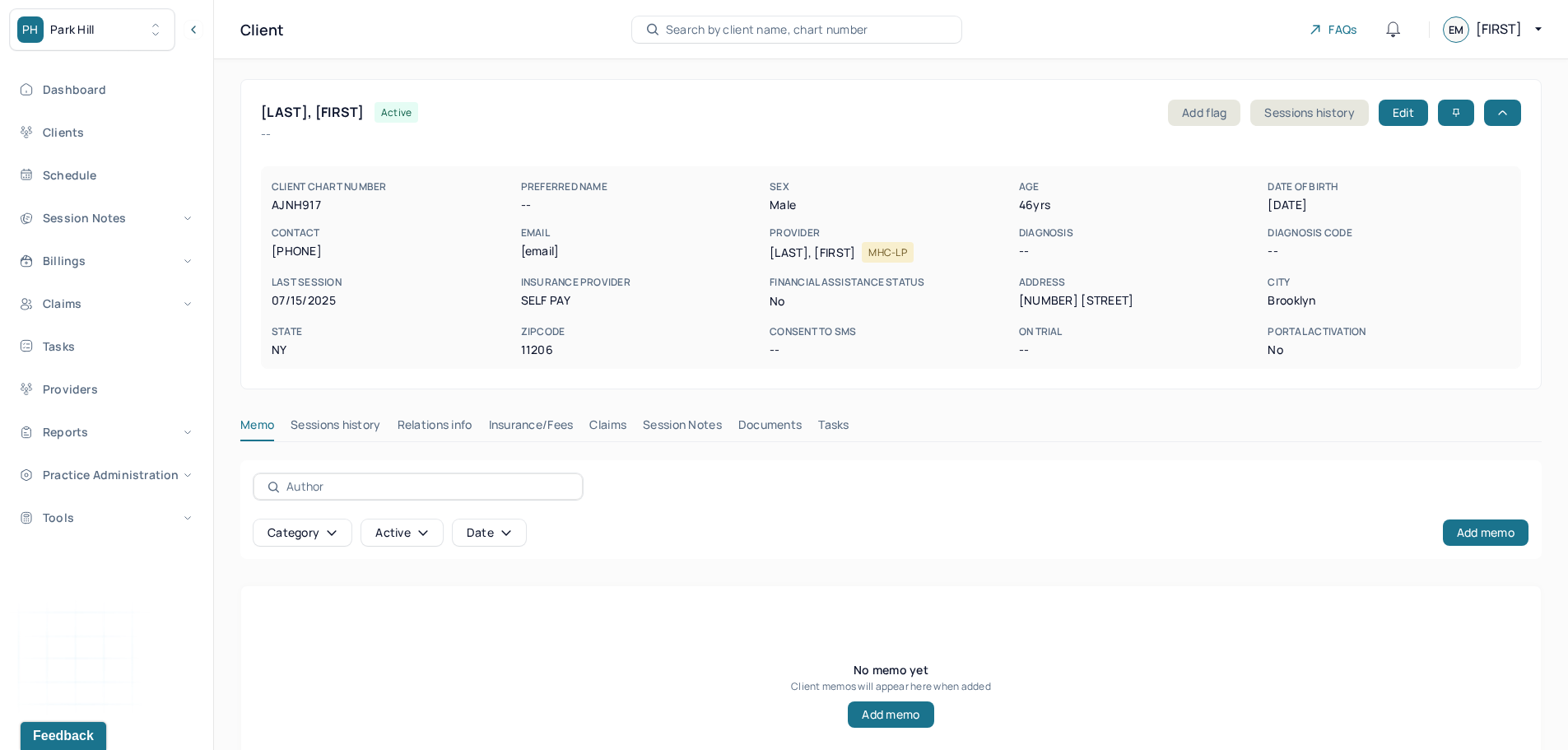 click on "Claims" at bounding box center (607, 428) 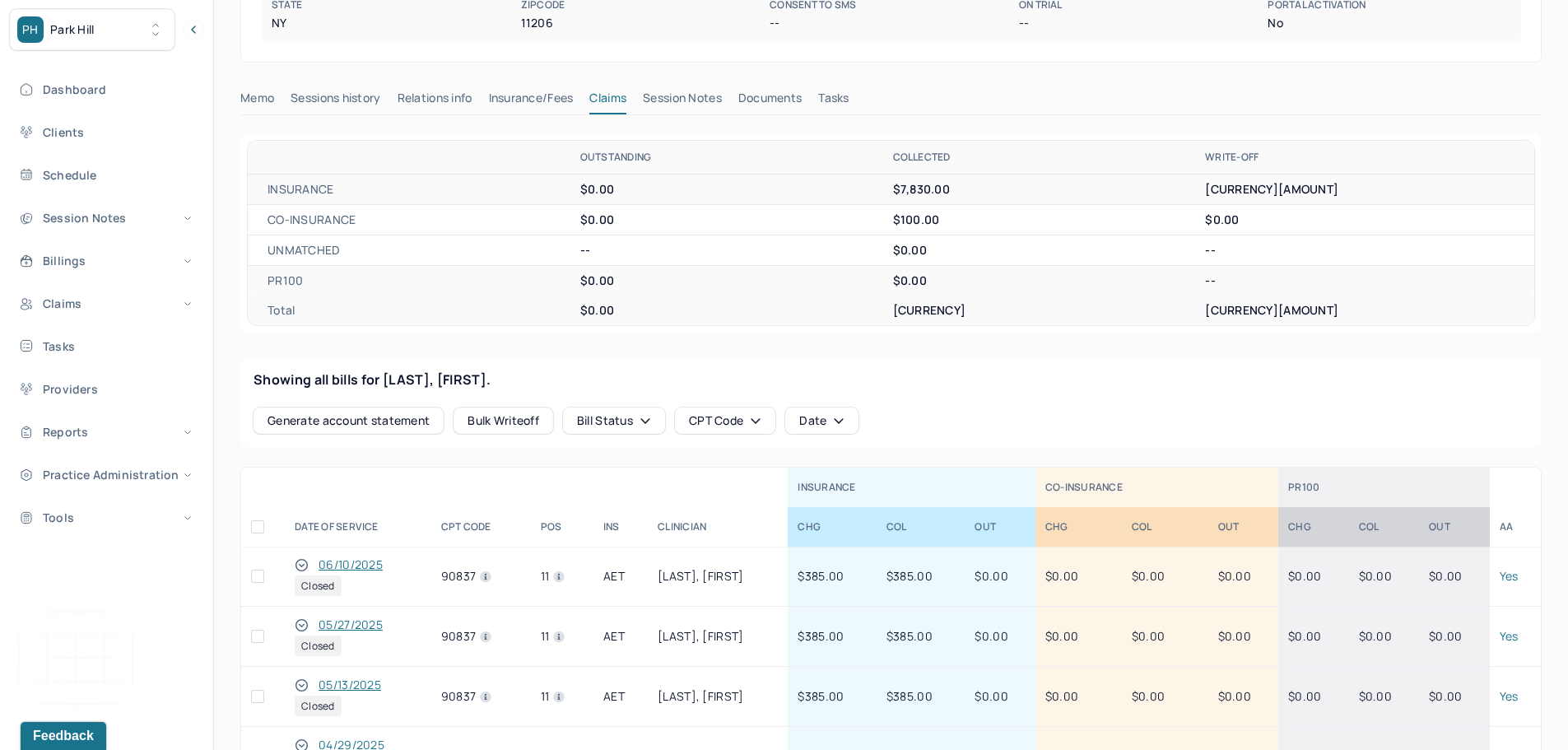 scroll, scrollTop: 329, scrollLeft: 0, axis: vertical 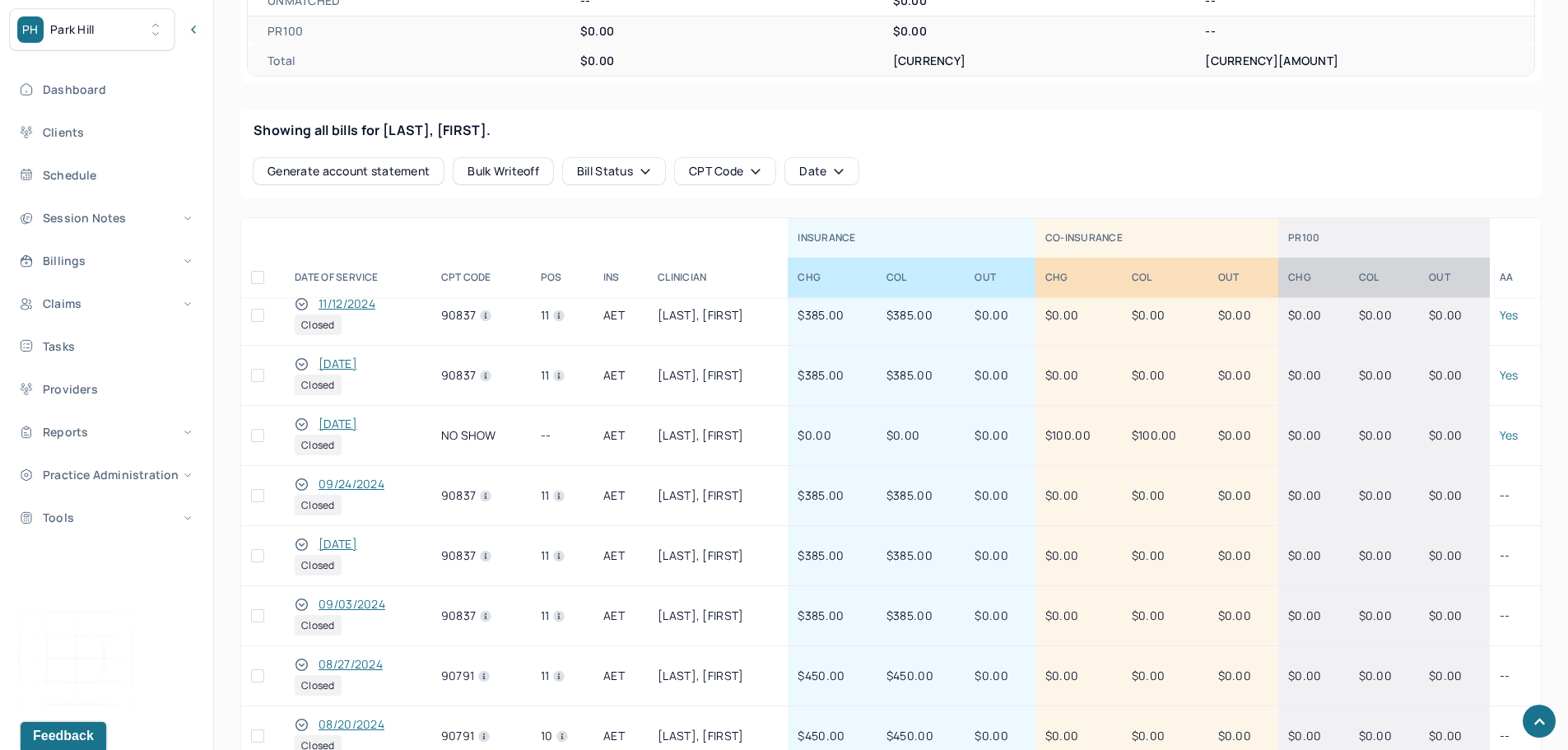 click on "[DATE]" at bounding box center [337, 424] 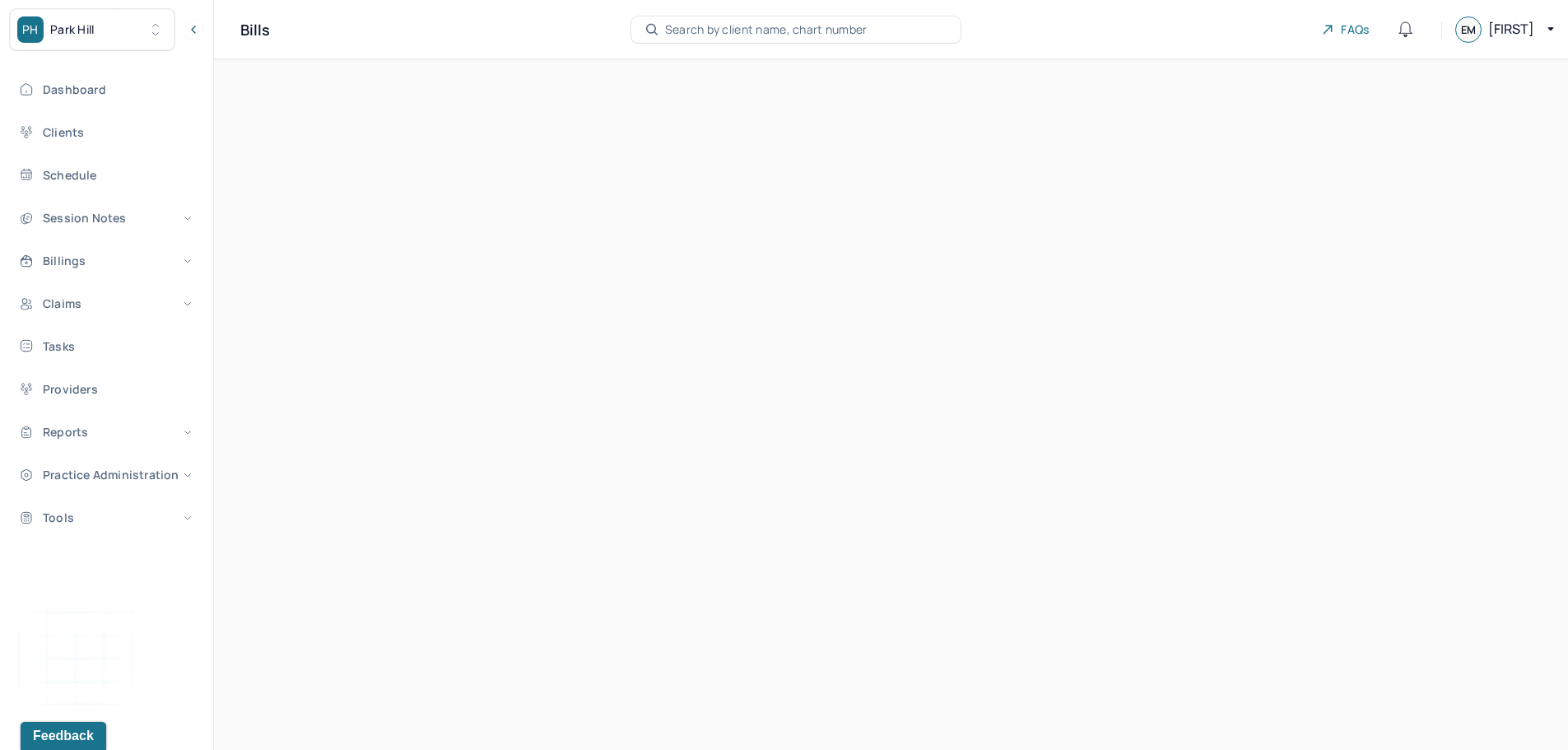 scroll, scrollTop: 0, scrollLeft: 0, axis: both 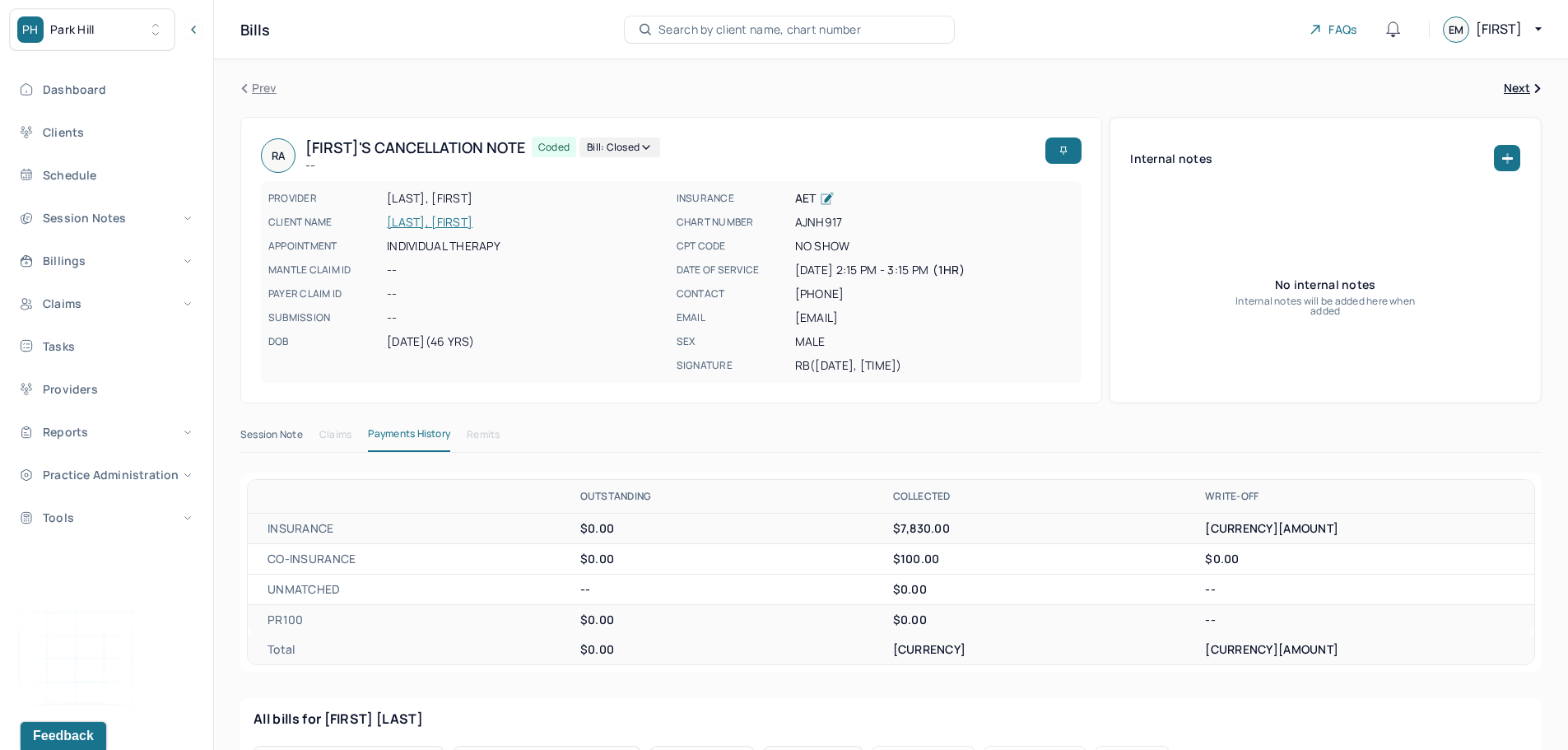 click on "Bill: Closed" at bounding box center [620, 147] 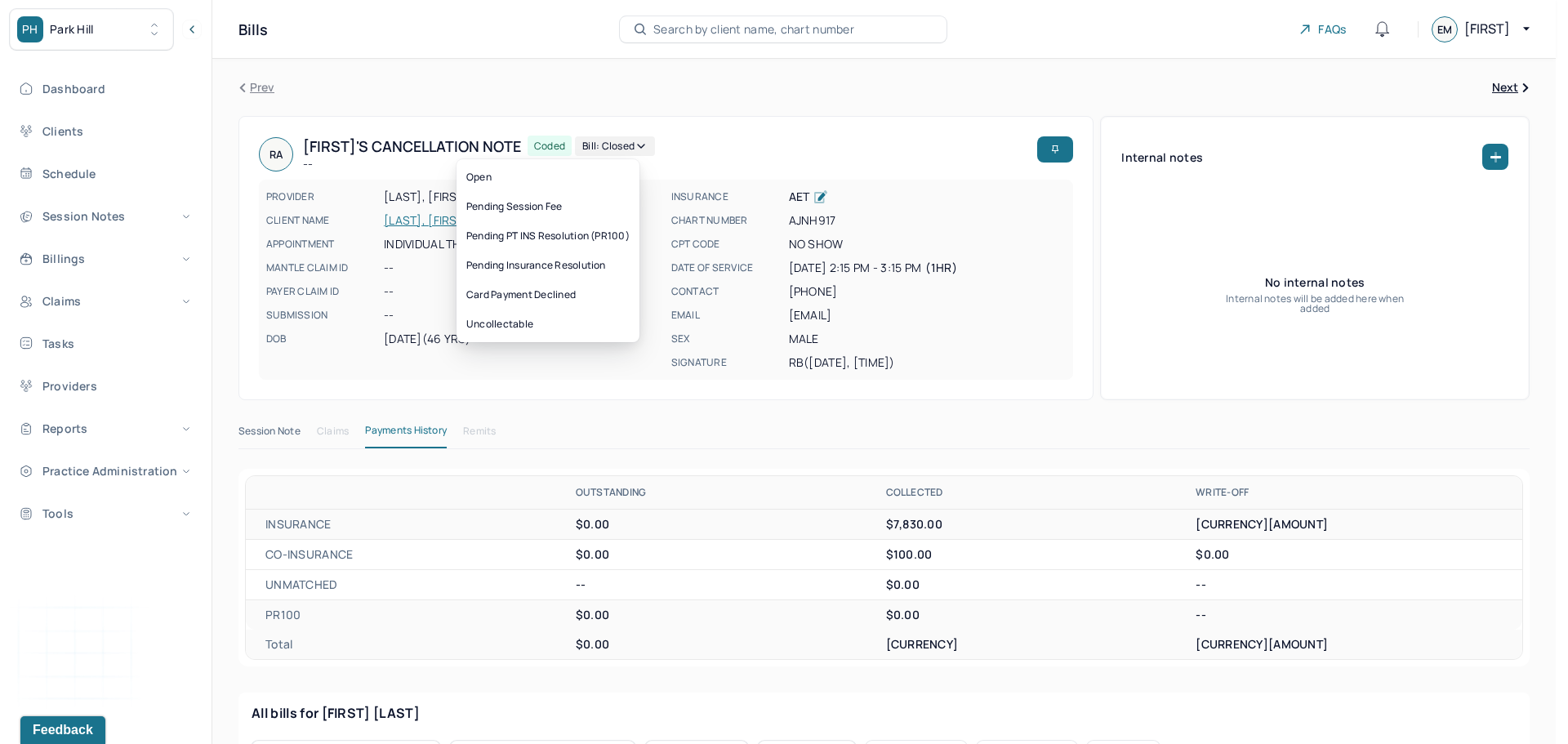 click on "[FIRST]'s Cancellation note -- Coded Bill: Closed" at bounding box center [644, 154] 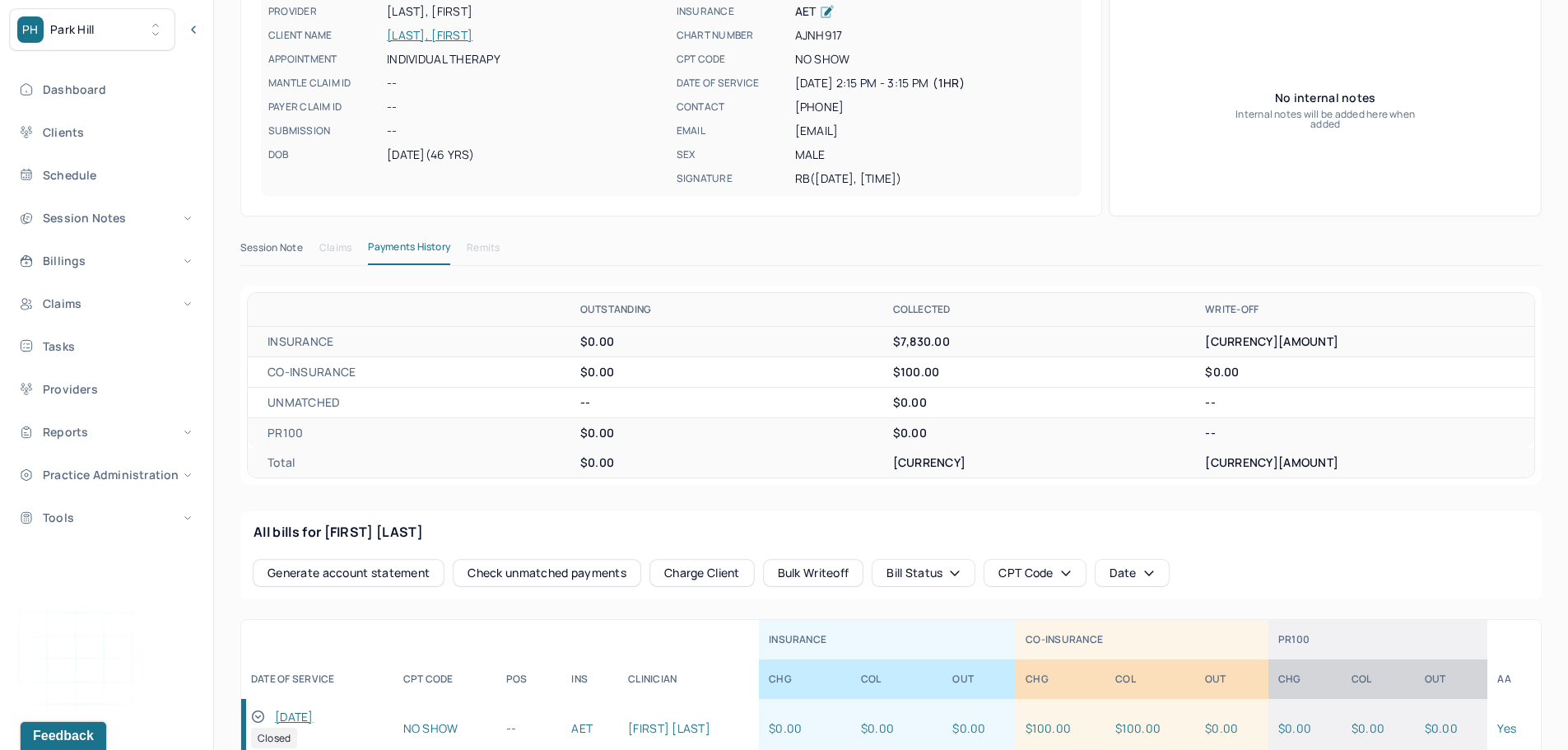 scroll, scrollTop: 0, scrollLeft: 0, axis: both 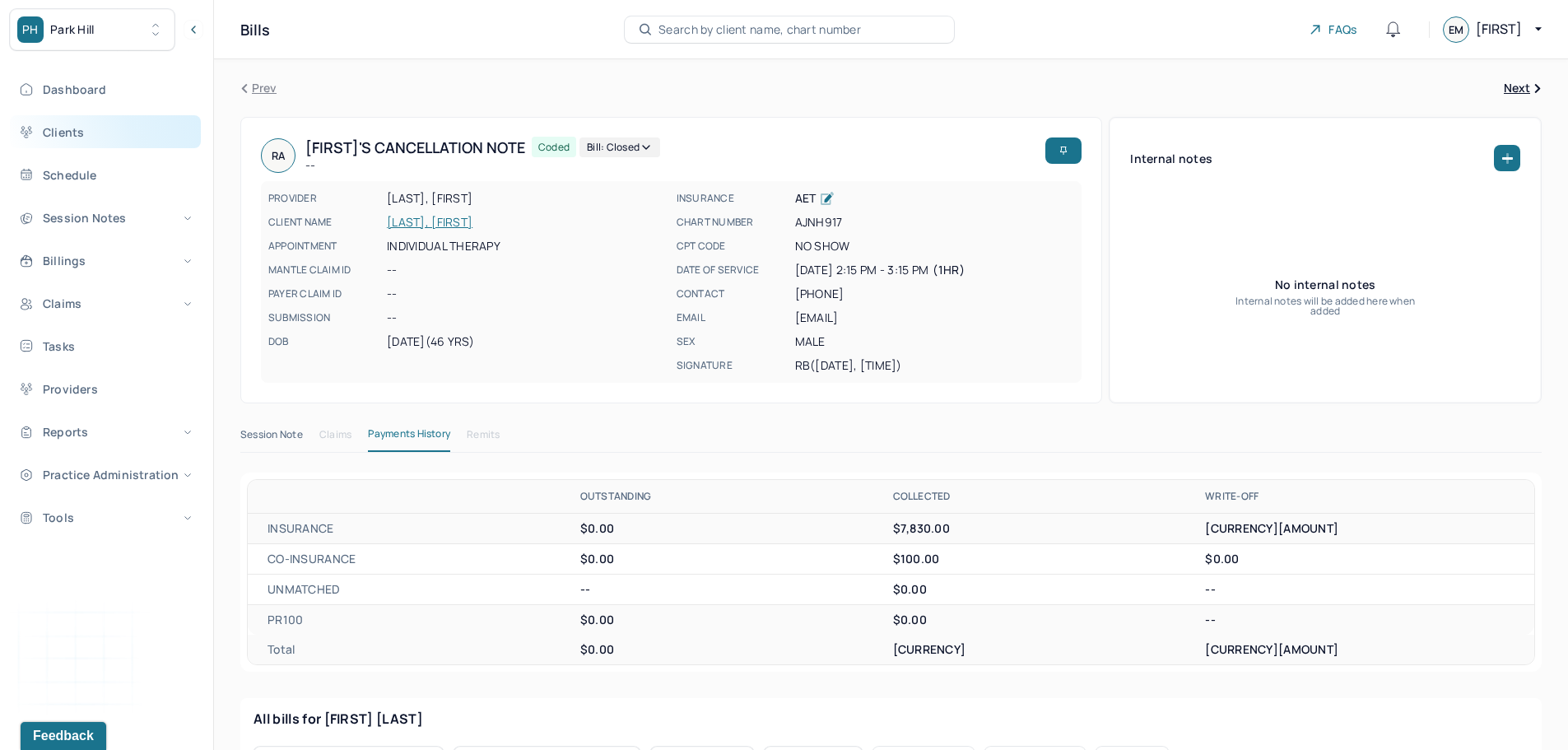 click on "Clients" at bounding box center (105, 132) 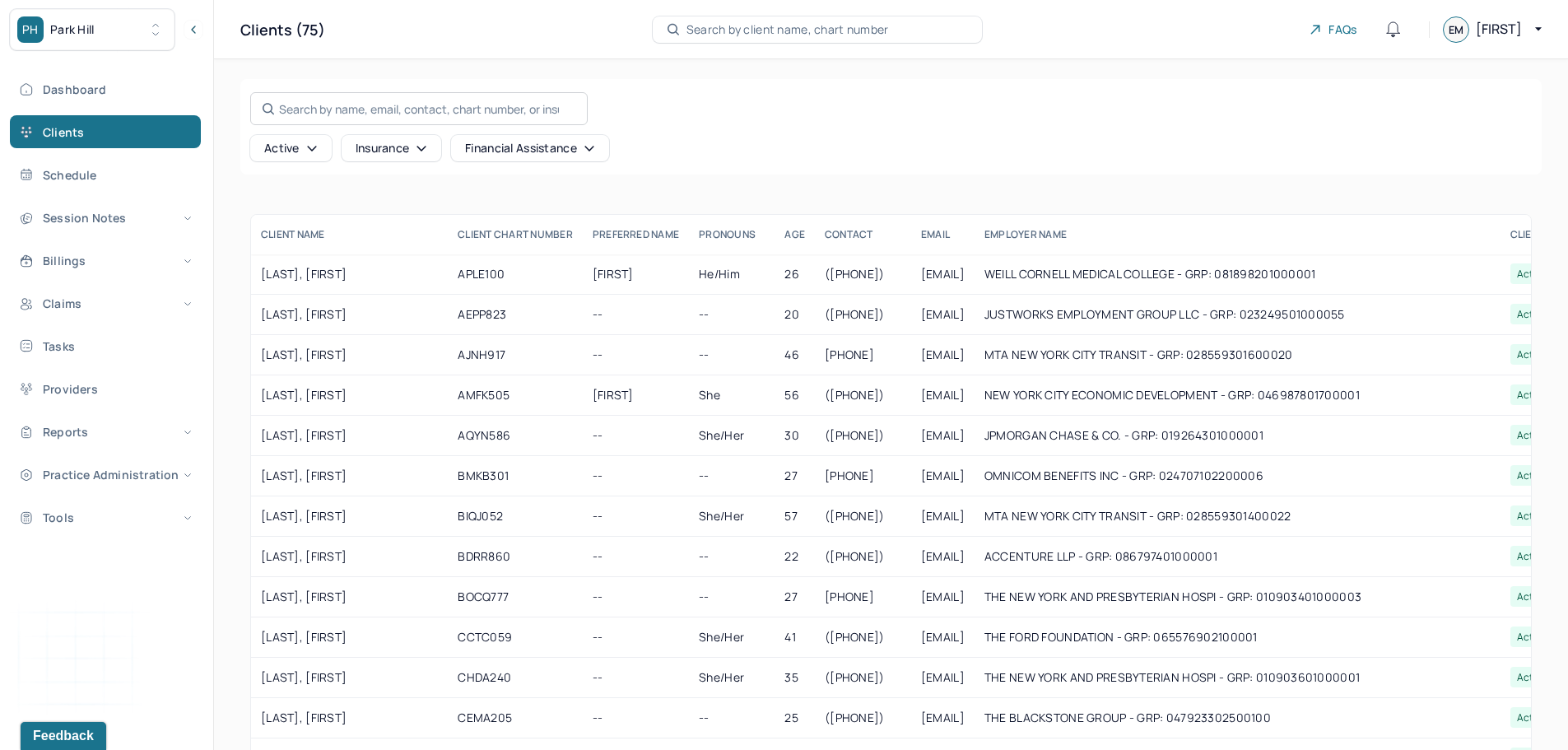 click on "Search by name, email, contact, chart number, or insurance id..." at bounding box center [419, 109] 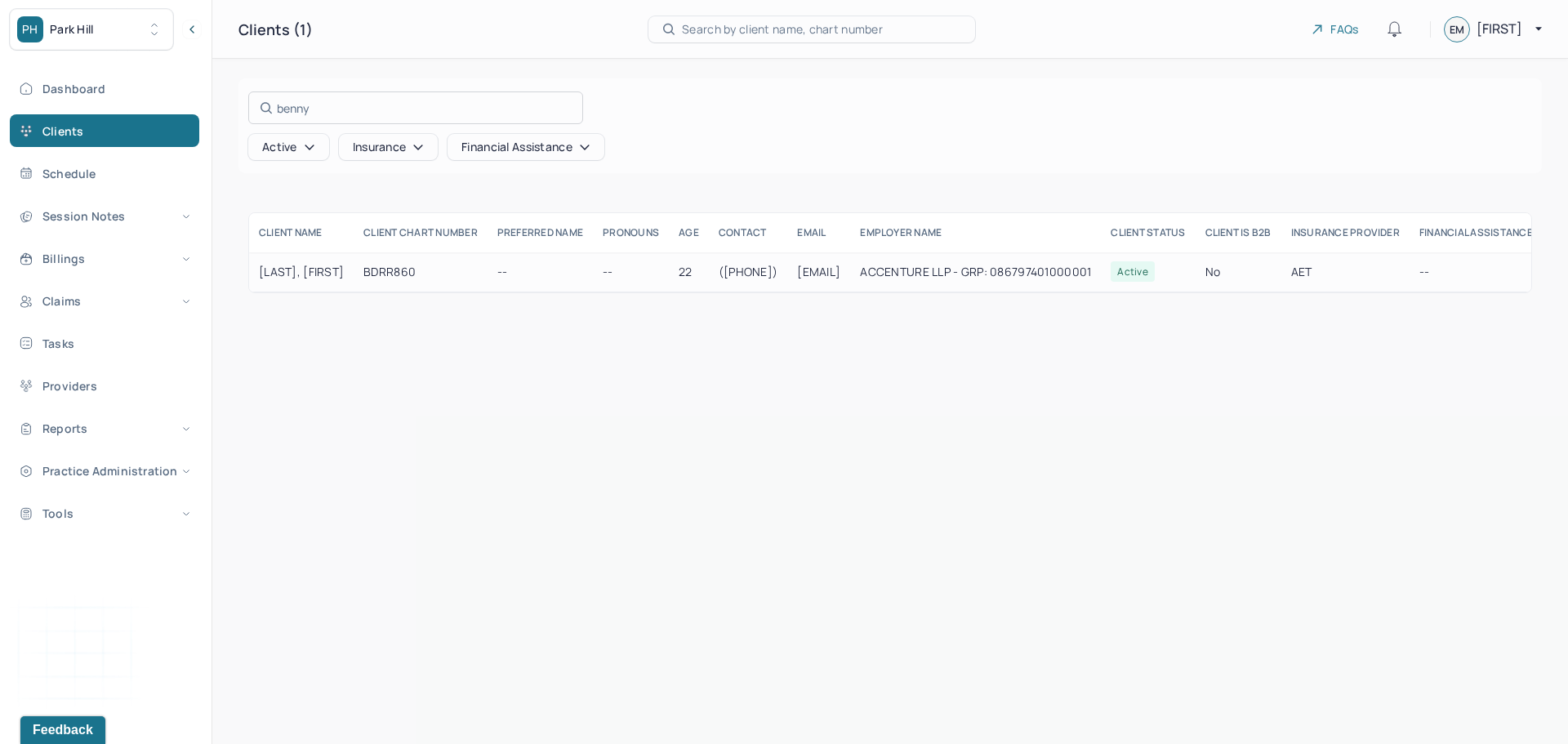 type on "benny" 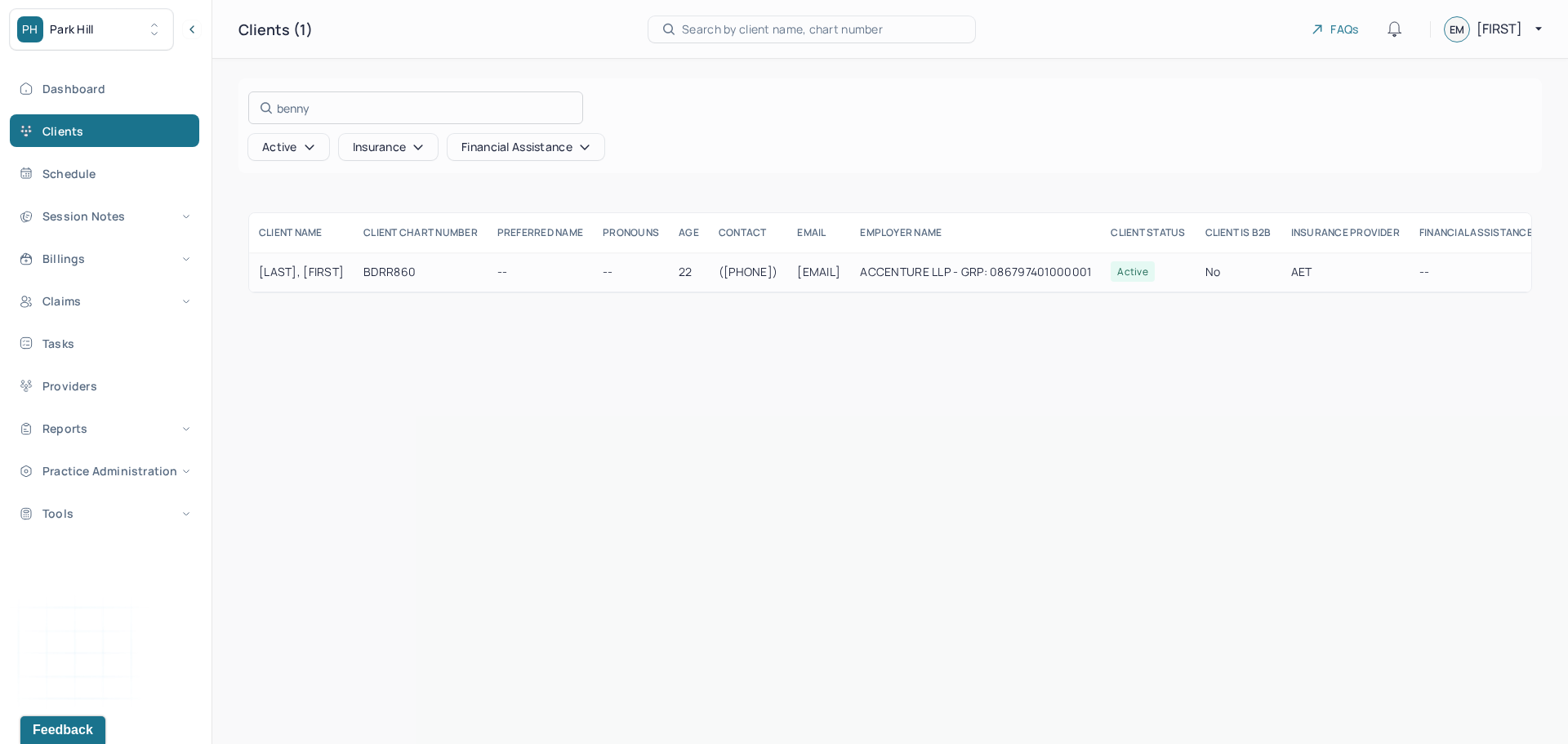 click at bounding box center [784, 372] 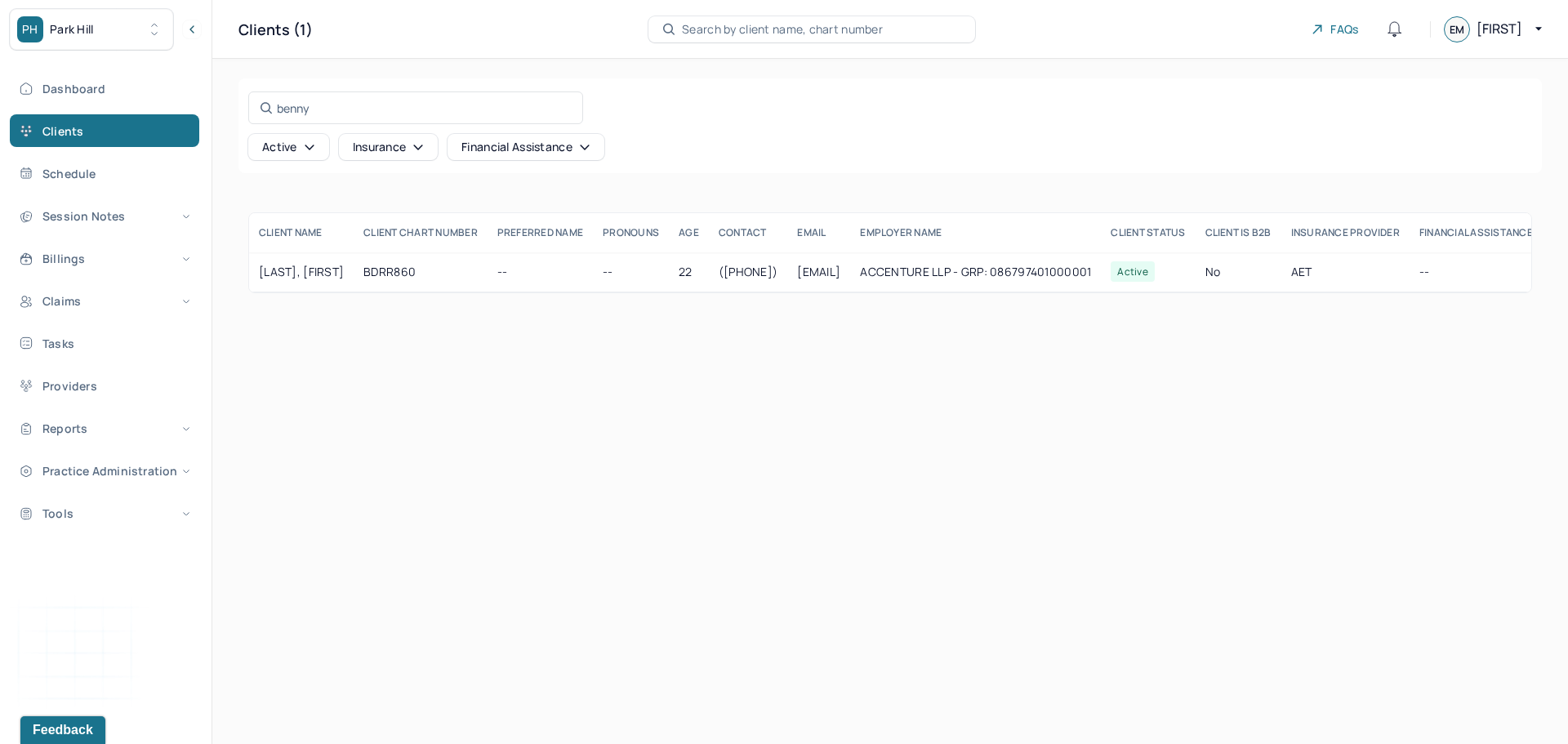 click on "[LAST], [FIRST]" at bounding box center [301, 272] 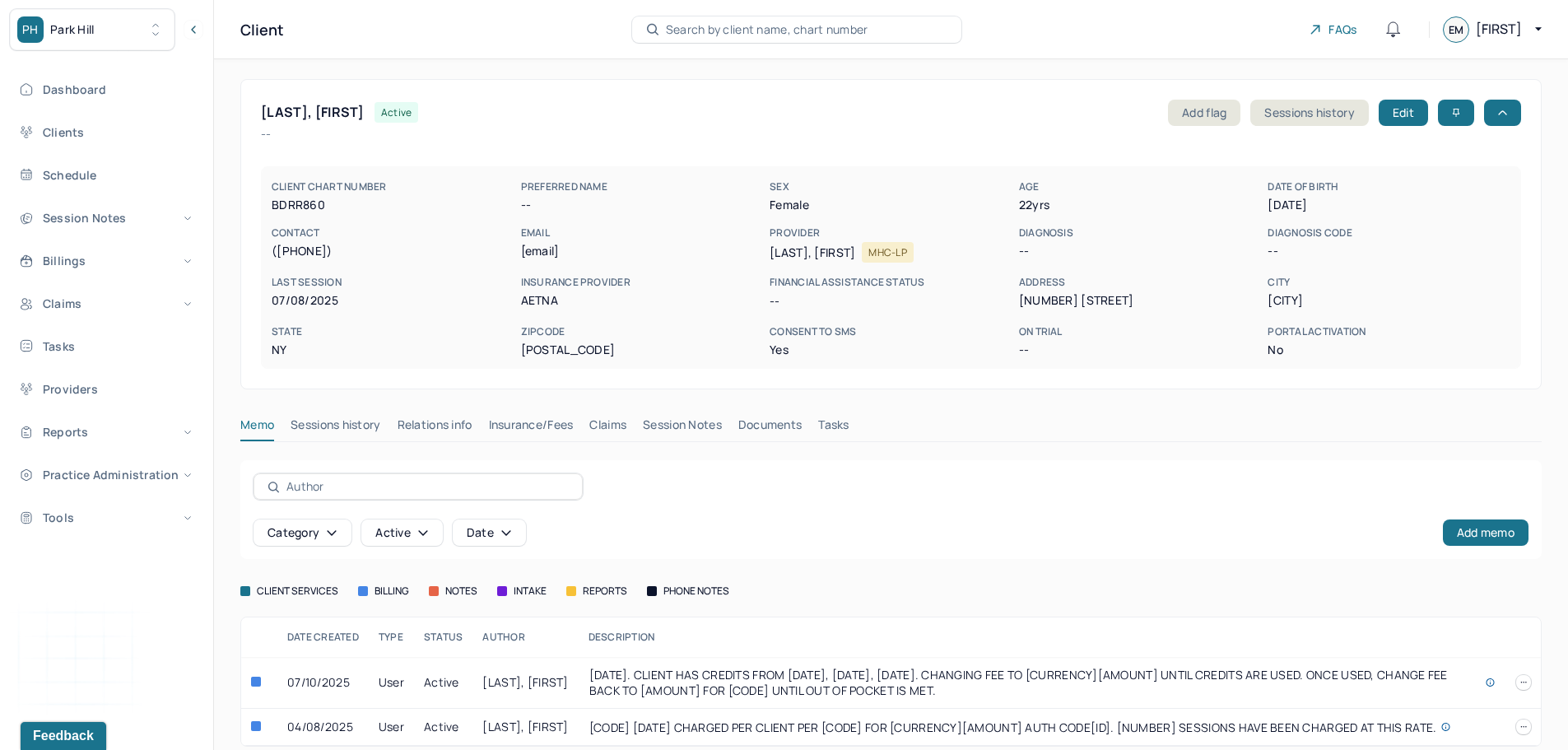 click on "Claims" at bounding box center (607, 428) 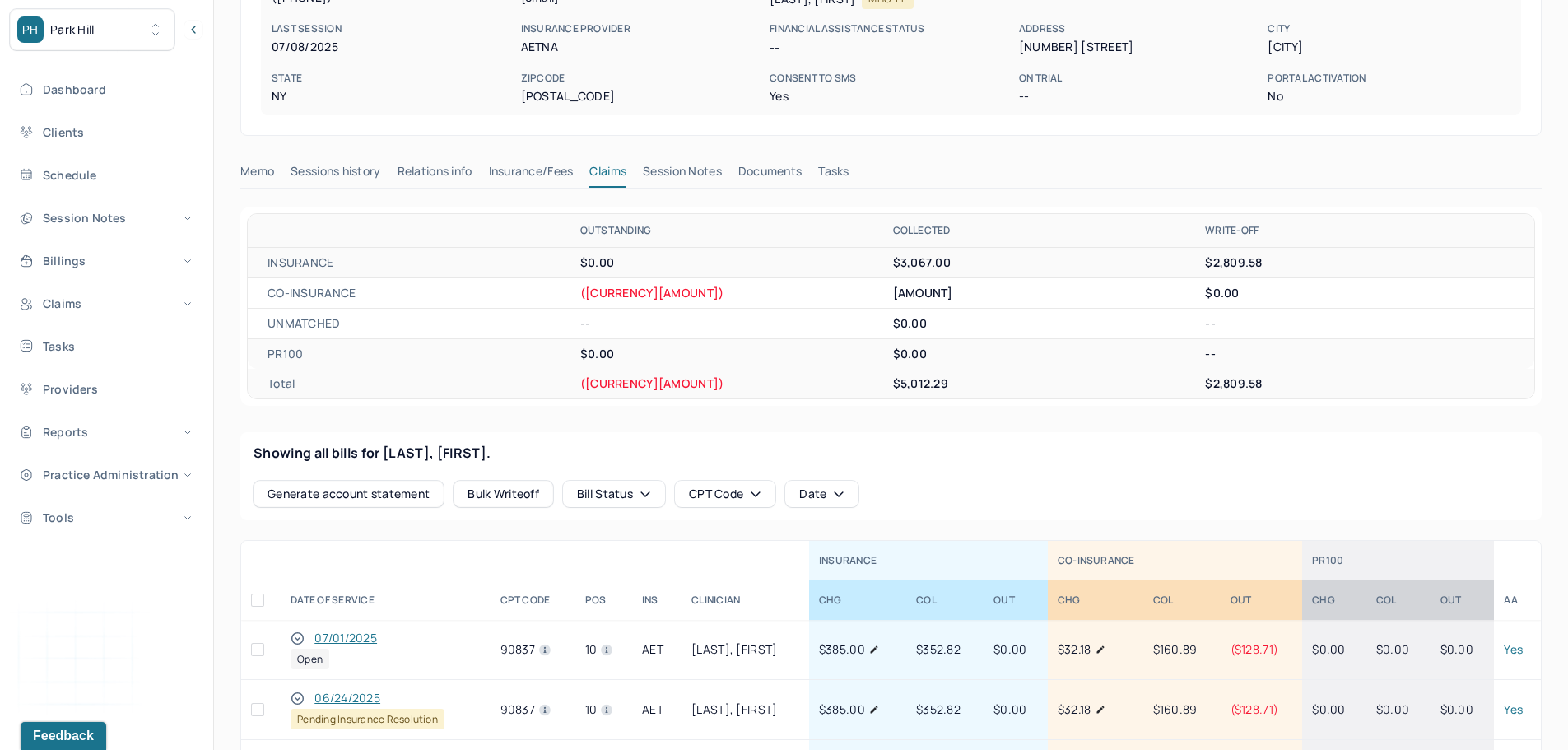scroll, scrollTop: 412, scrollLeft: 0, axis: vertical 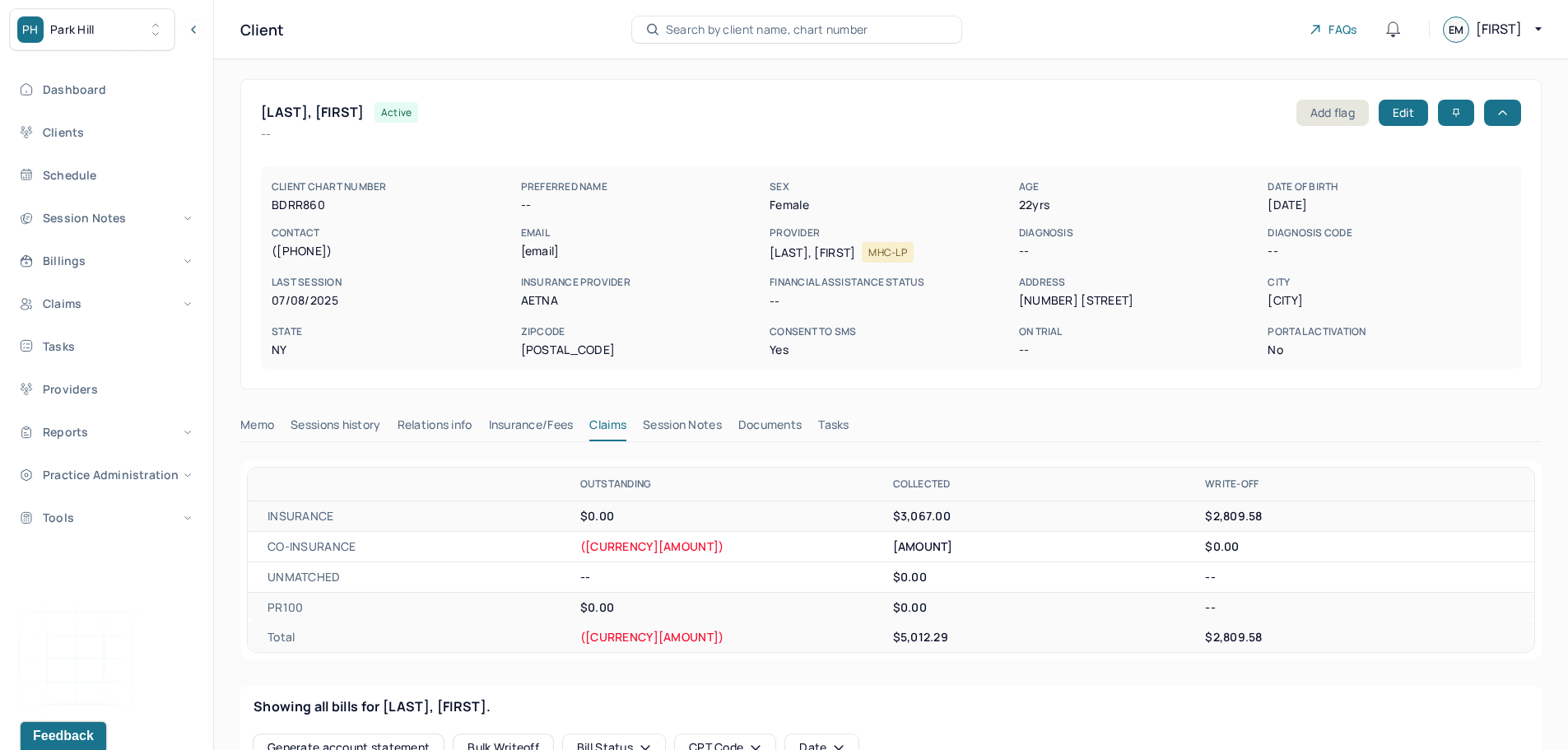 click on "Search by client name, chart number" at bounding box center [767, 30] 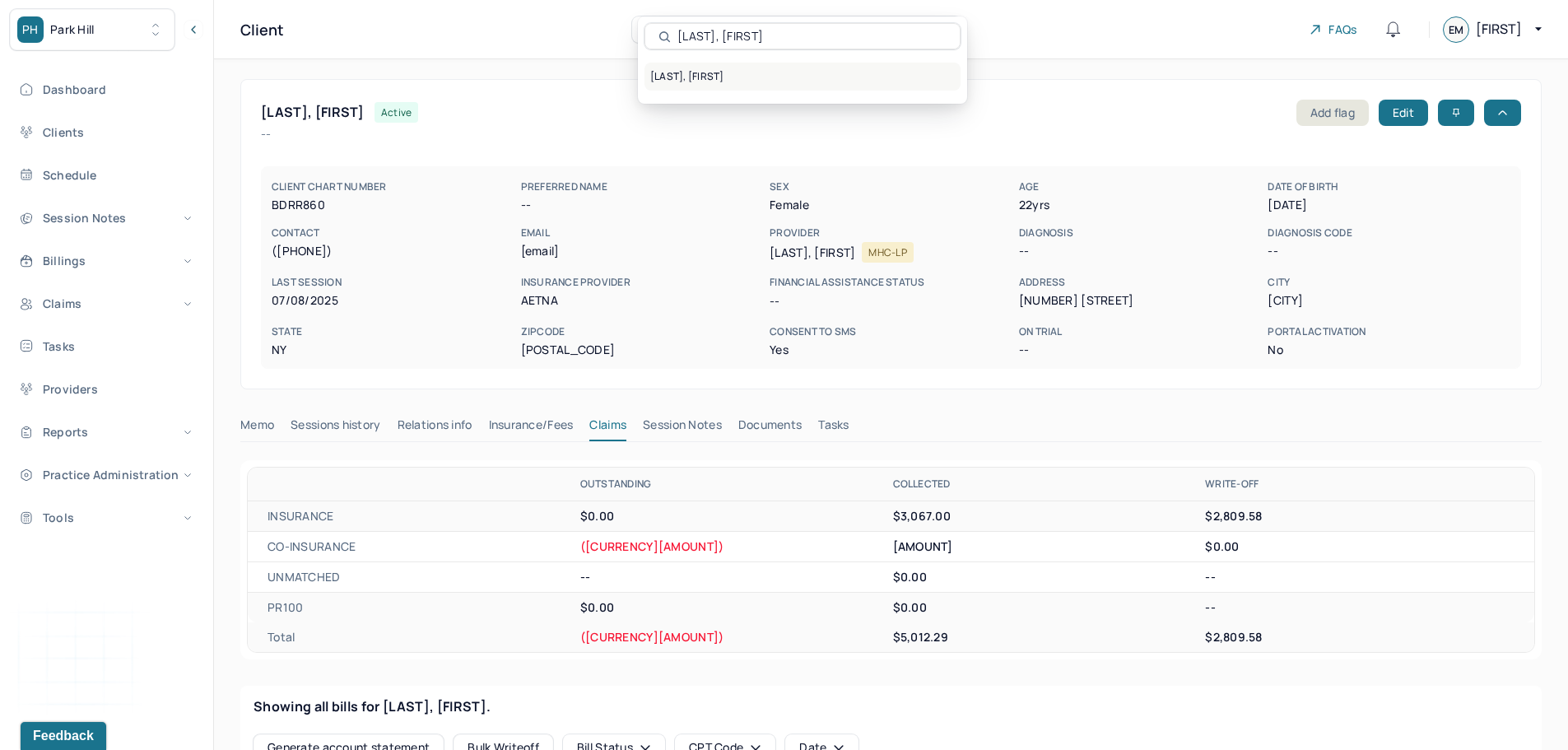type on "[LAST], [FIRST]" 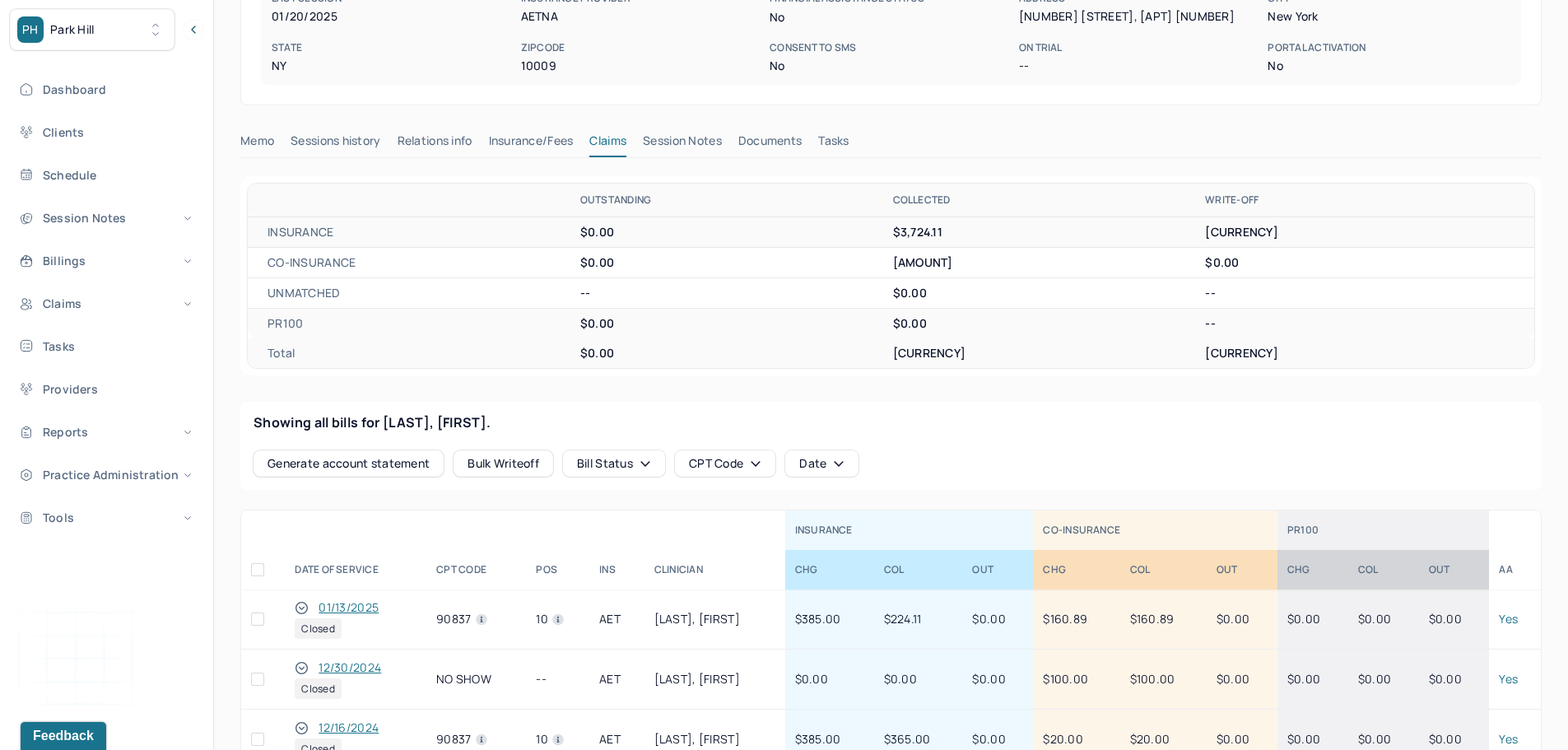 scroll, scrollTop: 412, scrollLeft: 0, axis: vertical 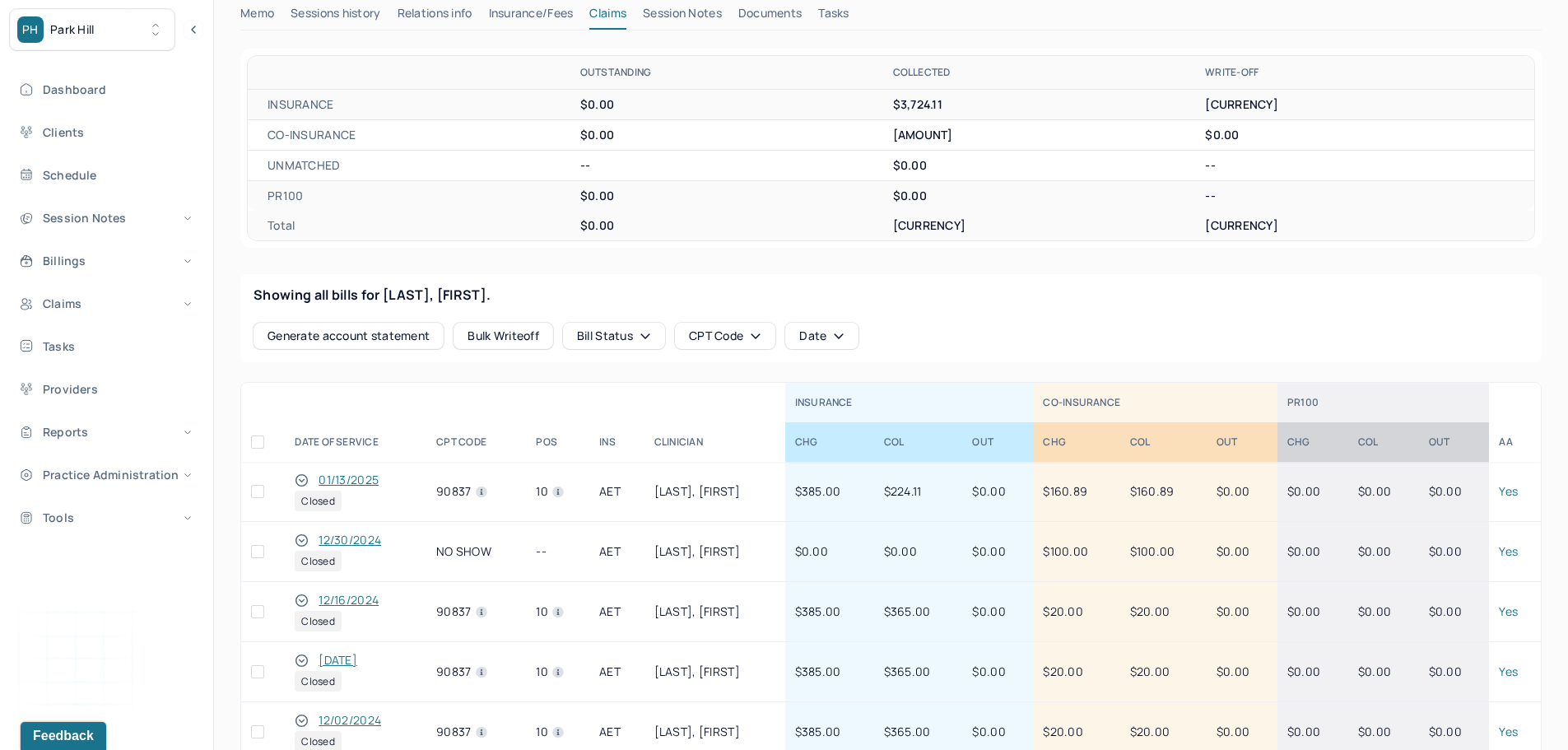 click on "01/13/2025" at bounding box center (348, 480) 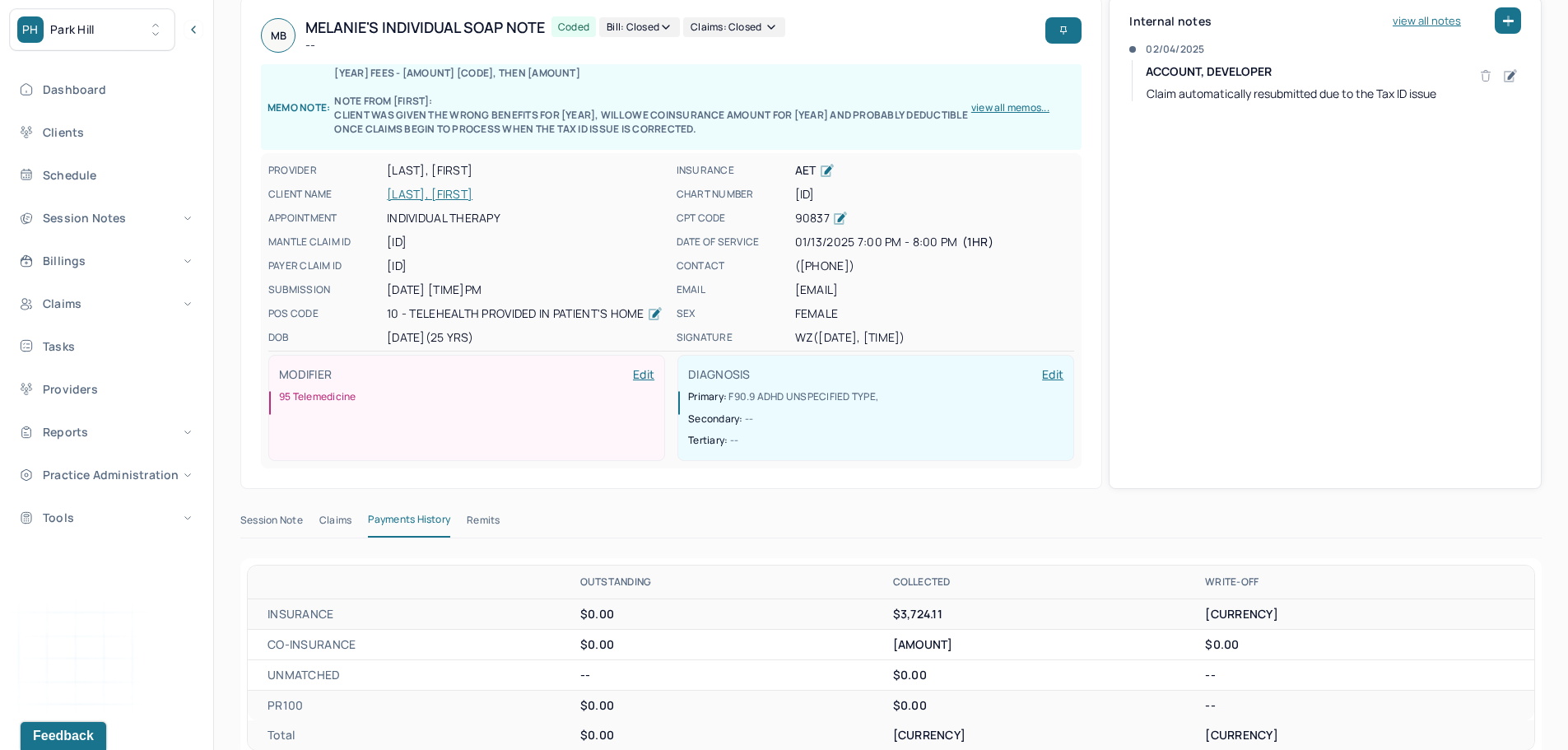 scroll, scrollTop: 412, scrollLeft: 0, axis: vertical 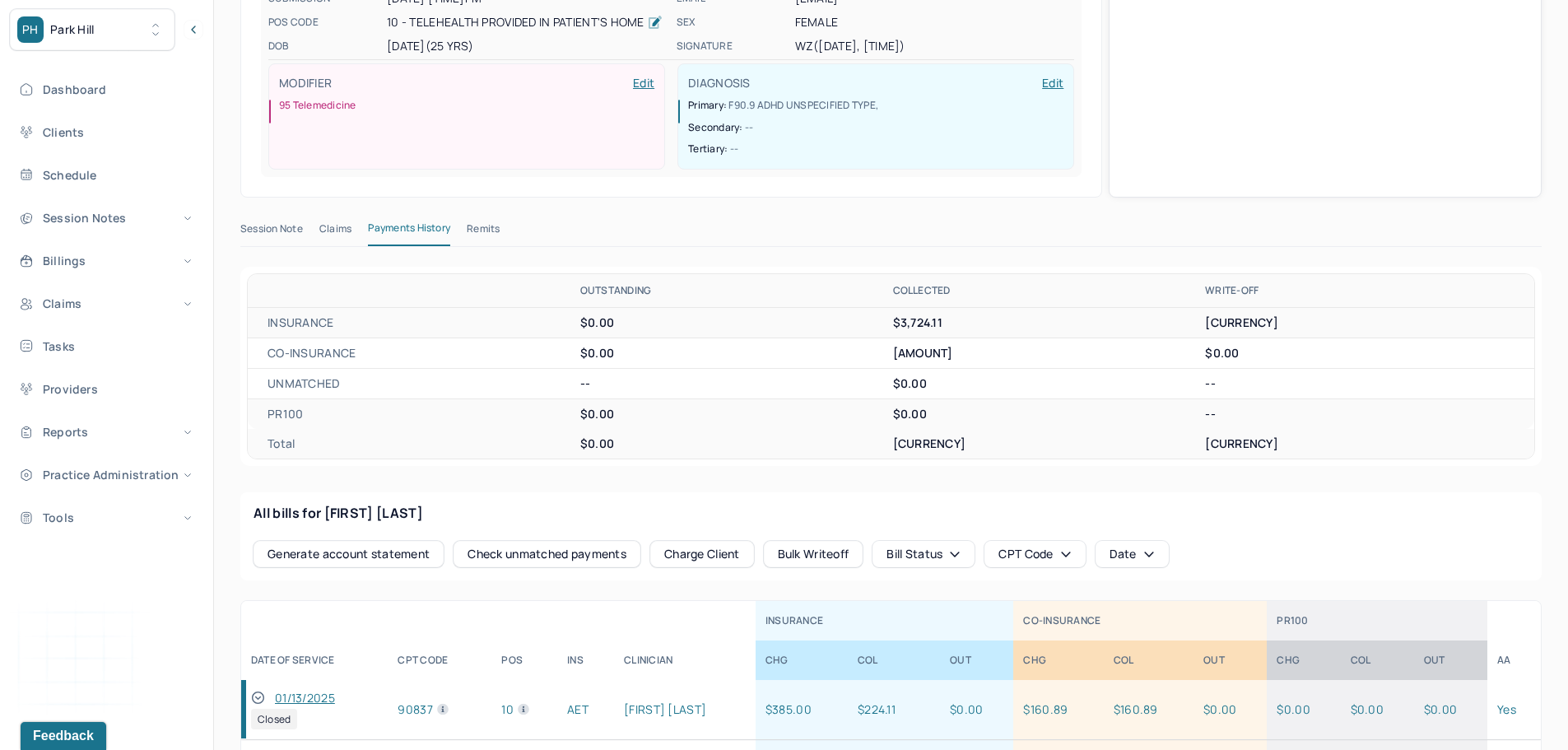 click on "Check unmatched payments" at bounding box center (547, 554) 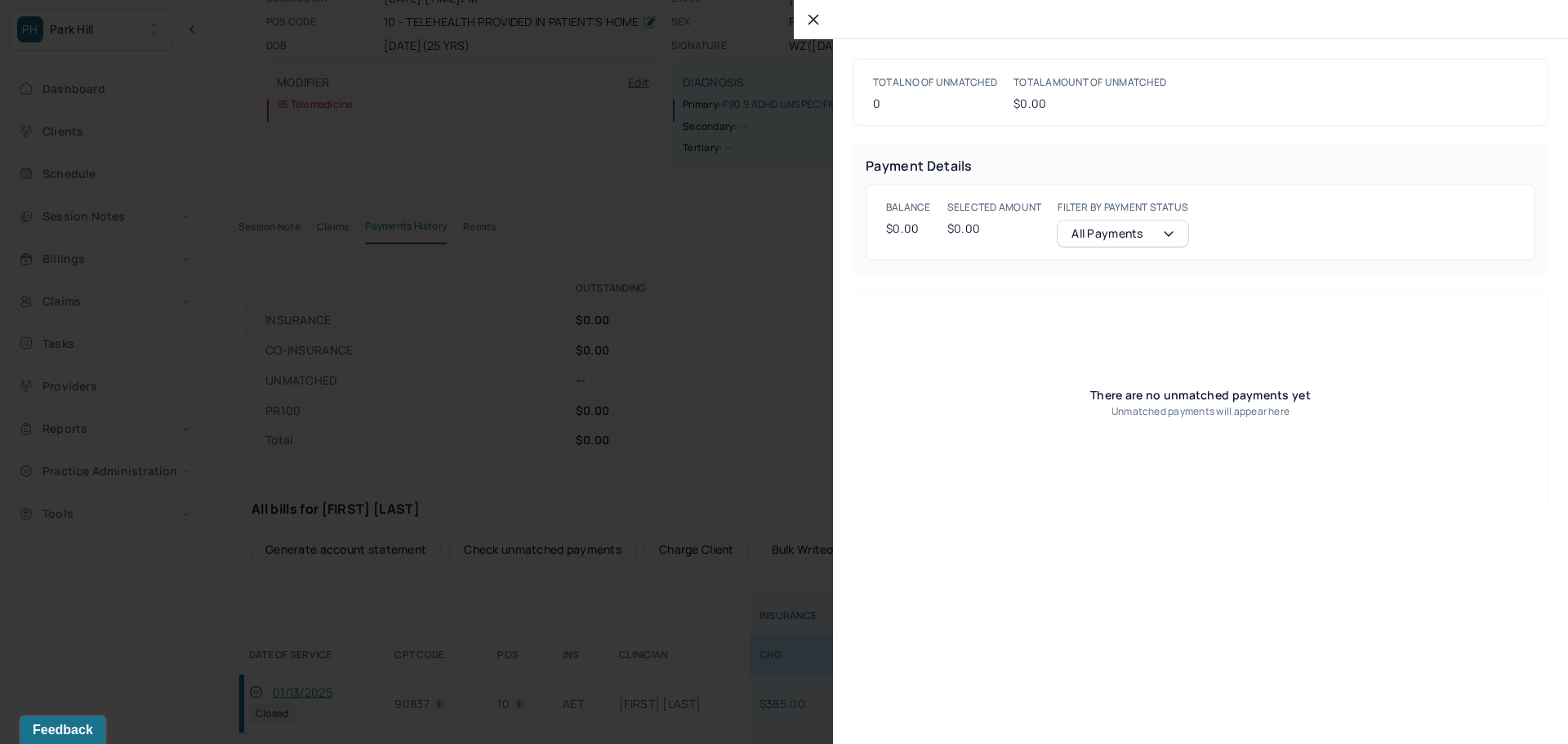 click 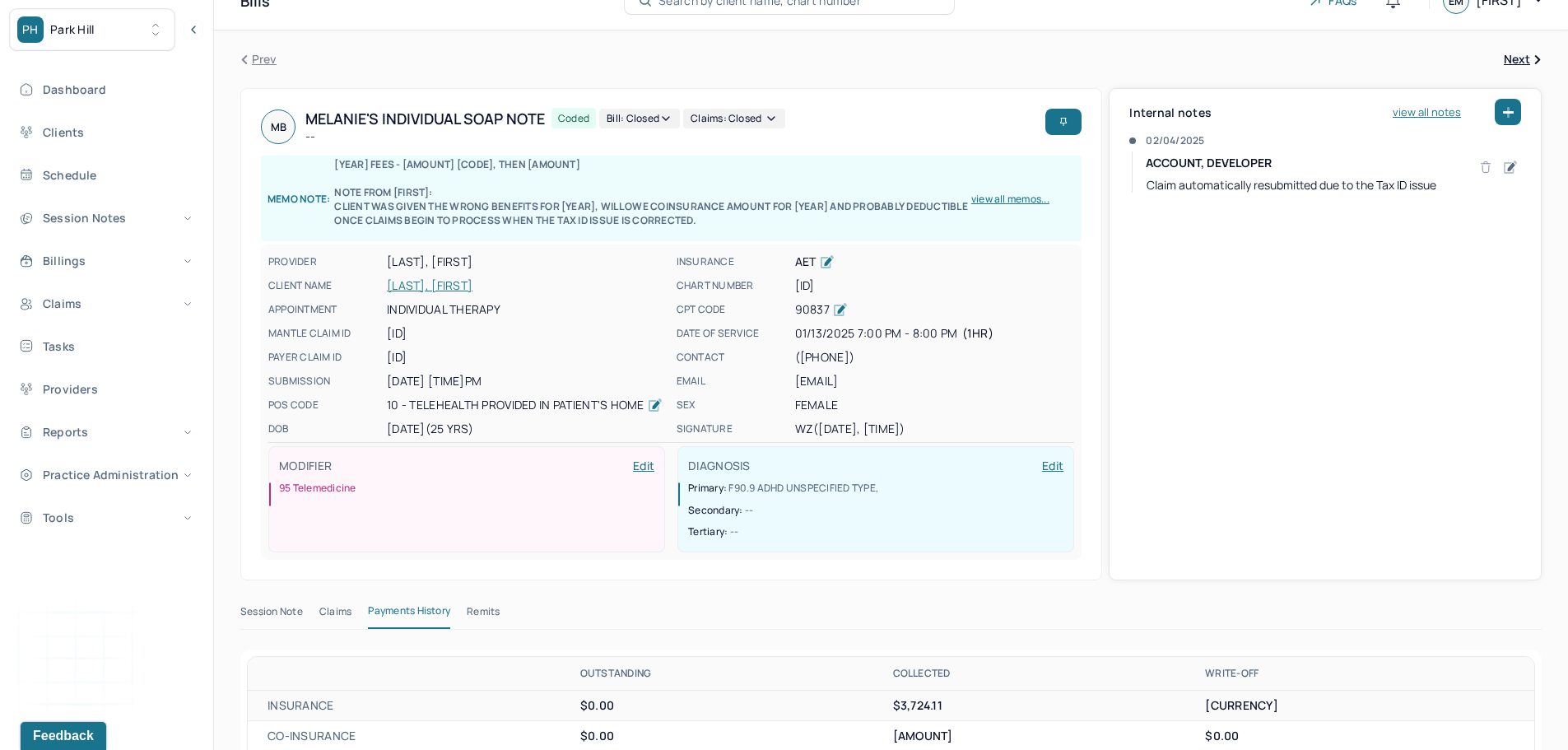 scroll, scrollTop: 0, scrollLeft: 0, axis: both 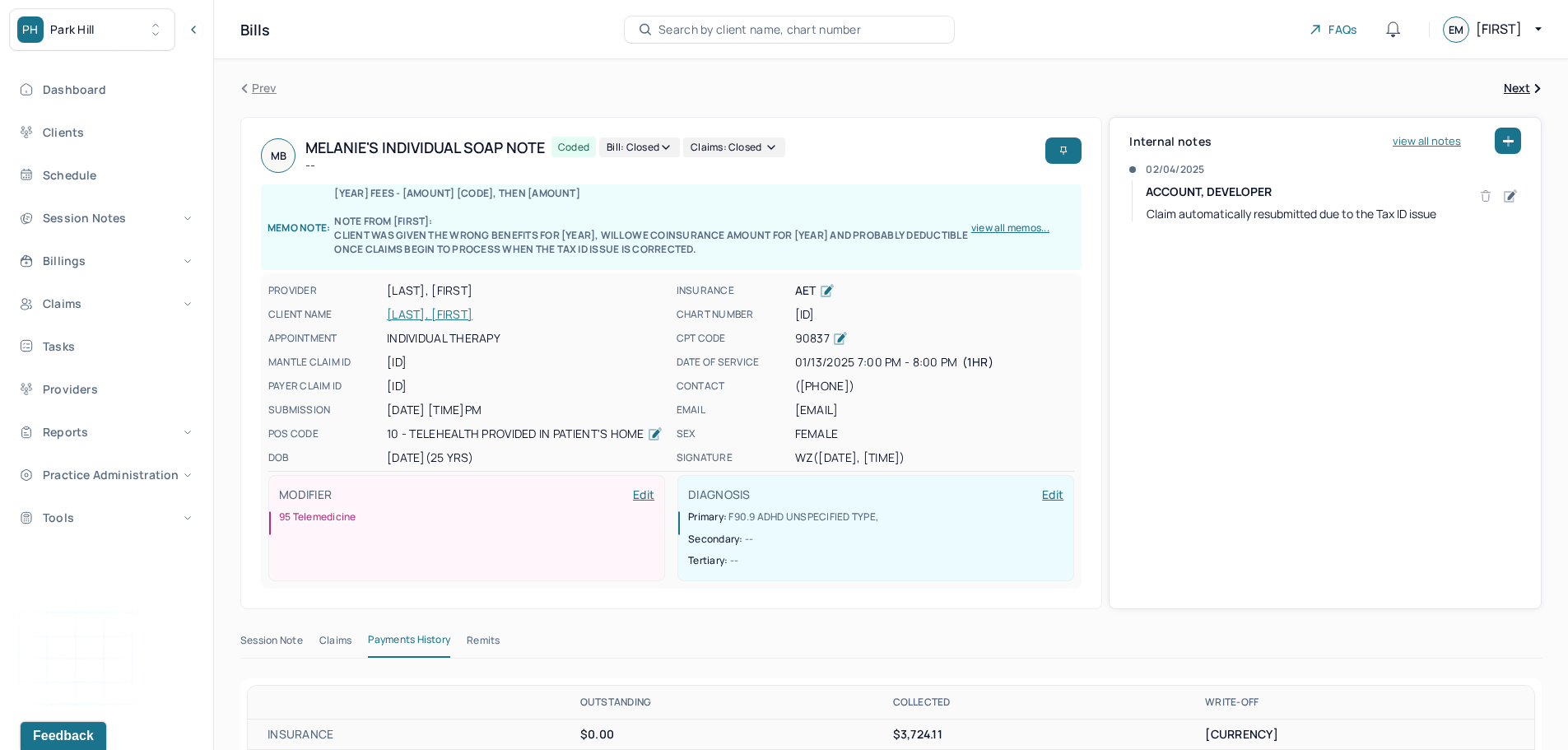 click on "Search by client name, chart number" at bounding box center (760, 30) 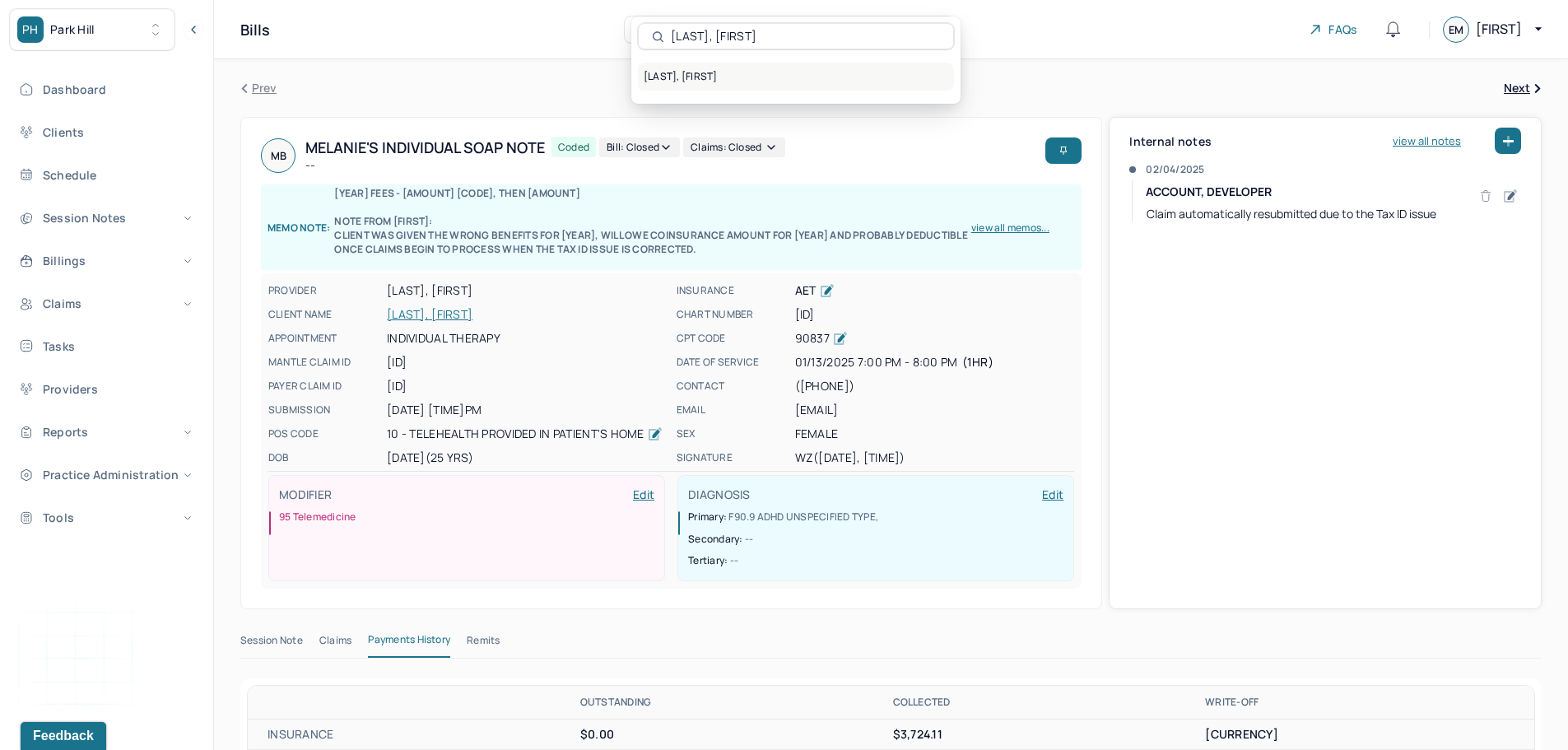 type on "[LAST], [FIRST]" 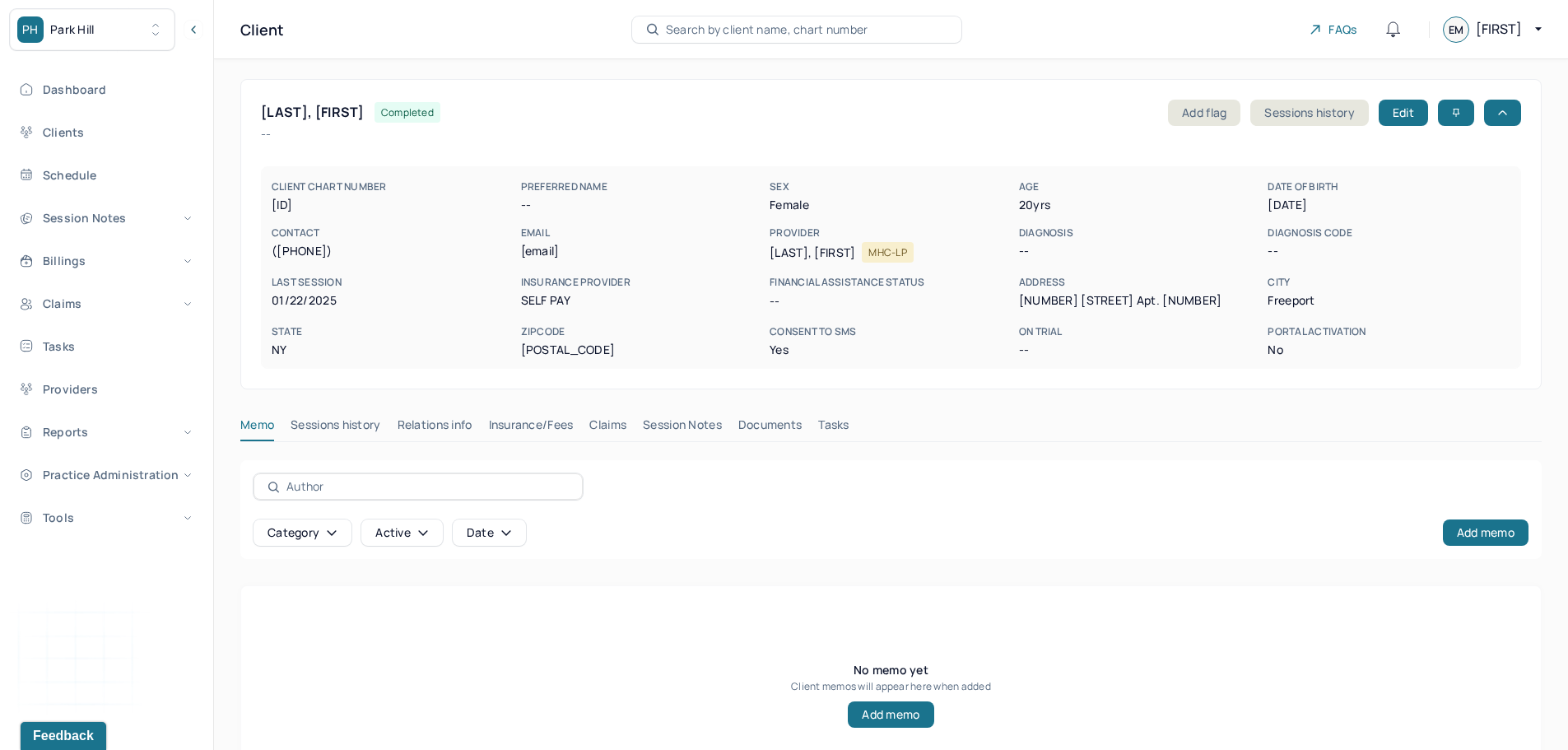 click on "Claims" at bounding box center [607, 428] 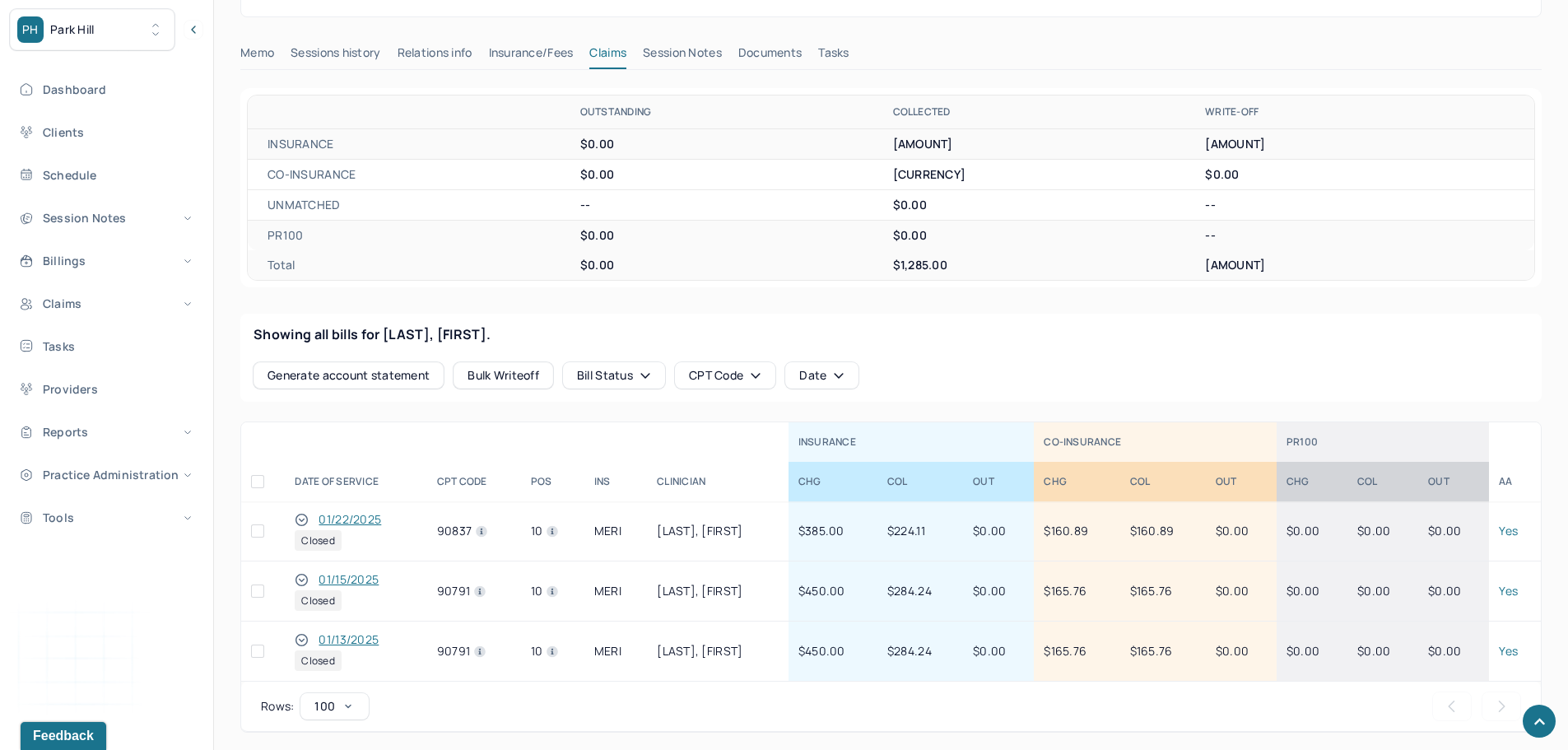 scroll, scrollTop: 356, scrollLeft: 0, axis: vertical 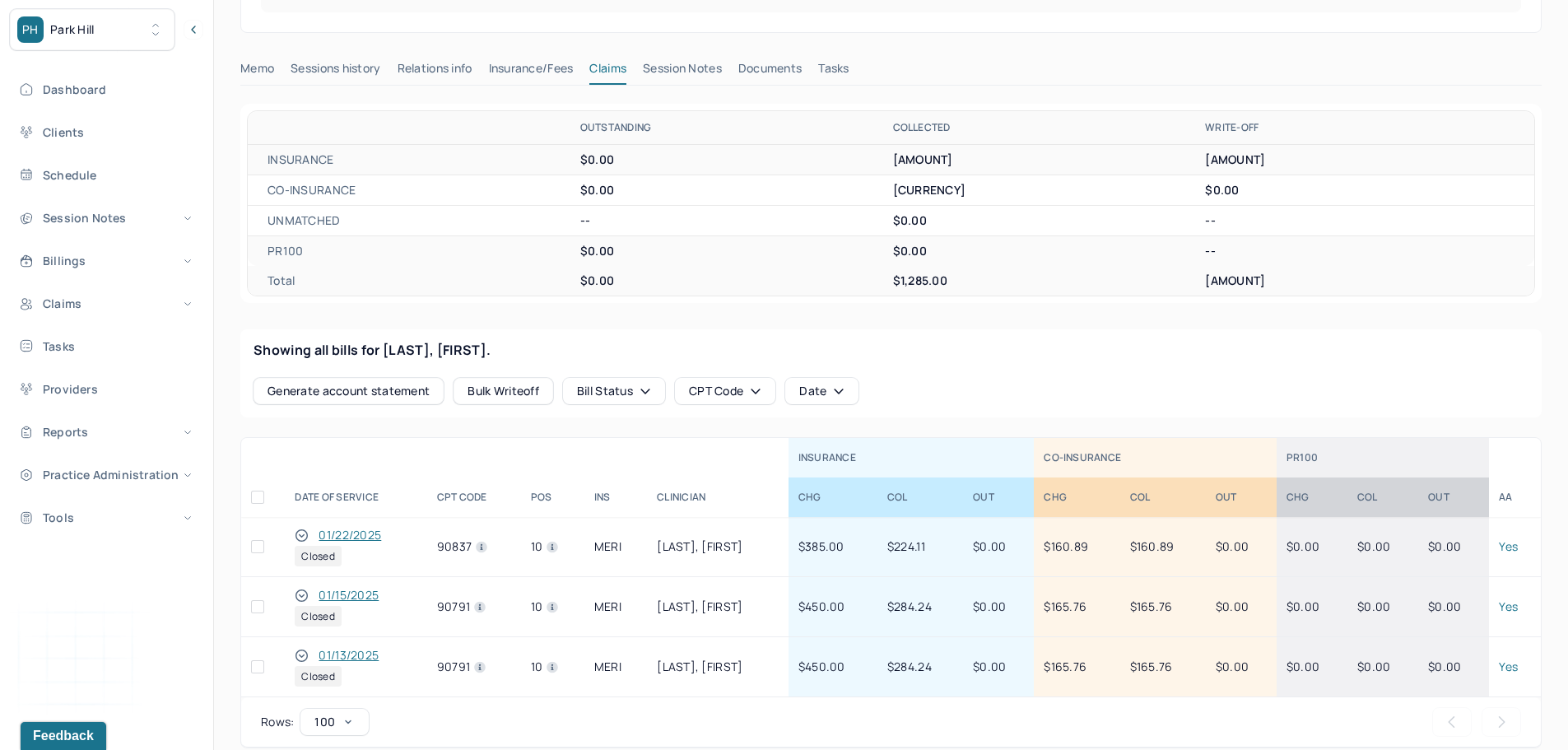 click on "01/22/2025" at bounding box center (350, 535) 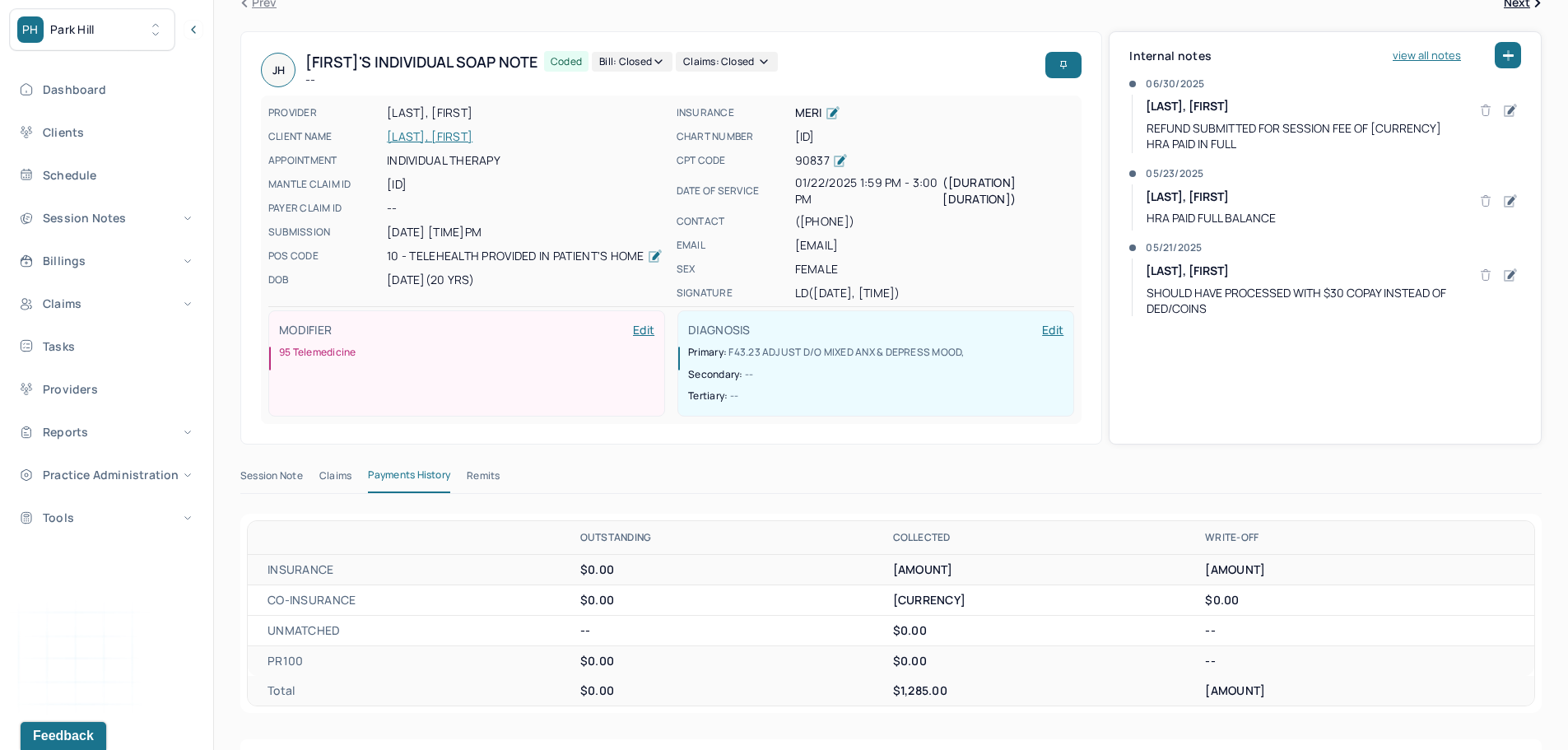 scroll, scrollTop: 329, scrollLeft: 0, axis: vertical 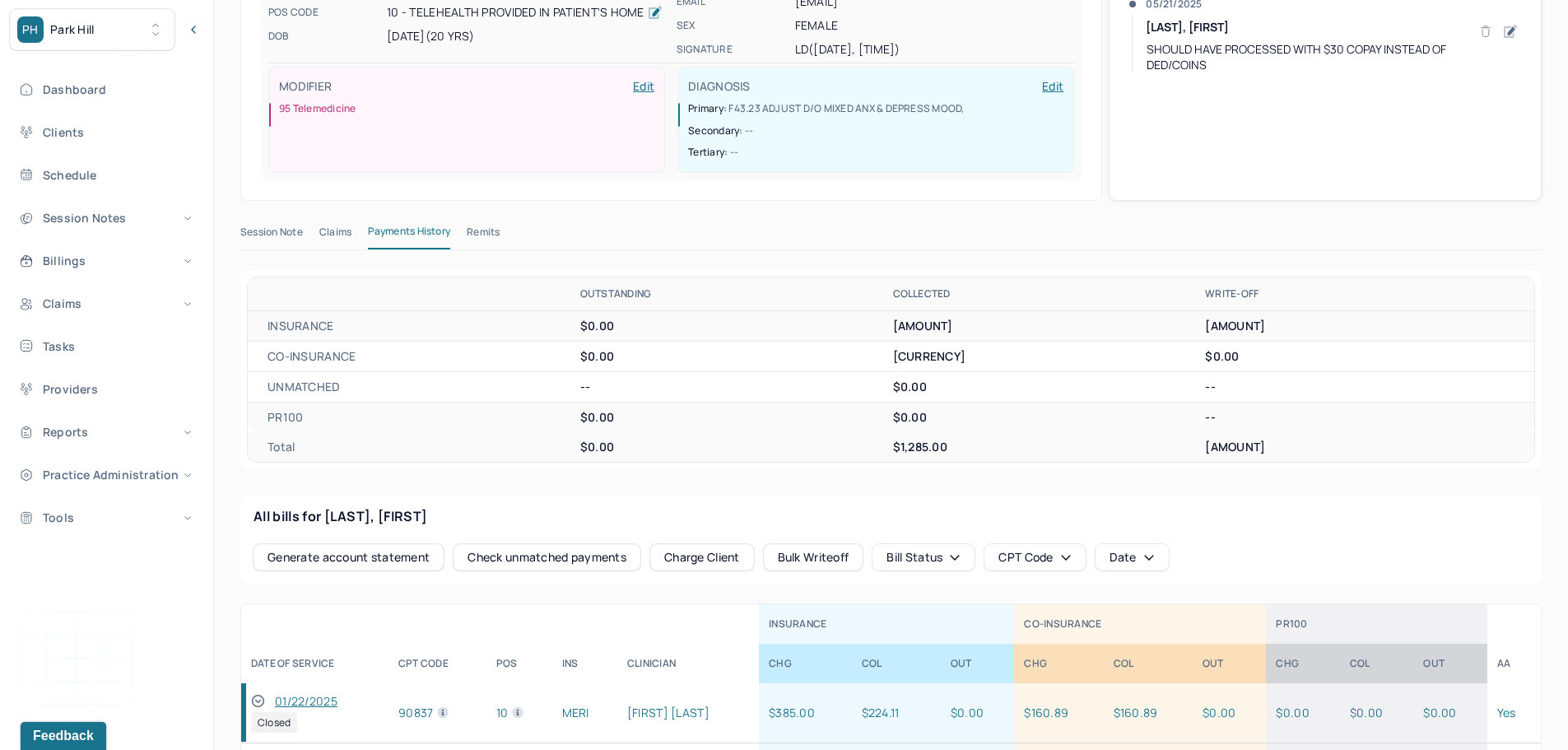 click on "Check unmatched payments" at bounding box center (547, 557) 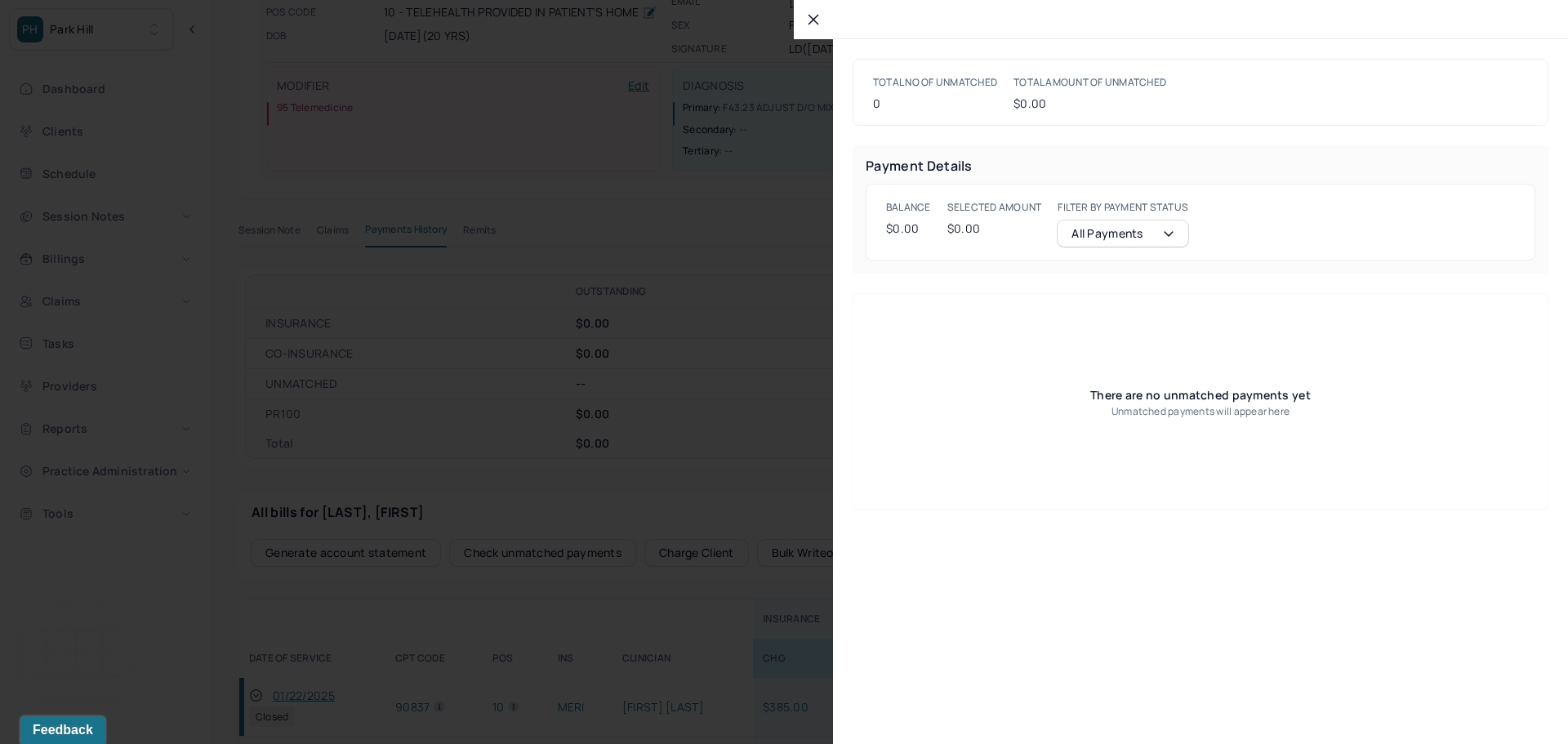 click 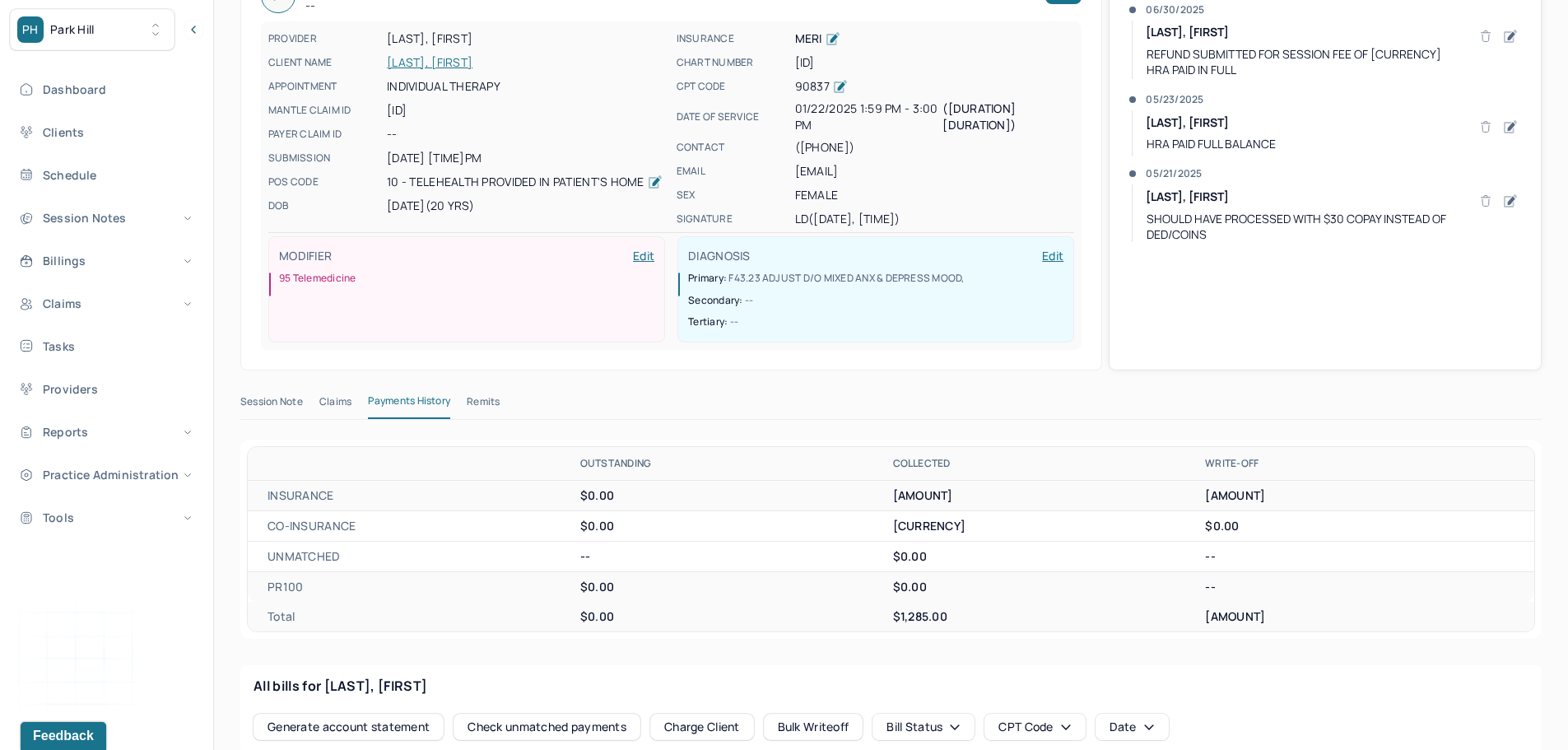 scroll, scrollTop: 0, scrollLeft: 0, axis: both 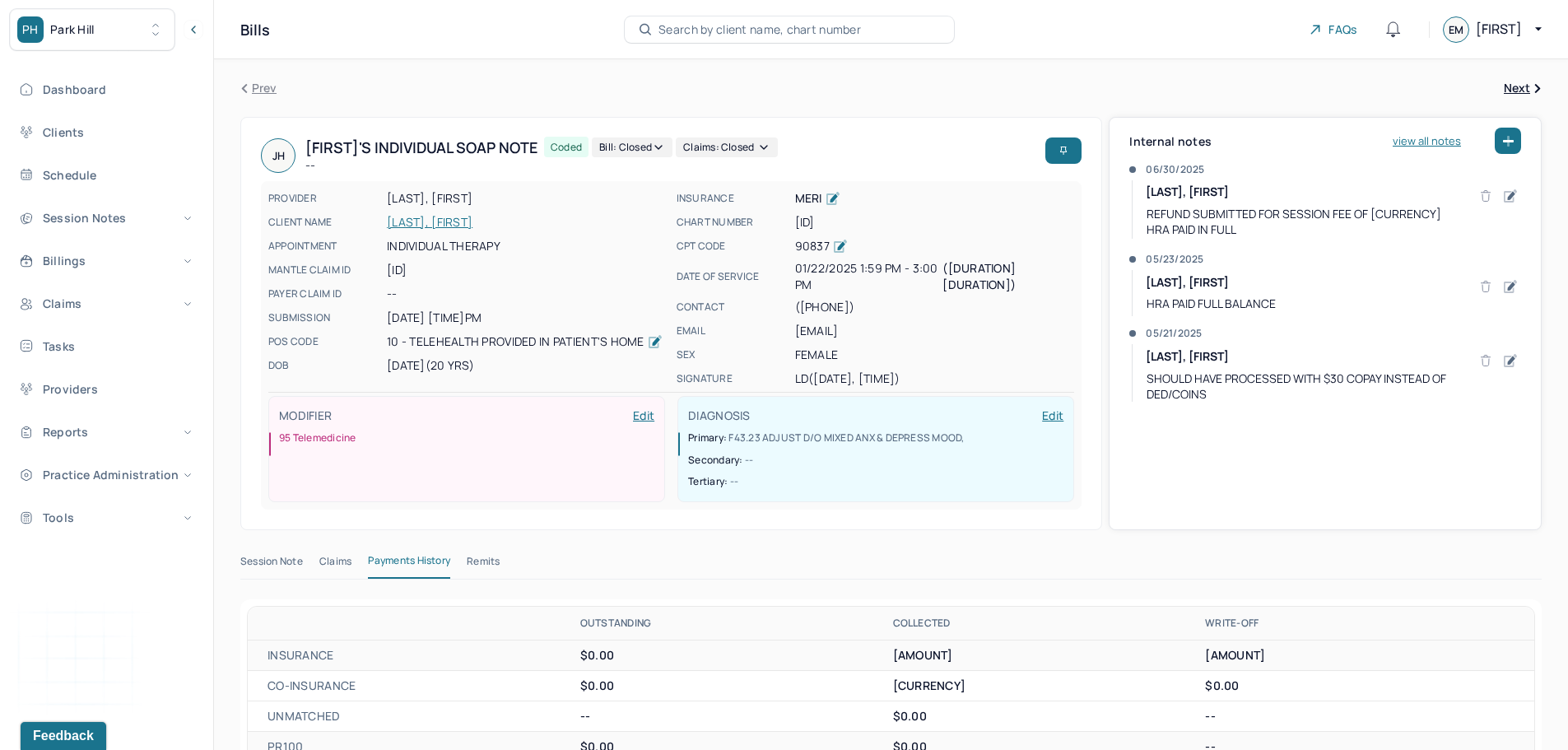click on "Search by client name, chart number" at bounding box center [760, 30] 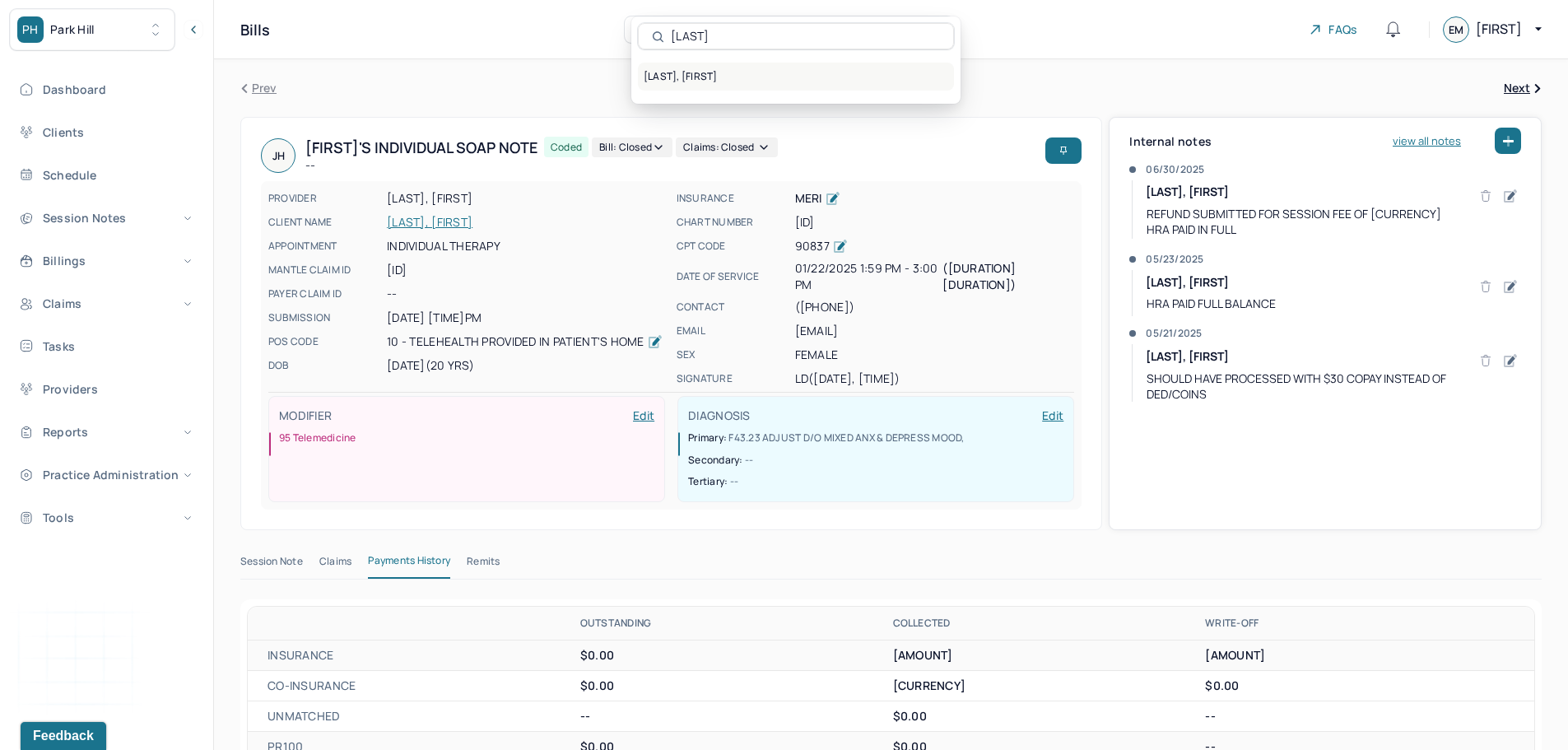type on "[LAST]" 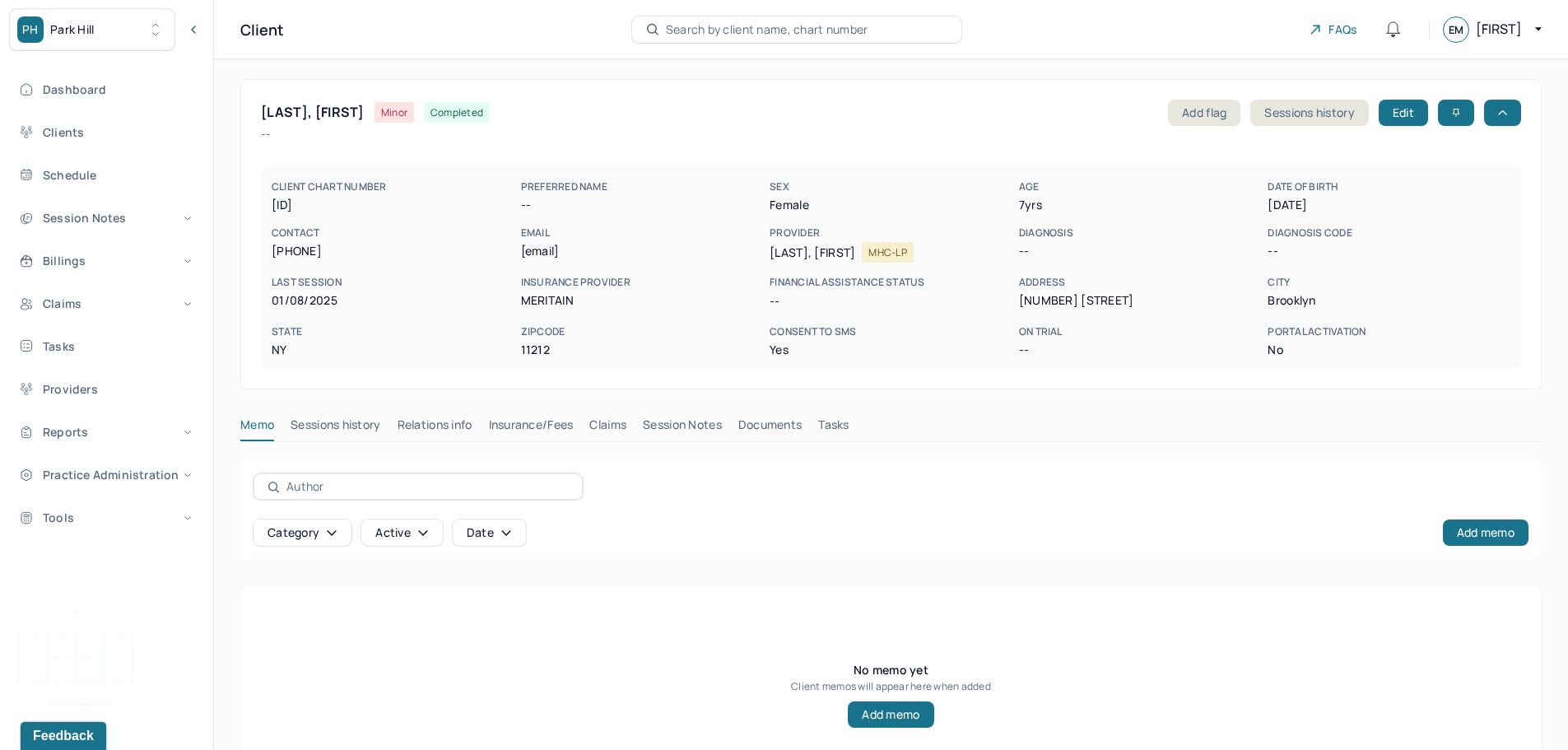 click on "Claims" at bounding box center (607, 428) 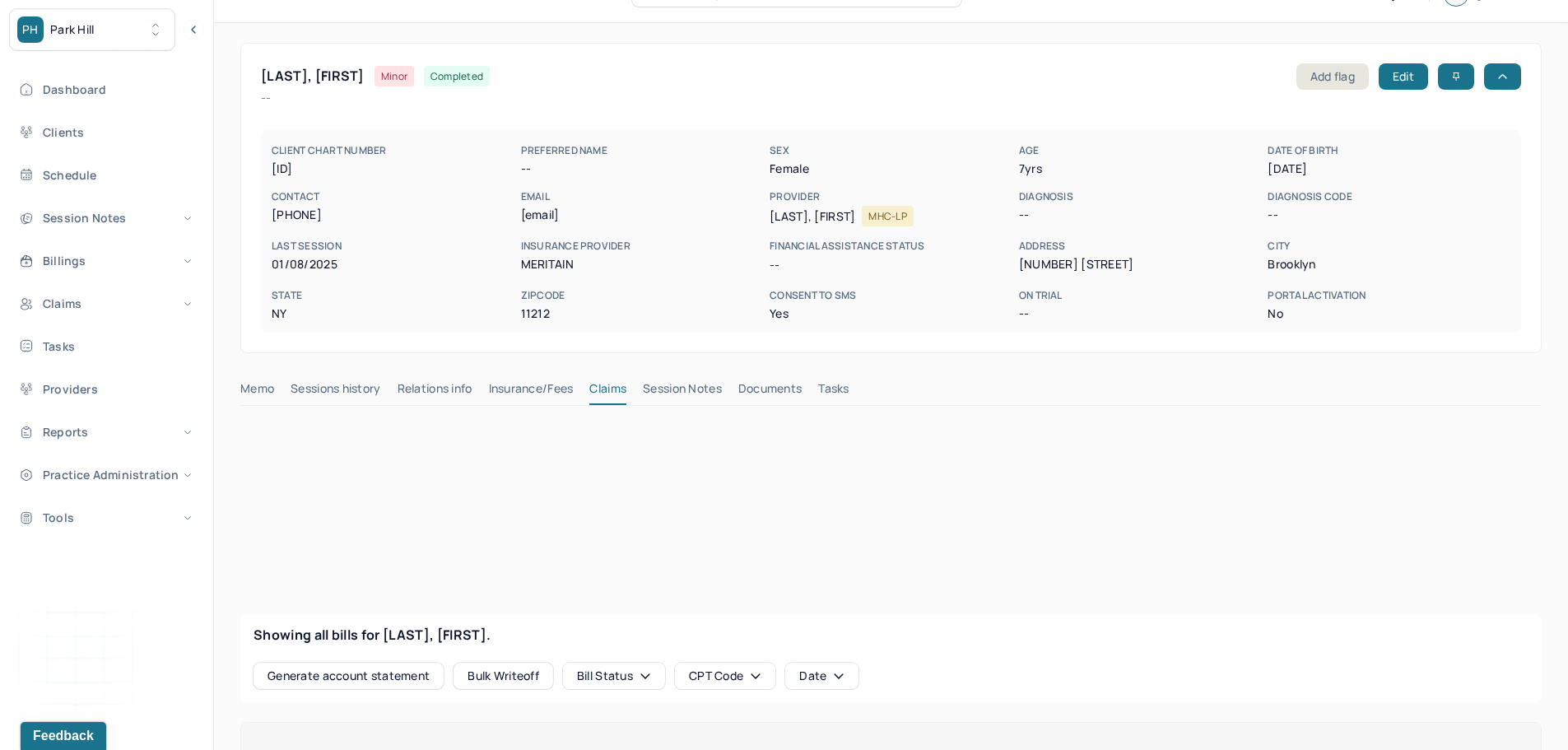 scroll, scrollTop: 0, scrollLeft: 0, axis: both 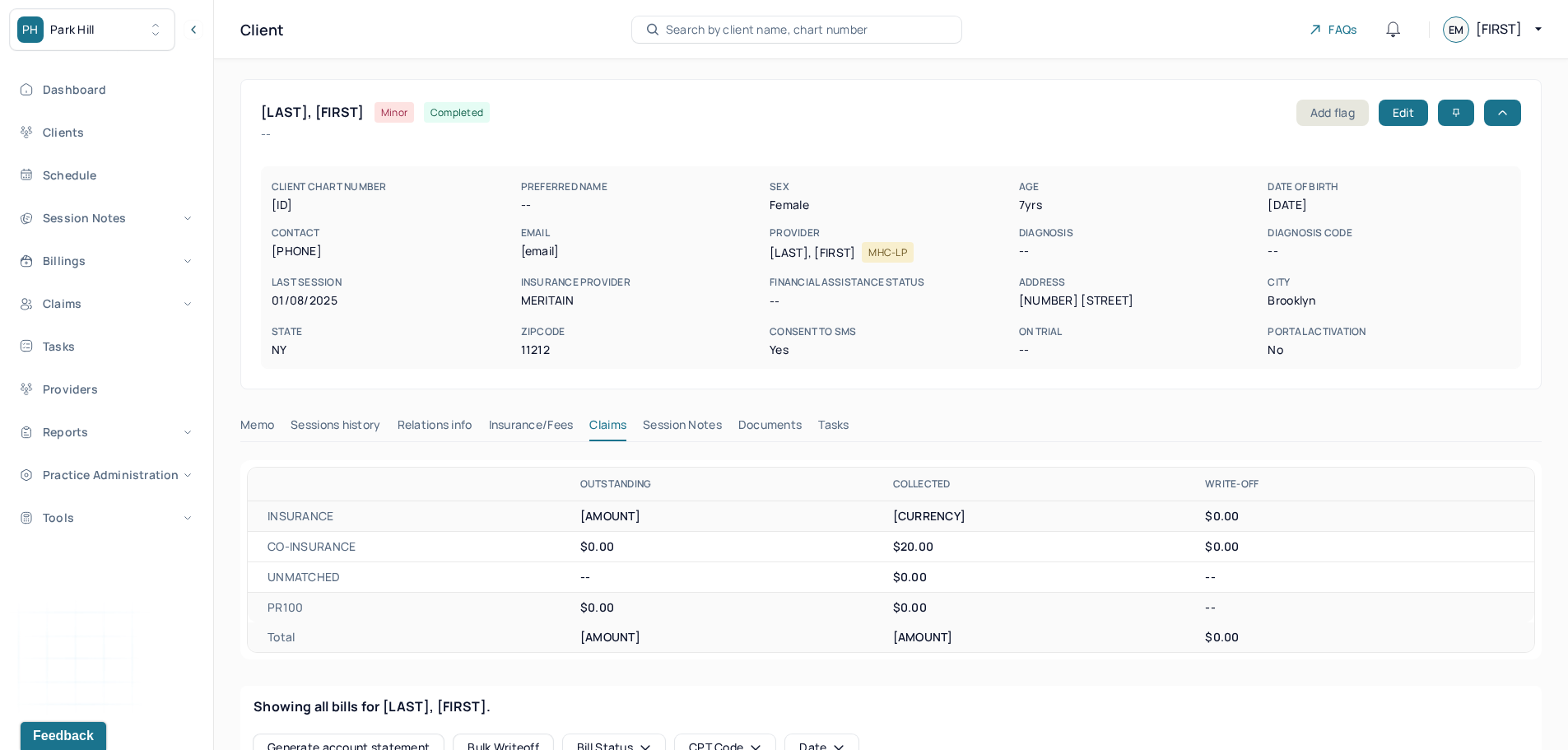 click on "Sessions history" at bounding box center (335, 428) 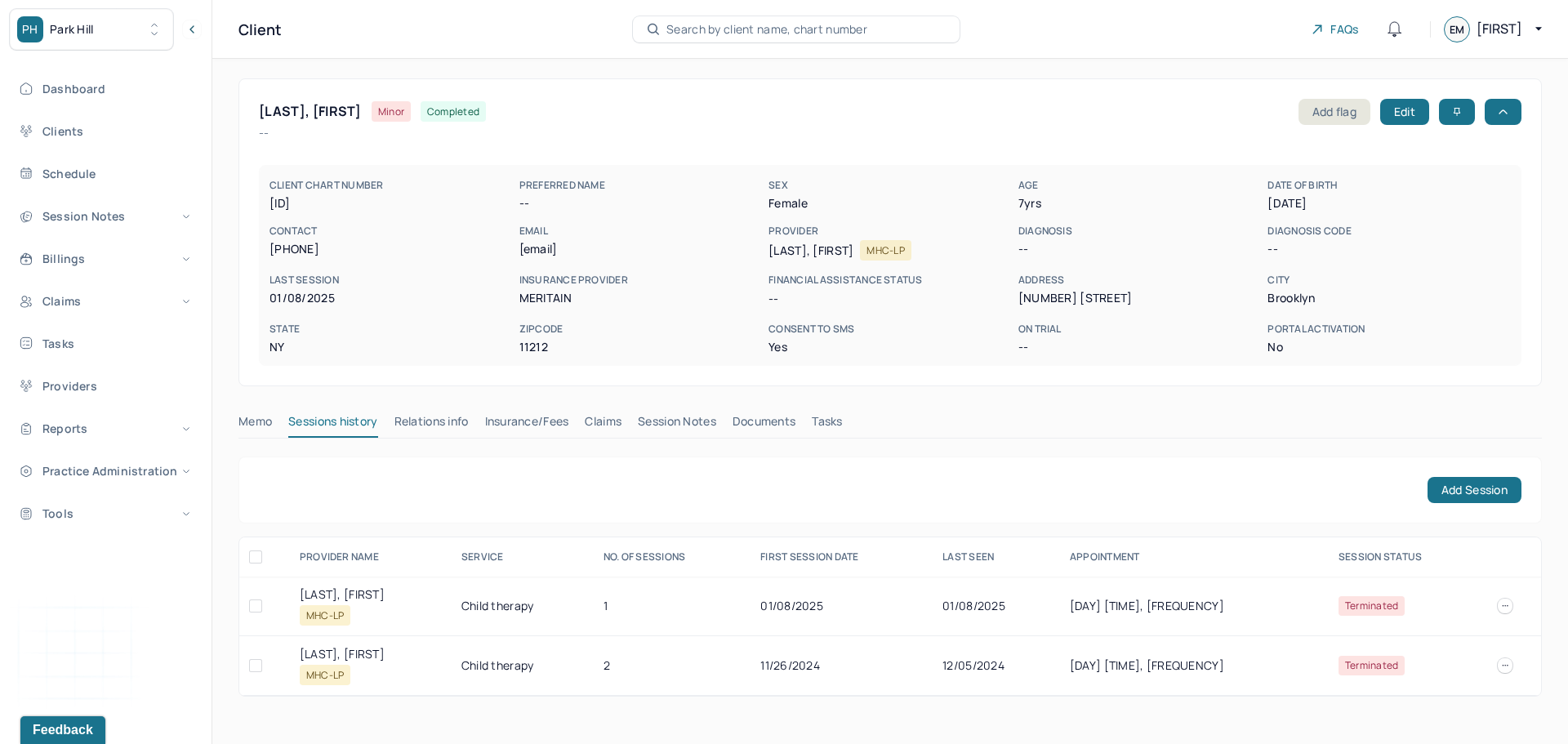 click on "Insurance/Fees" at bounding box center [527, 425] 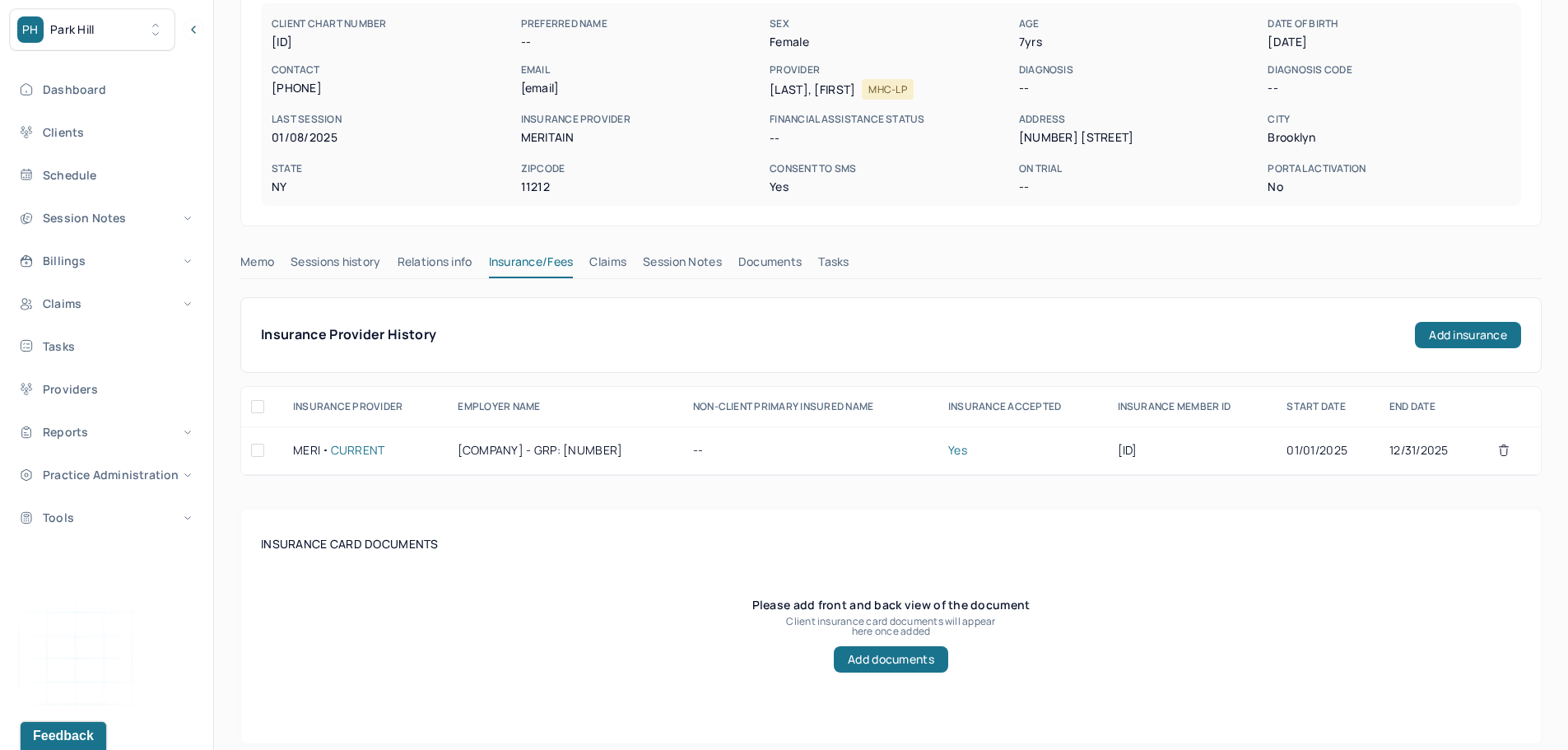 scroll, scrollTop: 165, scrollLeft: 0, axis: vertical 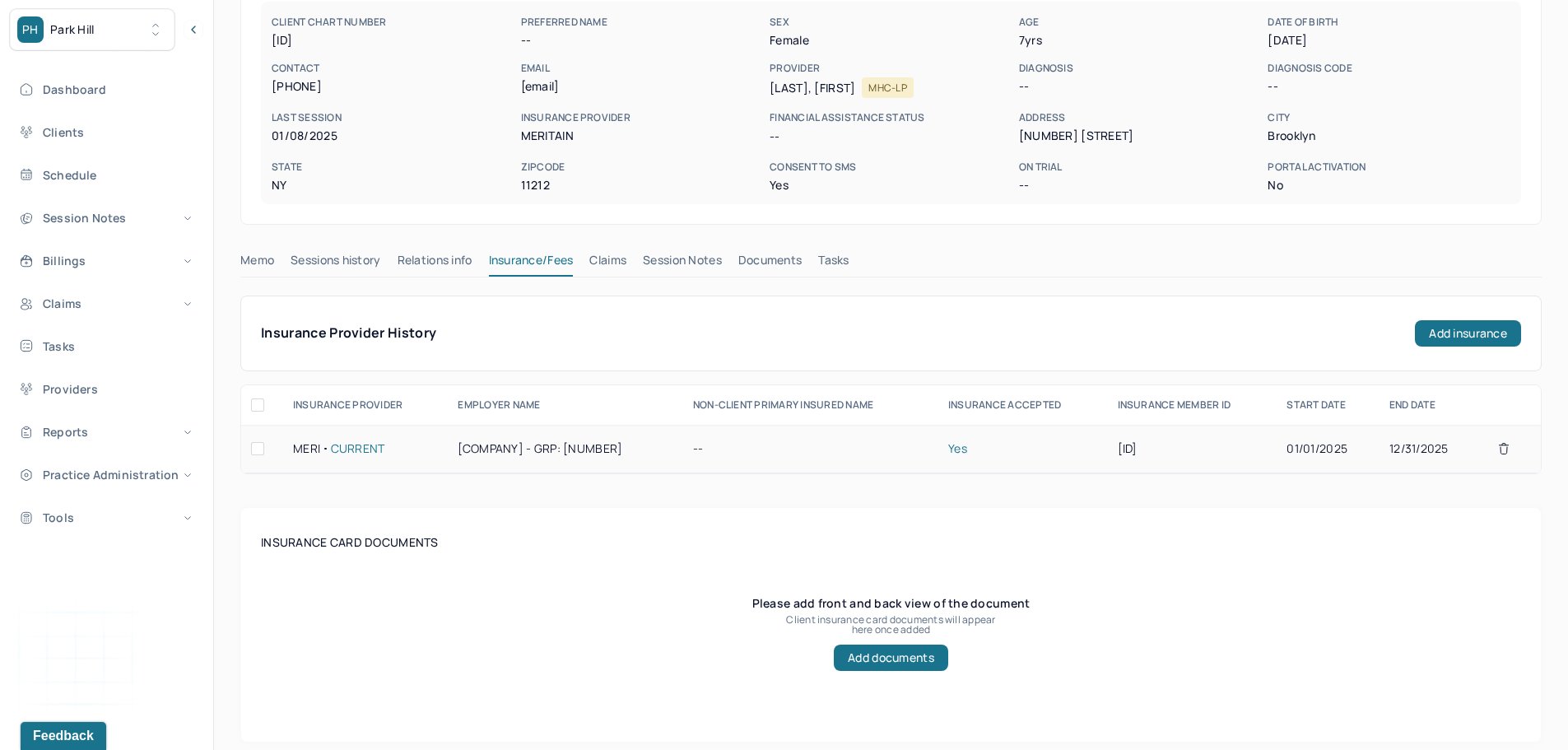 drag, startPoint x: 1255, startPoint y: 449, endPoint x: 1160, endPoint y: 454, distance: 95.13149 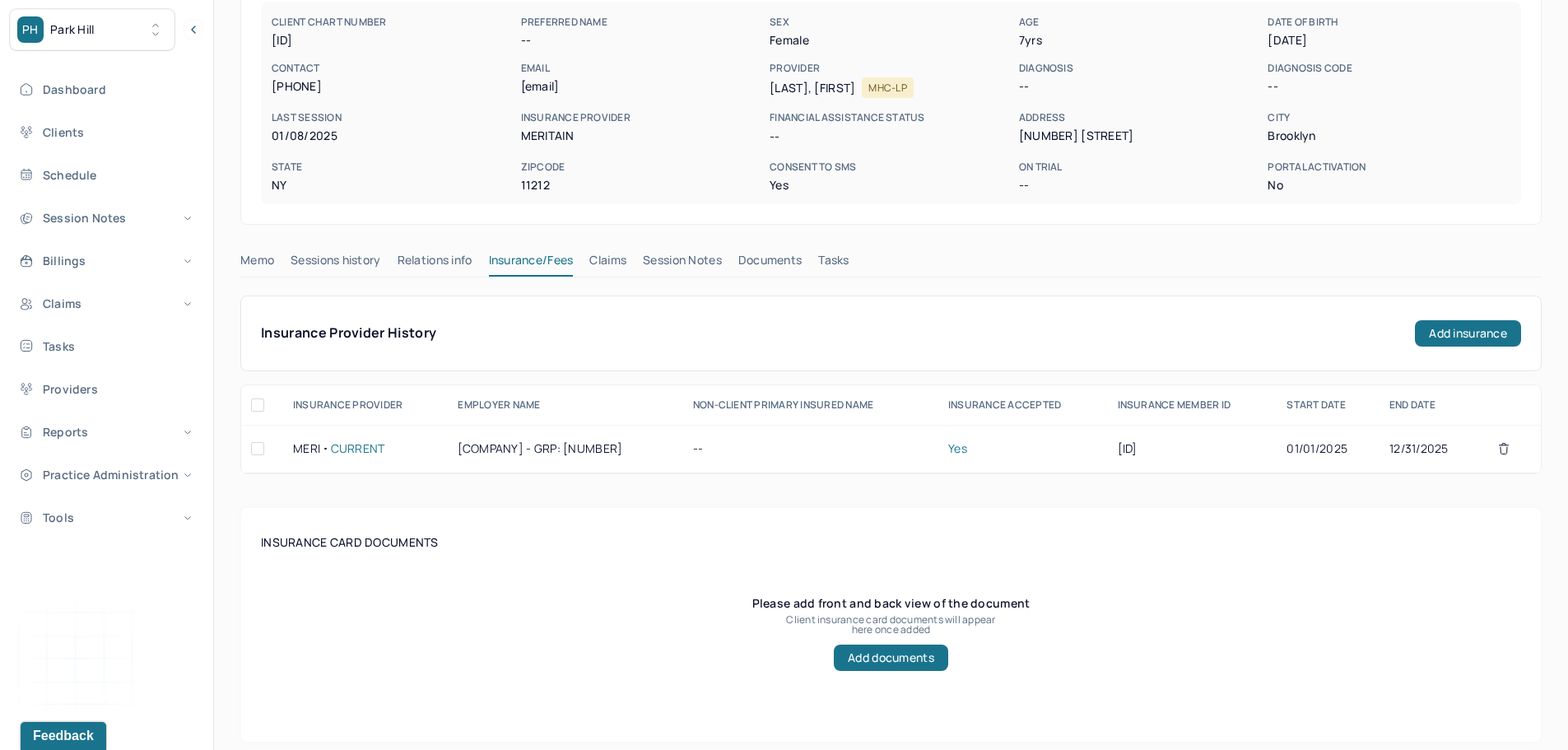 copy on "[ID]" 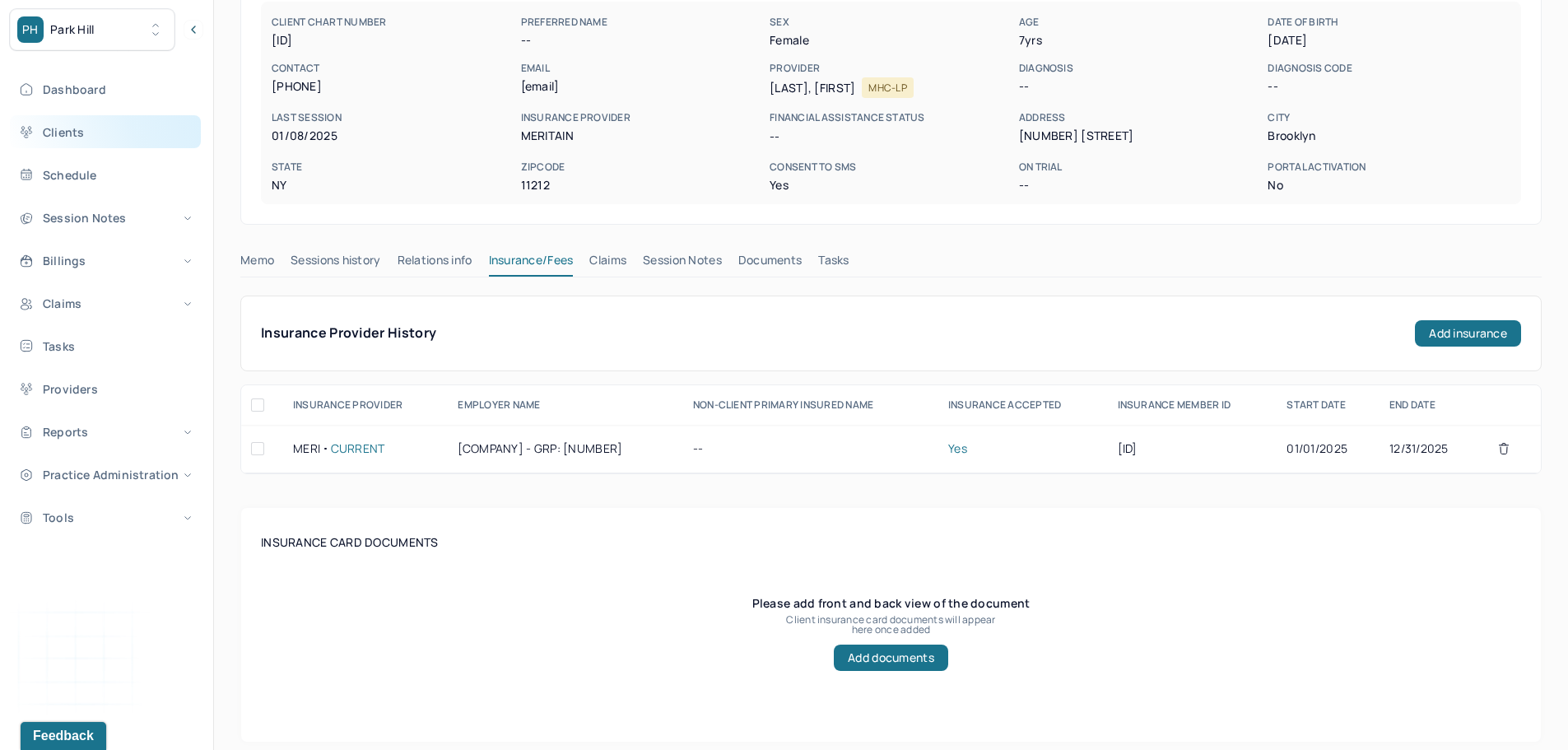 click on "Clients" at bounding box center (105, 132) 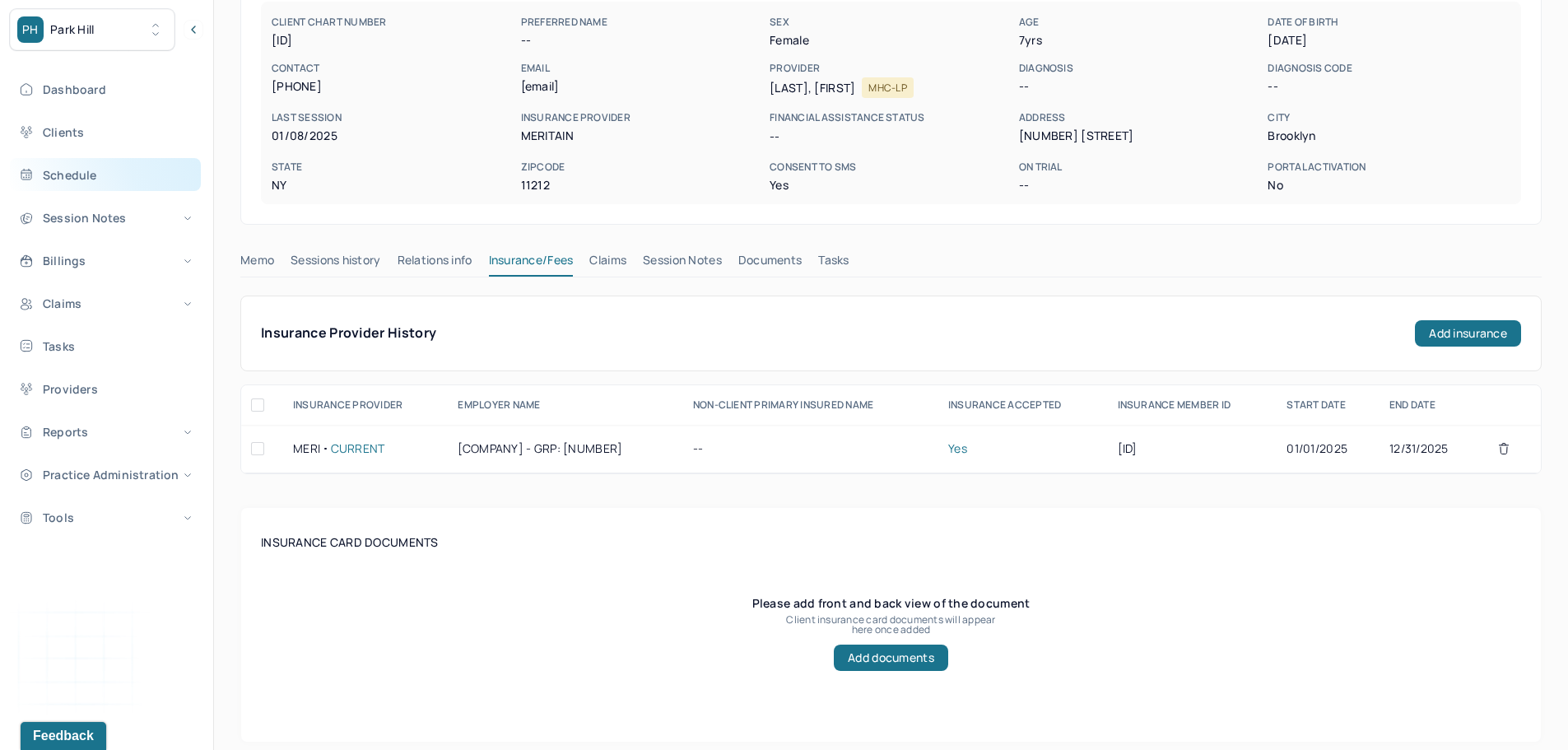 scroll, scrollTop: 0, scrollLeft: 0, axis: both 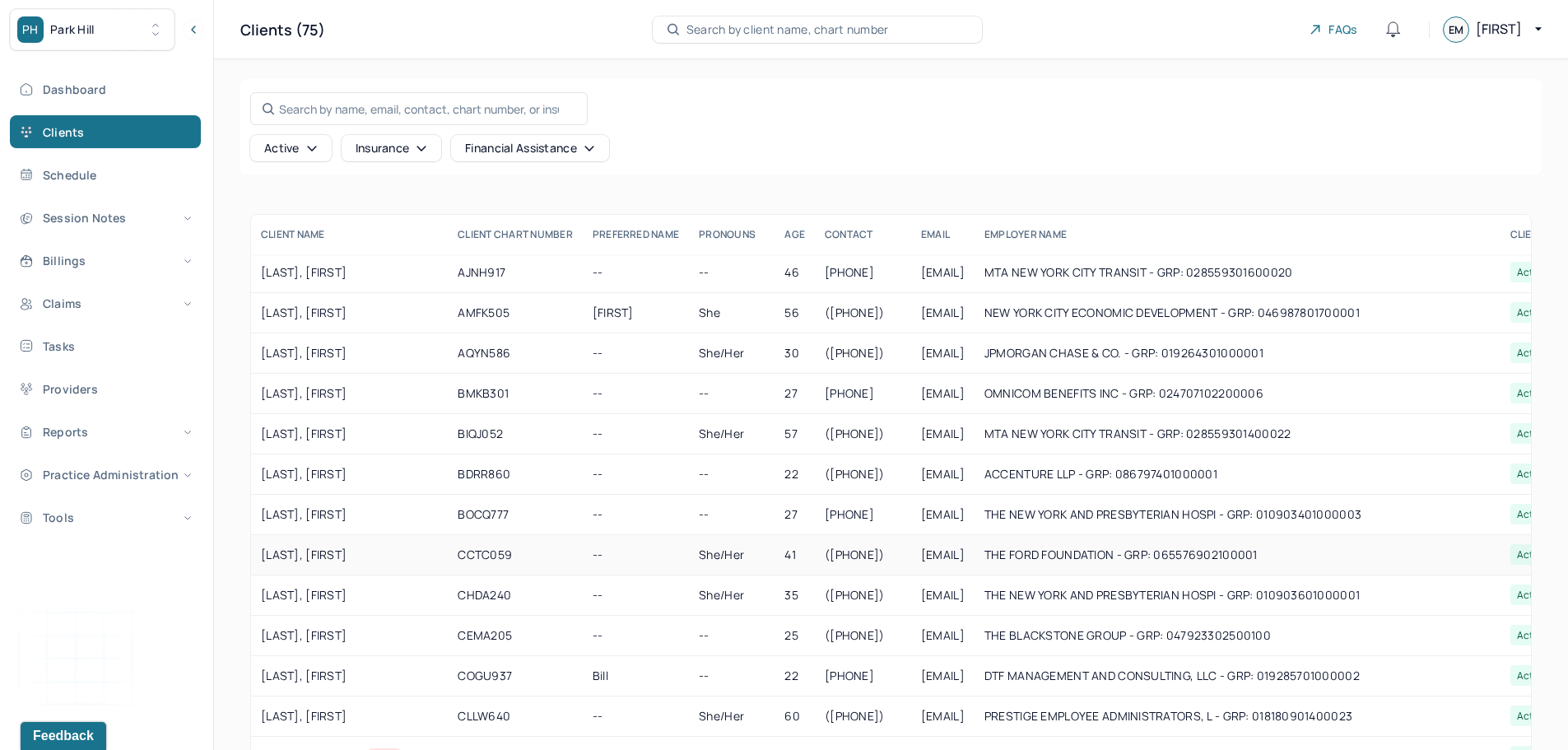 click on "[LAST], [FIRST]" at bounding box center [349, 555] 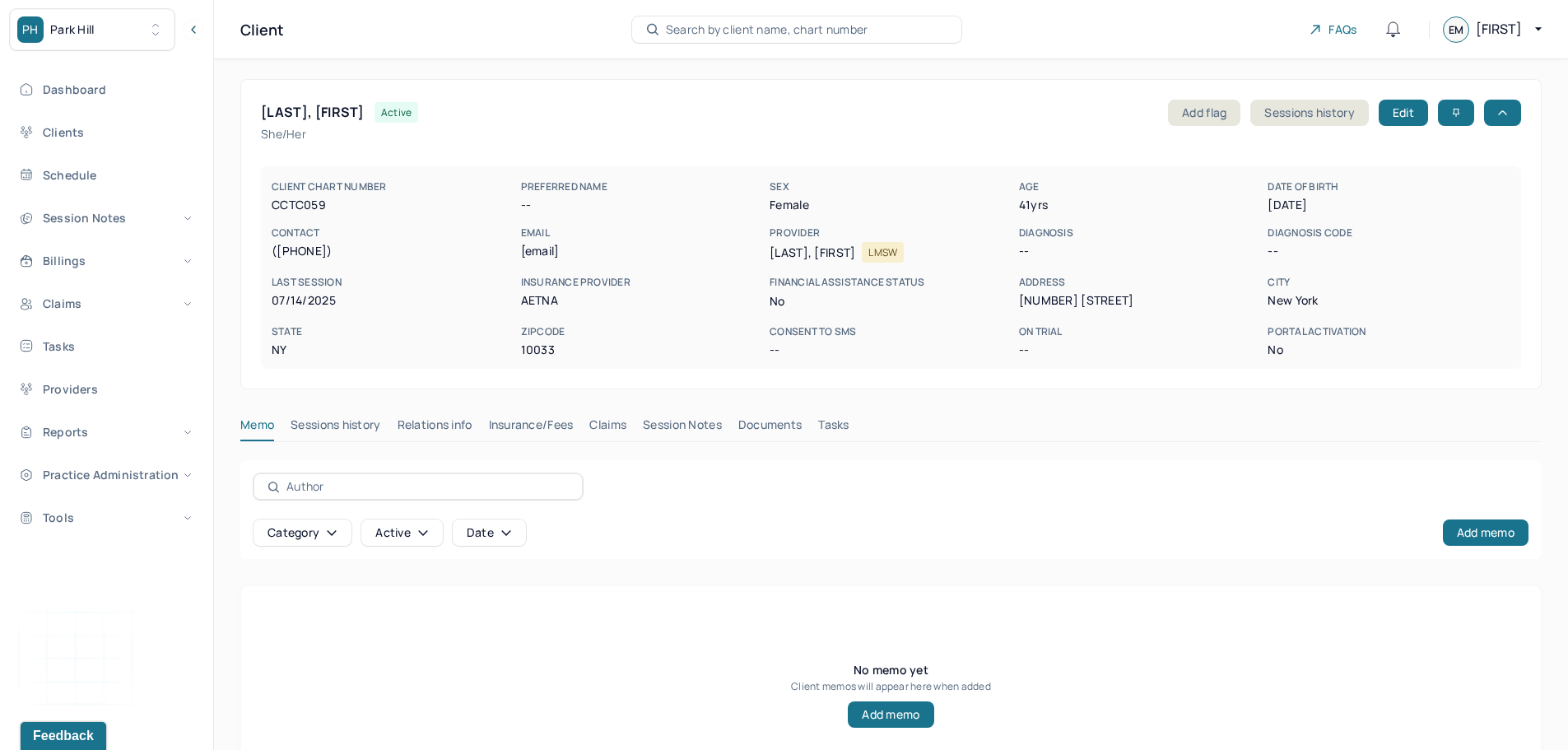 click on "Claims" at bounding box center (607, 428) 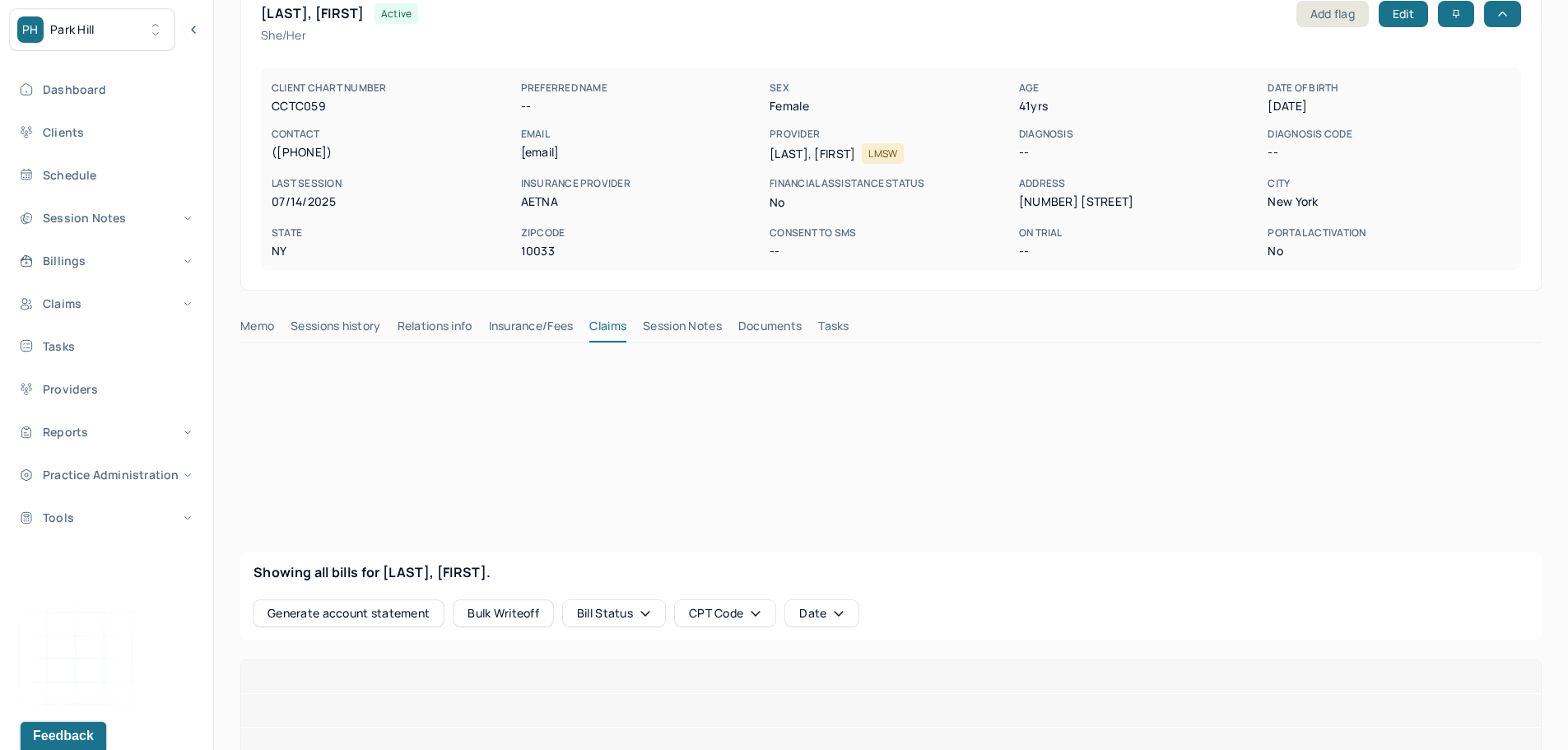 scroll, scrollTop: 329, scrollLeft: 0, axis: vertical 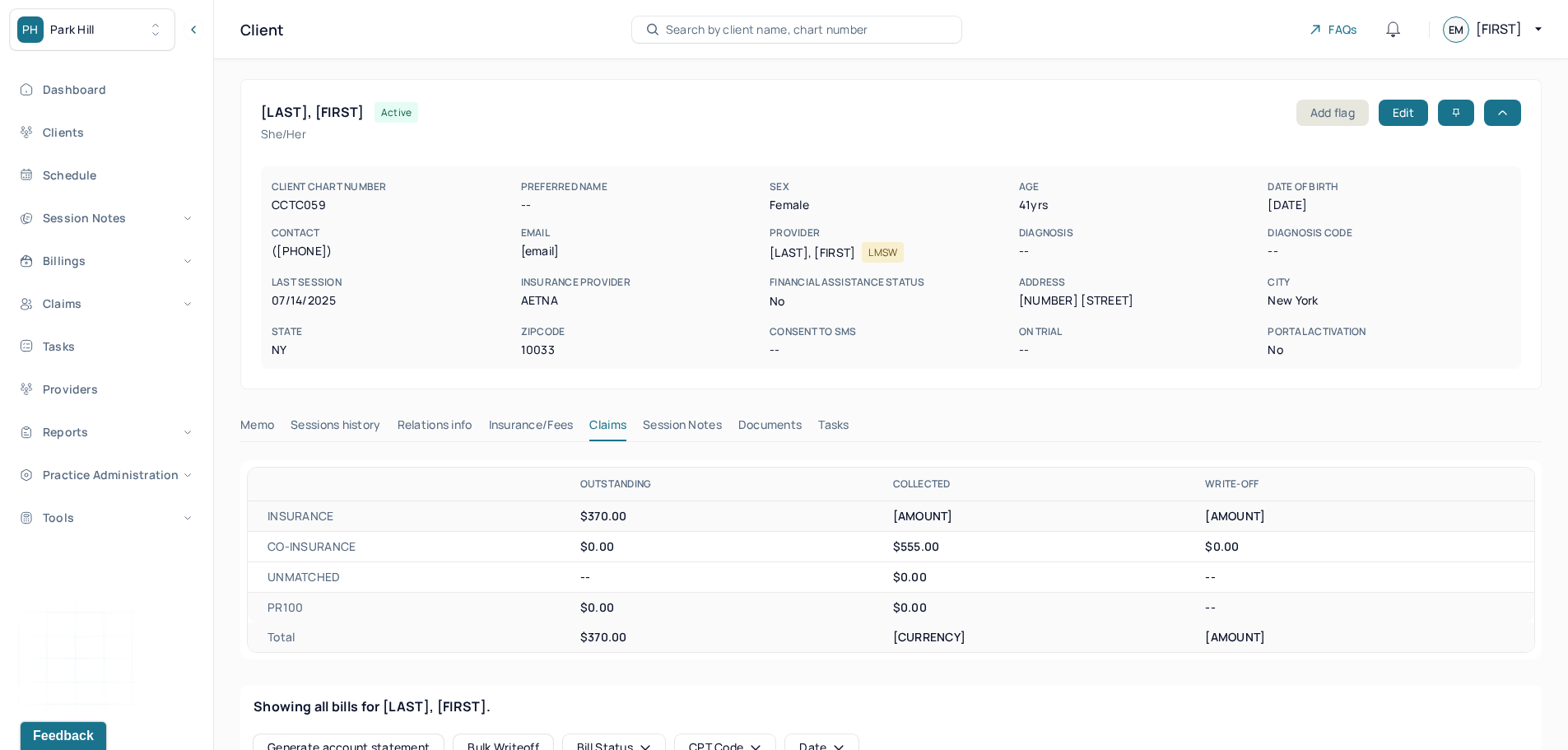 click on "Search by client name, chart number" at bounding box center (797, 30) 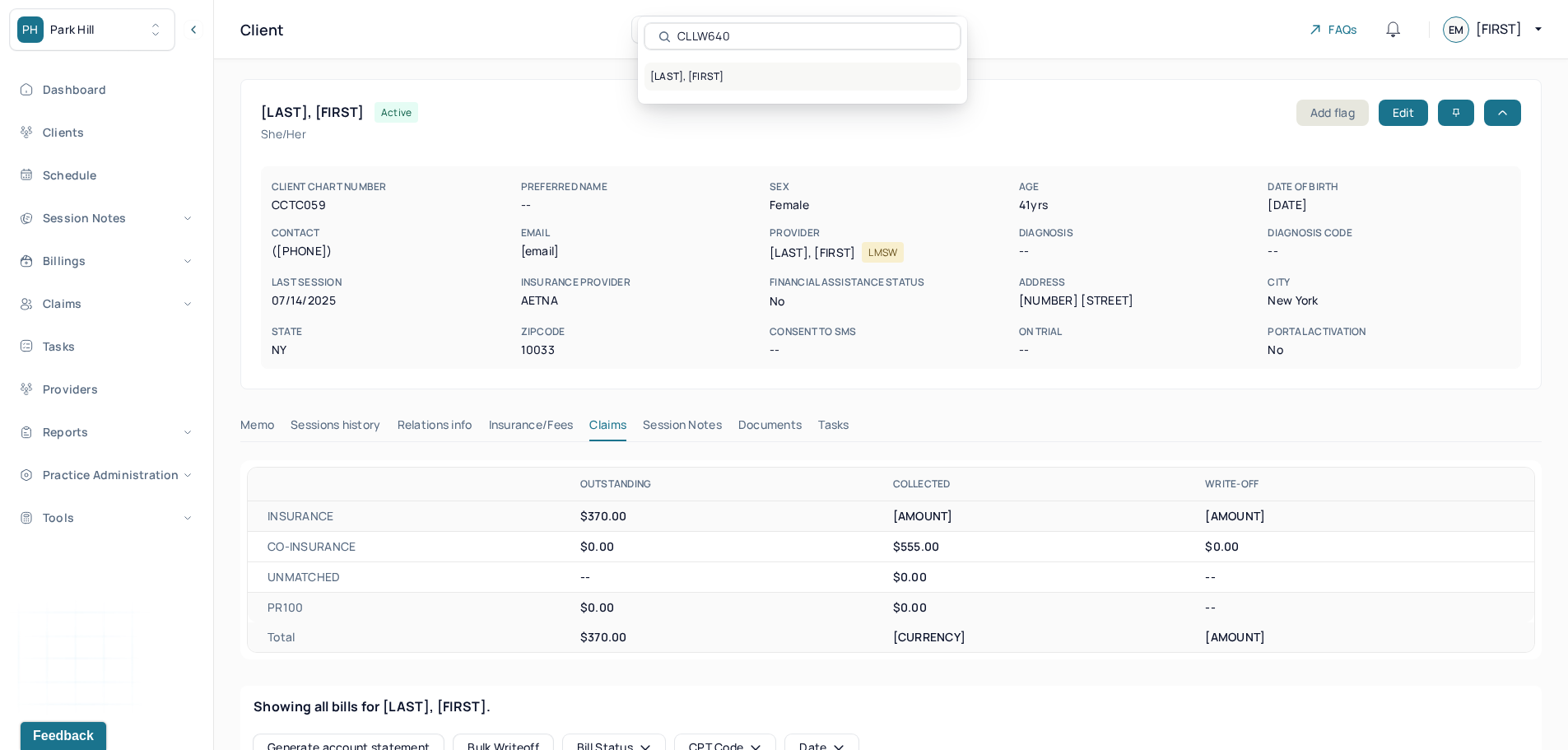 type on "CLLW640" 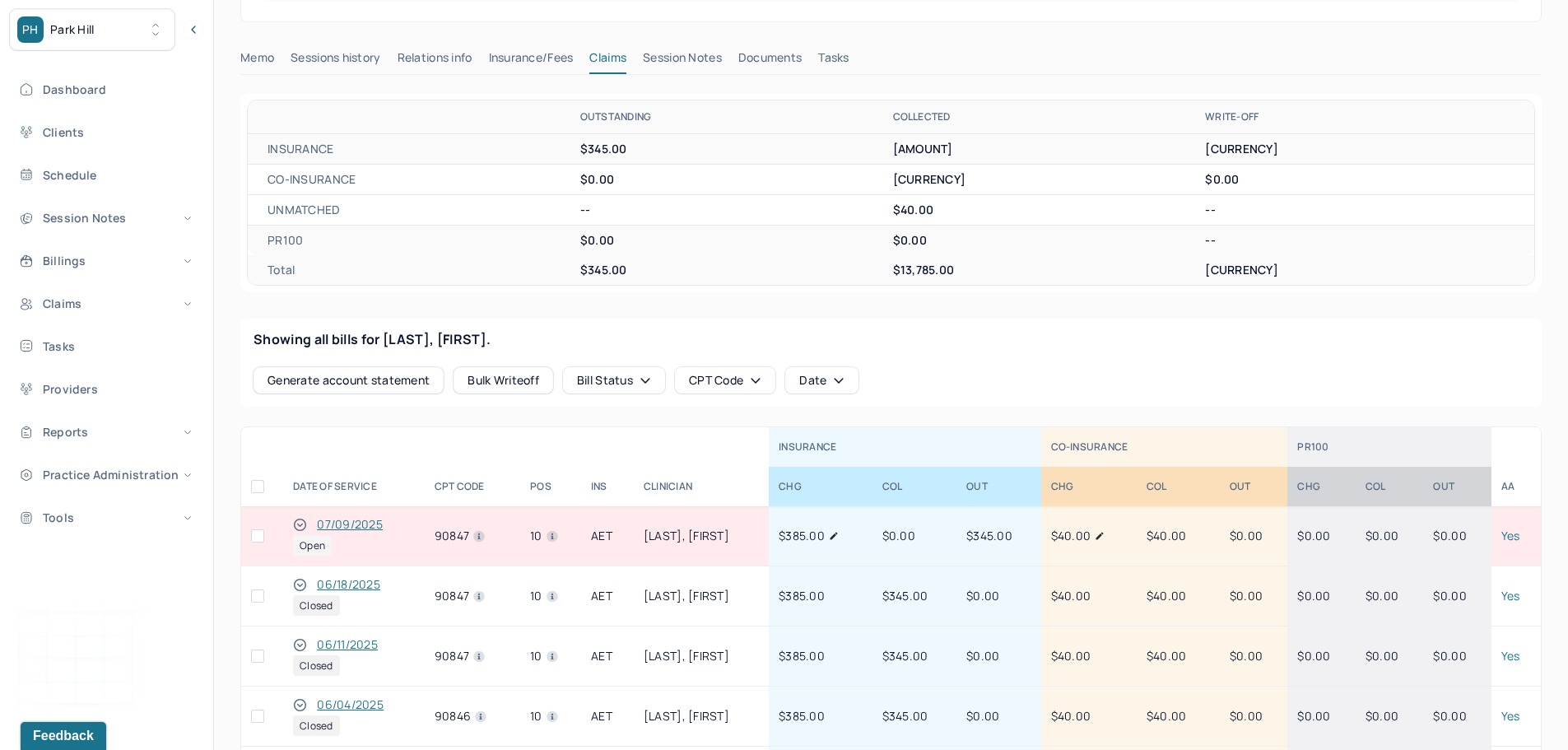 scroll, scrollTop: 412, scrollLeft: 0, axis: vertical 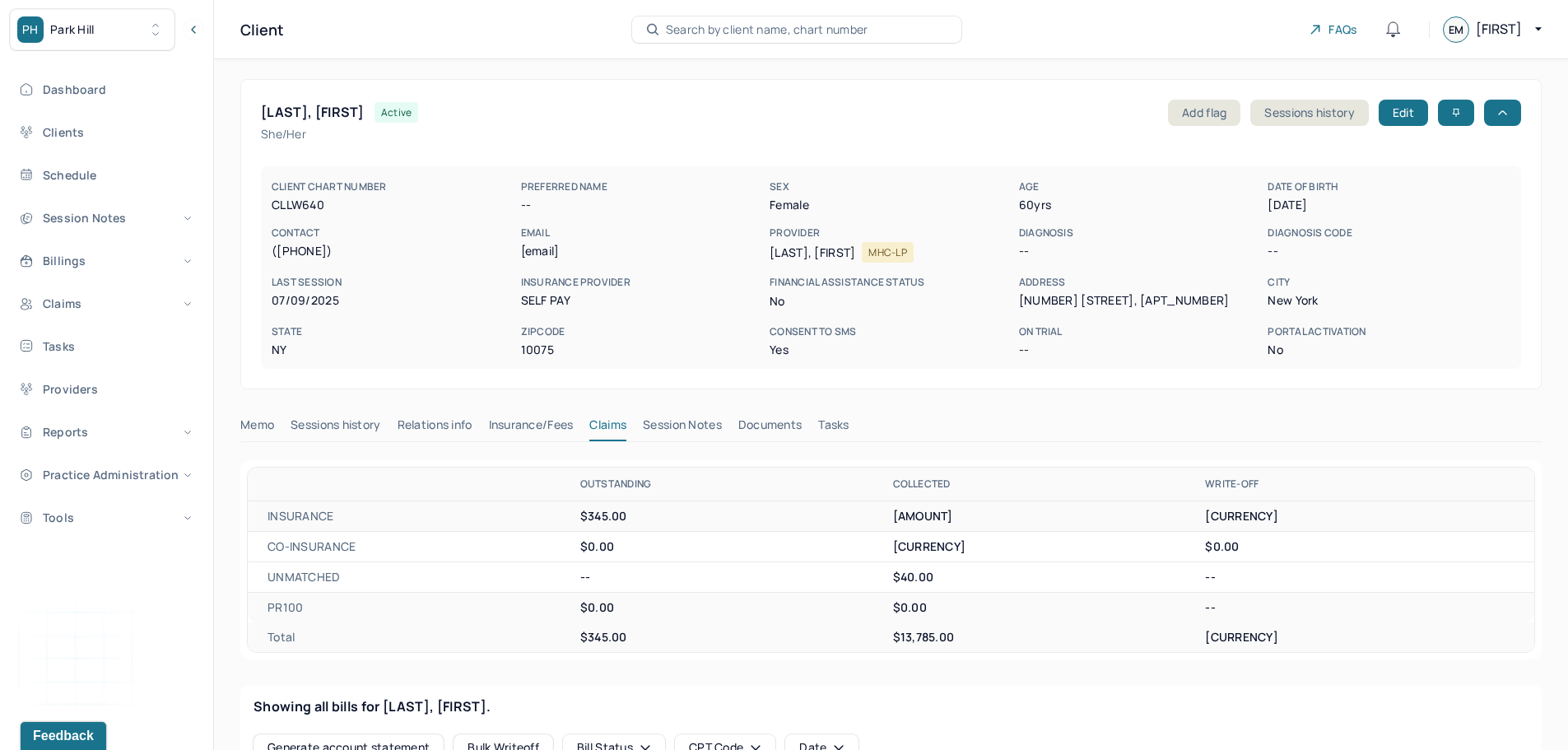 click on "Search by client name, chart number" at bounding box center (767, 30) 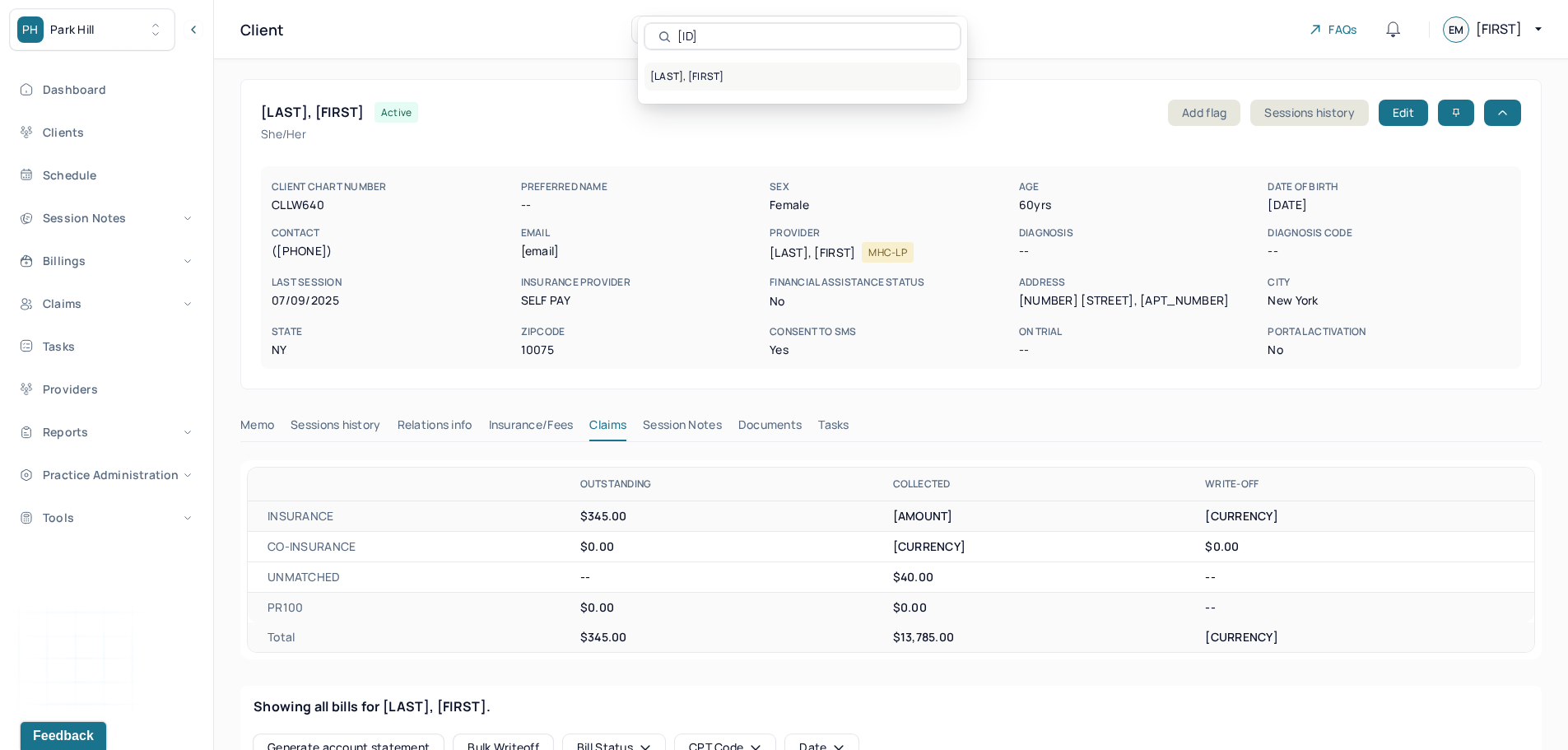 type on "[ID]" 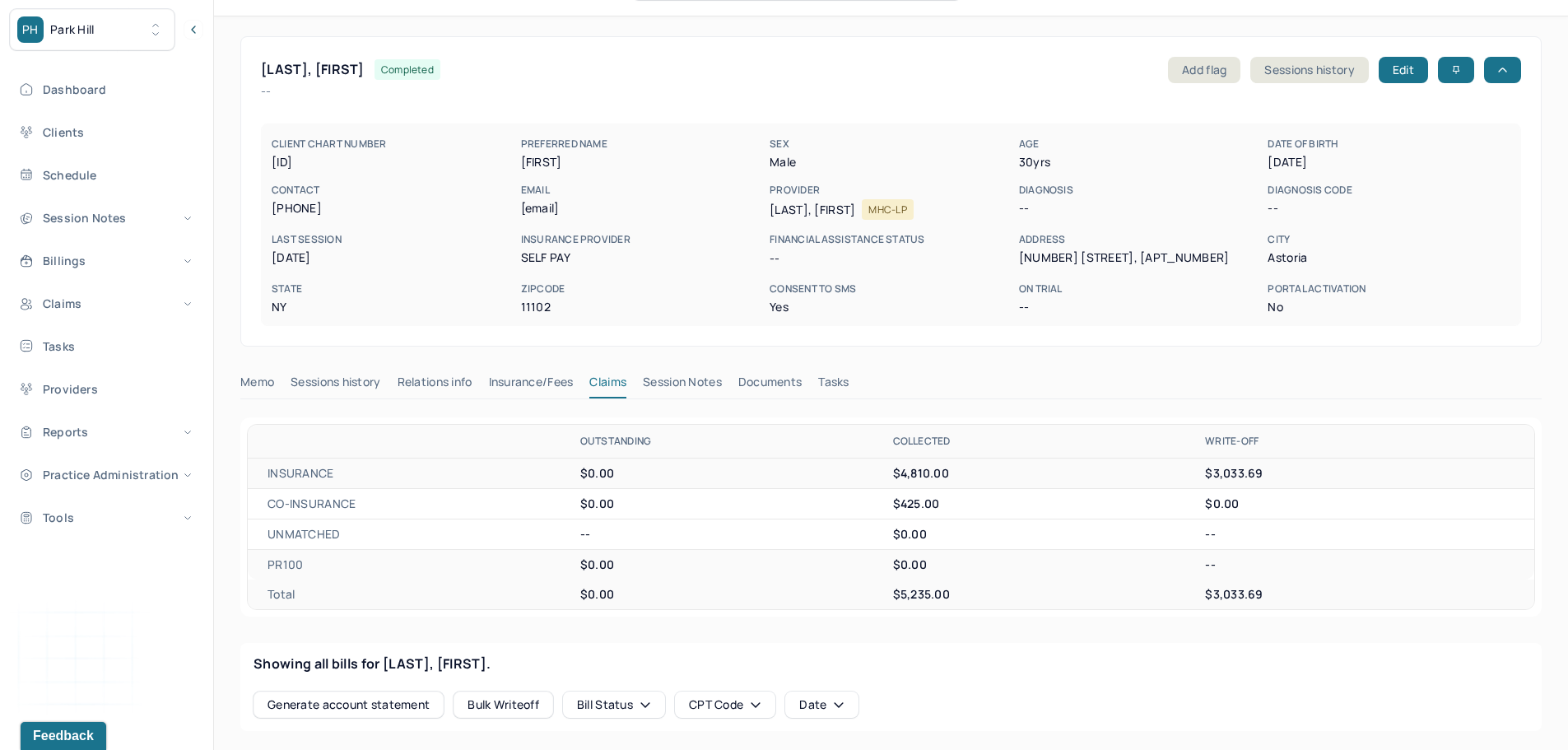 scroll, scrollTop: 329, scrollLeft: 0, axis: vertical 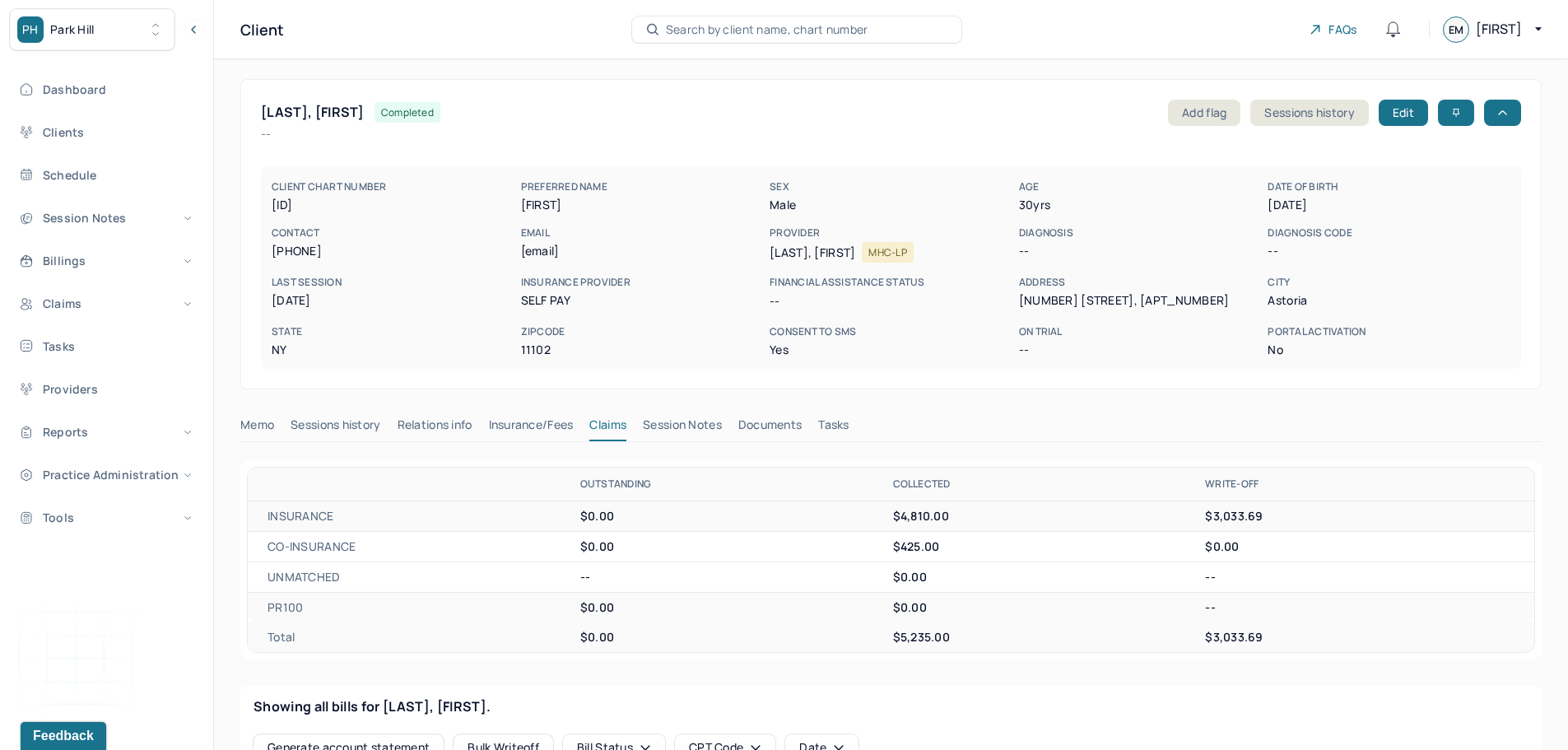 click on "Search by client name, chart number" at bounding box center [767, 30] 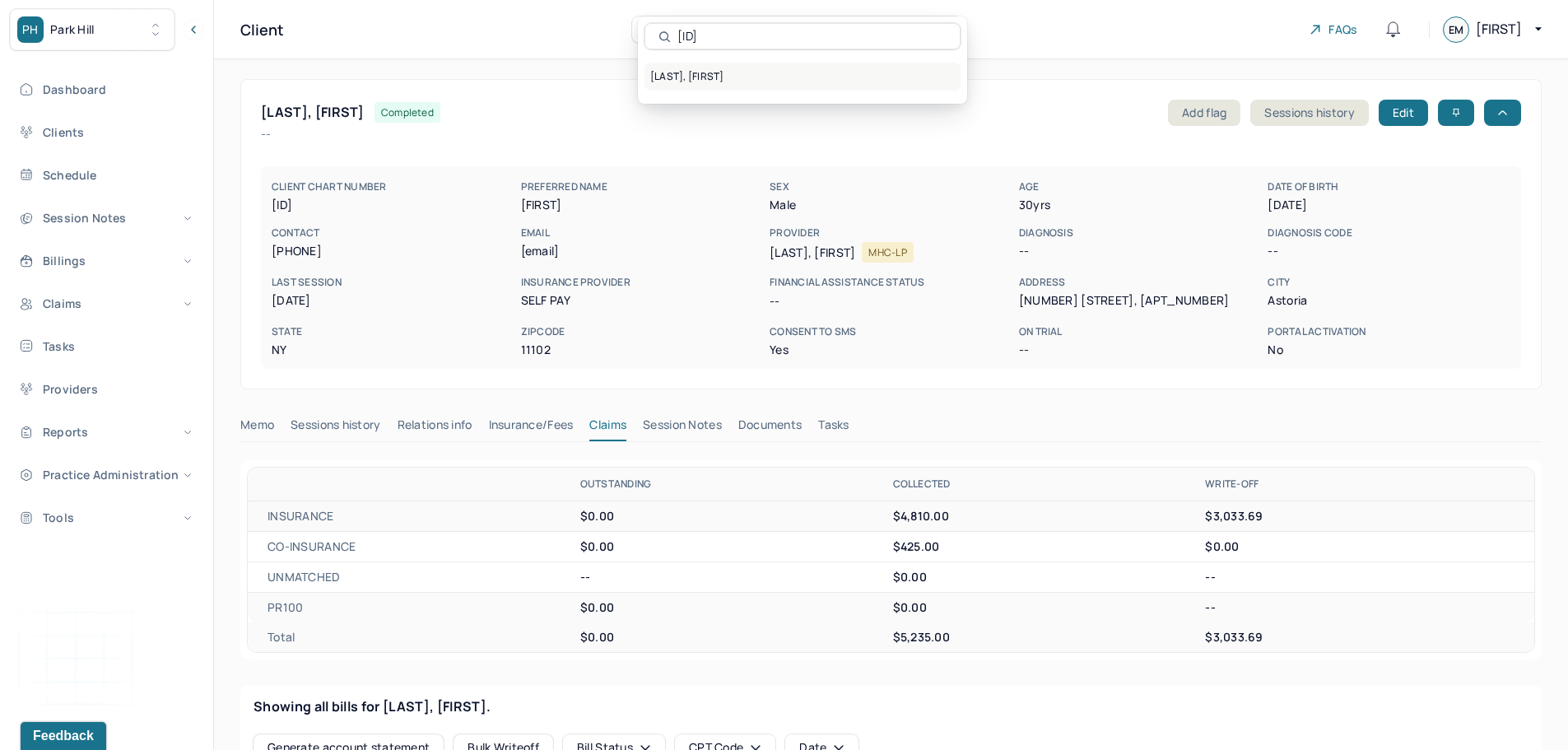 type on "[ID]" 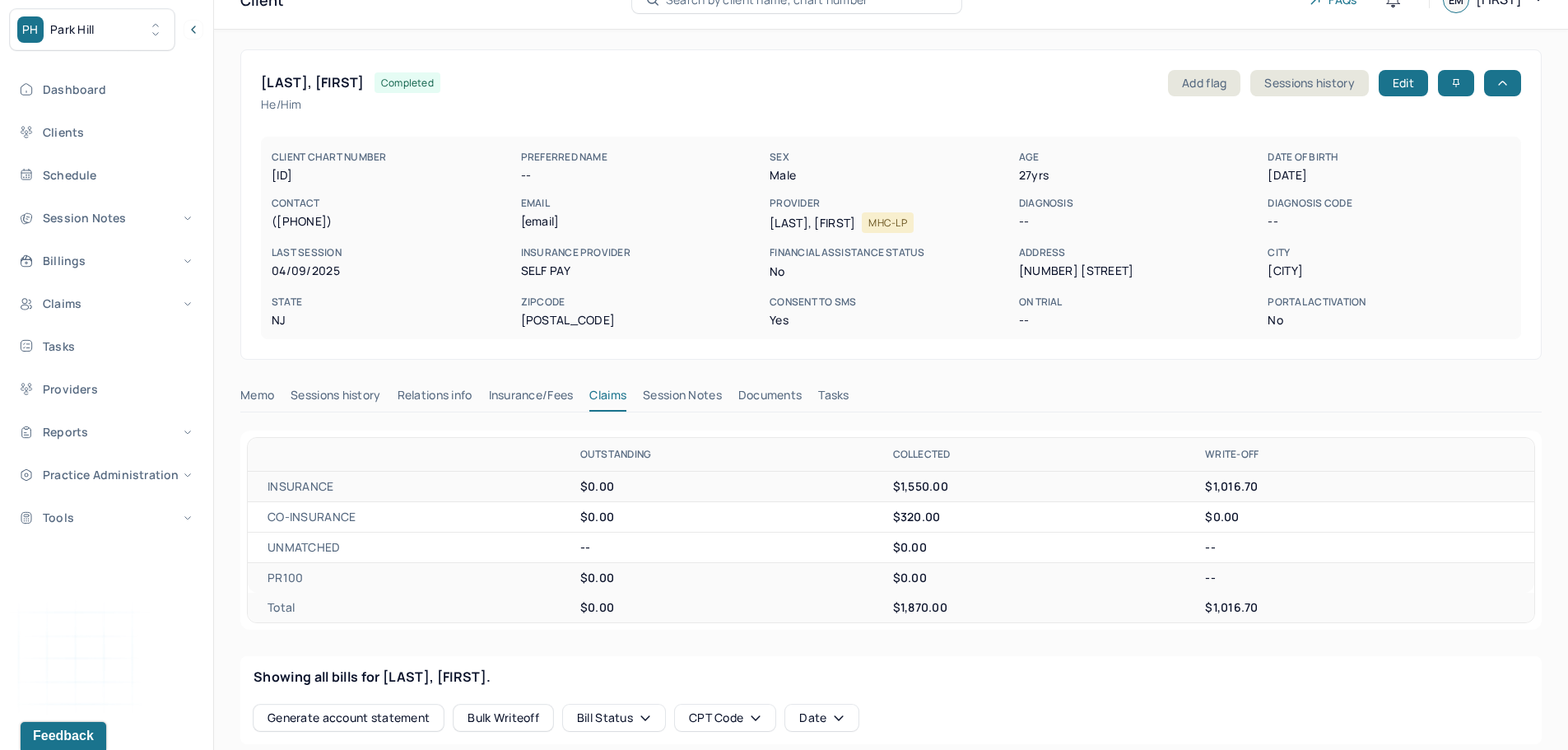 scroll, scrollTop: 0, scrollLeft: 0, axis: both 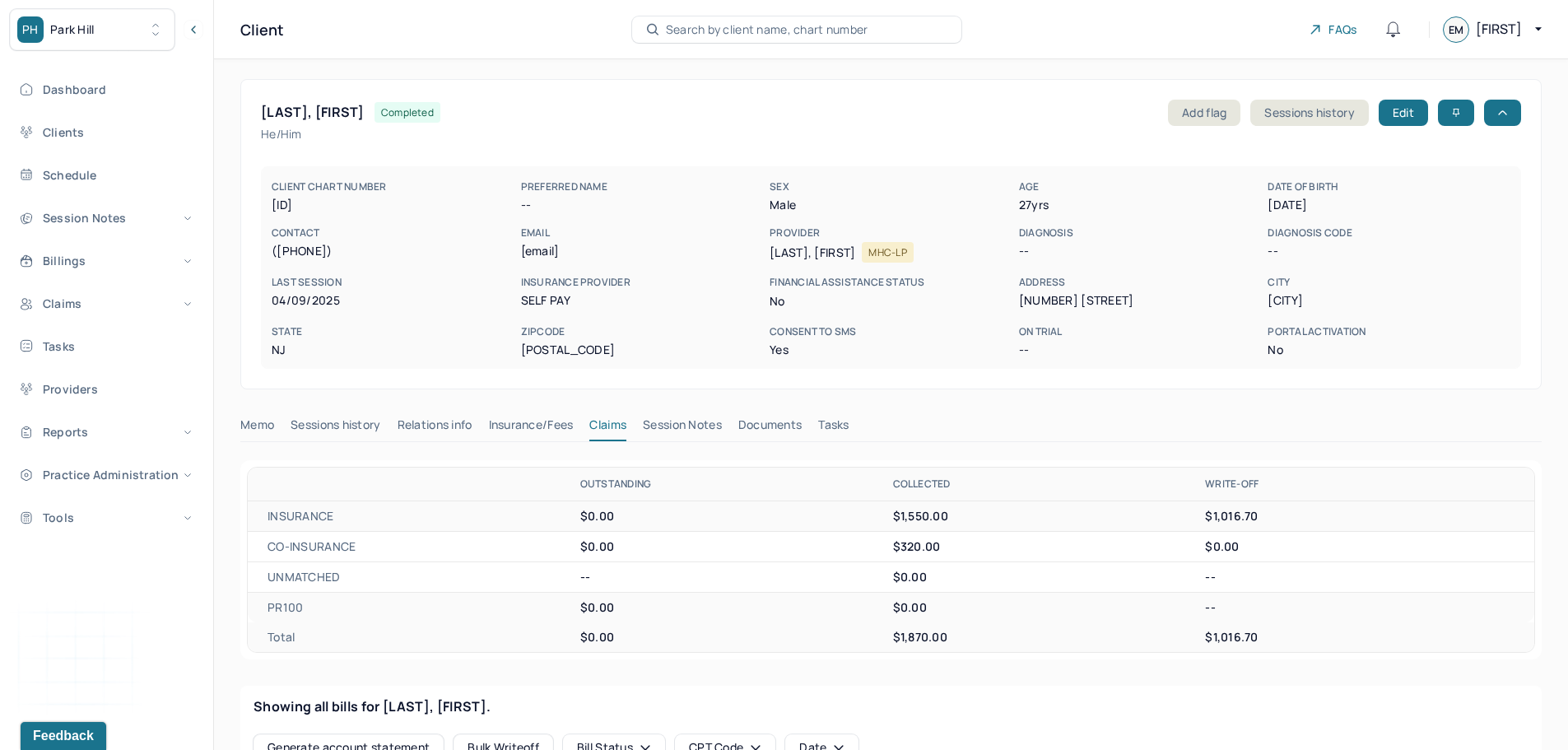 click on "Search by client name, chart number" at bounding box center (767, 30) 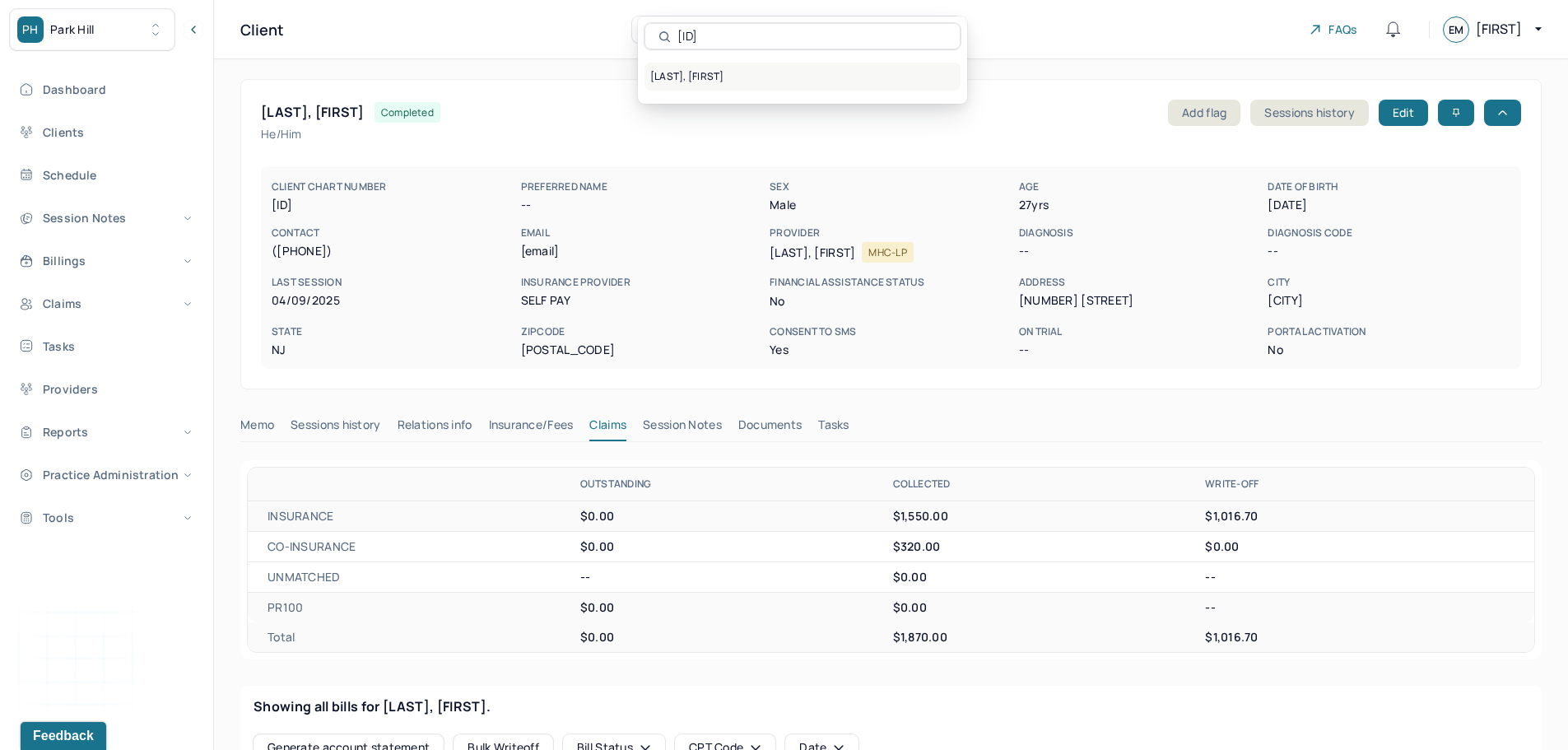 type on "[ID]" 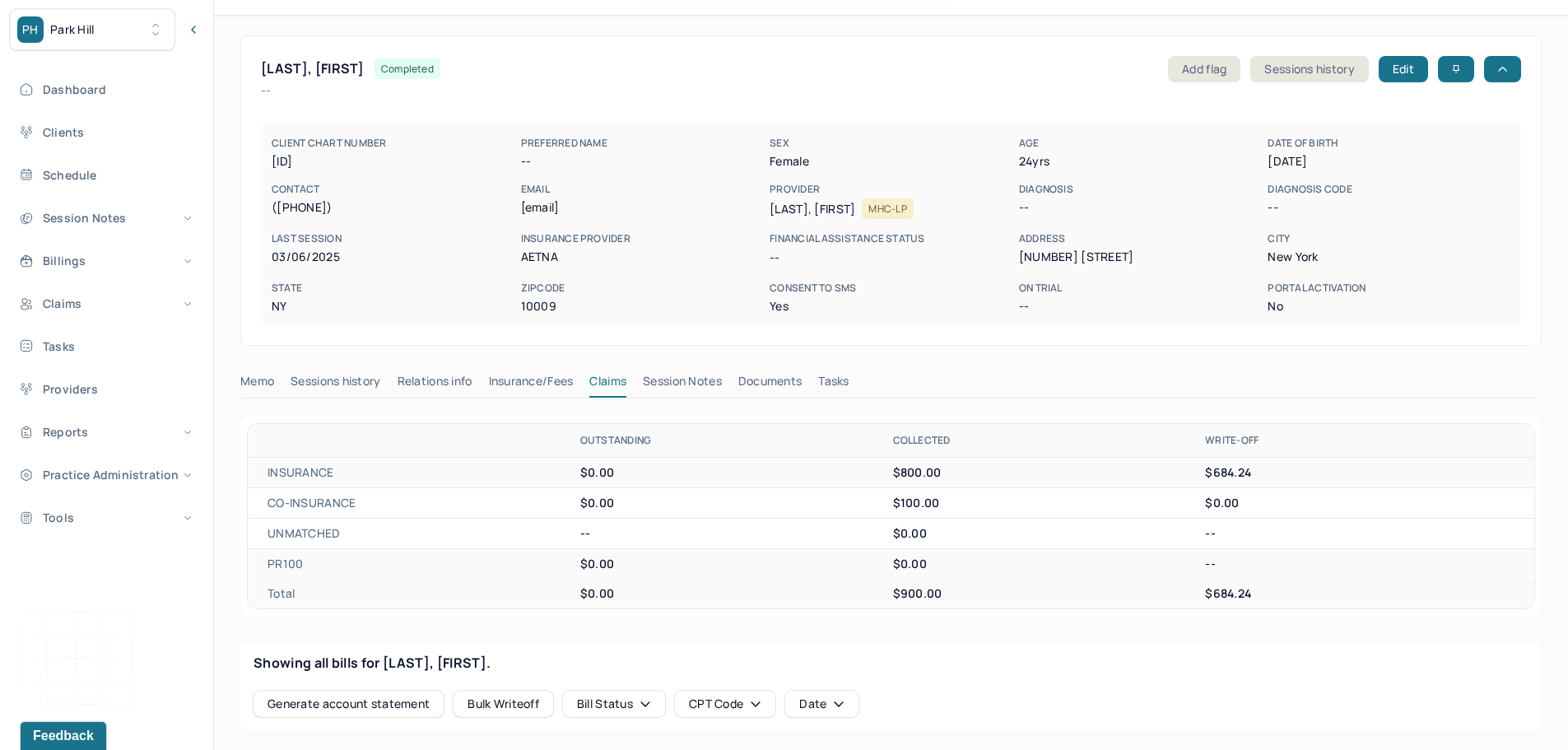 scroll, scrollTop: 0, scrollLeft: 0, axis: both 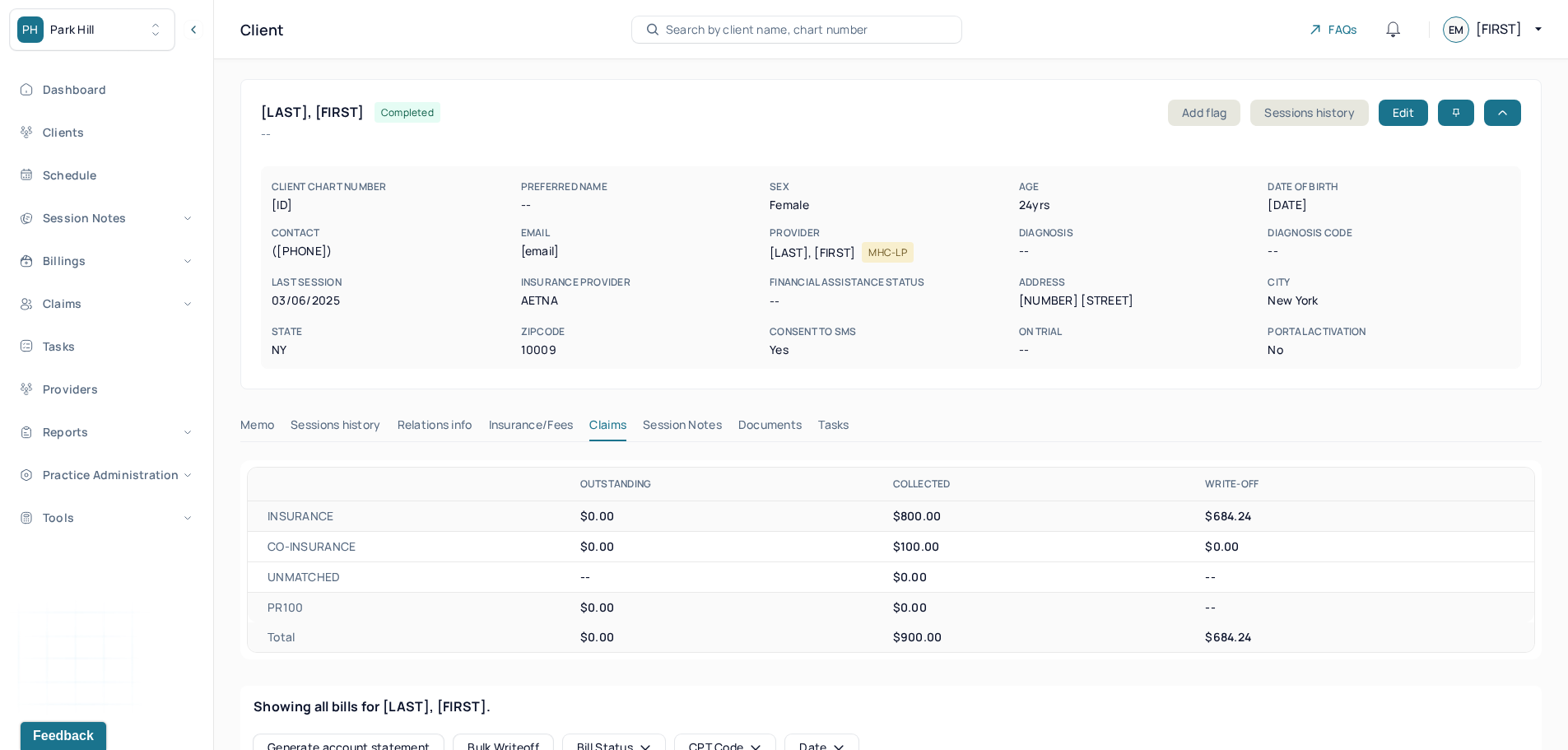 click on "Search by client name, chart number" at bounding box center [767, 30] 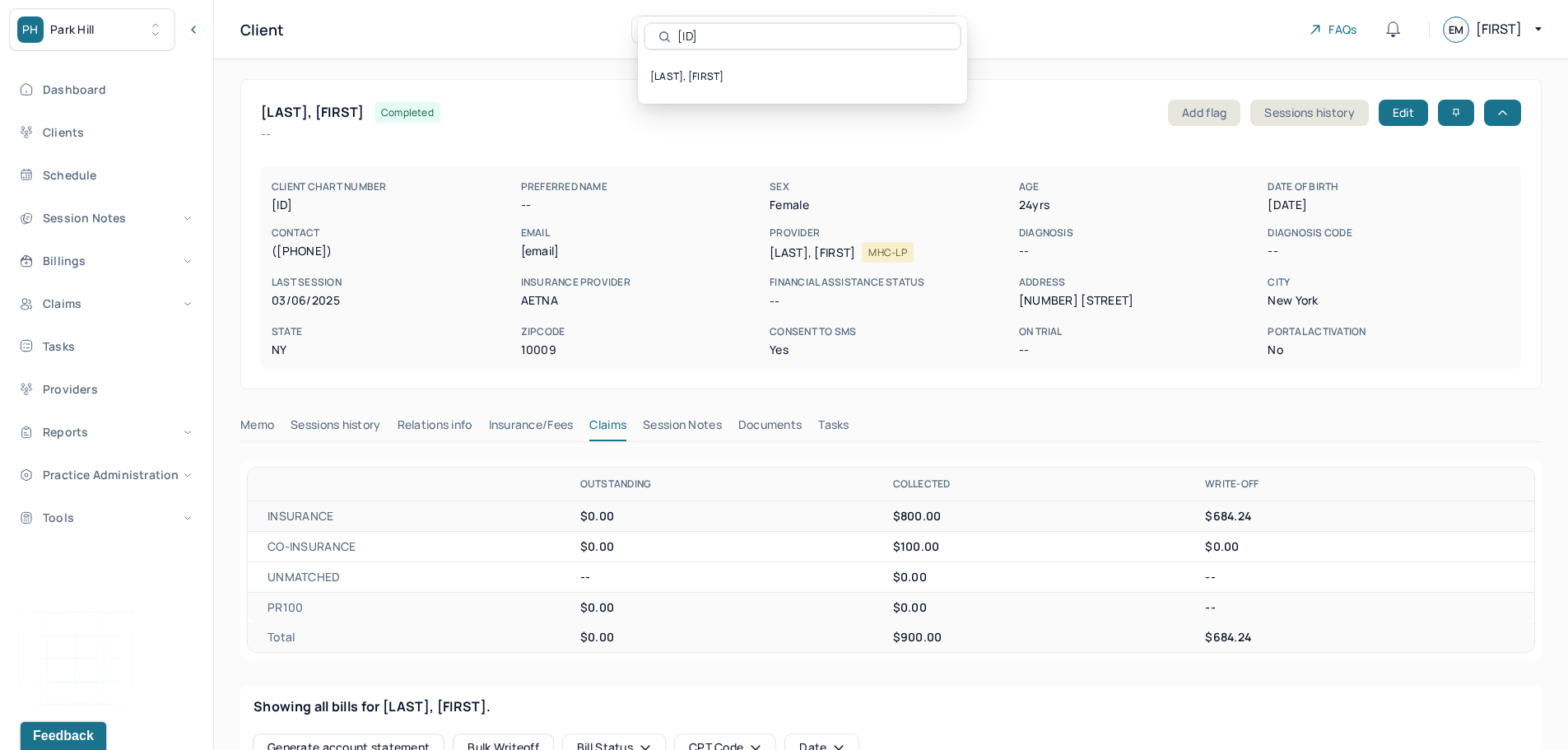type on "MWQN051" 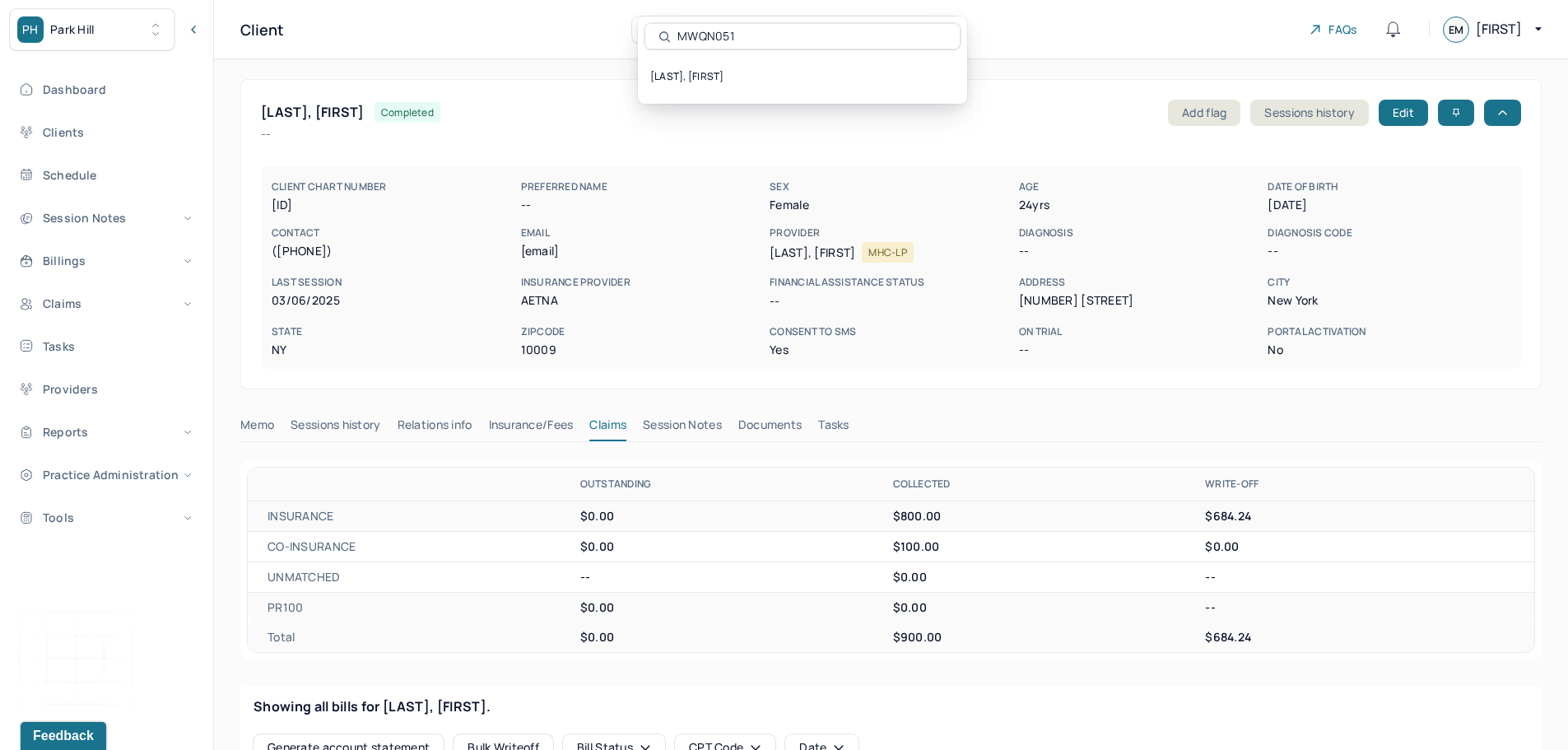 click on "[LAST], [FIRST] completed   Add flag     Sessions history     Edit" at bounding box center (891, 113) 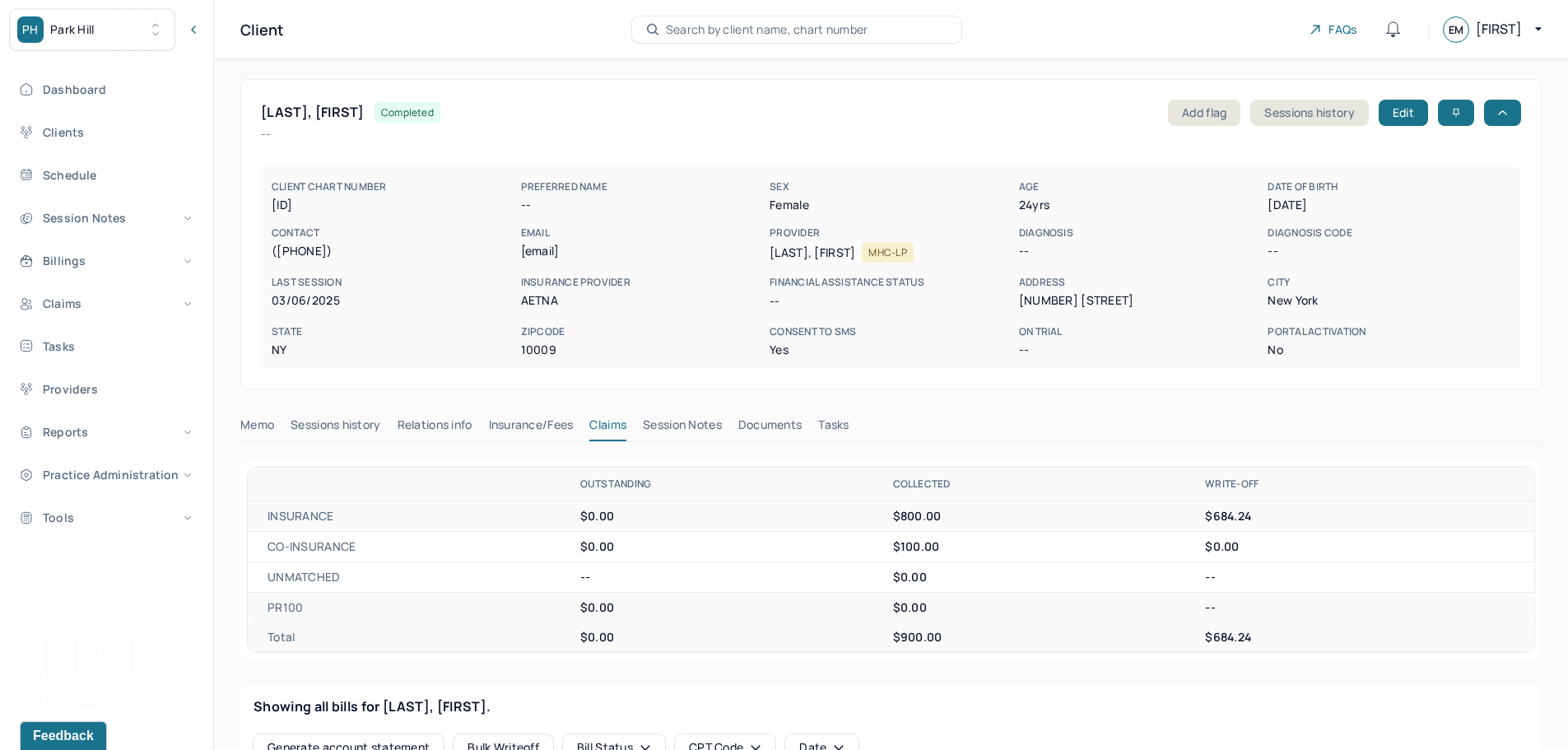 click on "Search by client name, chart number" at bounding box center [767, 30] 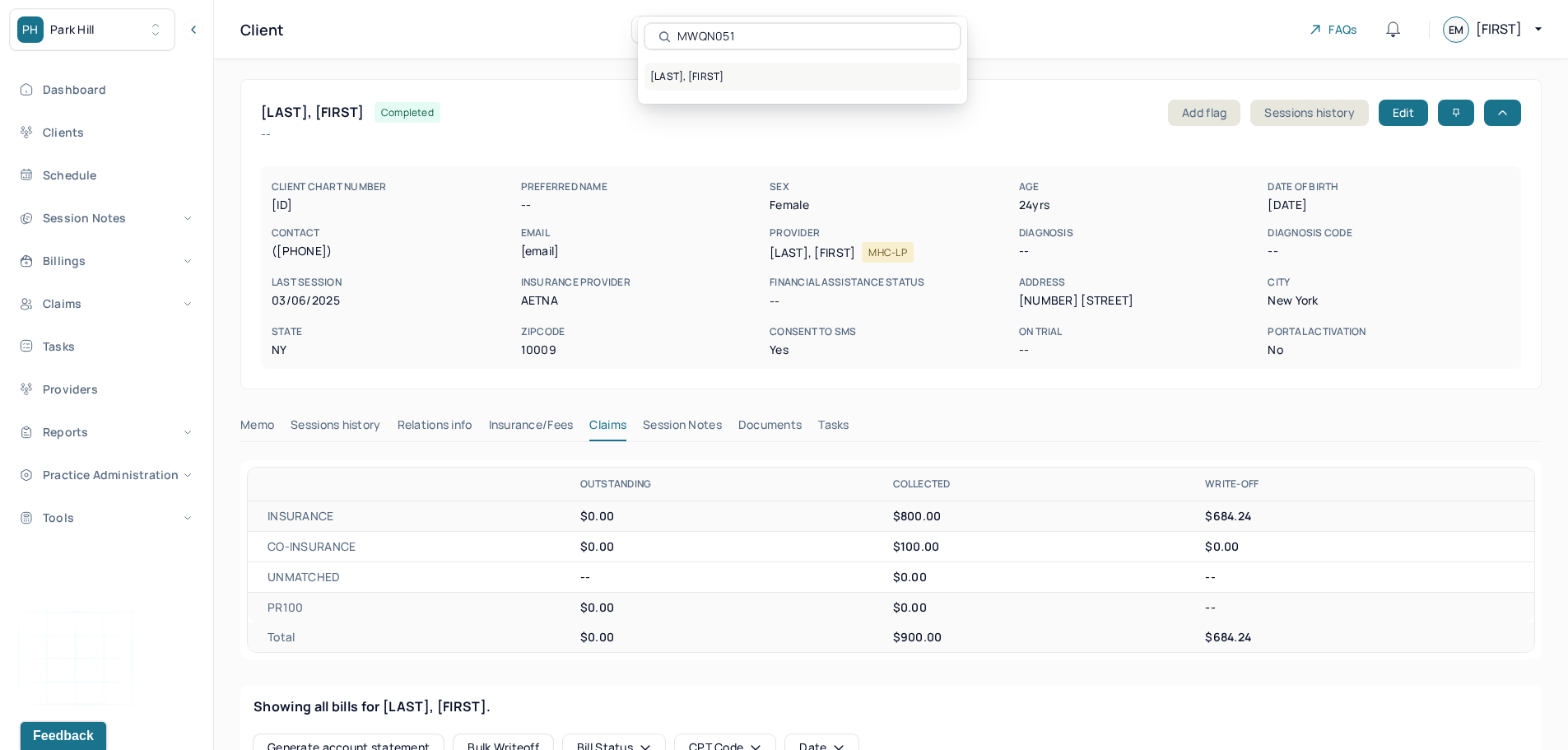 click on "[LAST], [FIRST]" at bounding box center (803, 77) 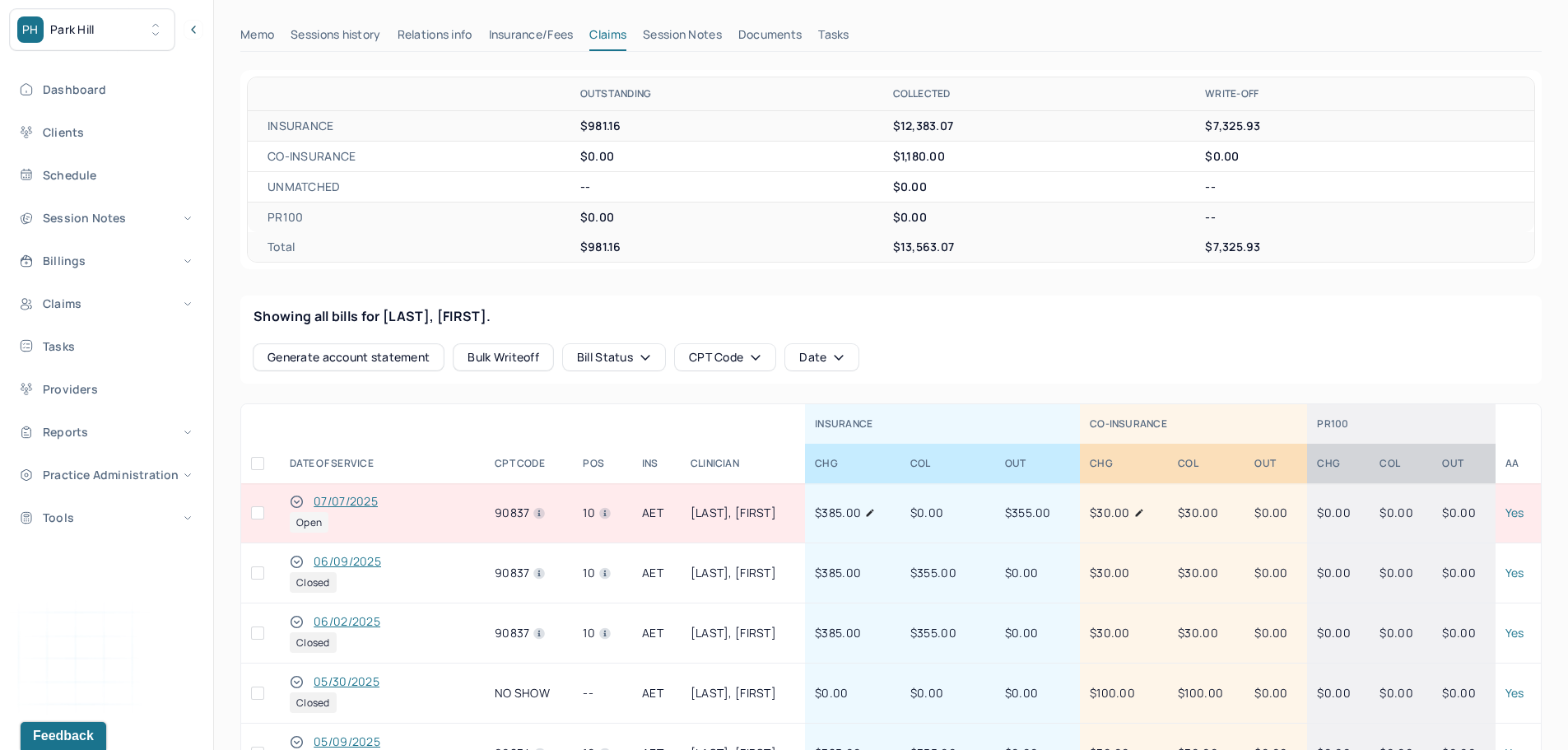 scroll, scrollTop: 576, scrollLeft: 0, axis: vertical 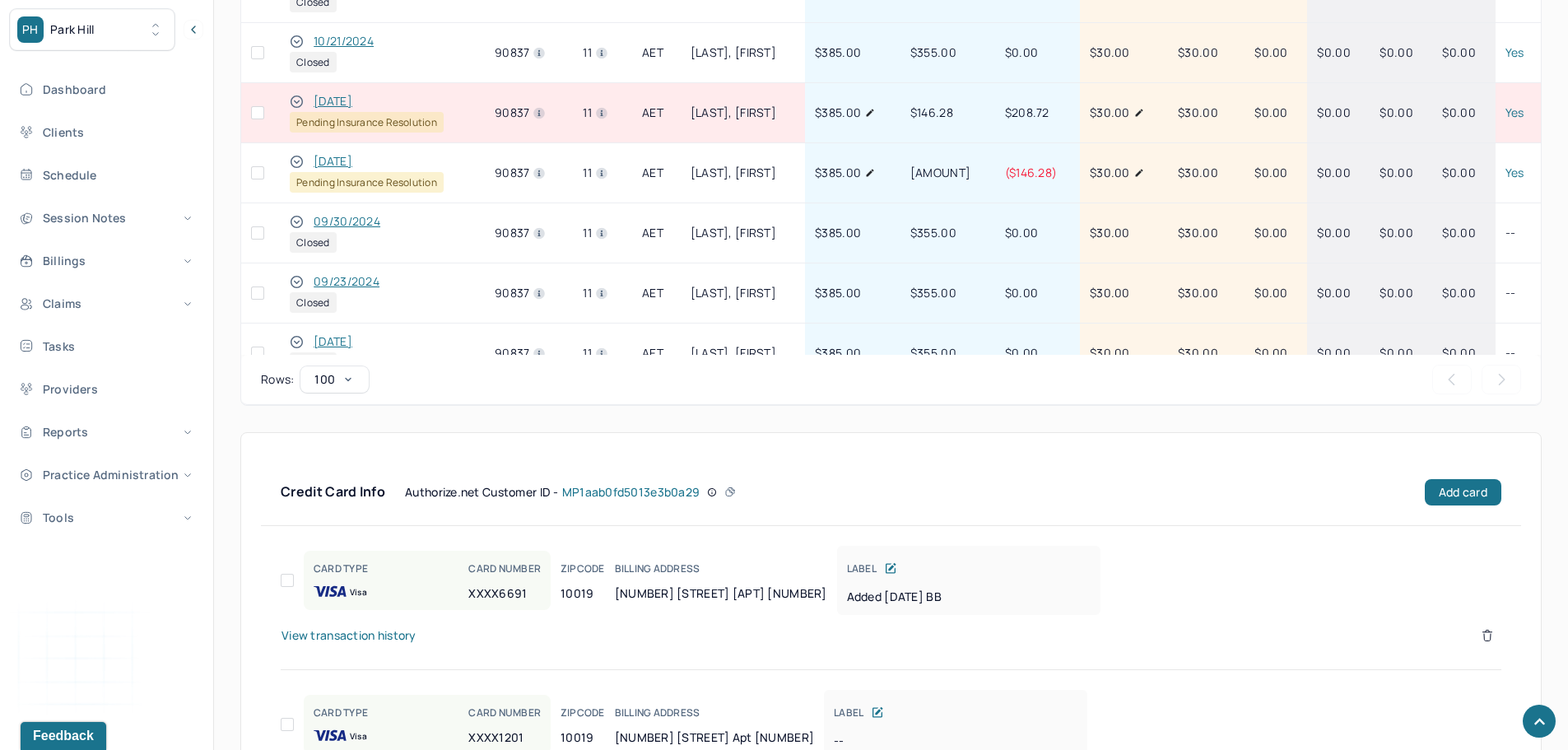 click 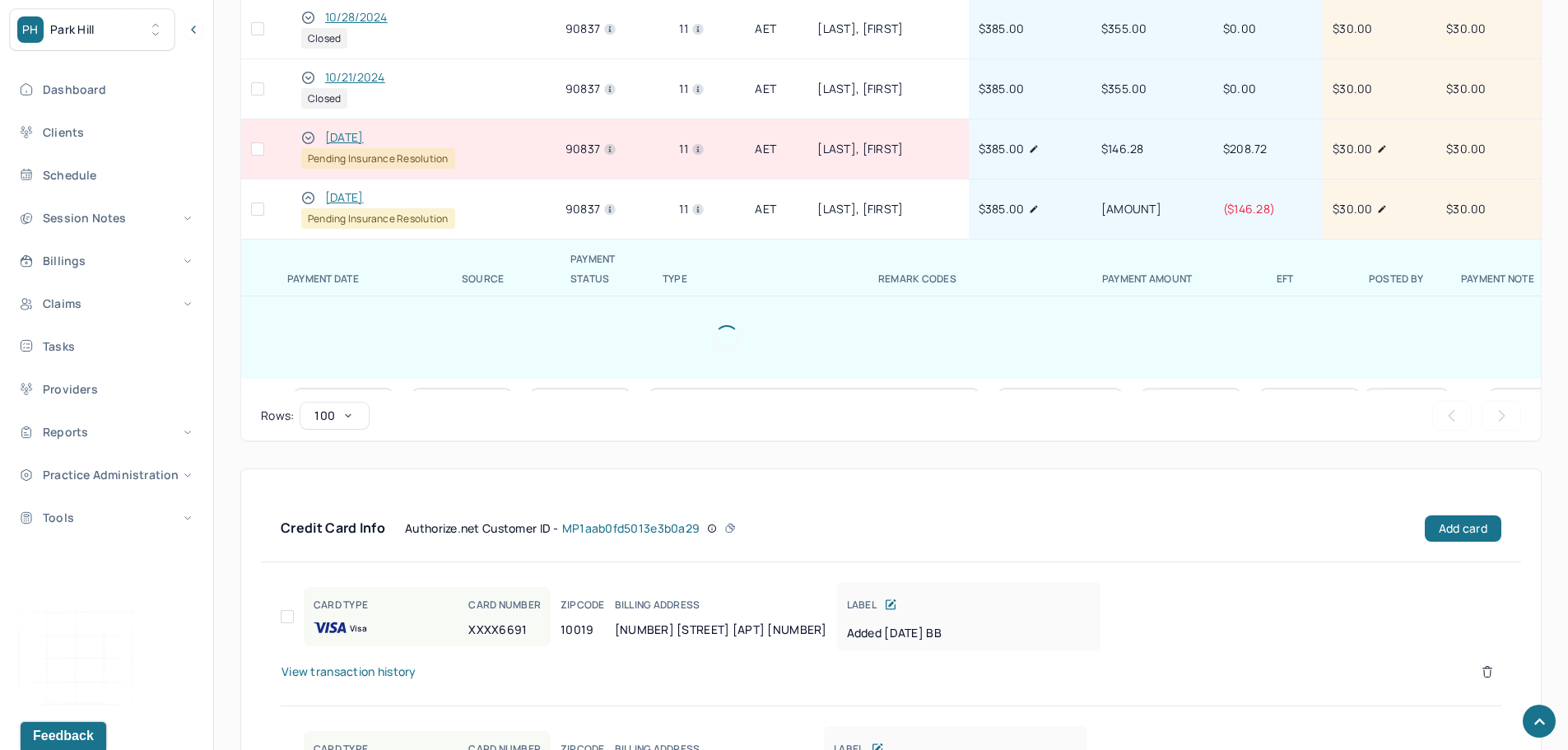 scroll, scrollTop: 1024, scrollLeft: 0, axis: vertical 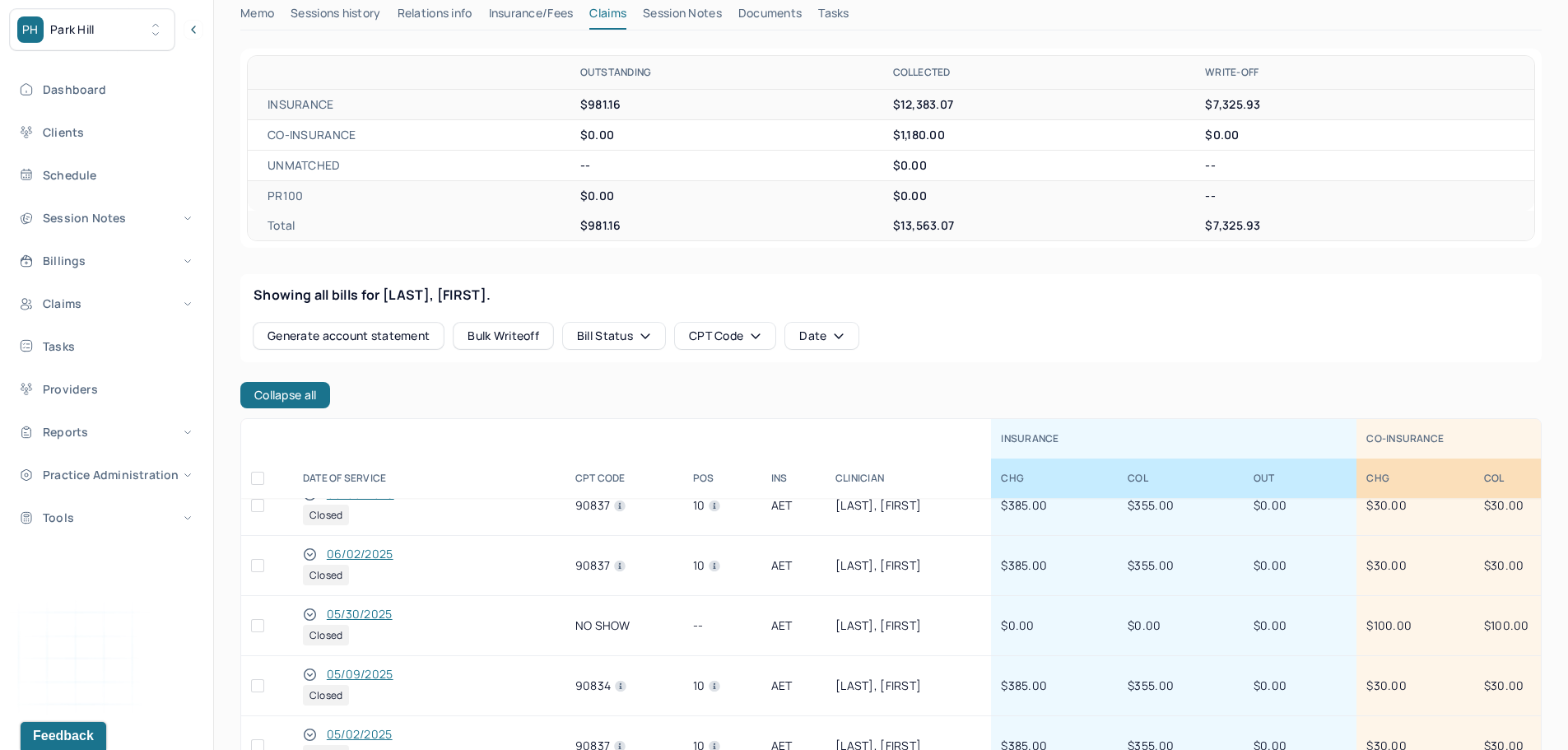 click 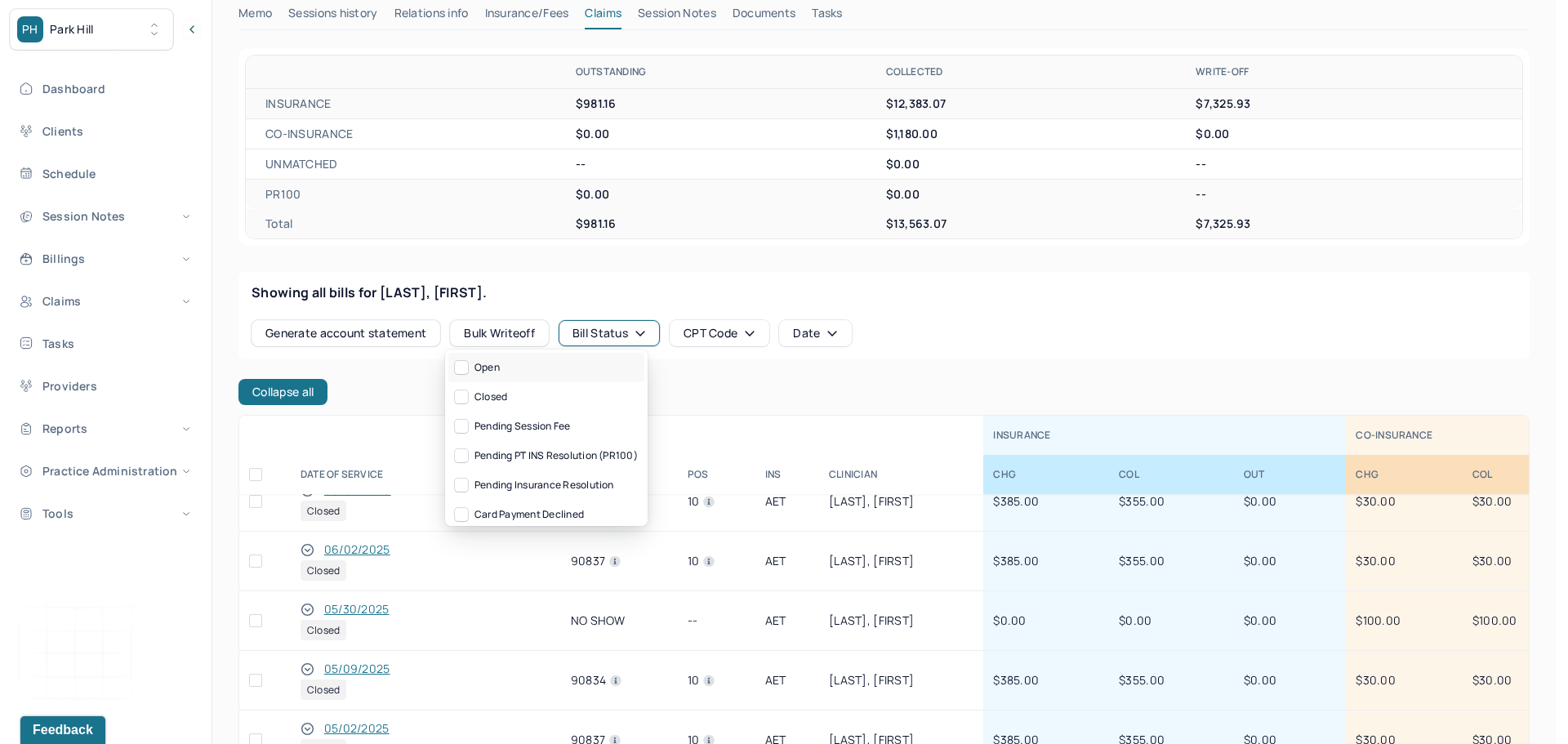 click on "Open" at bounding box center [546, 368] 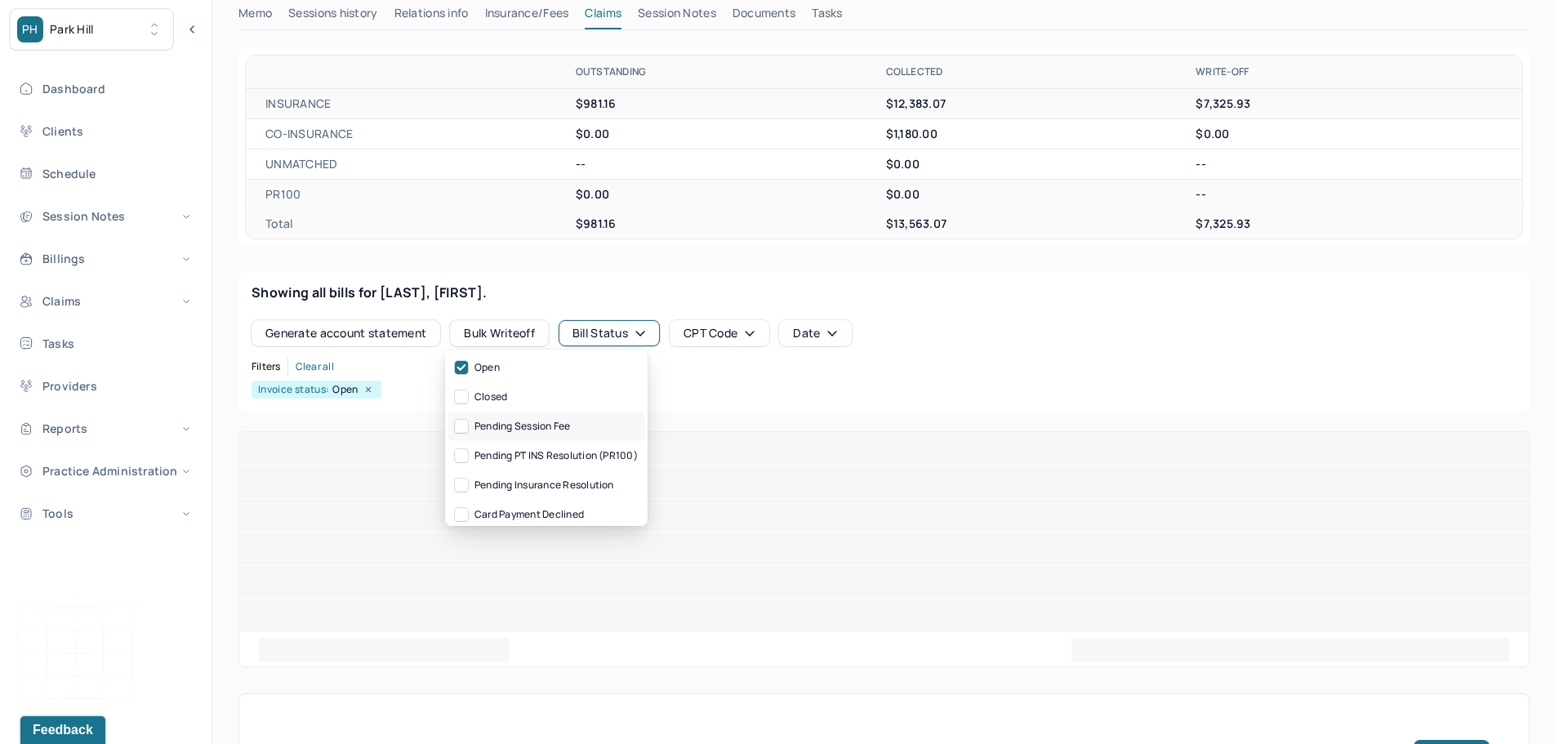 click on "Pending Session Fee" at bounding box center [546, 426] 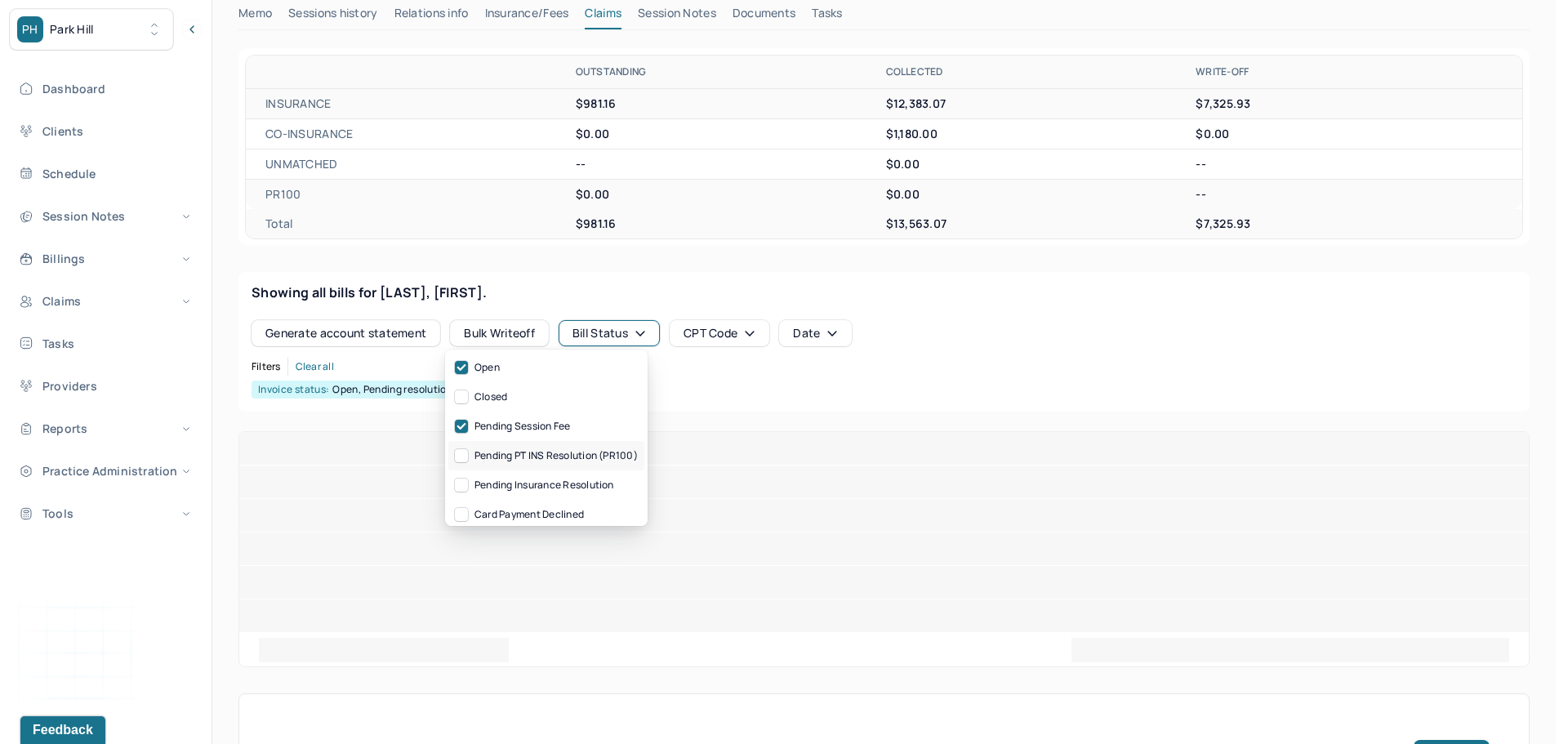 drag, startPoint x: 573, startPoint y: 452, endPoint x: 577, endPoint y: 470, distance: 18.439089 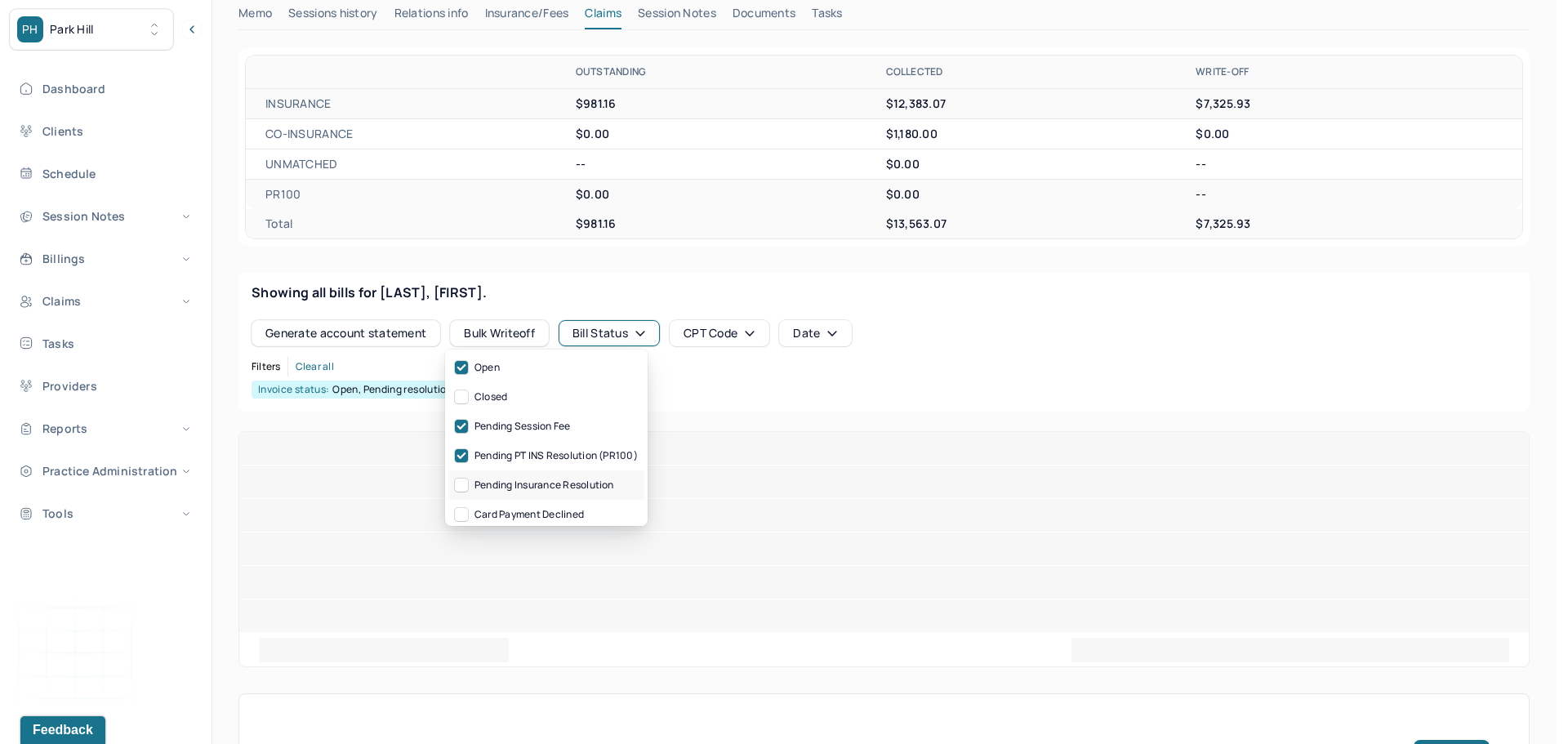 click on "Pending Insurance Resolution" at bounding box center (546, 485) 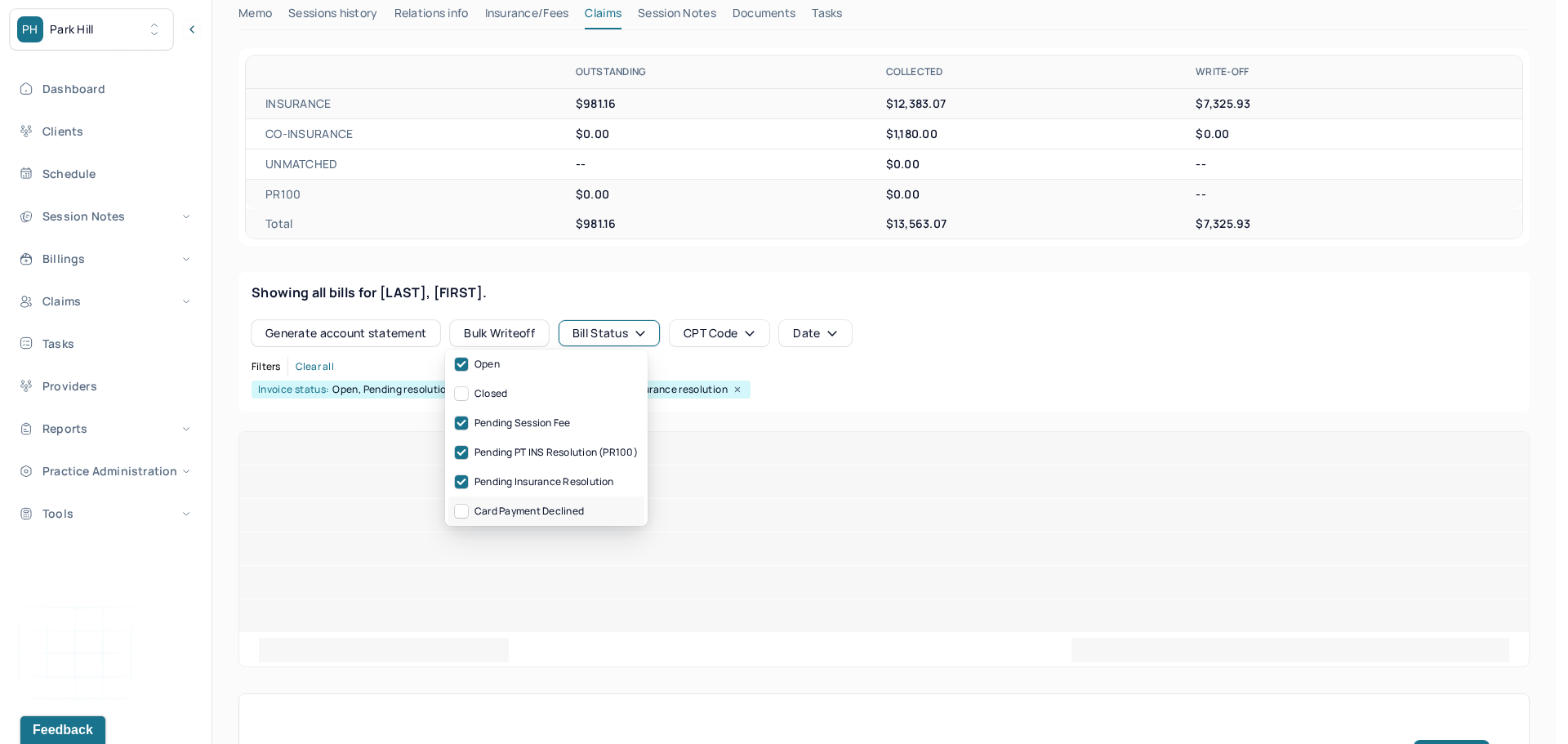 click on "Card Payment Declined" at bounding box center [546, 511] 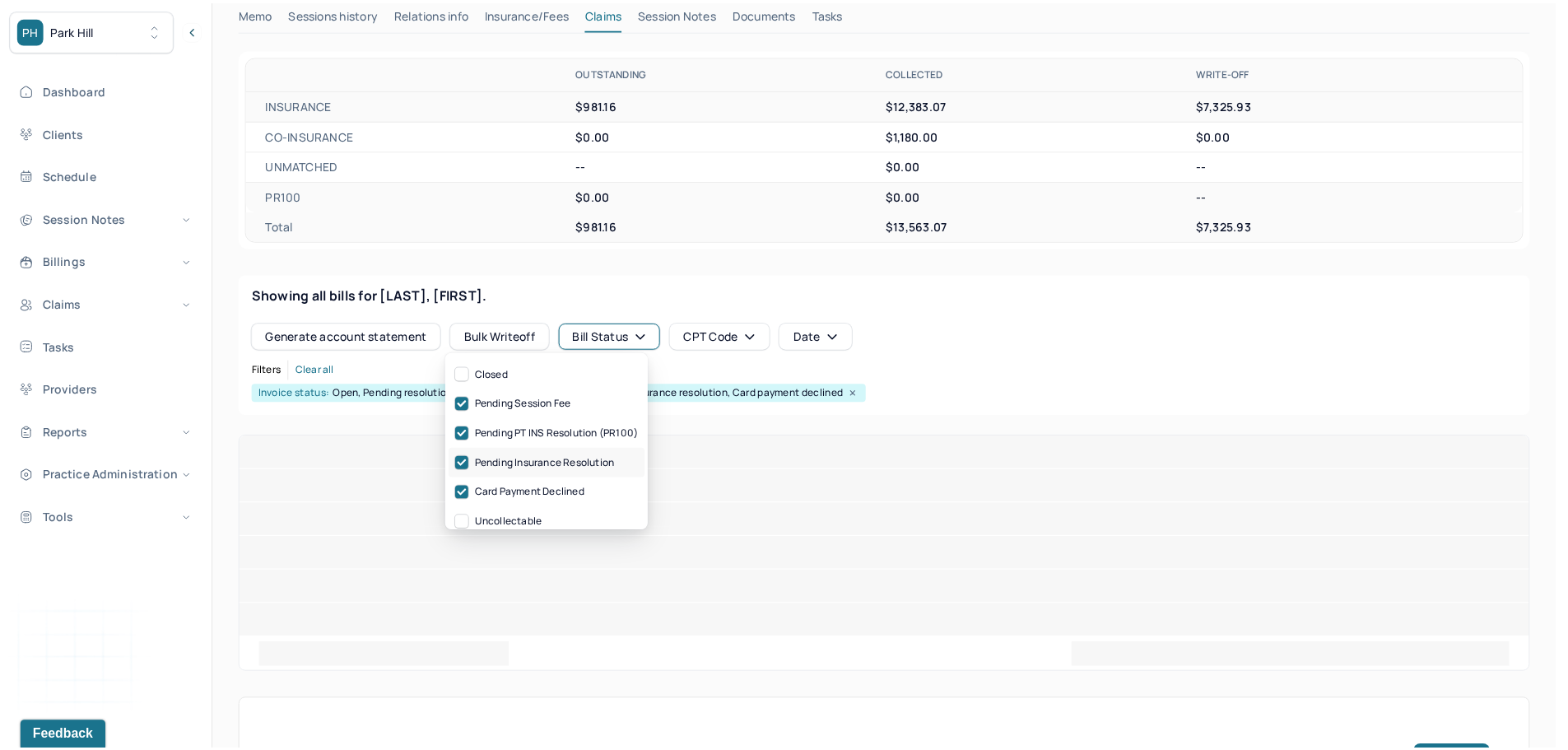 scroll, scrollTop: 36, scrollLeft: 0, axis: vertical 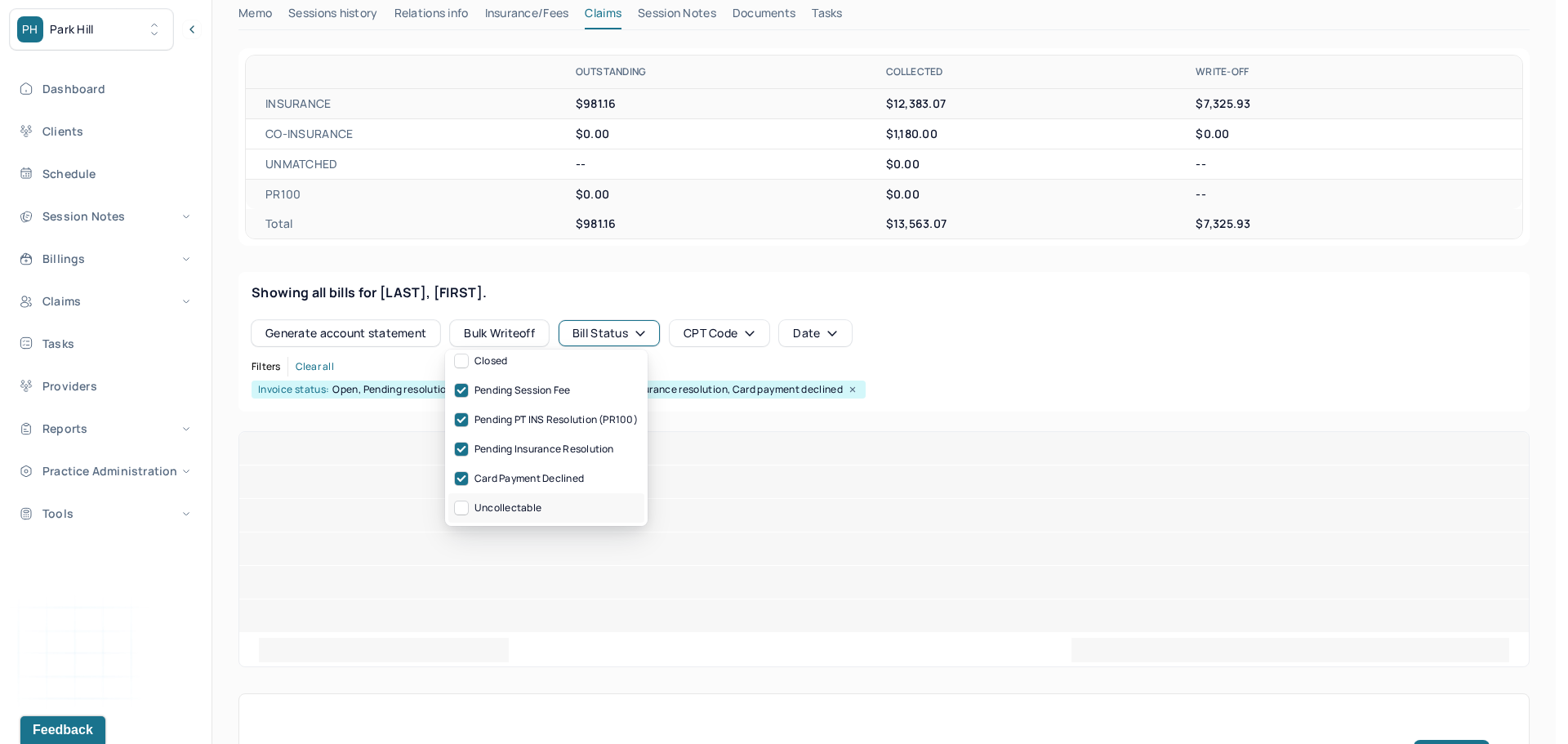 click on "Uncollectable" at bounding box center [546, 508] 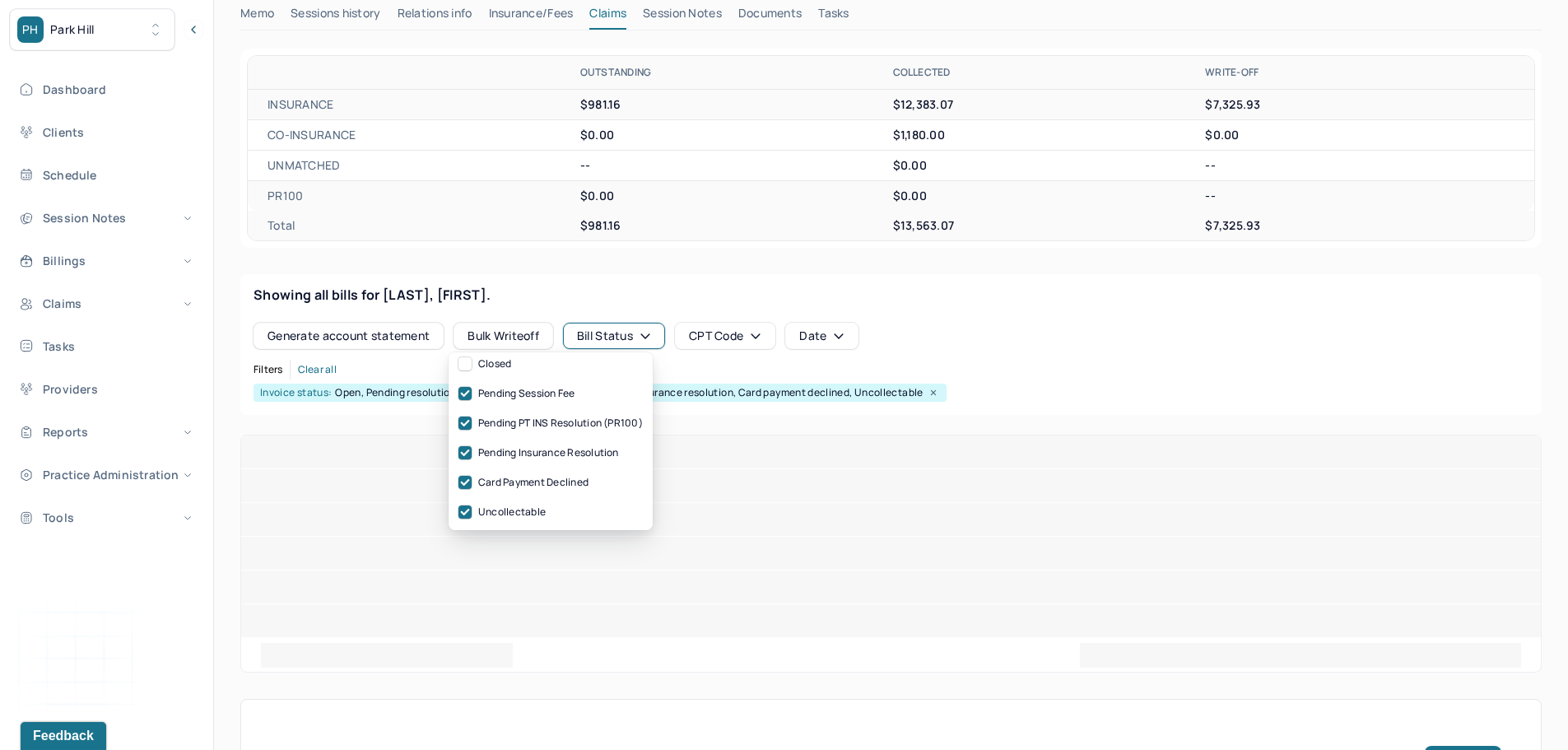 click on "Generate account statement     Bulk Writeoff     Bill Status     CPT Code     Date" at bounding box center [891, 336] 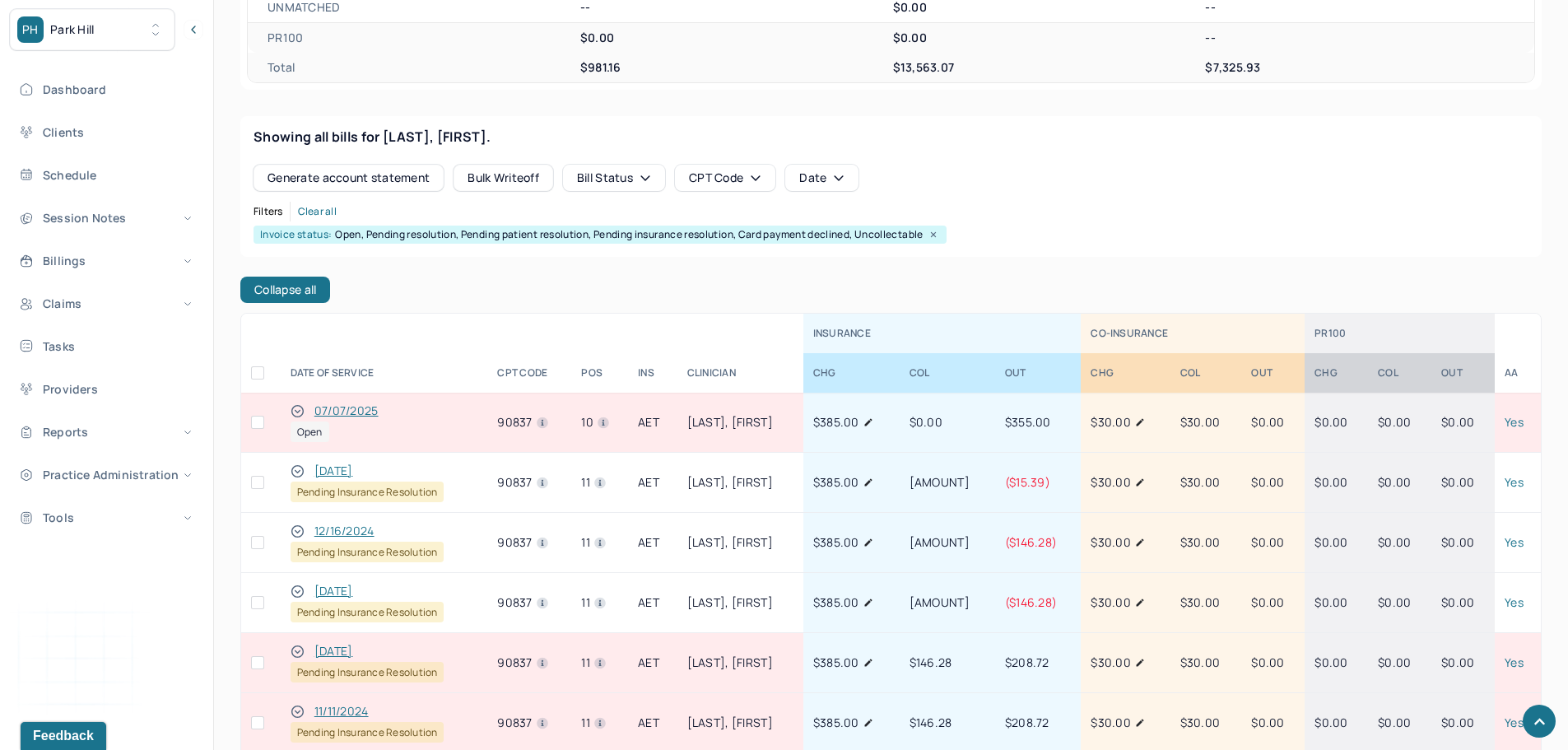 scroll, scrollTop: 576, scrollLeft: 0, axis: vertical 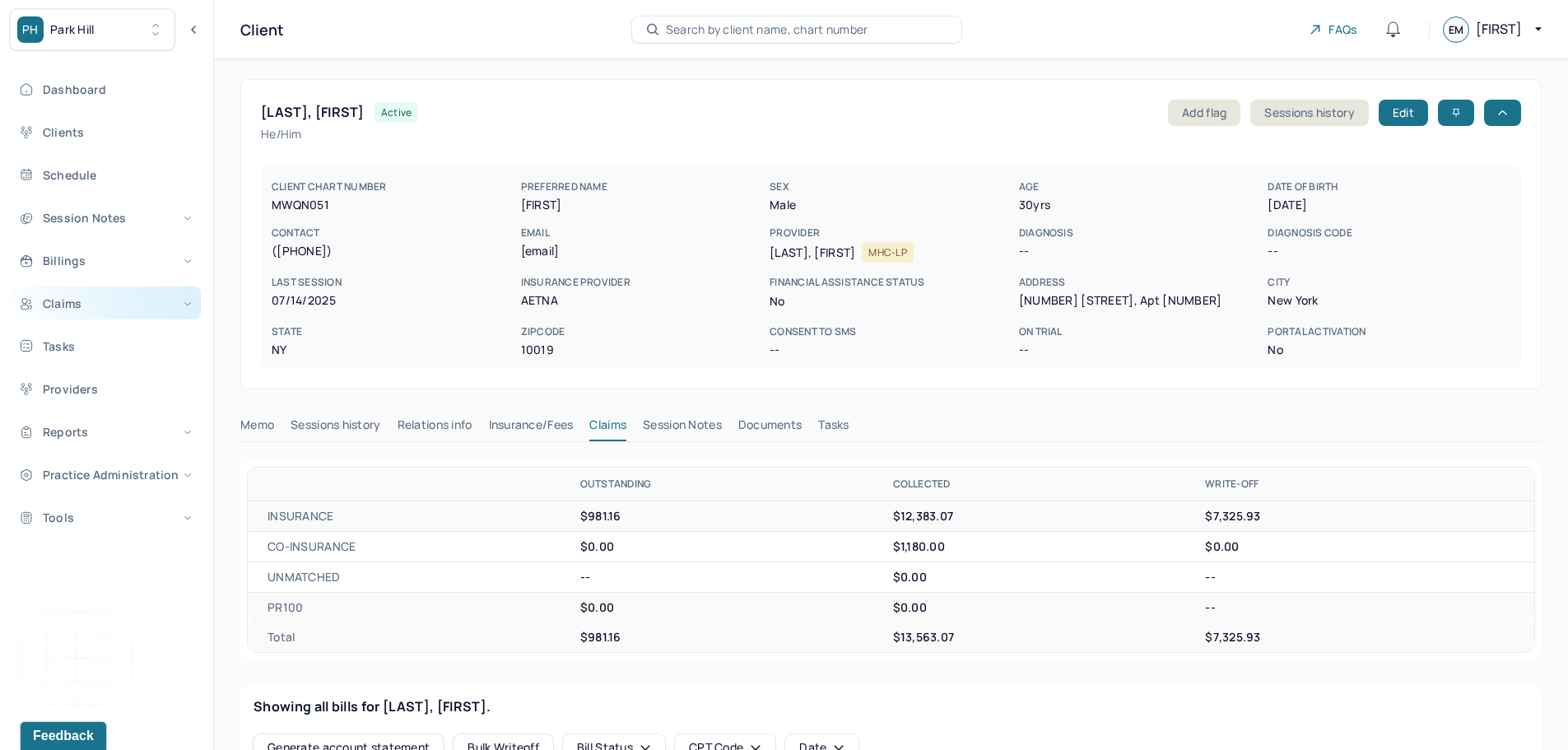 click on "Claims" at bounding box center (105, 303) 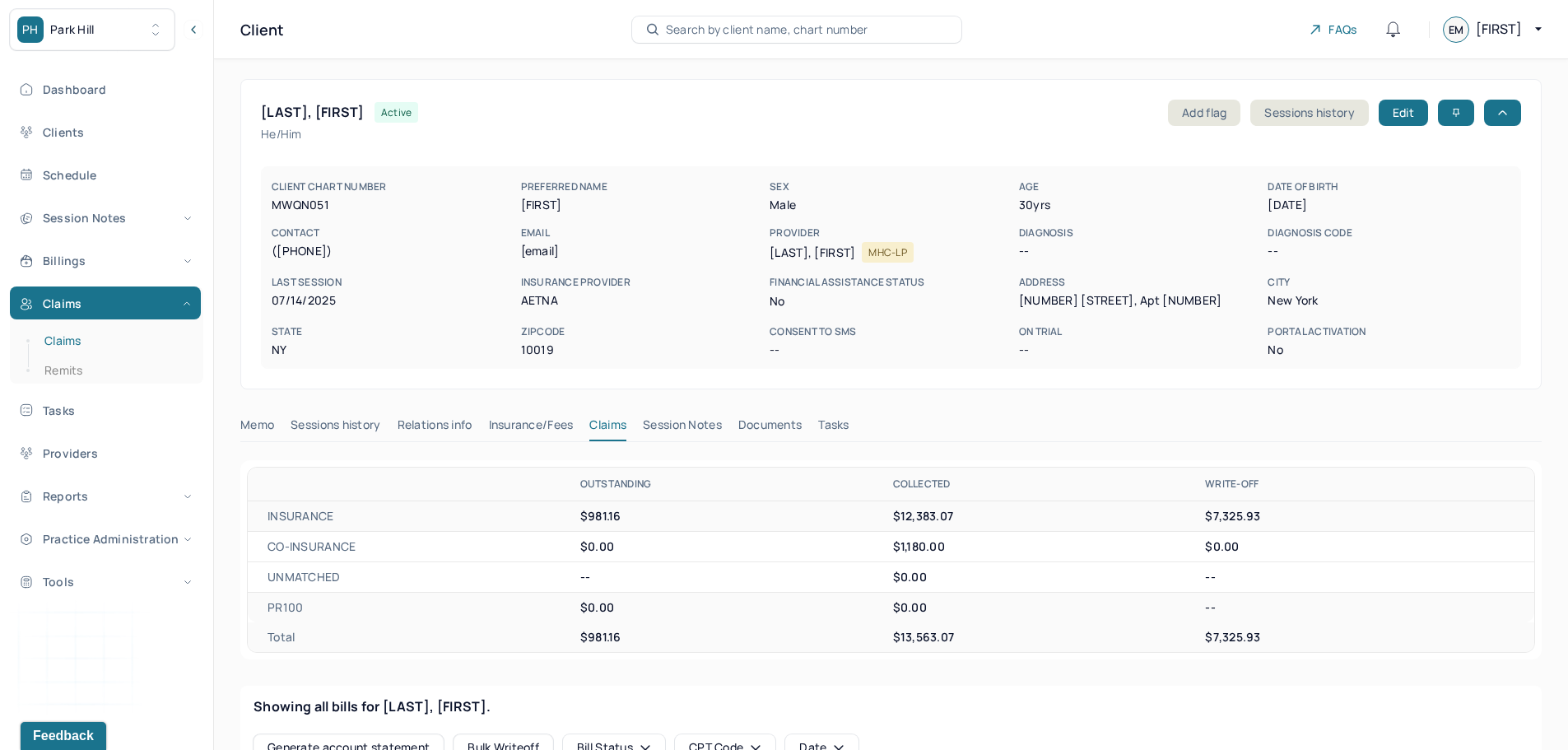 click on "Claims" at bounding box center (114, 341) 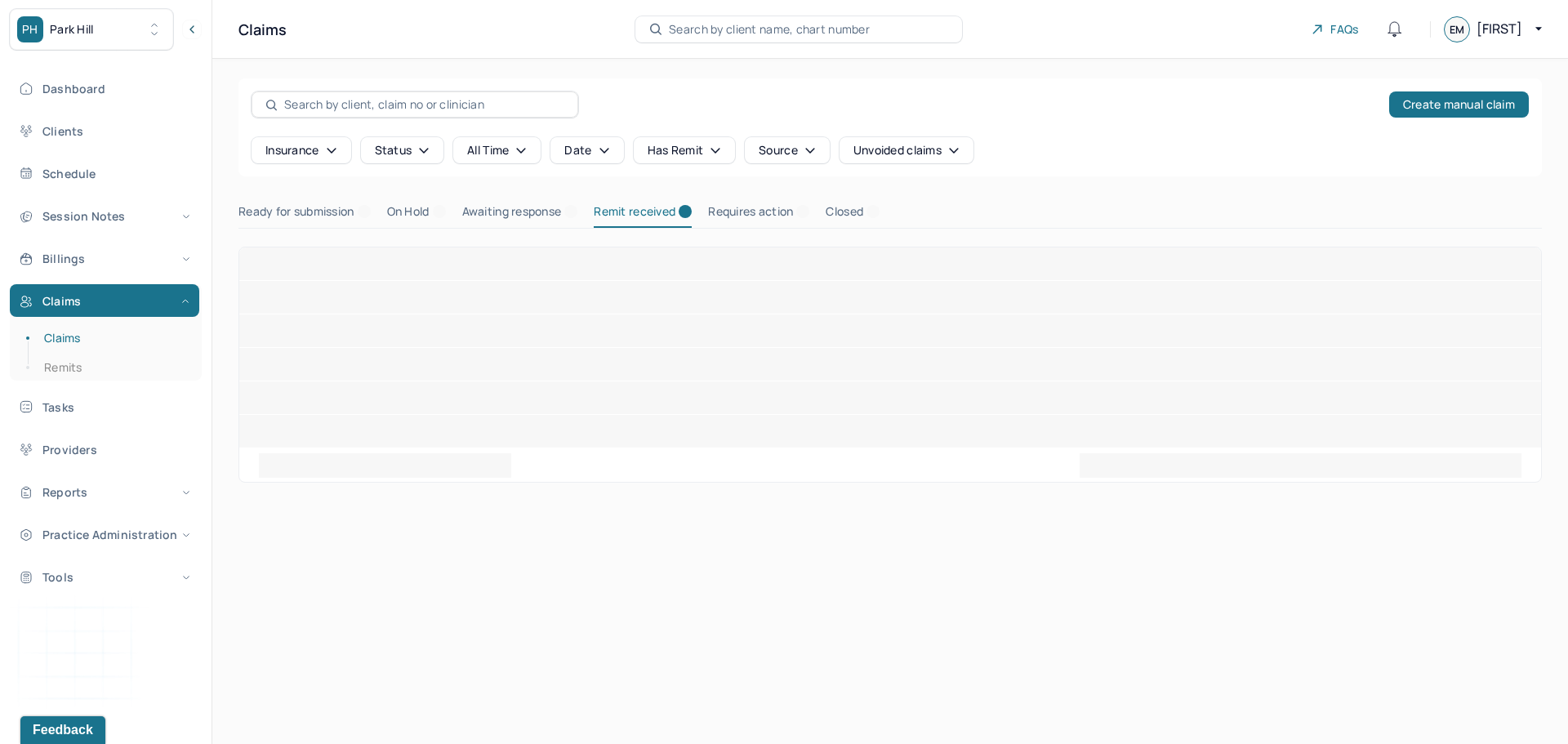 click at bounding box center [424, 105] 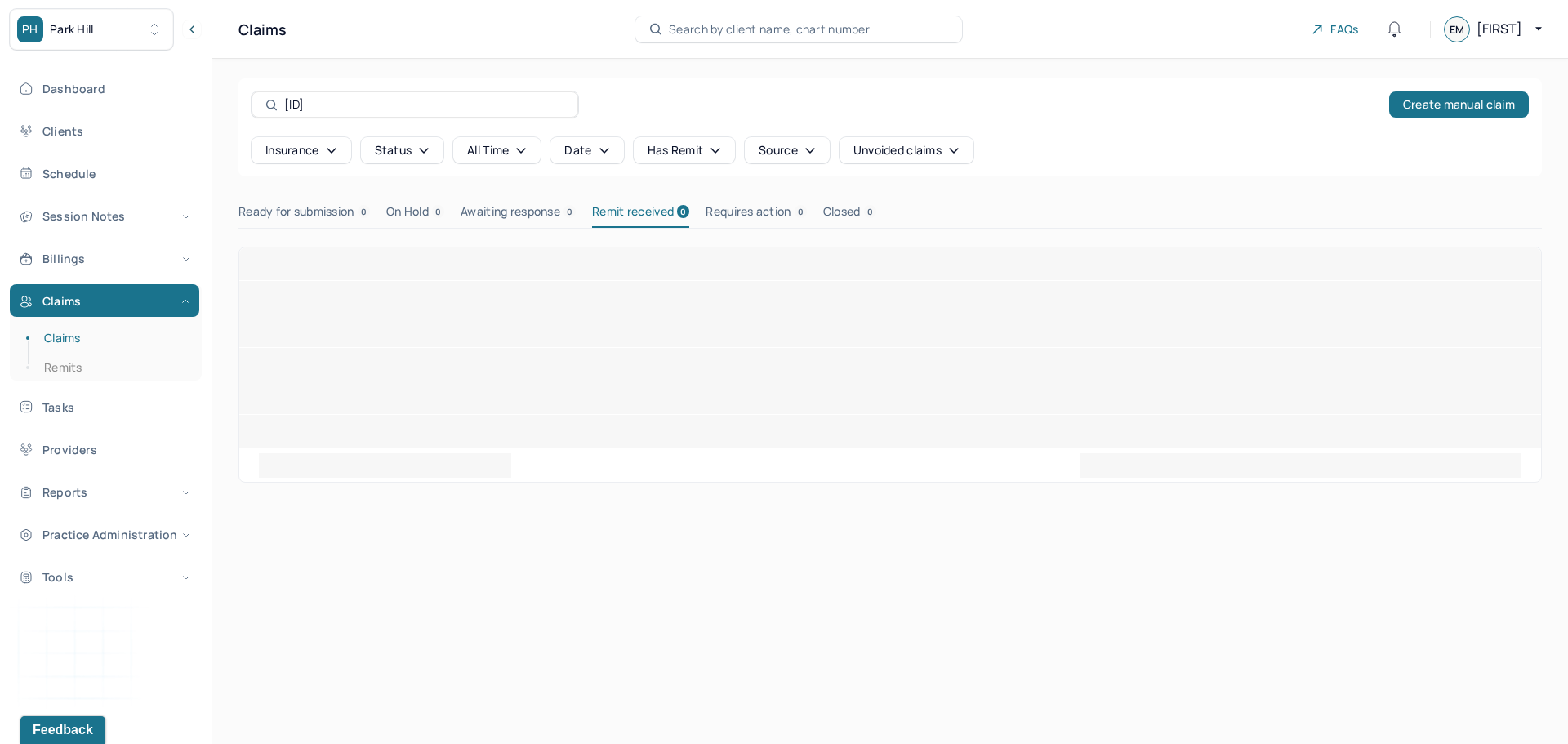 type on "[ID]" 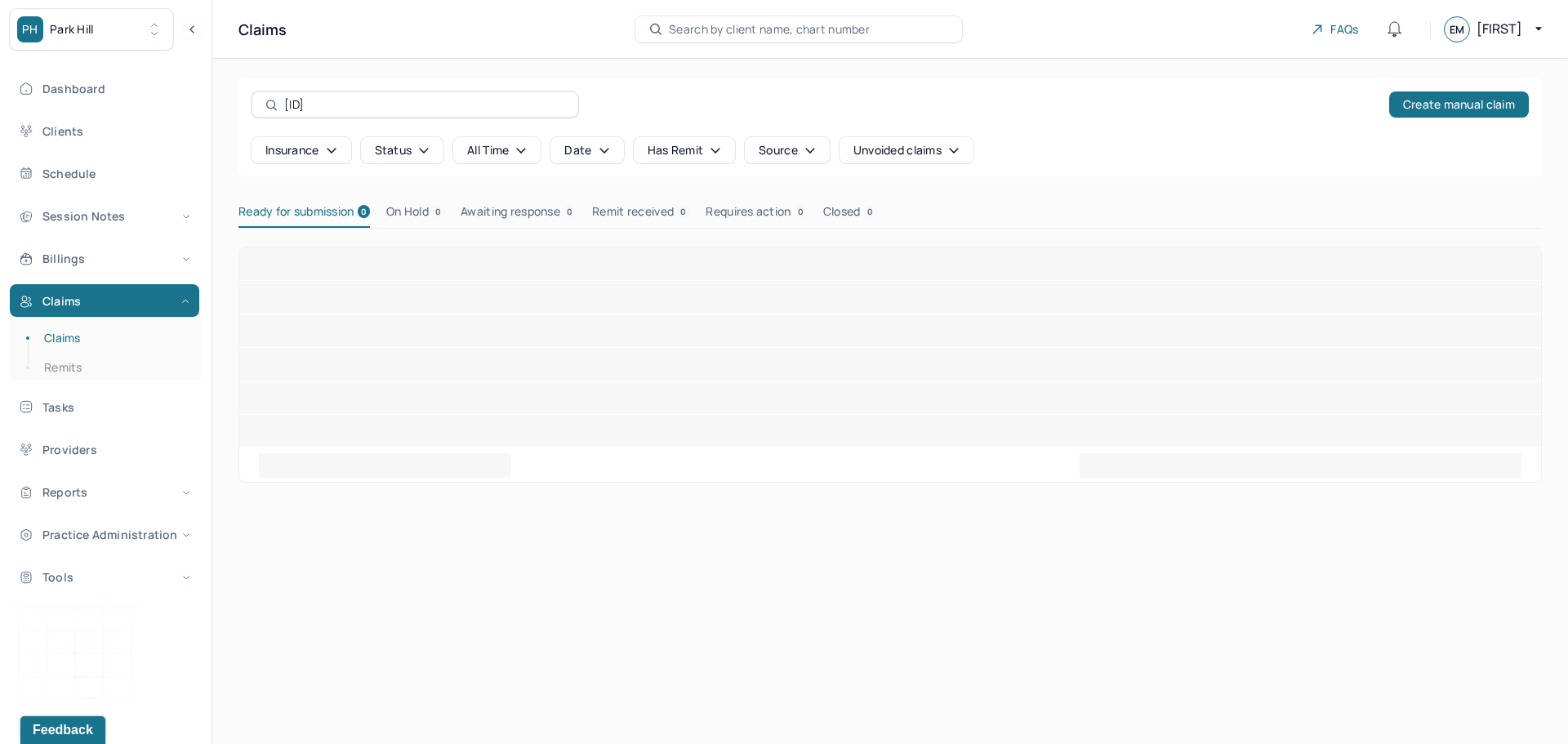 click on "On Hold 0" at bounding box center [415, 215] 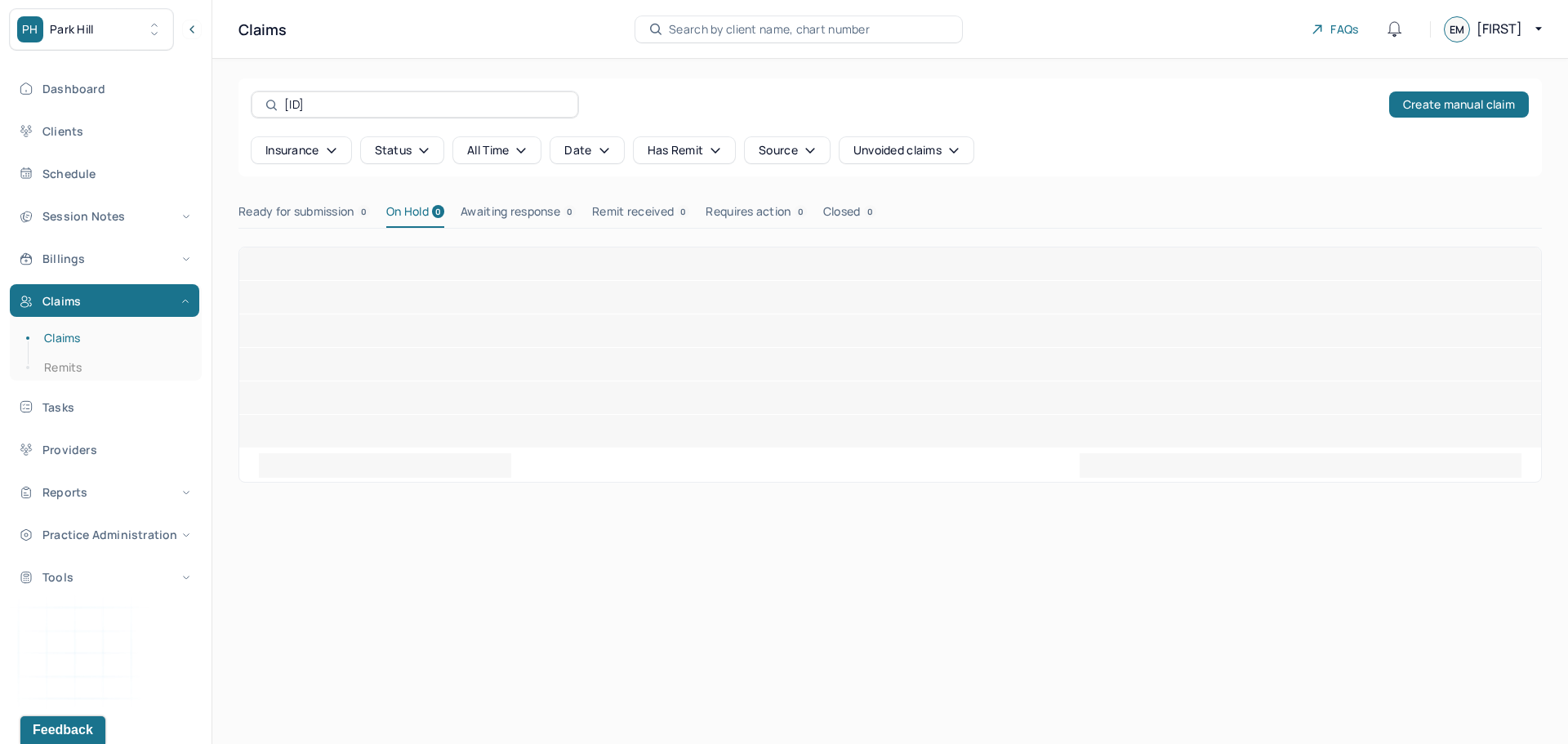 click on "[ID]" at bounding box center (424, 105) 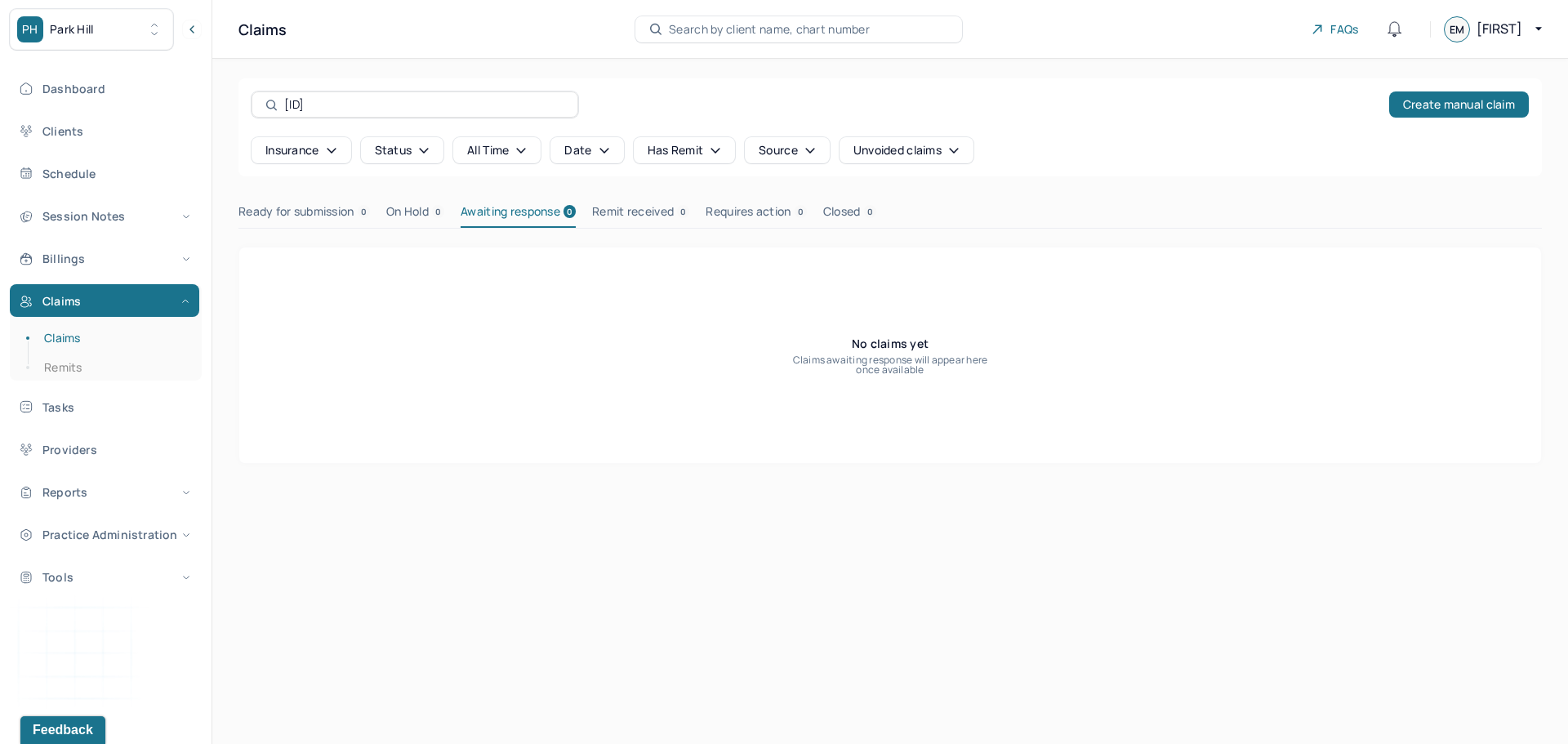 click on "Remit received 0" at bounding box center [640, 215] 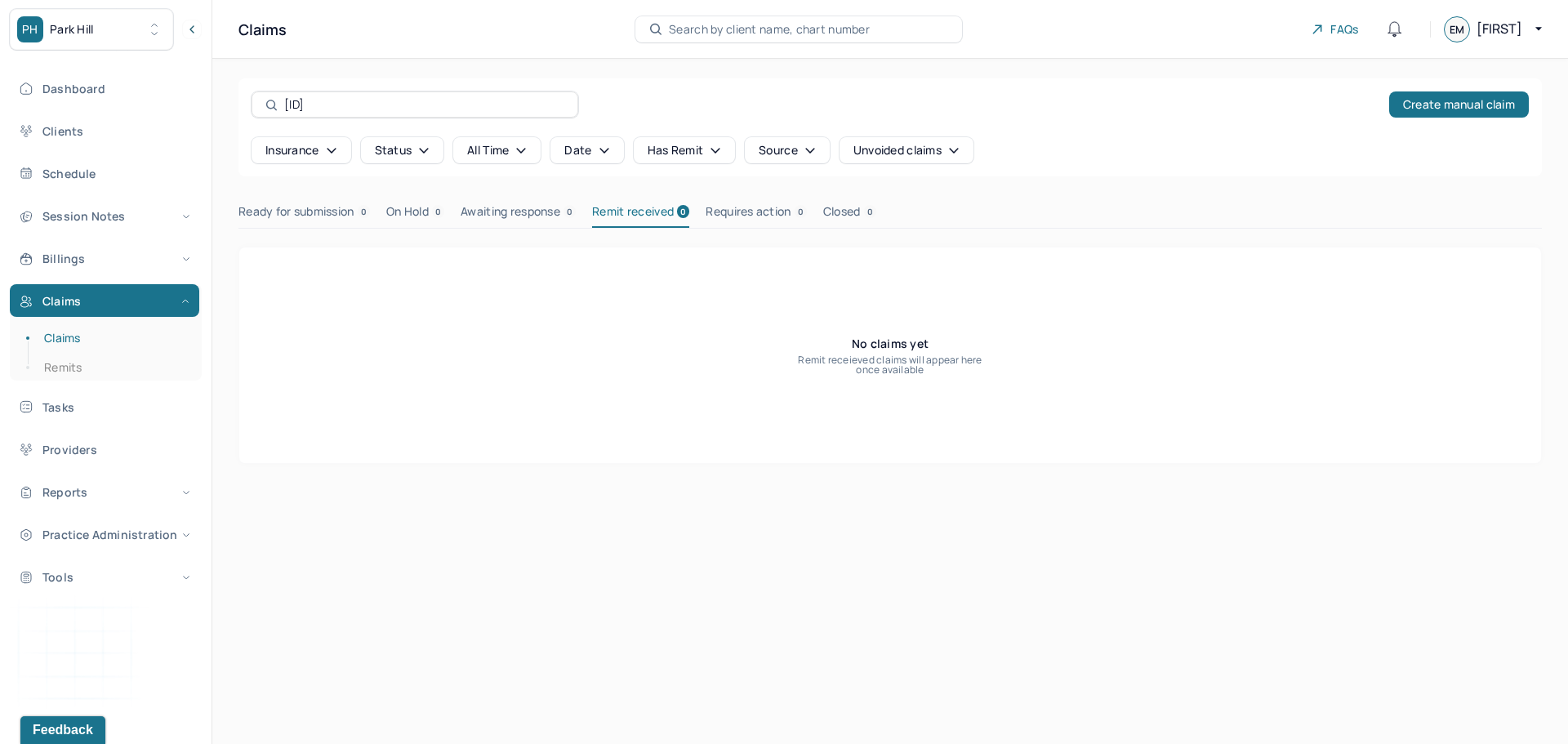 click on "Requires action 0" at bounding box center (755, 215) 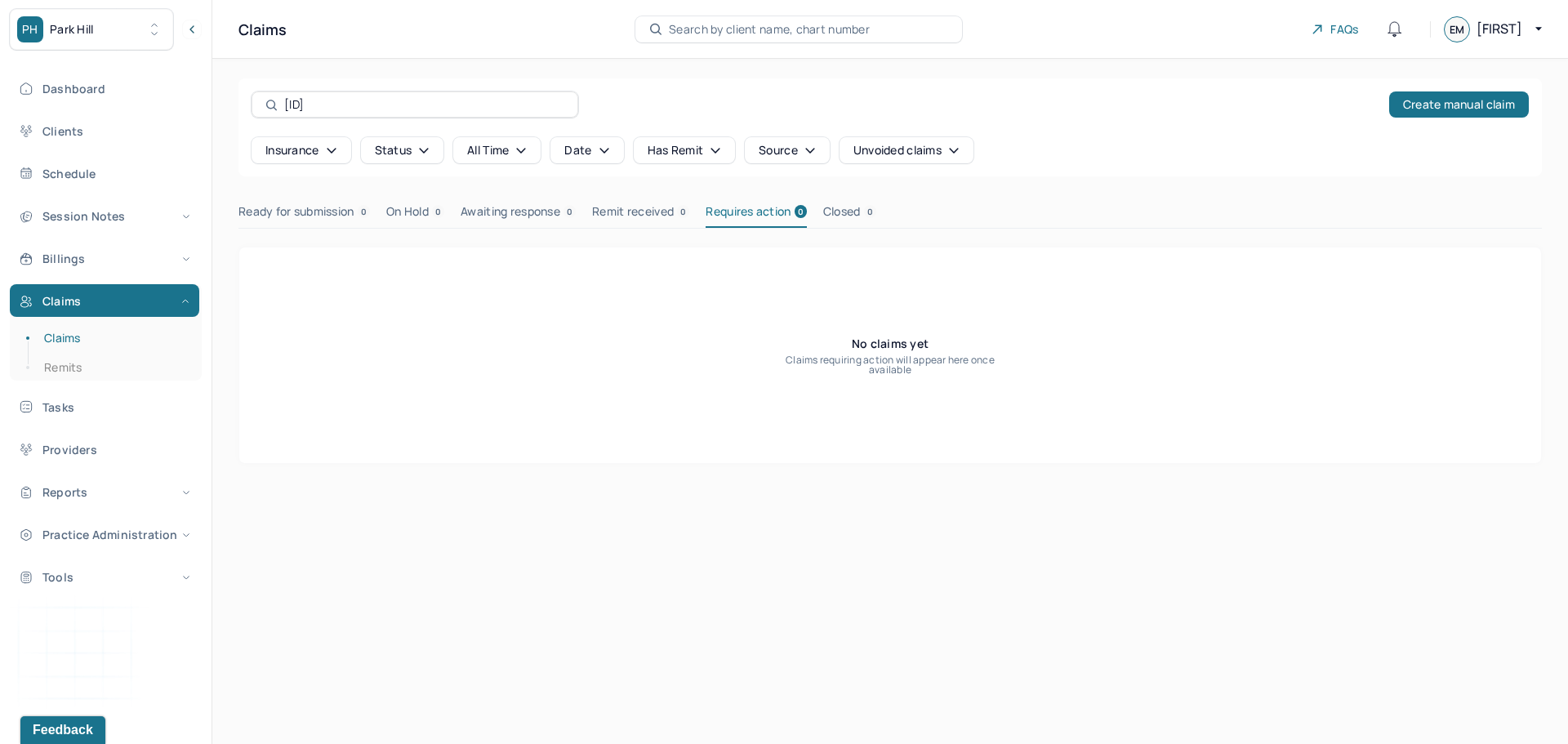 click on "Closed 0" at bounding box center [849, 215] 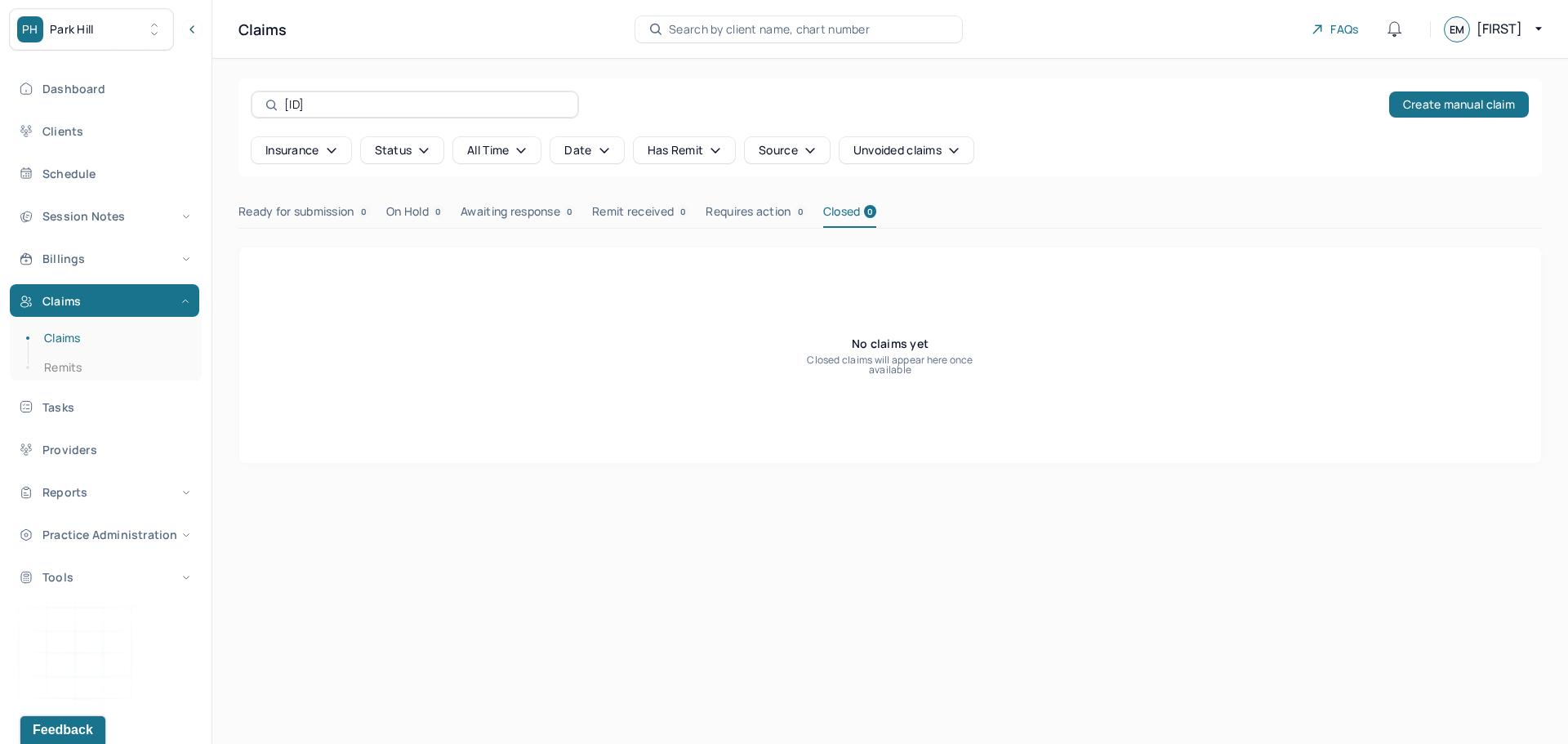 click on "Ready for submission 0" at bounding box center [304, 215] 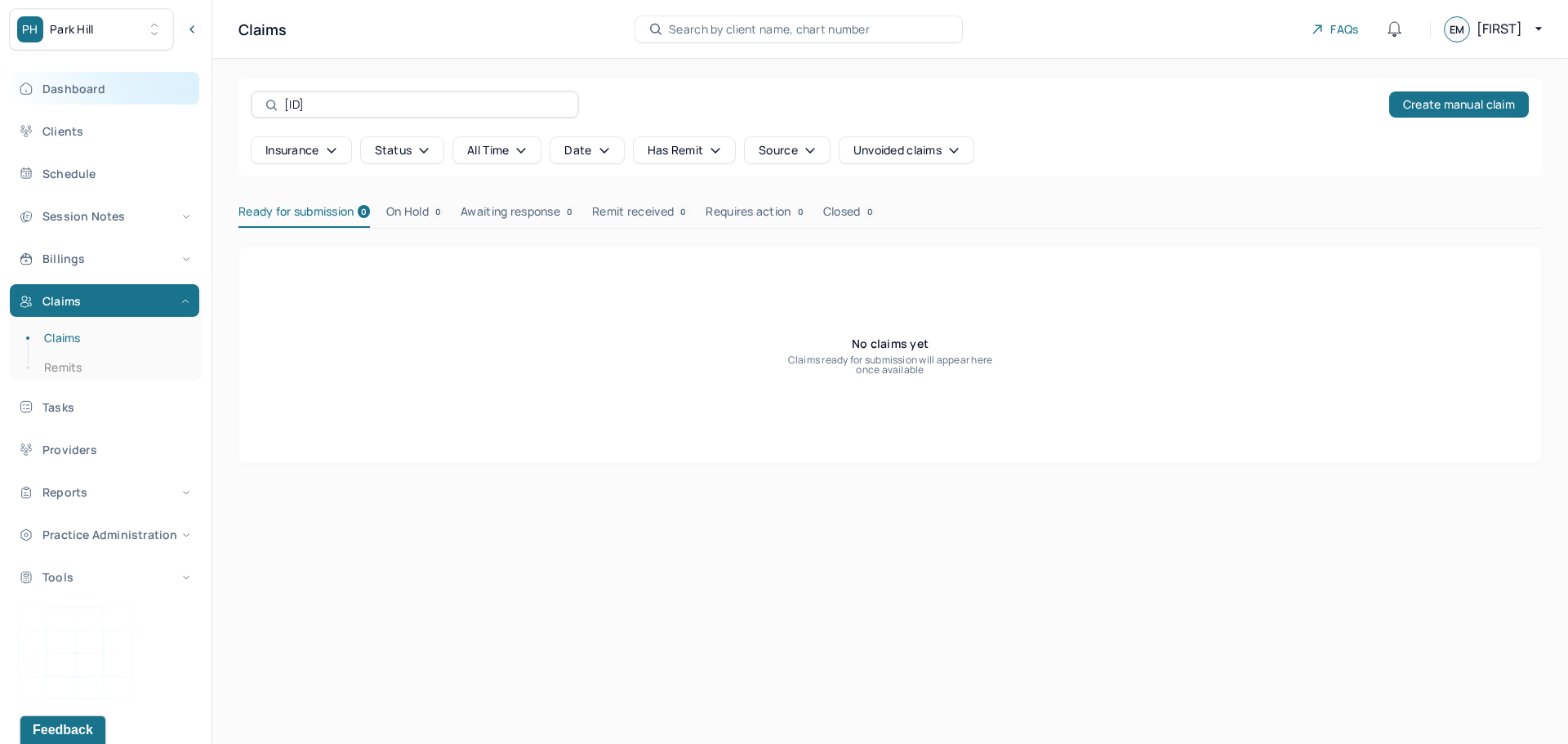 drag, startPoint x: 405, startPoint y: 109, endPoint x: 198, endPoint y: 100, distance: 207.19556 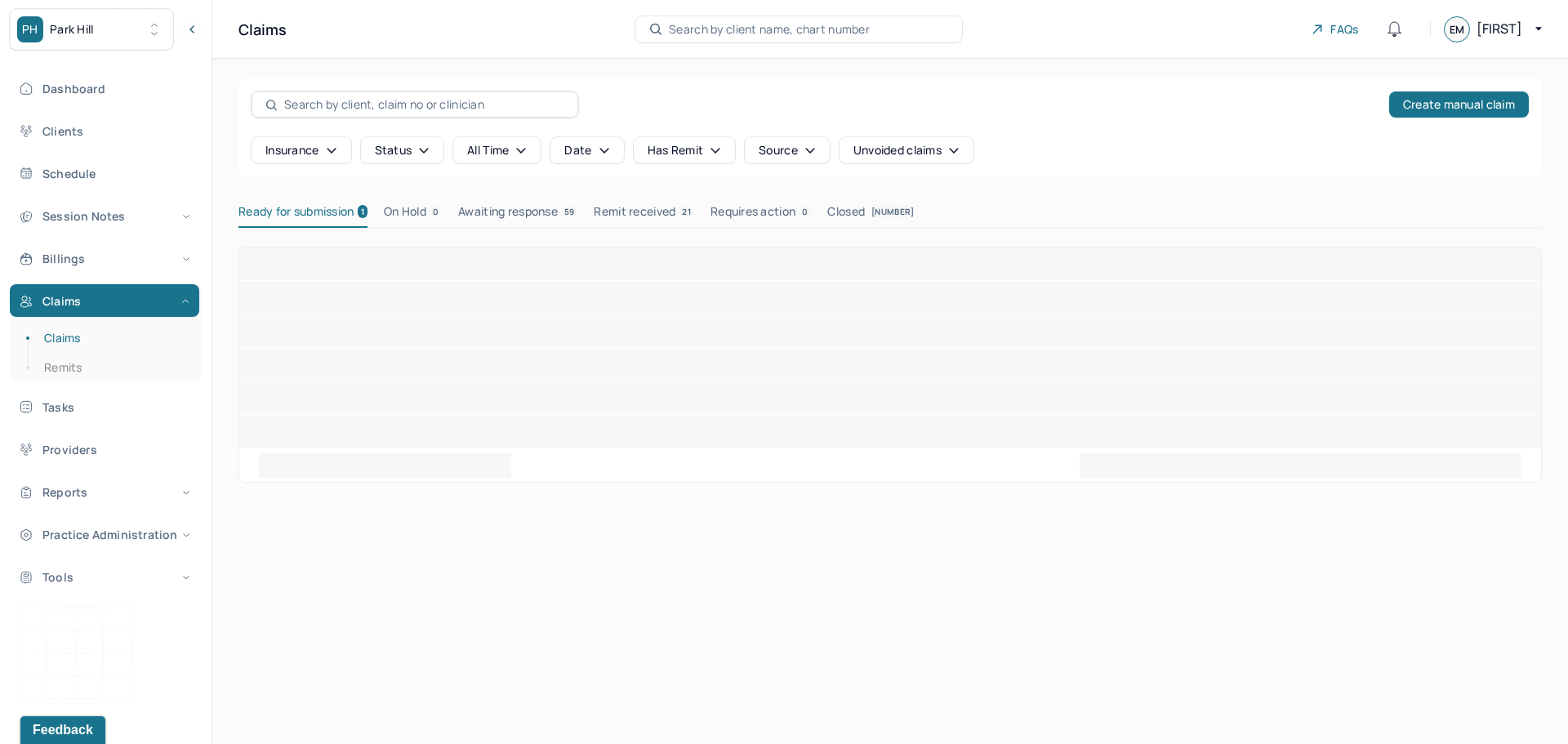 type 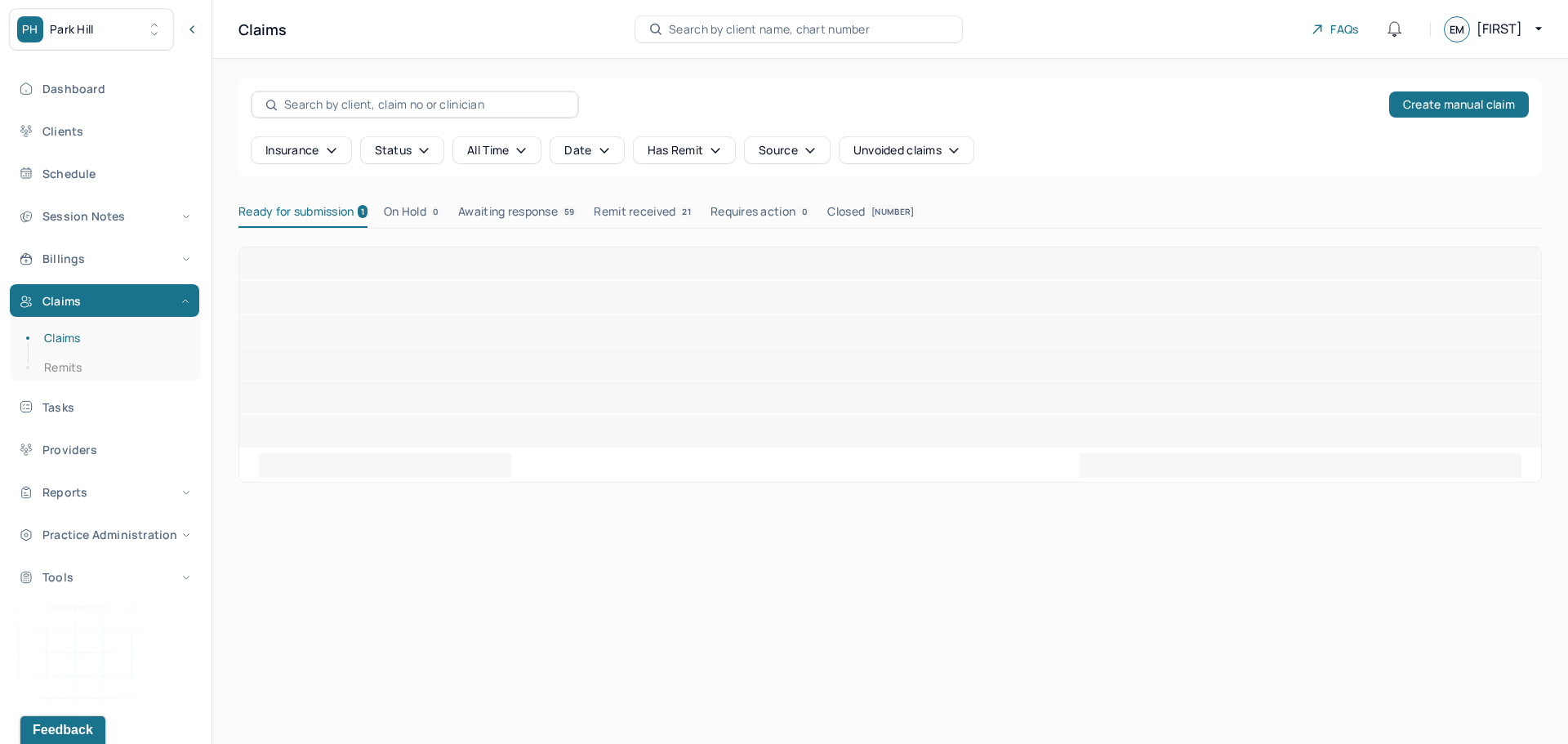 click 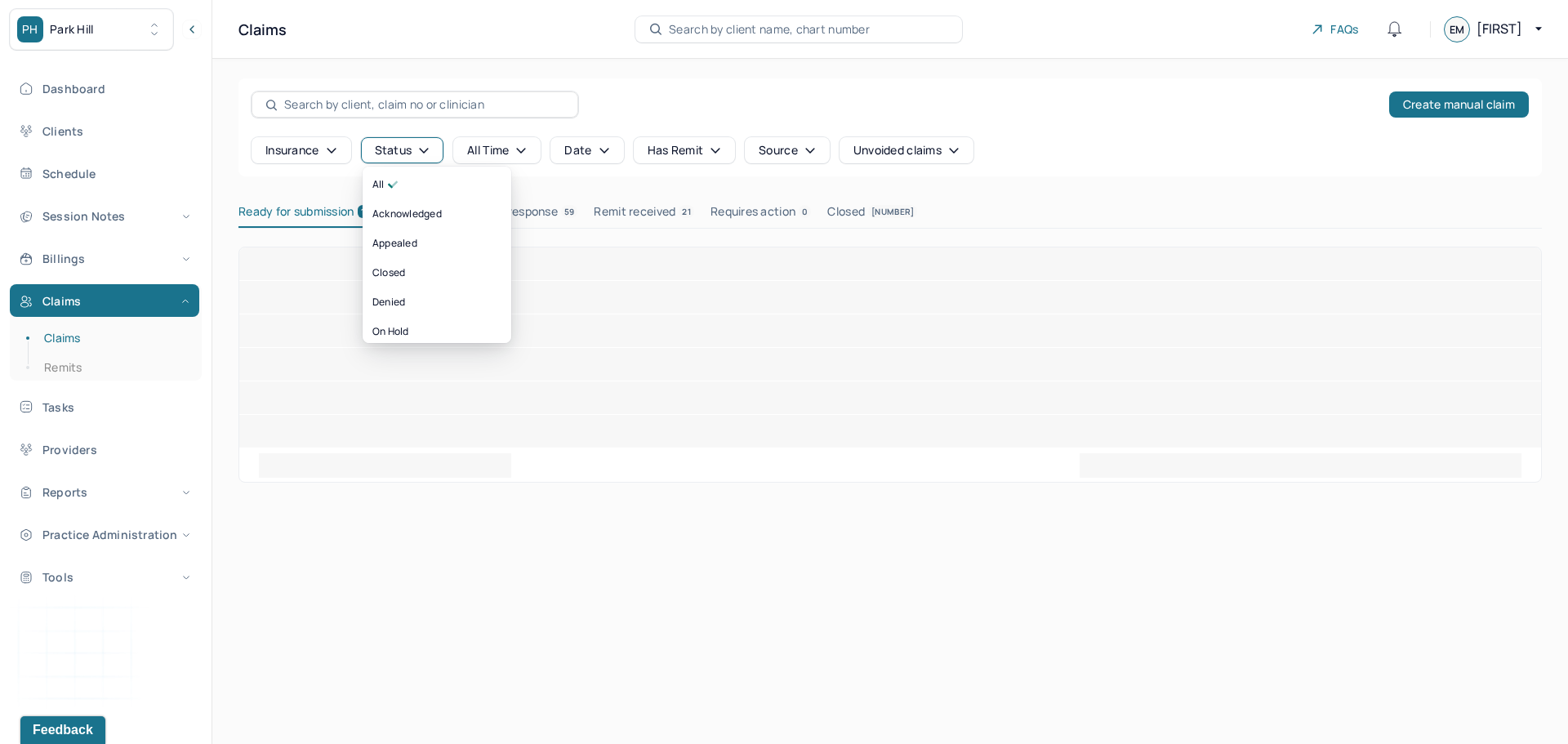 click on "all time" at bounding box center [497, 150] 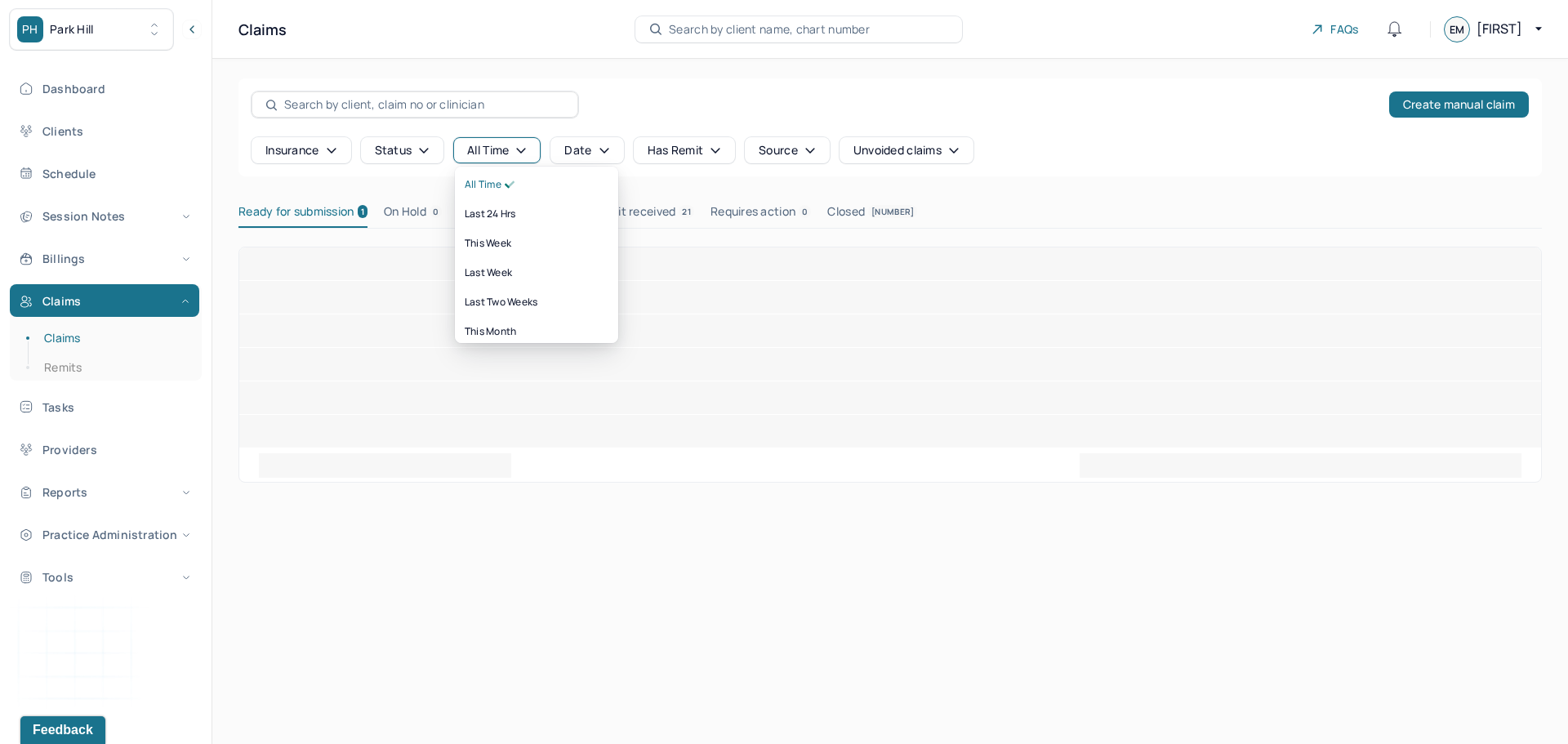 click on "Date" at bounding box center (586, 150) 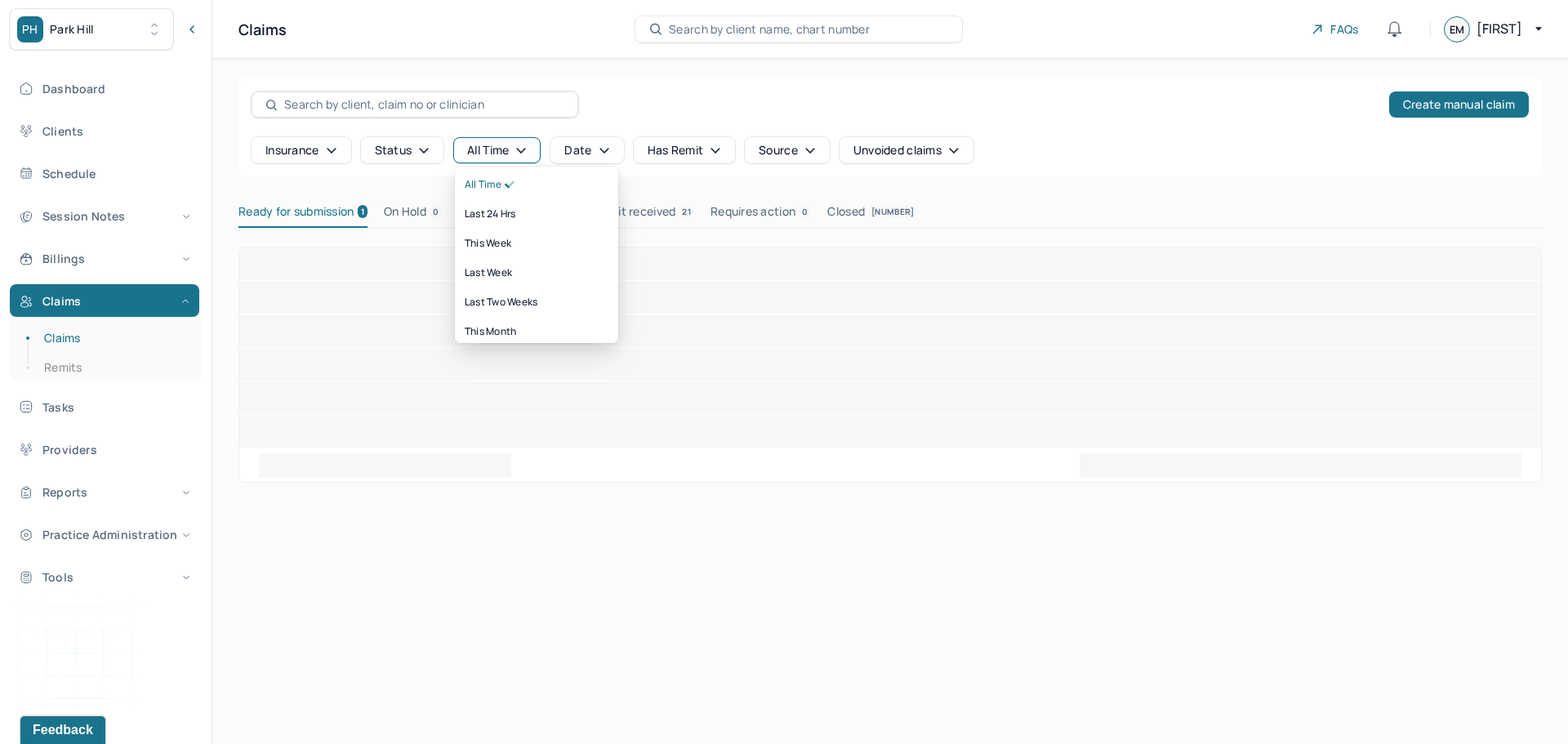 select on "2025" 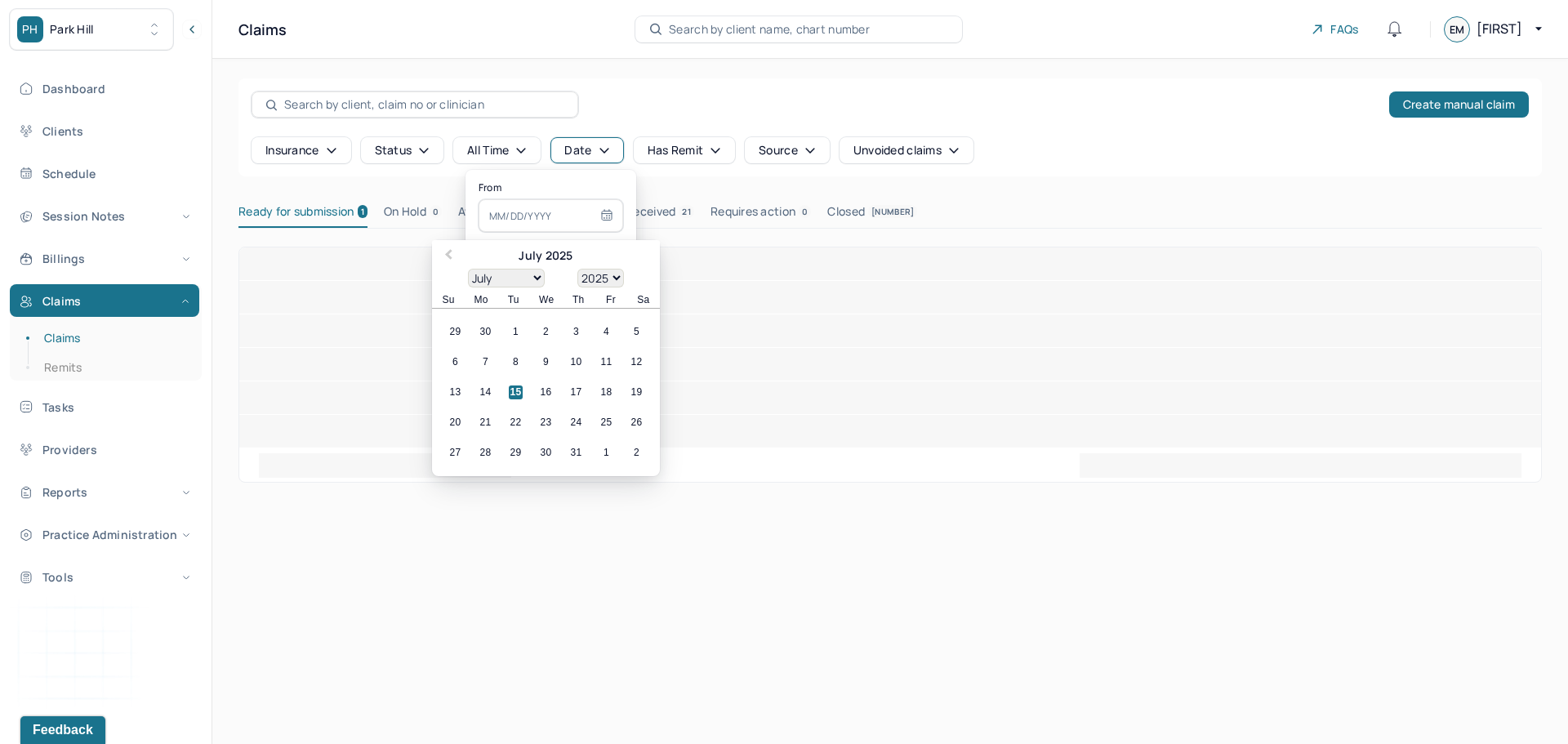 click at bounding box center (550, 216) 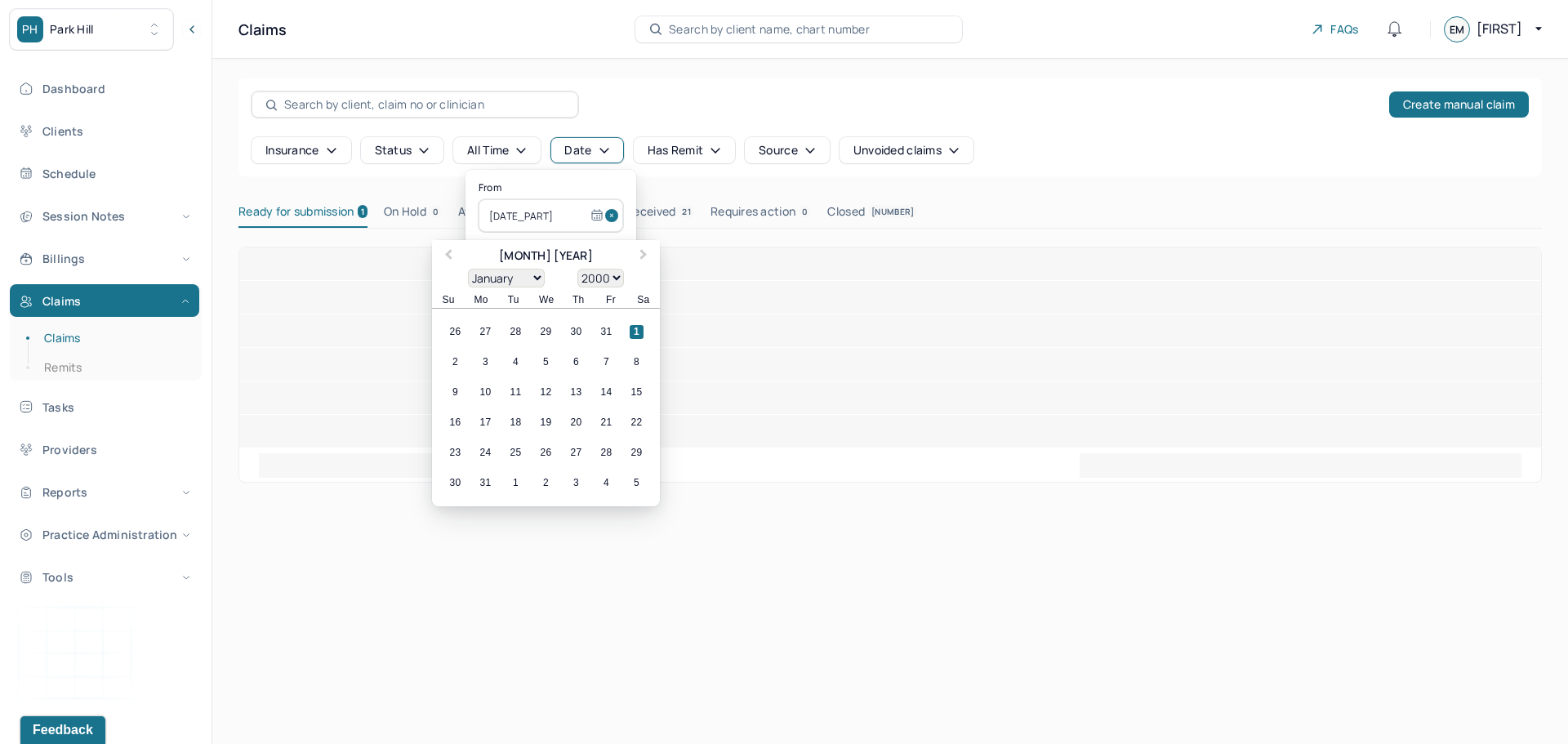 type on "[DATE]" 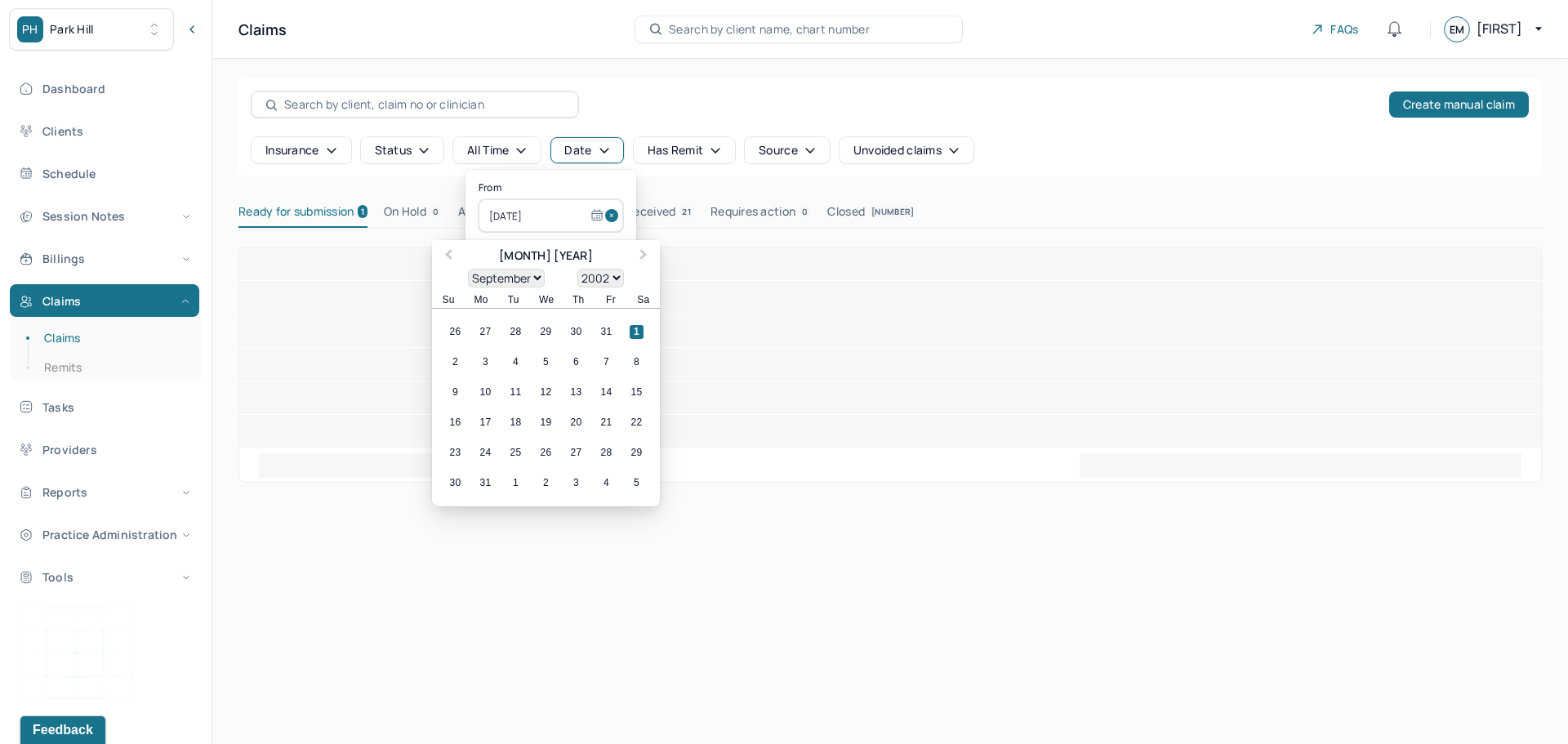 type on "[DATE]" 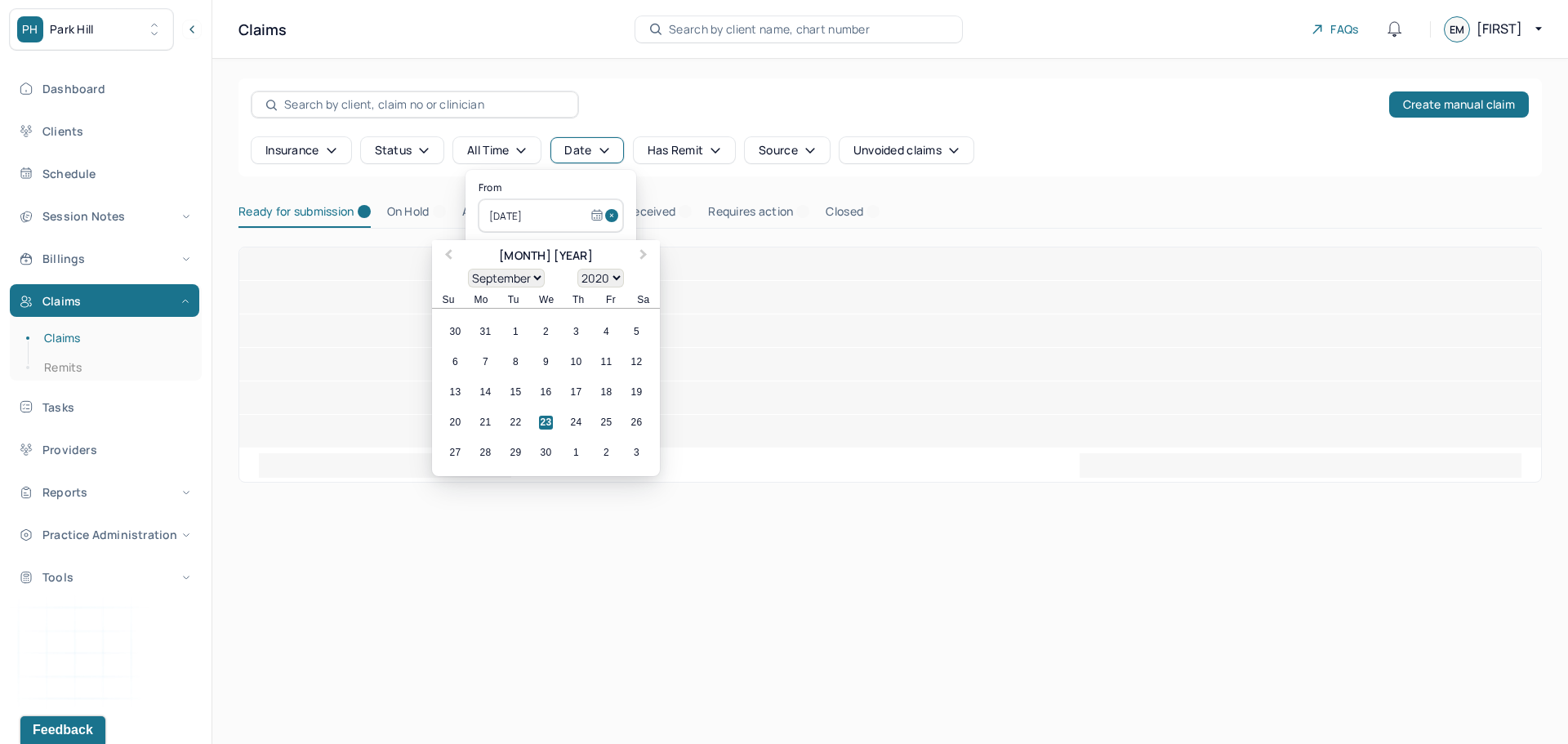 type on "09/23/2024" 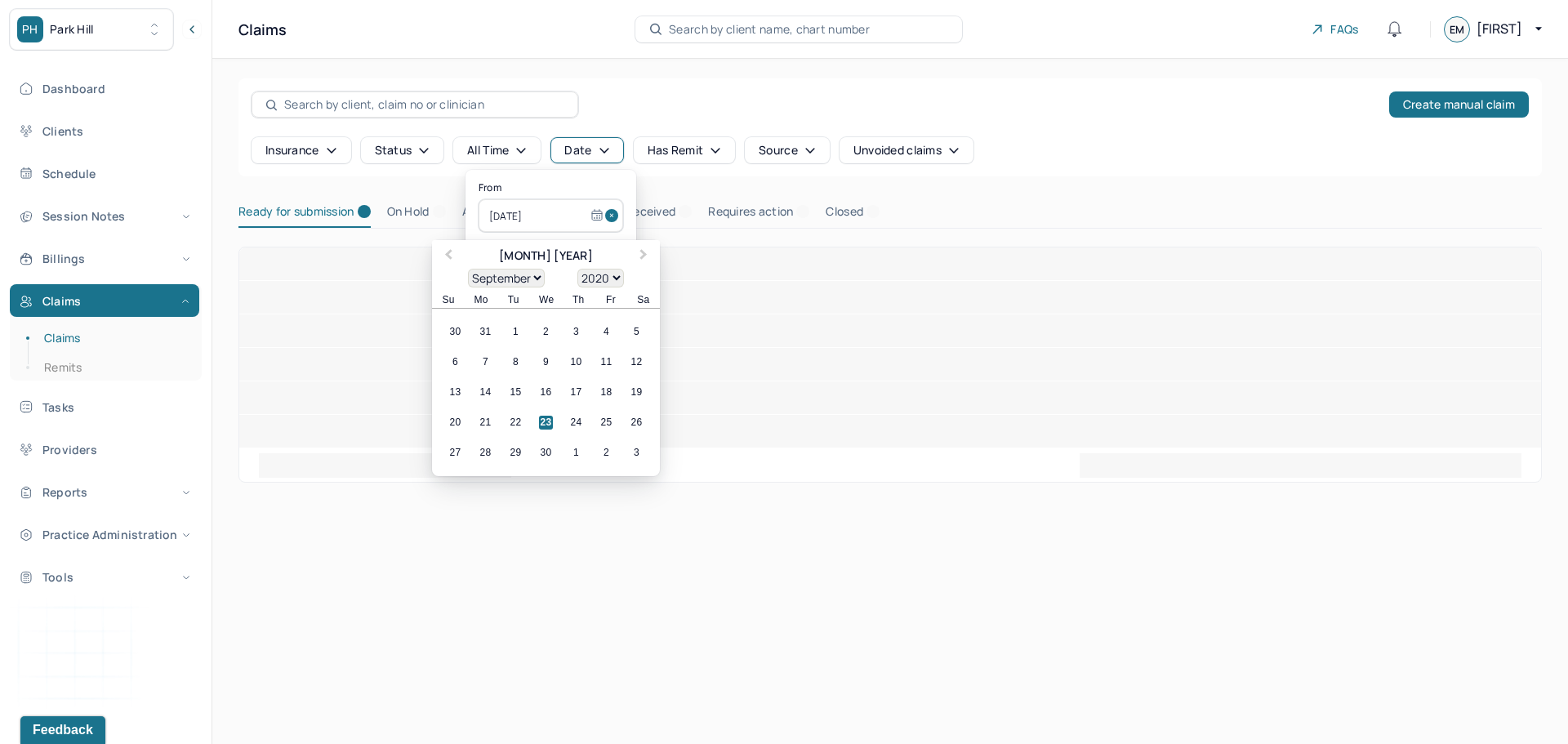 select on "2024" 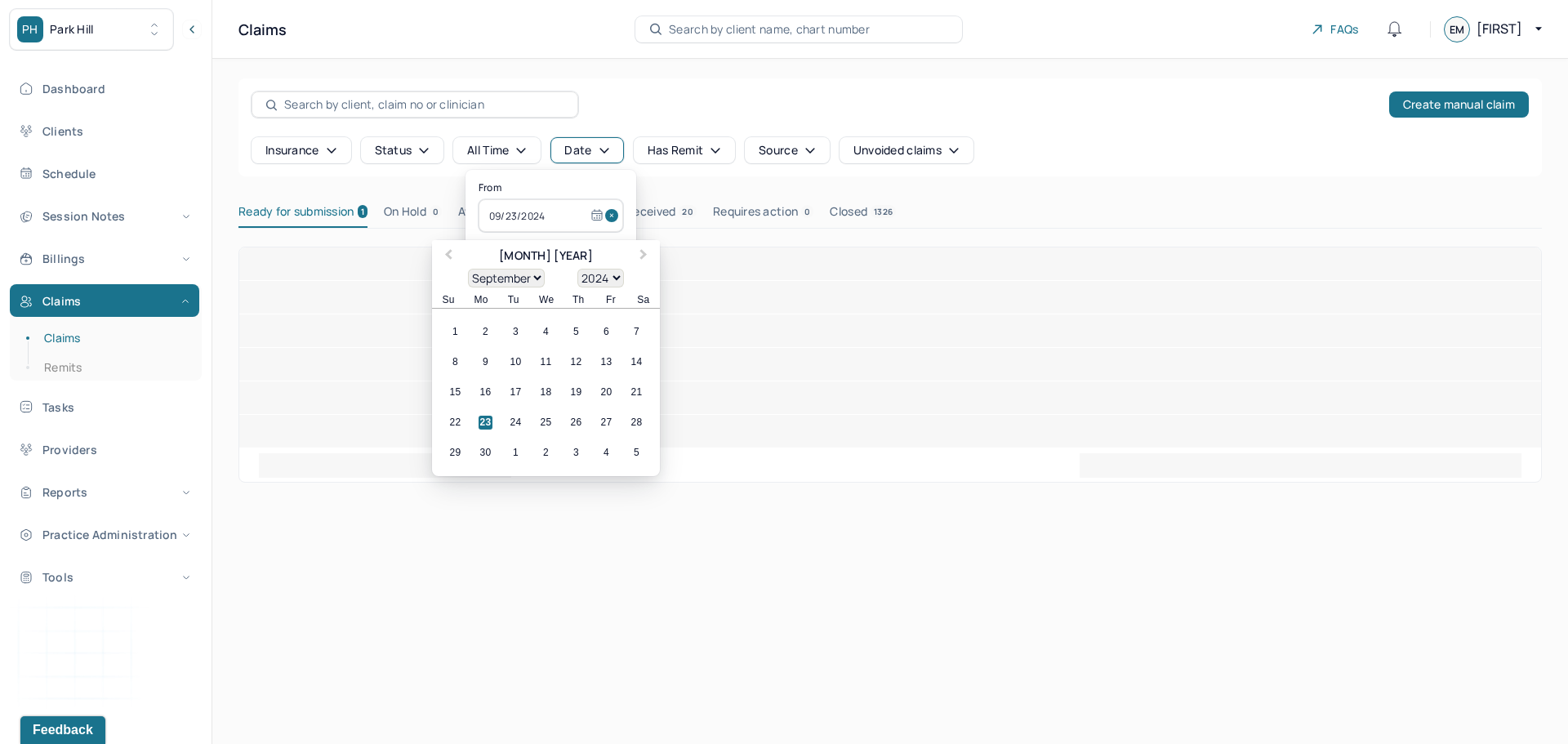 type on "09/23/2024" 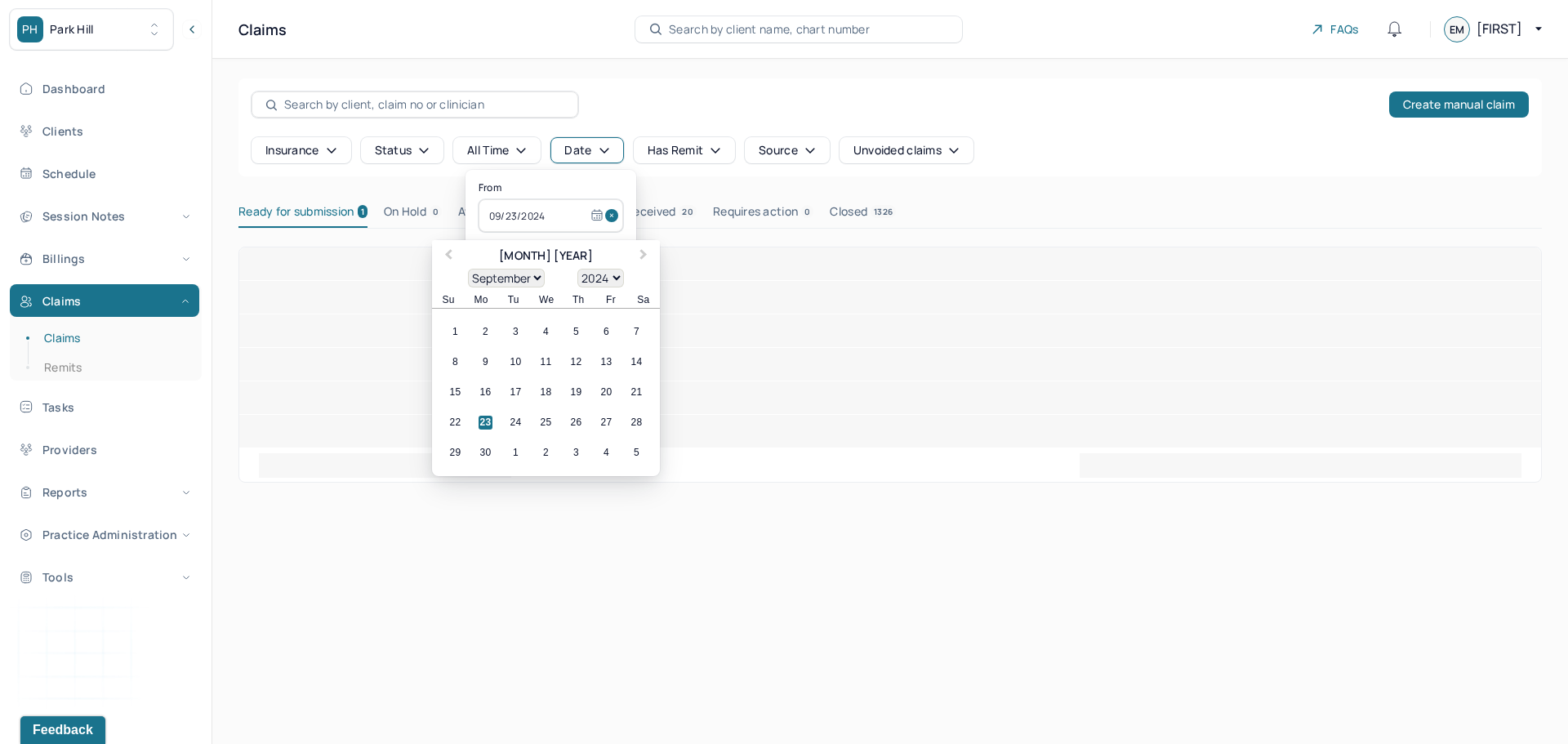 click on "23" at bounding box center (485, 422) 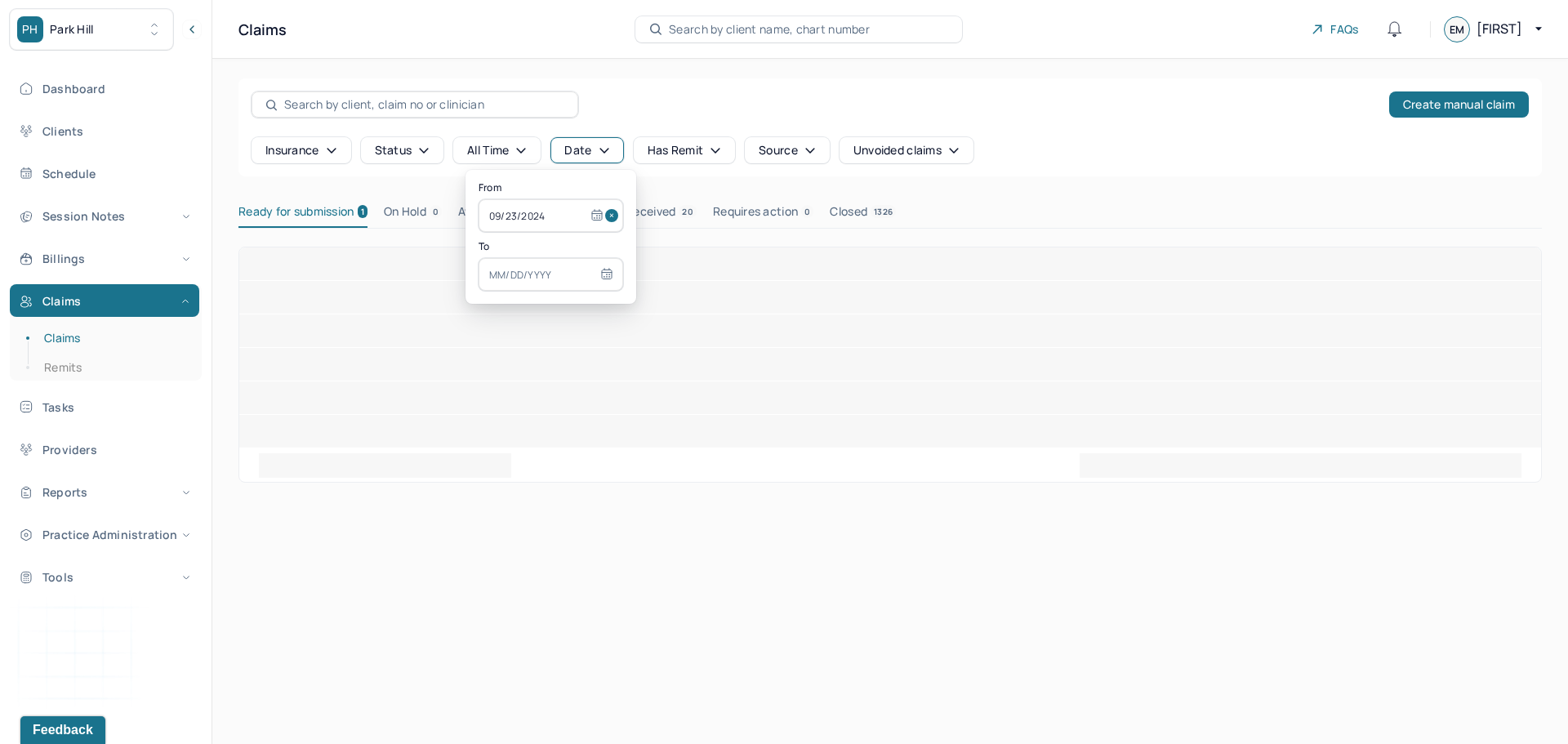 drag, startPoint x: 553, startPoint y: 218, endPoint x: 445, endPoint y: 204, distance: 108.9036 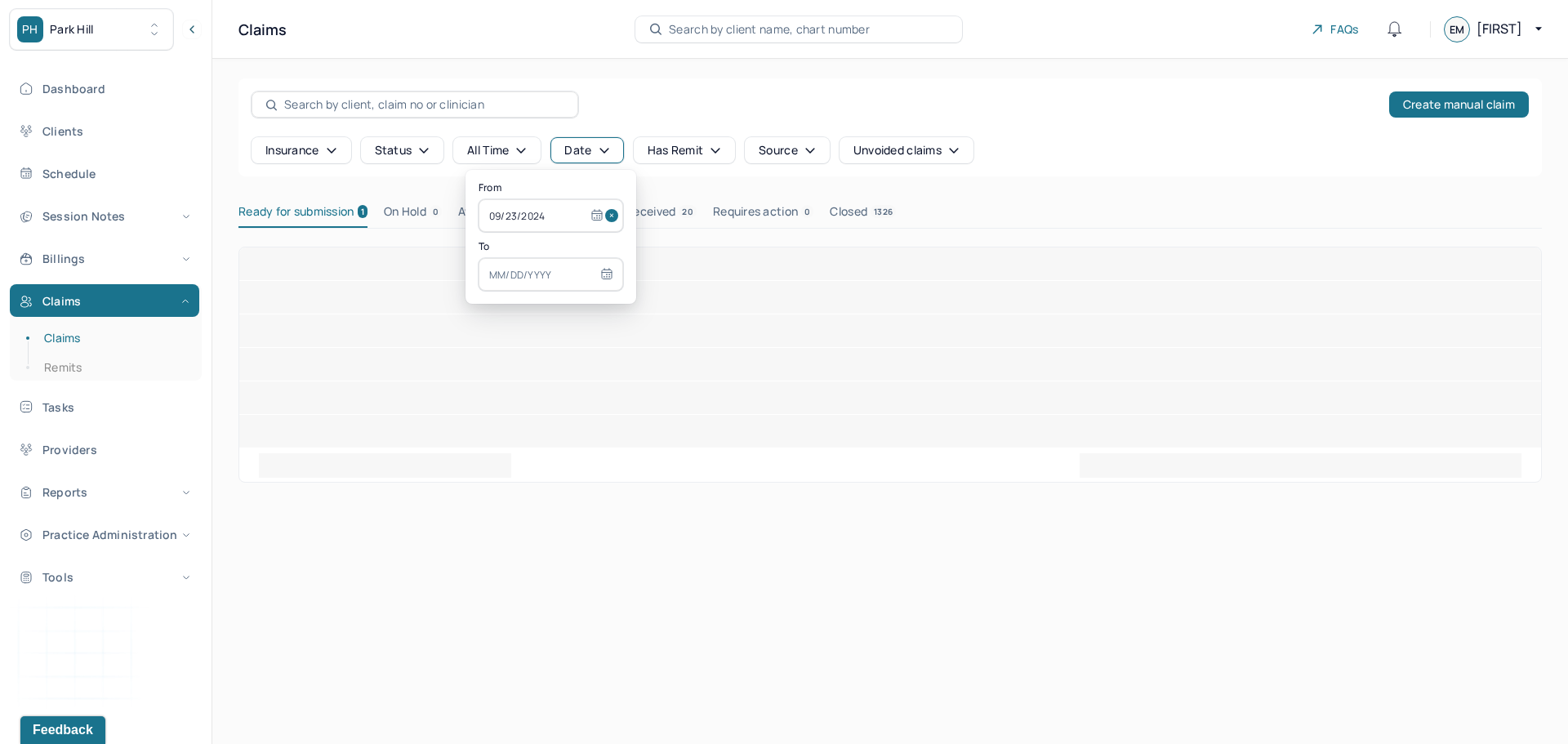 drag, startPoint x: 557, startPoint y: 215, endPoint x: 484, endPoint y: 215, distance: 73 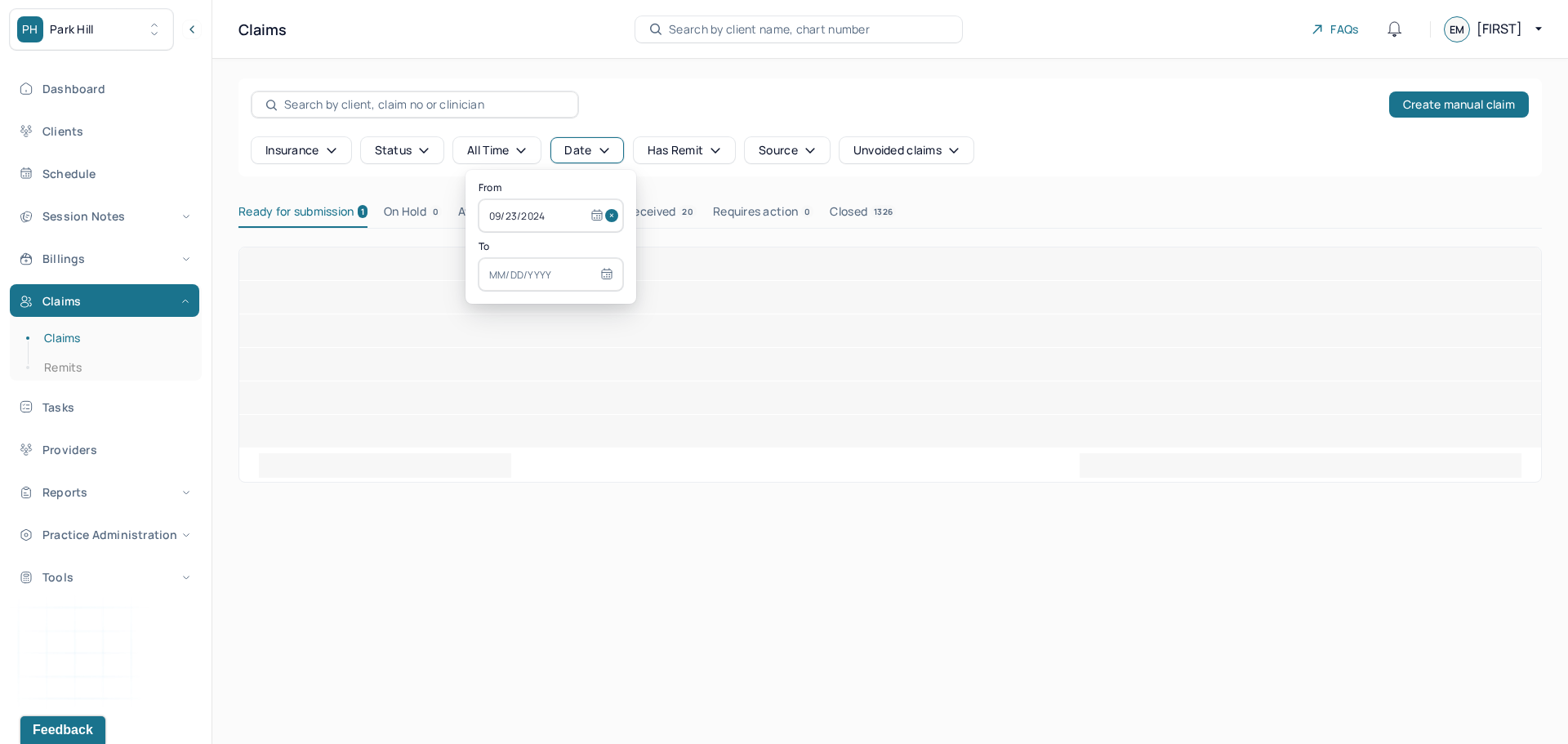 click on "09/23/2024" at bounding box center [550, 216] 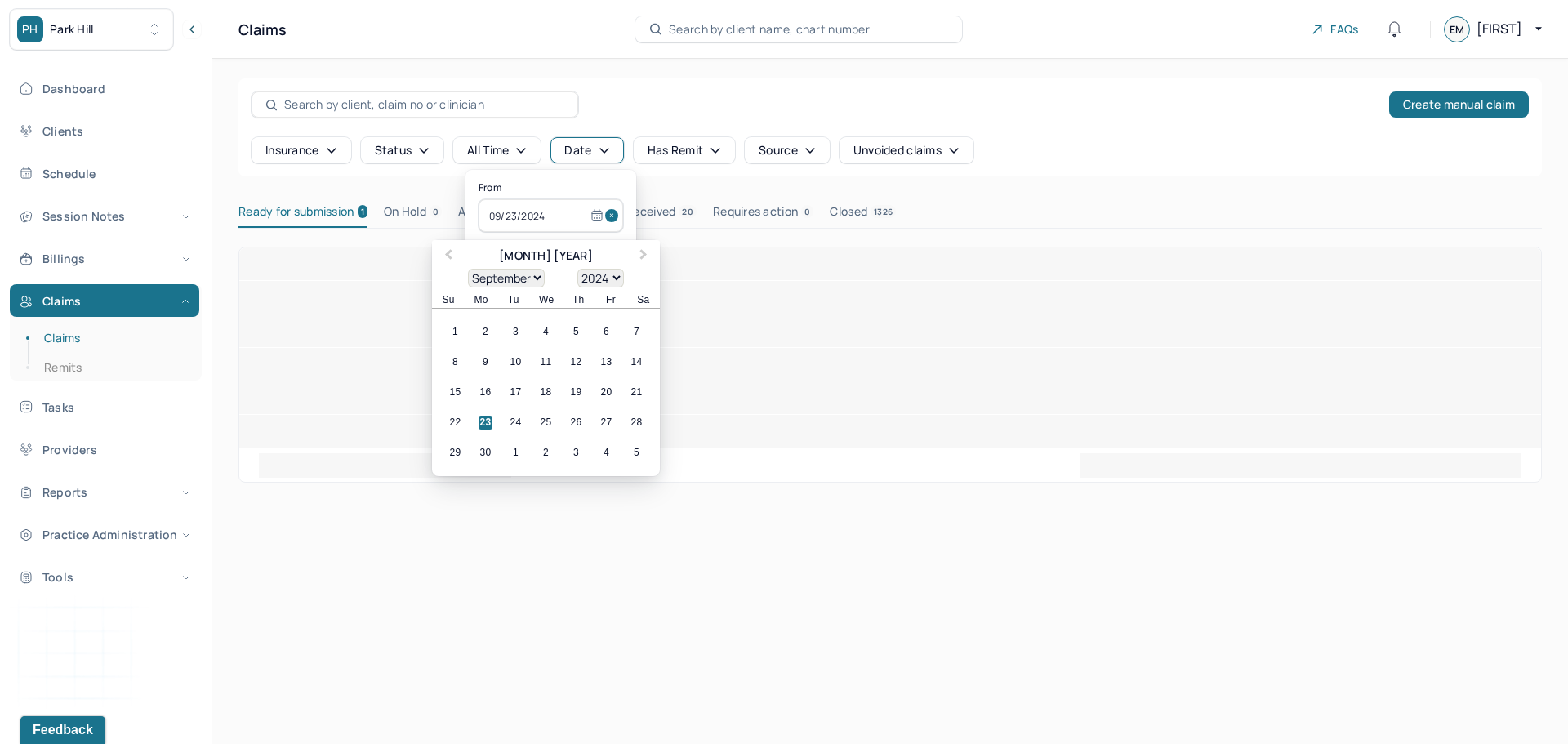 click on "From [DATE] Previous Month Next Month September 2024 January February March April May June July August September October November December 1900 1901 1902 1903 1904 1905 1906 1907 1908 1909 1910 1911 1912 1913 1914 1915 1916 1917 1918 1919 1920 1921 1922 1923 1924 1925 1926 1927 1928 1929 1930 1931 1932 1933 1934 1935 1936 1937 1938 1939 1940 1941 1942 1943 1944 1945 1946 1947 1948 1949 1950 1951 1952 1953 1954 1955 1956 1957 1958 1959 1960 1961 1962 1963 1964 1965 1966 1967 1968 1969 1970 1971 1972 1973 1974 1975 1976 1977 1978 1979 1980 1981 1982 1983 1984 1985 1986 1987 1988 1989 1990 1991 1992 1993 1994 1995 1996 1997 1998 1999 2000 2001 2002 2003 2004 2005 2006 2007 2008 2009 2010 2011 2012 2013 2014 2015 2016 2017 2018 2019 2020 2021 2022 2023 2024 2025 Su Mo Tu We Th Fr Sa 1 2 3 4 5 6 7 8 9 10 11 12 13 14 15 16 17 18 19 20 21 22 23 24 25 26 27 28 29 30 1 2 3 4 5 To" at bounding box center [550, 237] 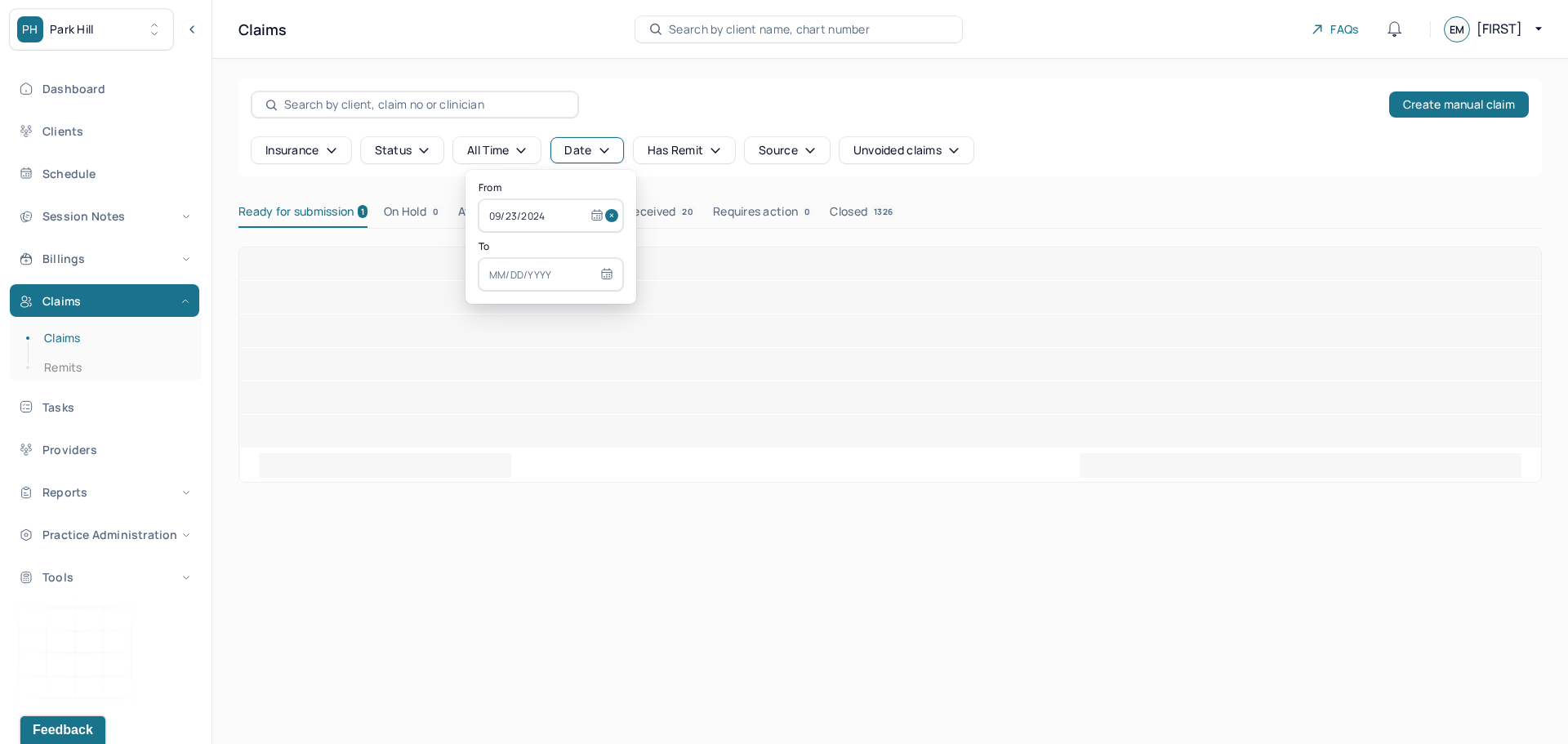 click at bounding box center (550, 274) 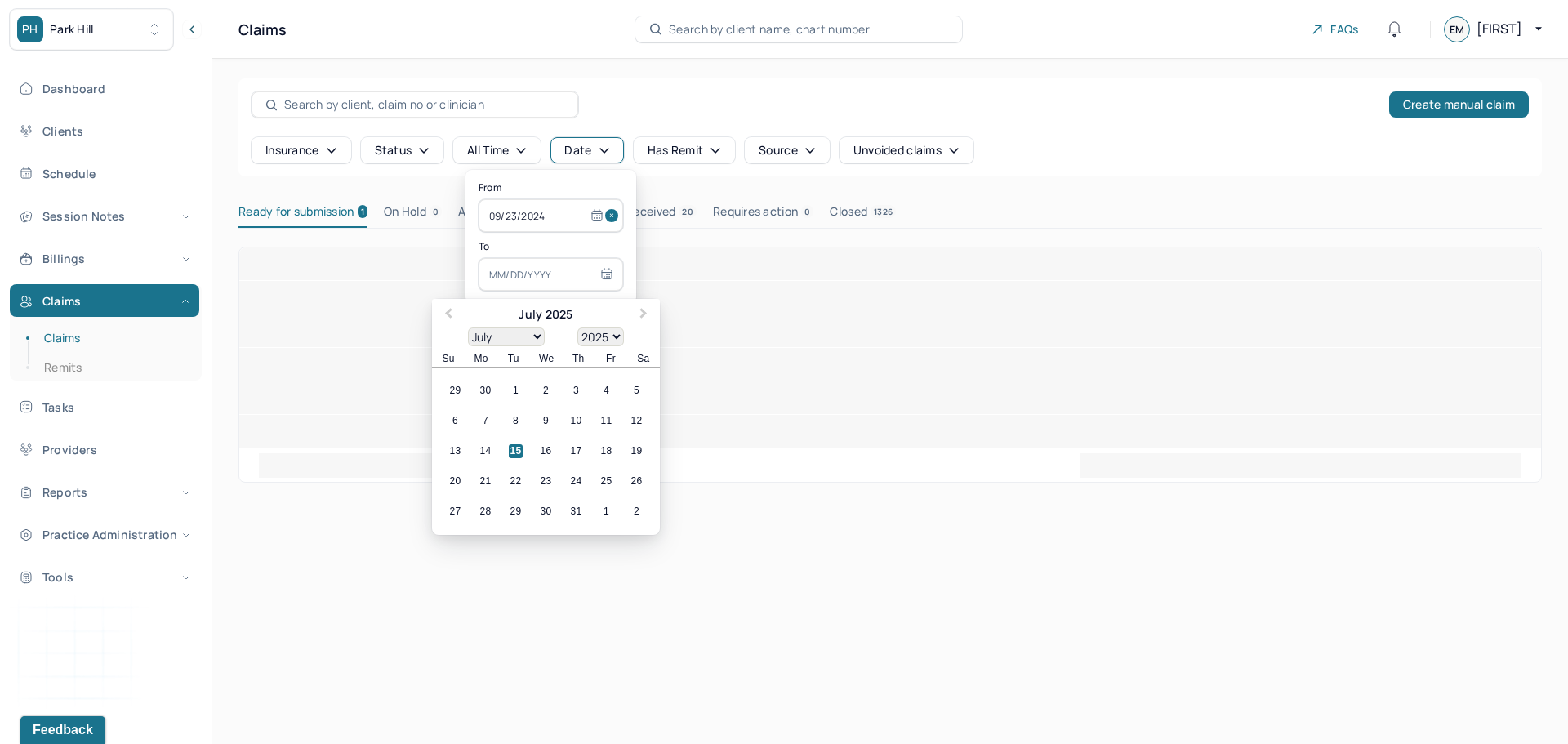 type on "09/23/2024" 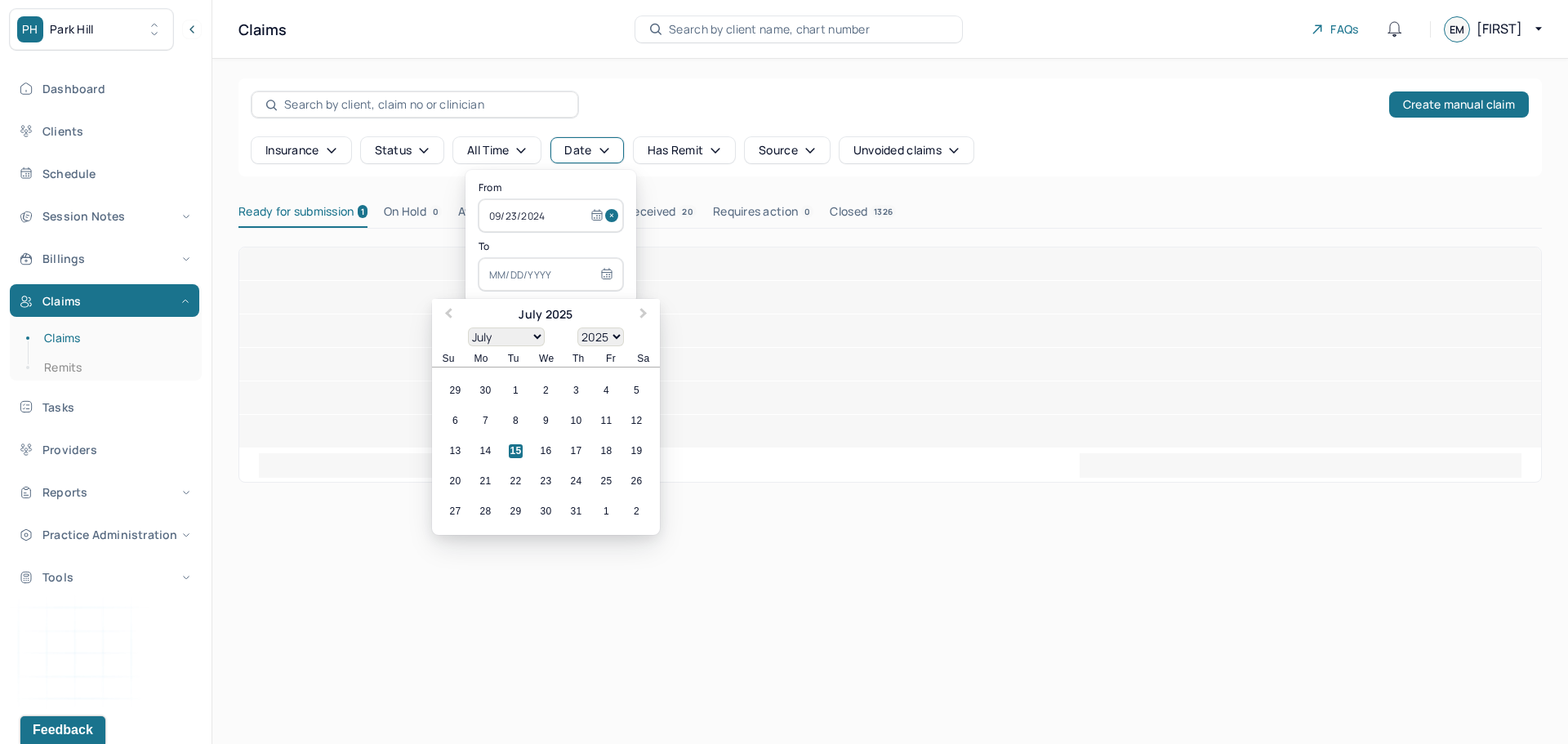select on "2024" 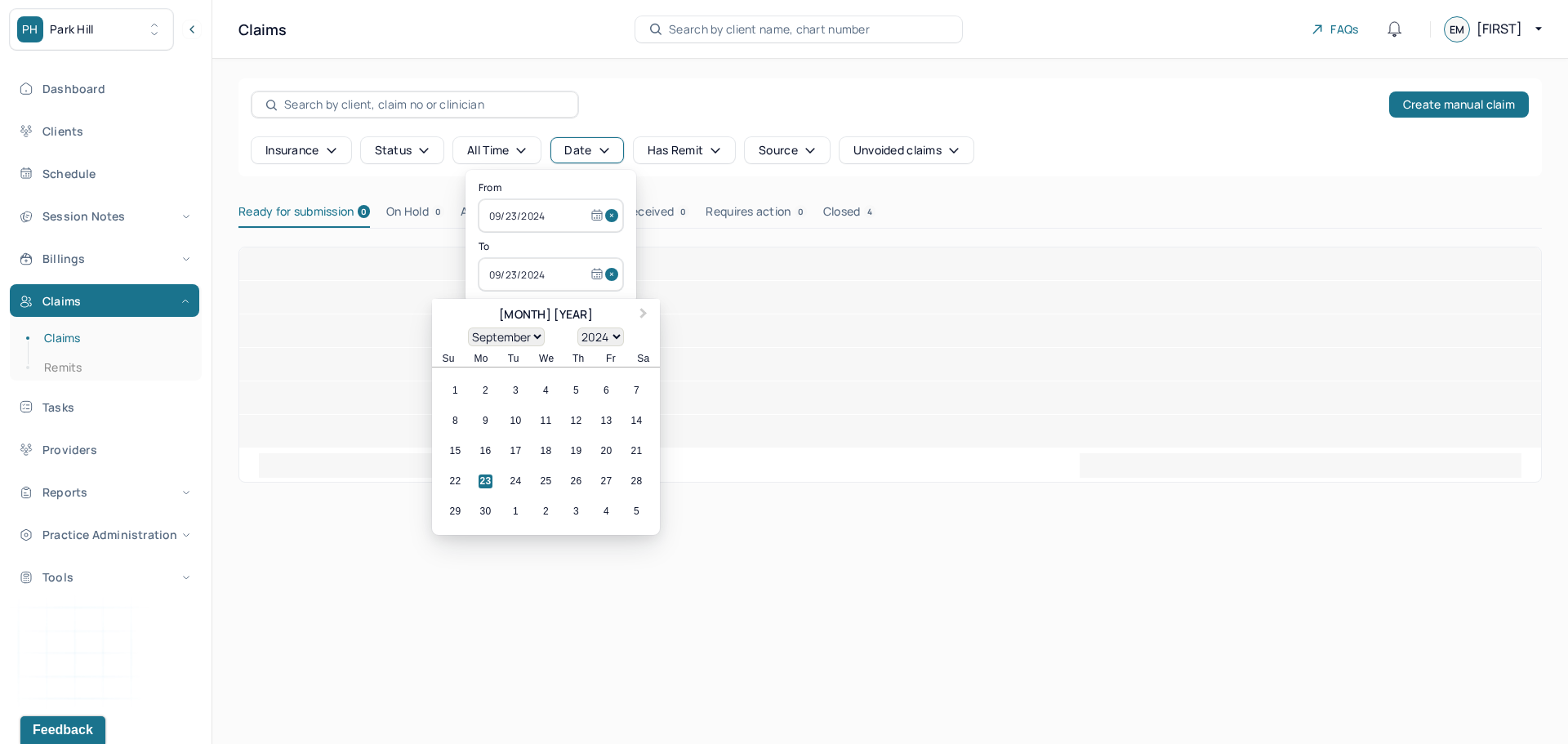 type on "09/23/2024" 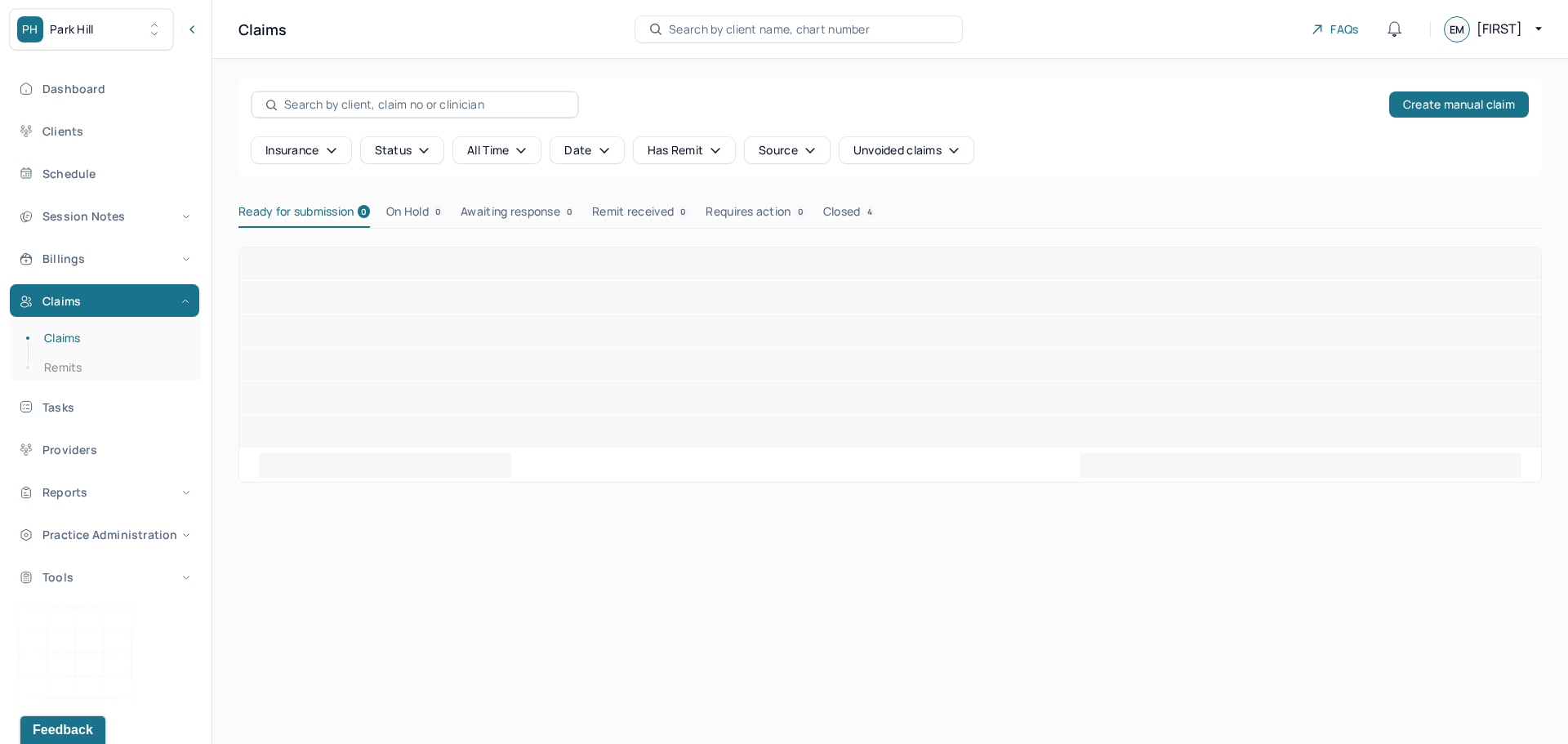 click on "Claims   Search by client name, chart number     FAQs     EM [FIRST]   Create manual claim     Insurance     Status     all time     Date     Has Remit     Source     Unvoided claims     Ready for submission 0     On Hold 0     Awaiting response 0     Remit received 0     Requires action 0     Closed 4" at bounding box center [890, 372] 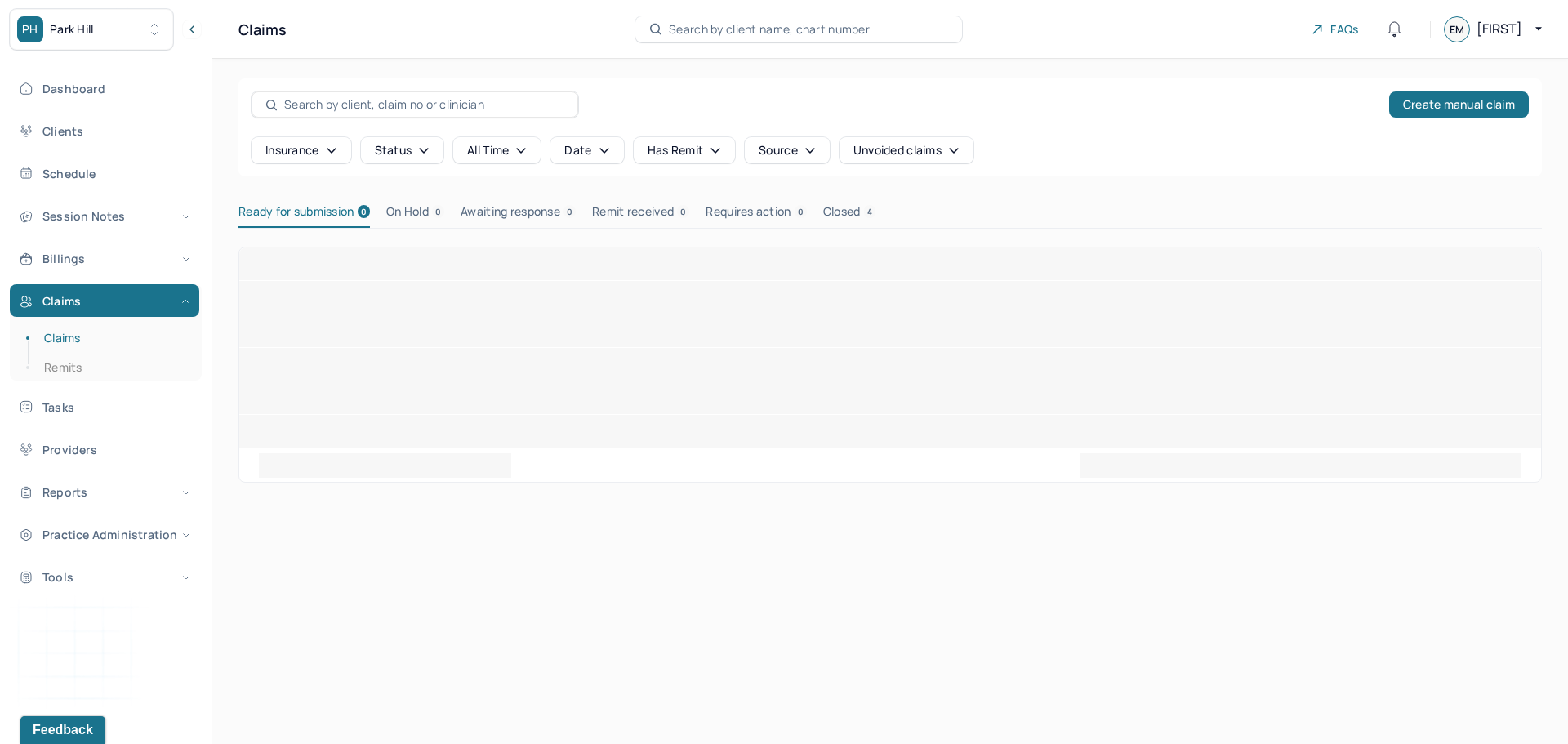click at bounding box center [424, 105] 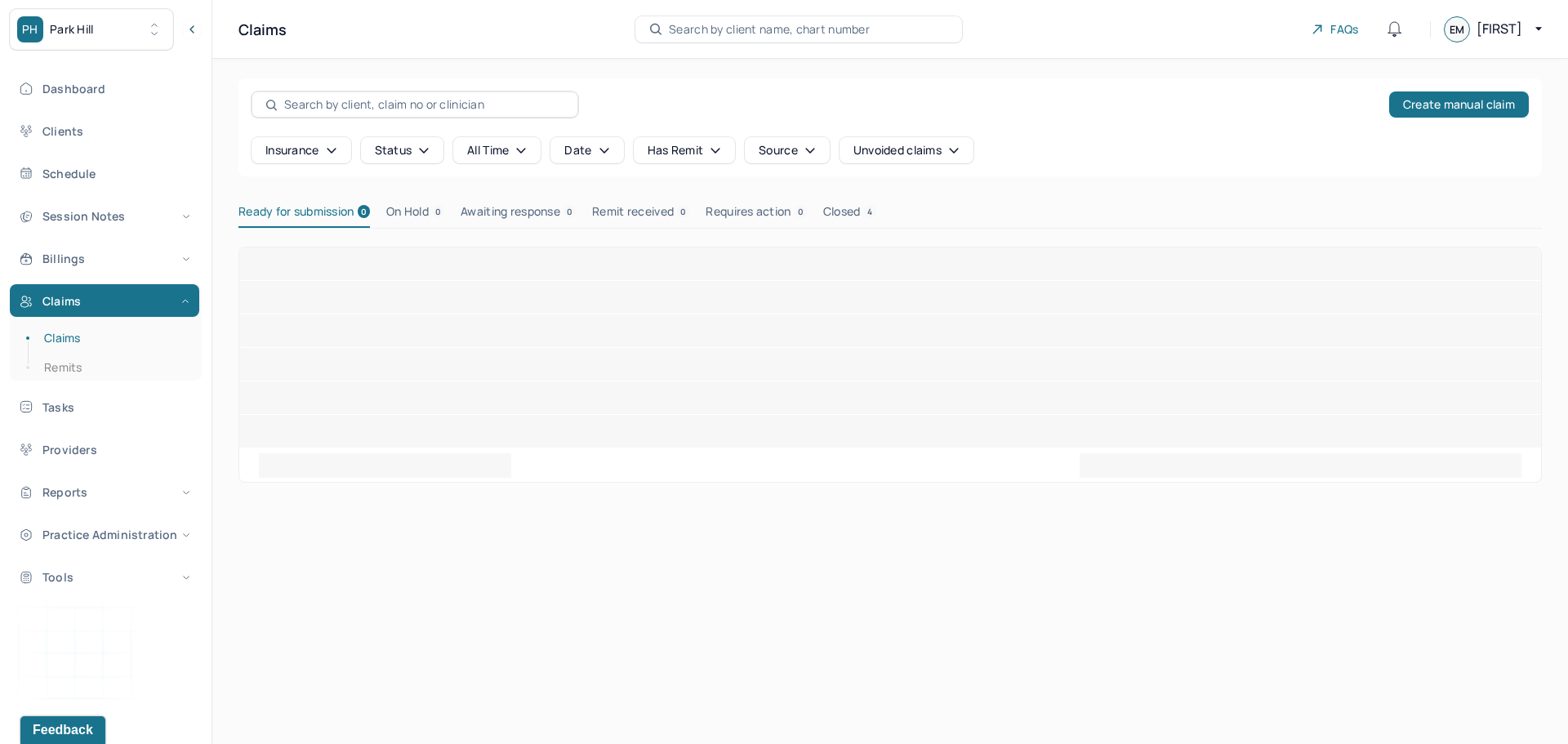 click on "On Hold 0" at bounding box center (415, 215) 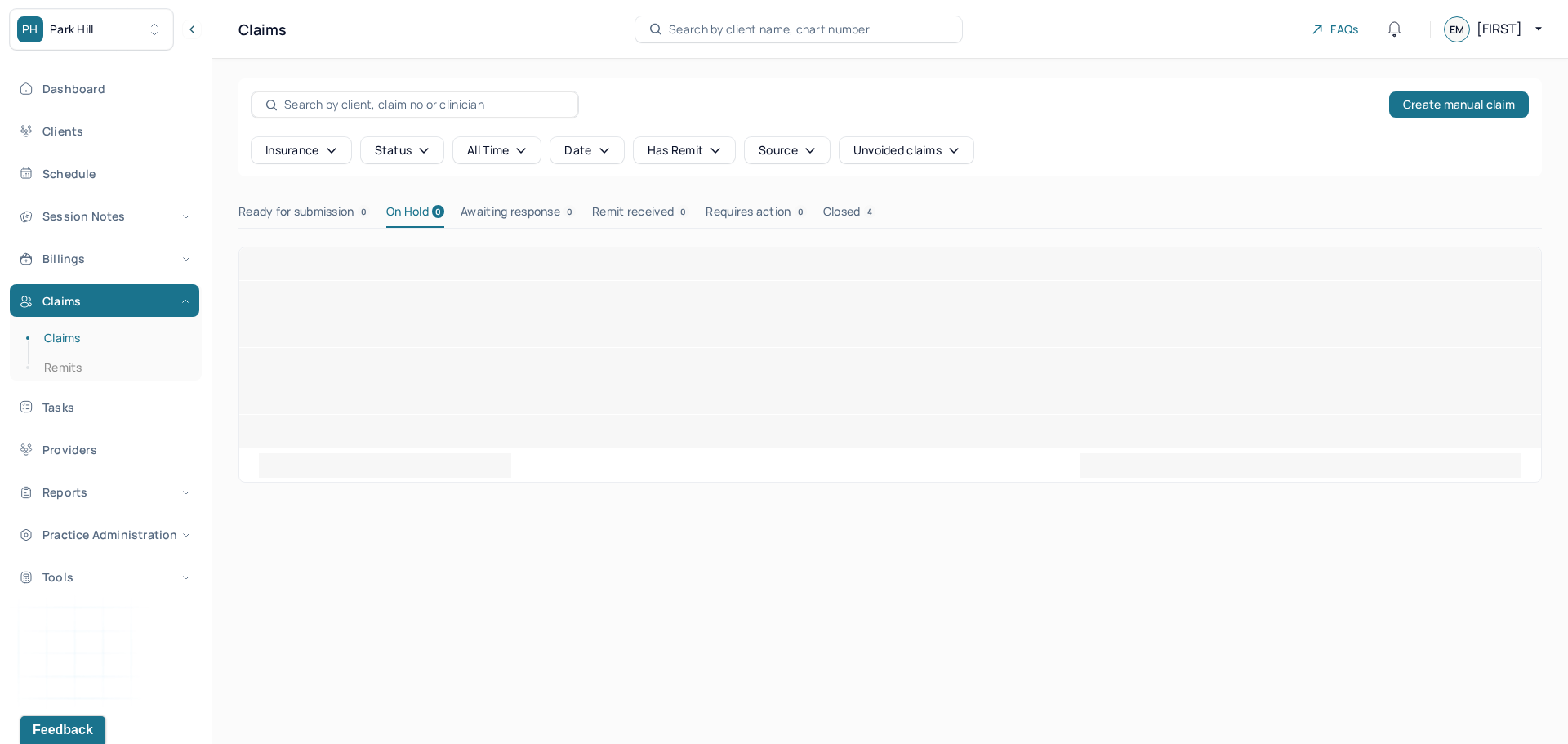 click on "Awaiting response 0" at bounding box center (518, 215) 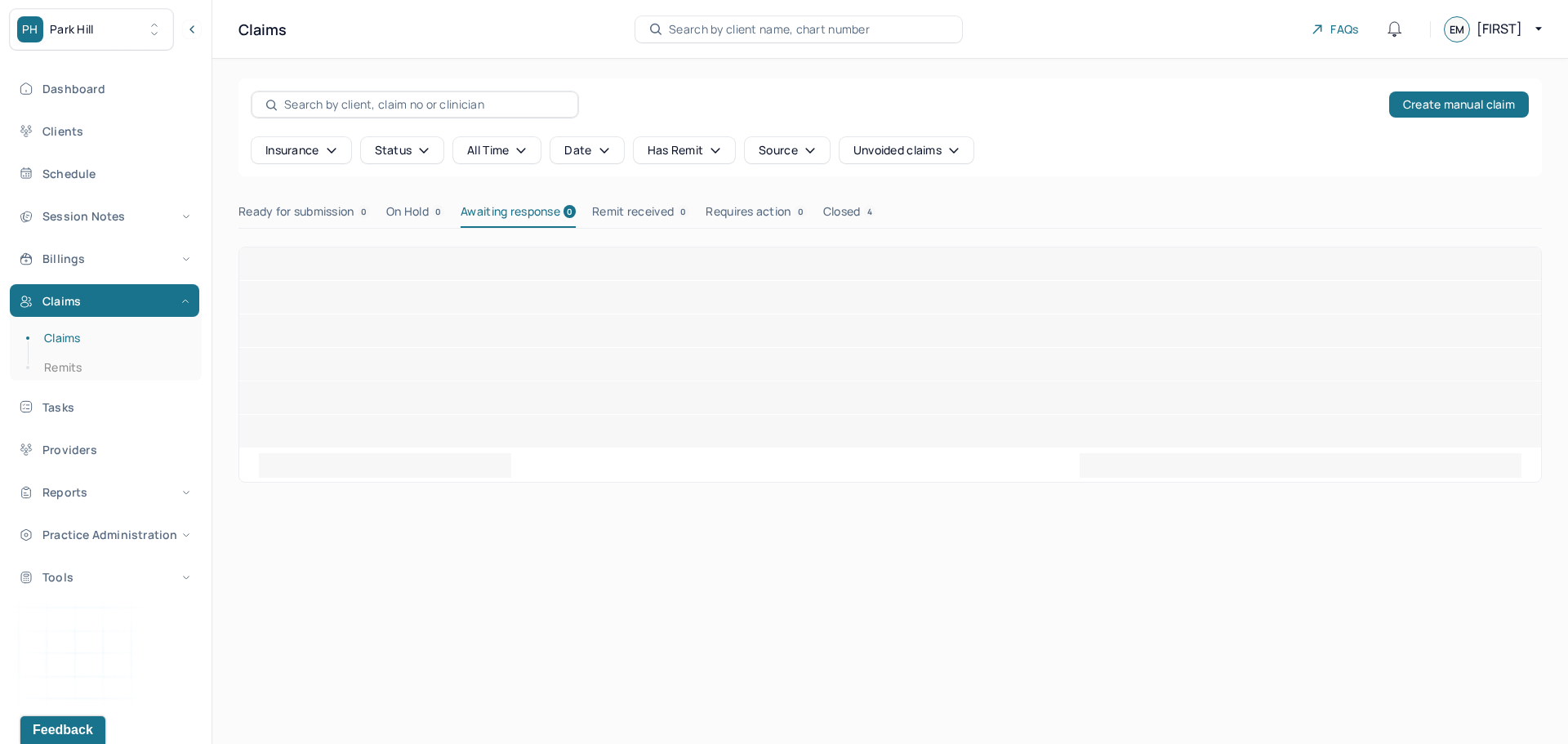 click on "Closed 4" at bounding box center (849, 215) 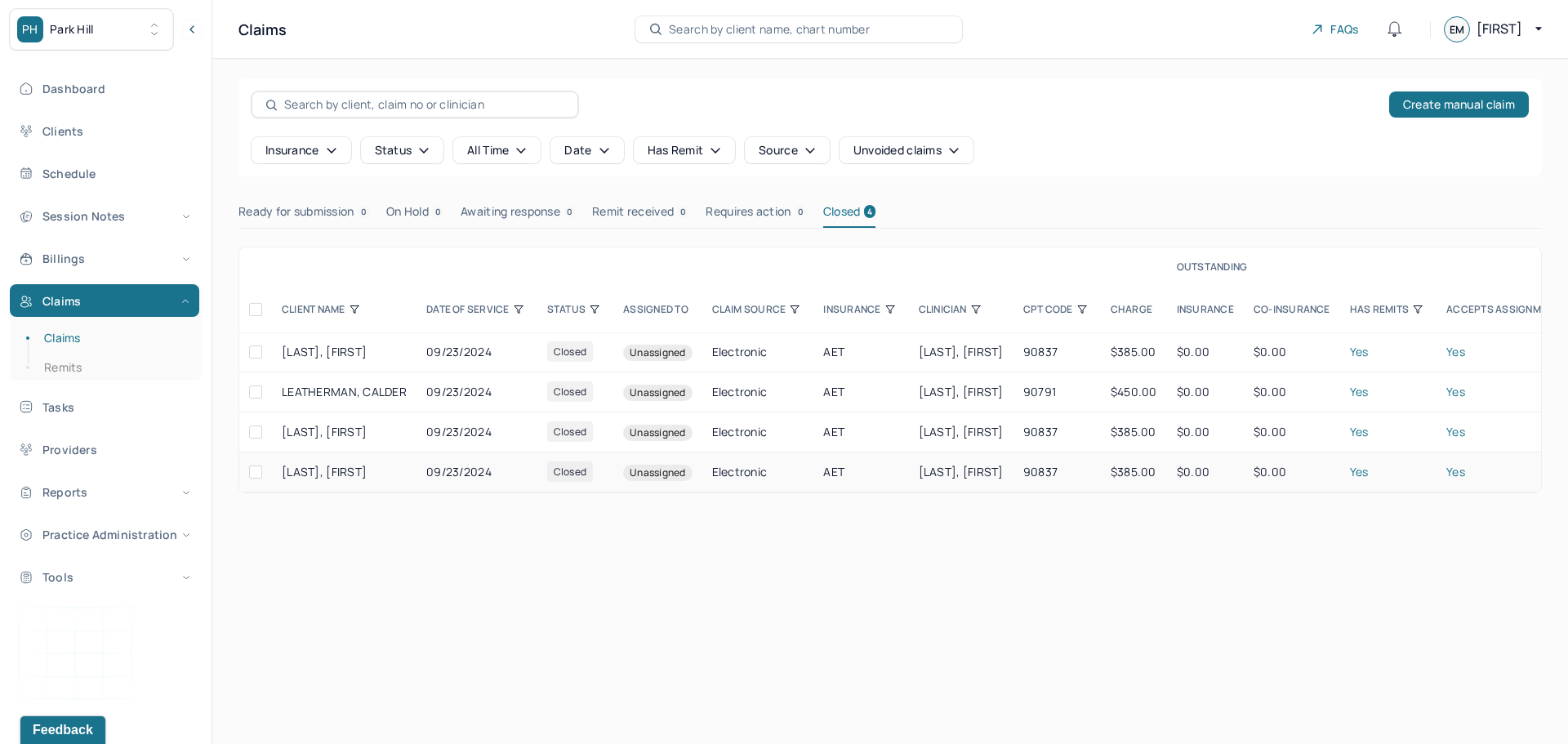 click on "[LAST], [FIRST]" at bounding box center (344, 472) 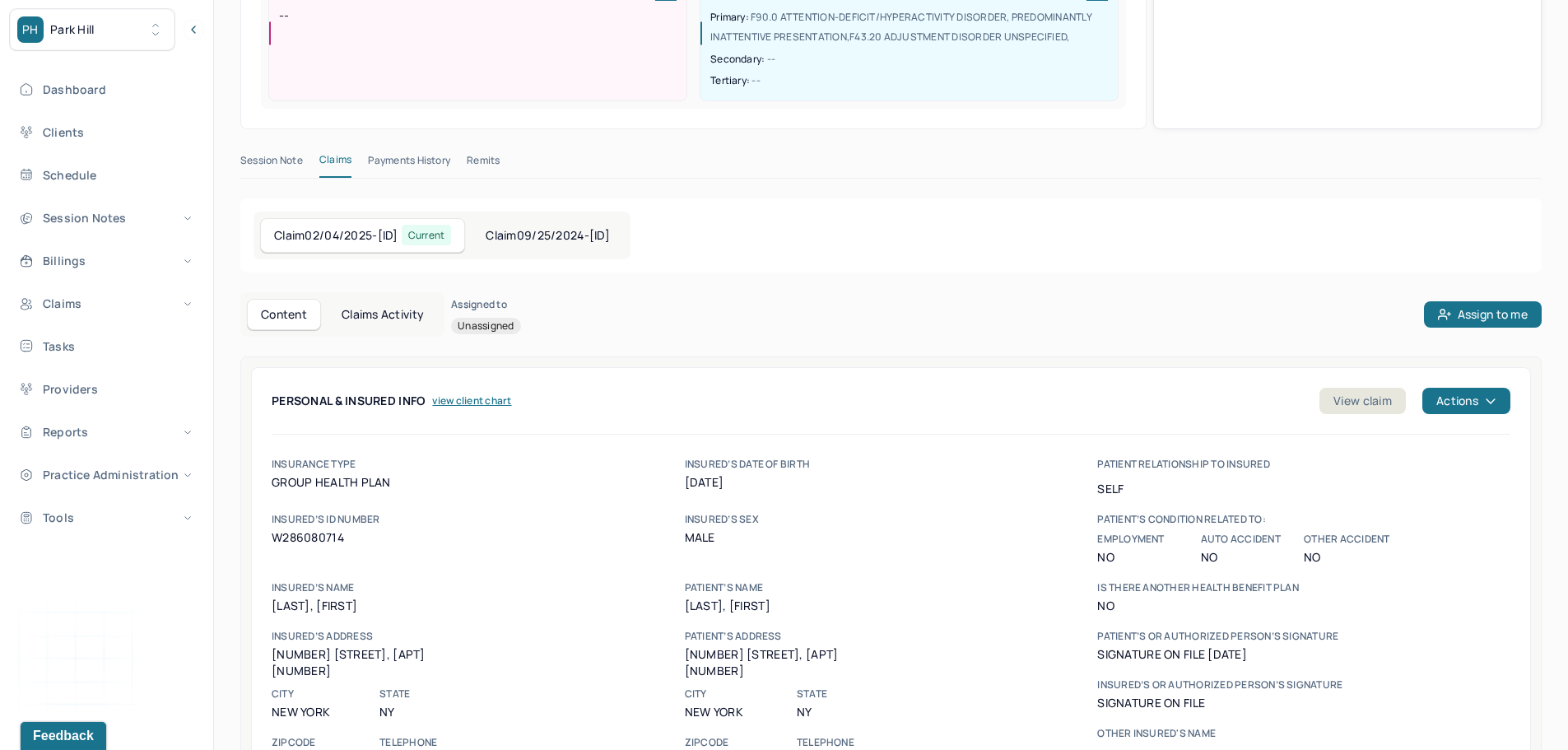 scroll, scrollTop: 0, scrollLeft: 0, axis: both 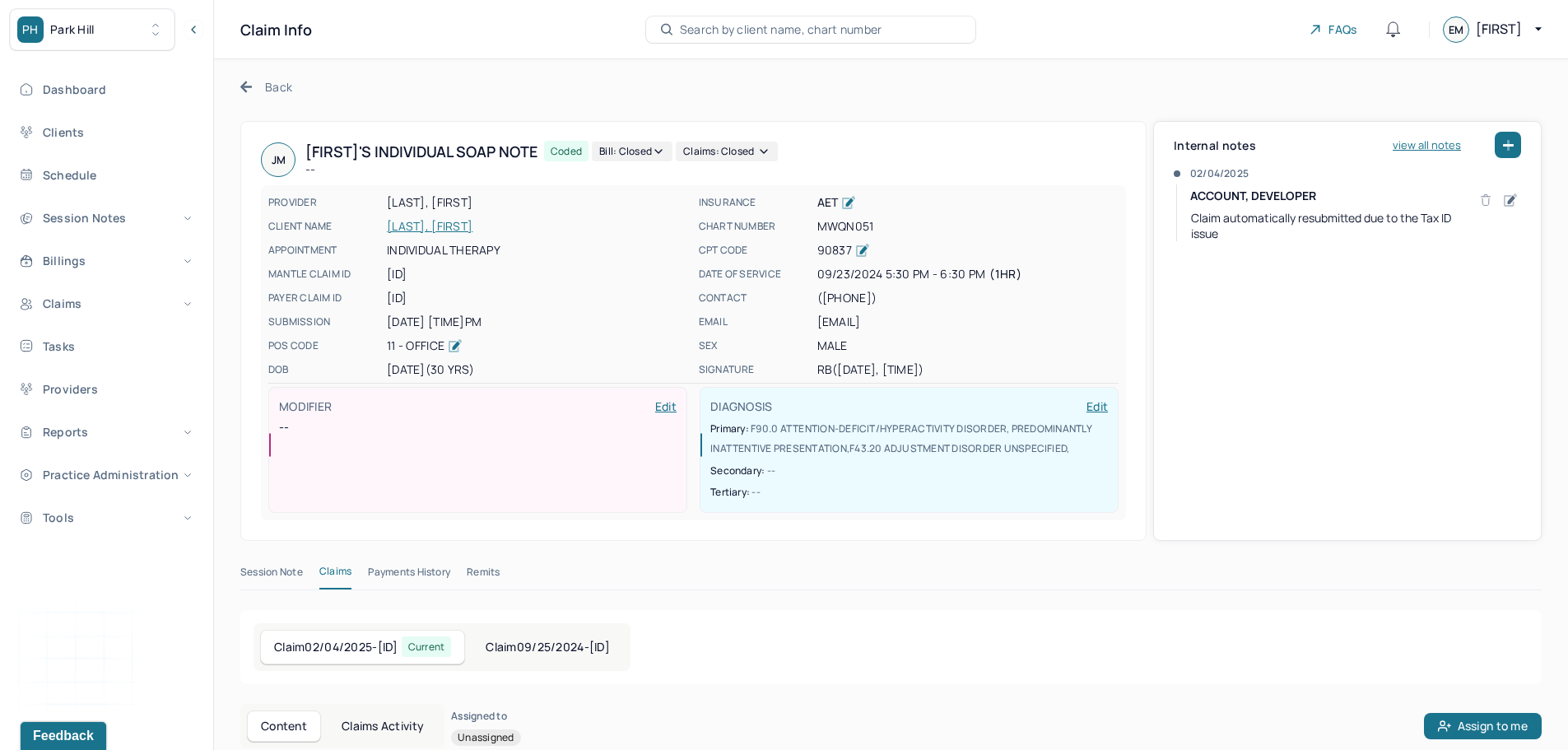 click on "Remits" at bounding box center [483, 575] 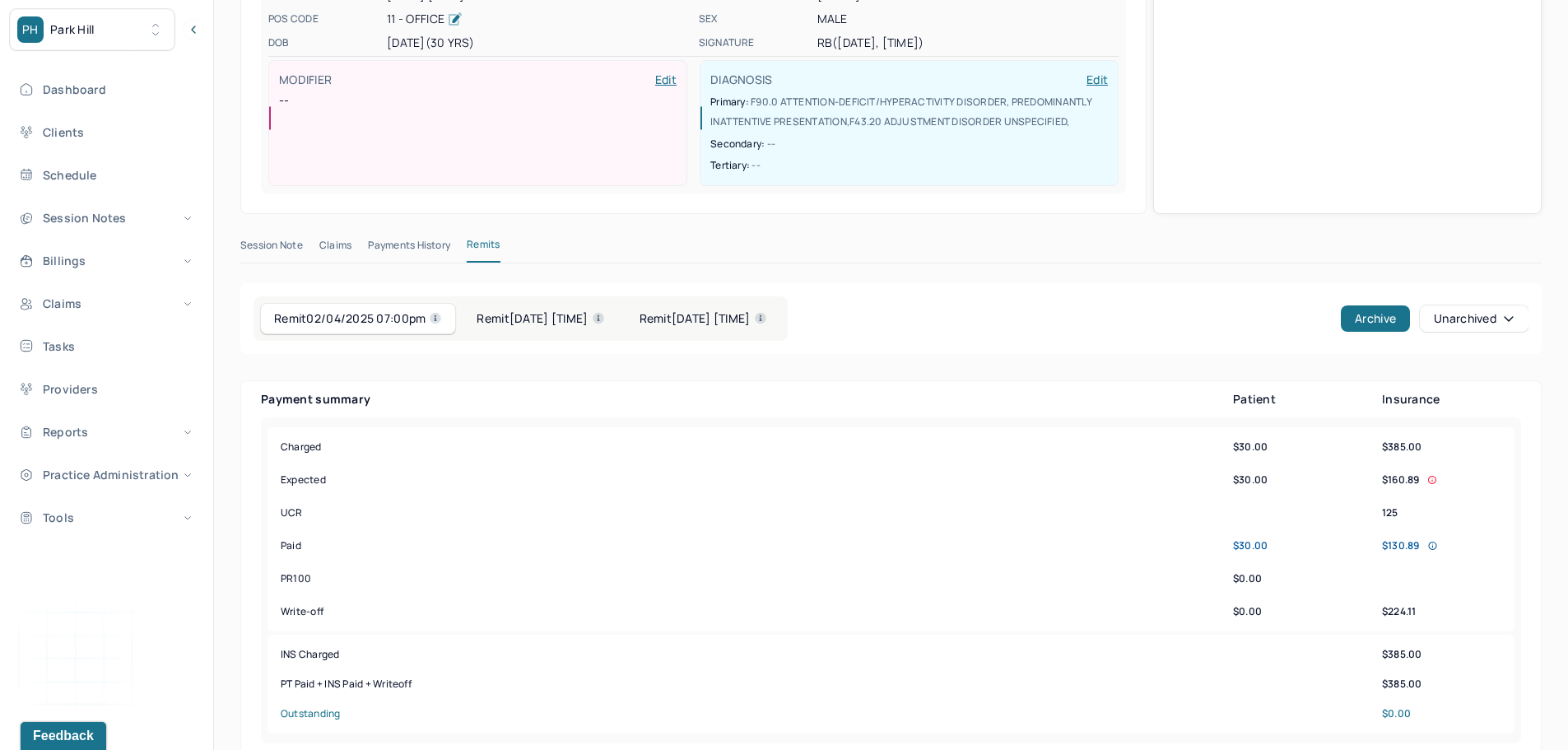 scroll, scrollTop: 329, scrollLeft: 0, axis: vertical 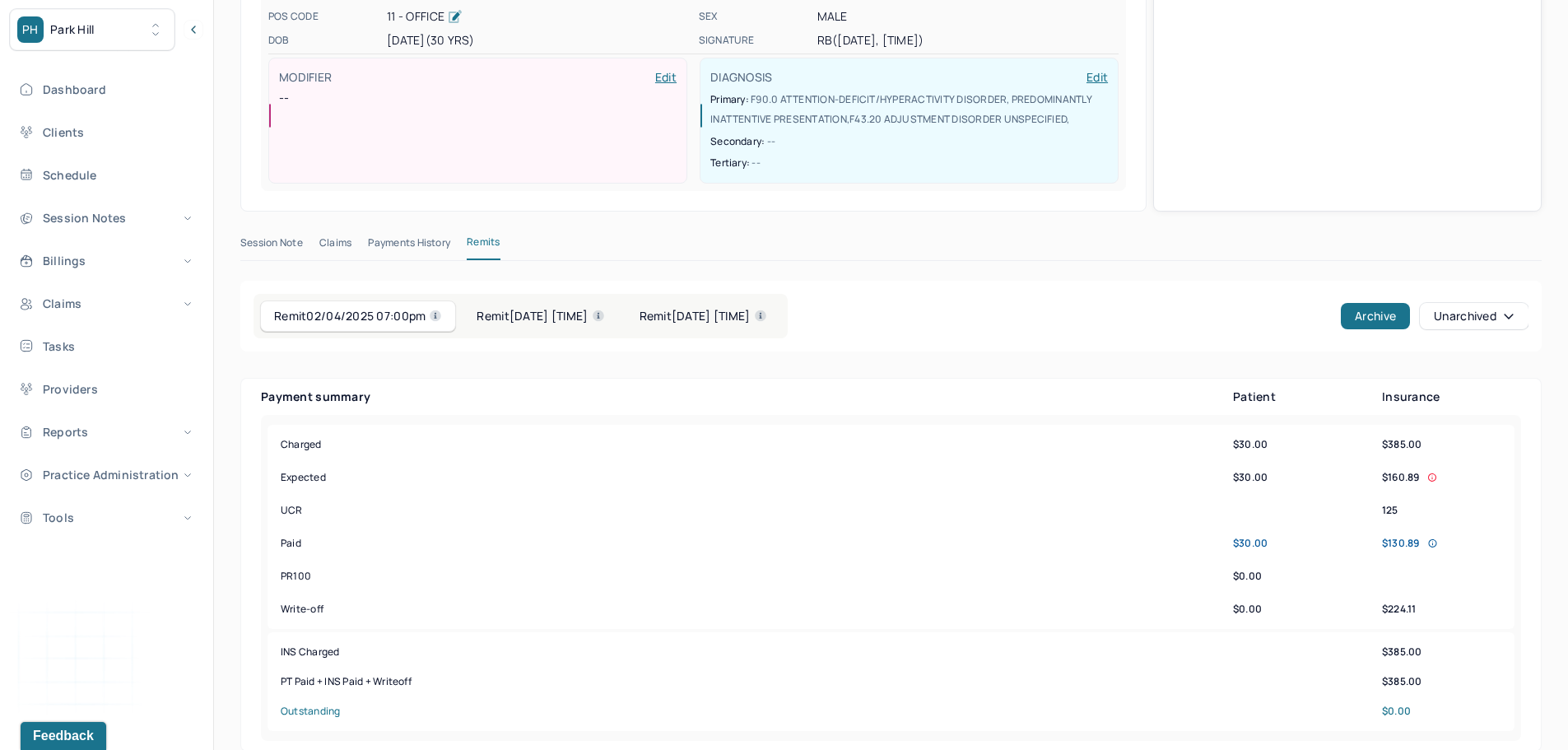 click on "Payments History" at bounding box center (409, 246) 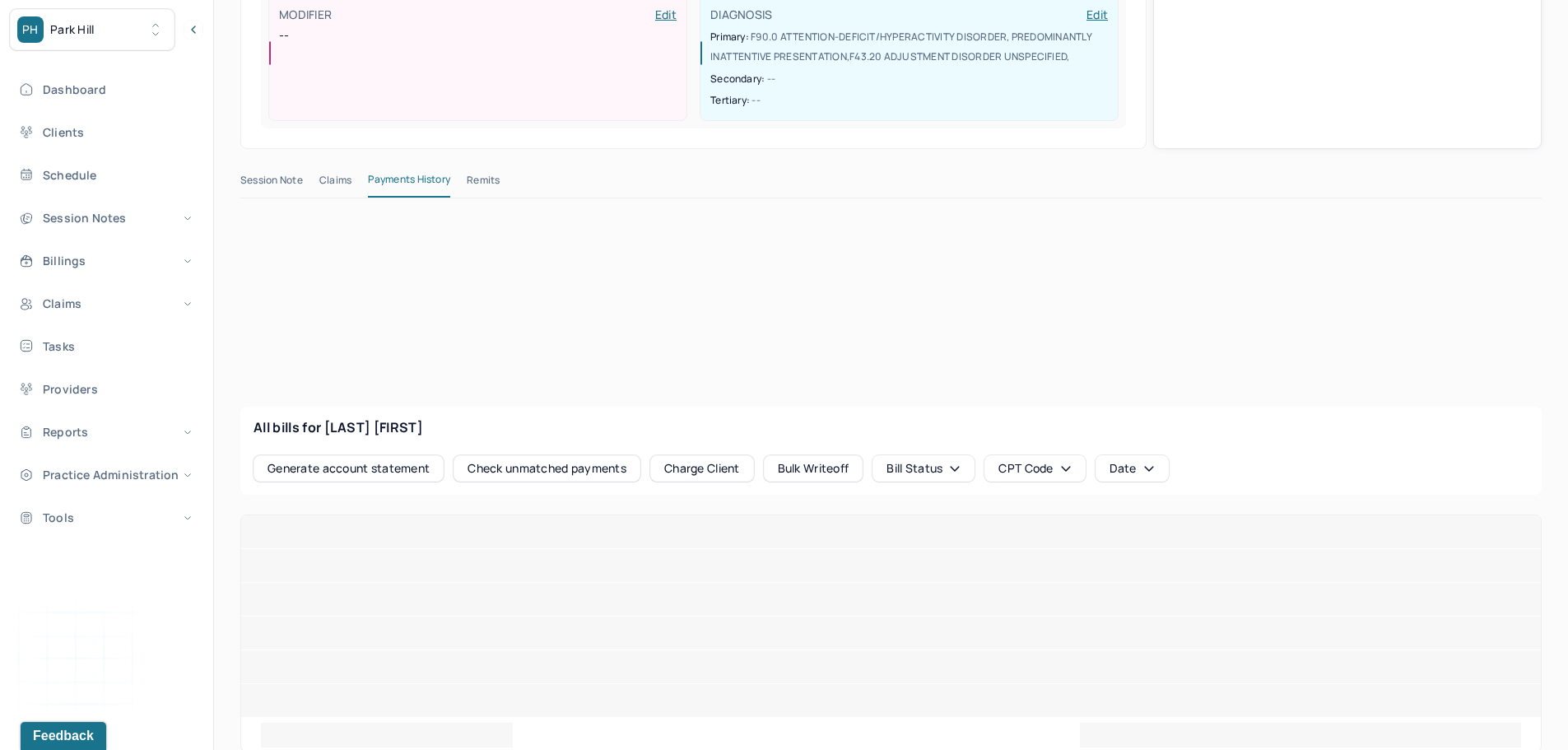 scroll, scrollTop: 414, scrollLeft: 0, axis: vertical 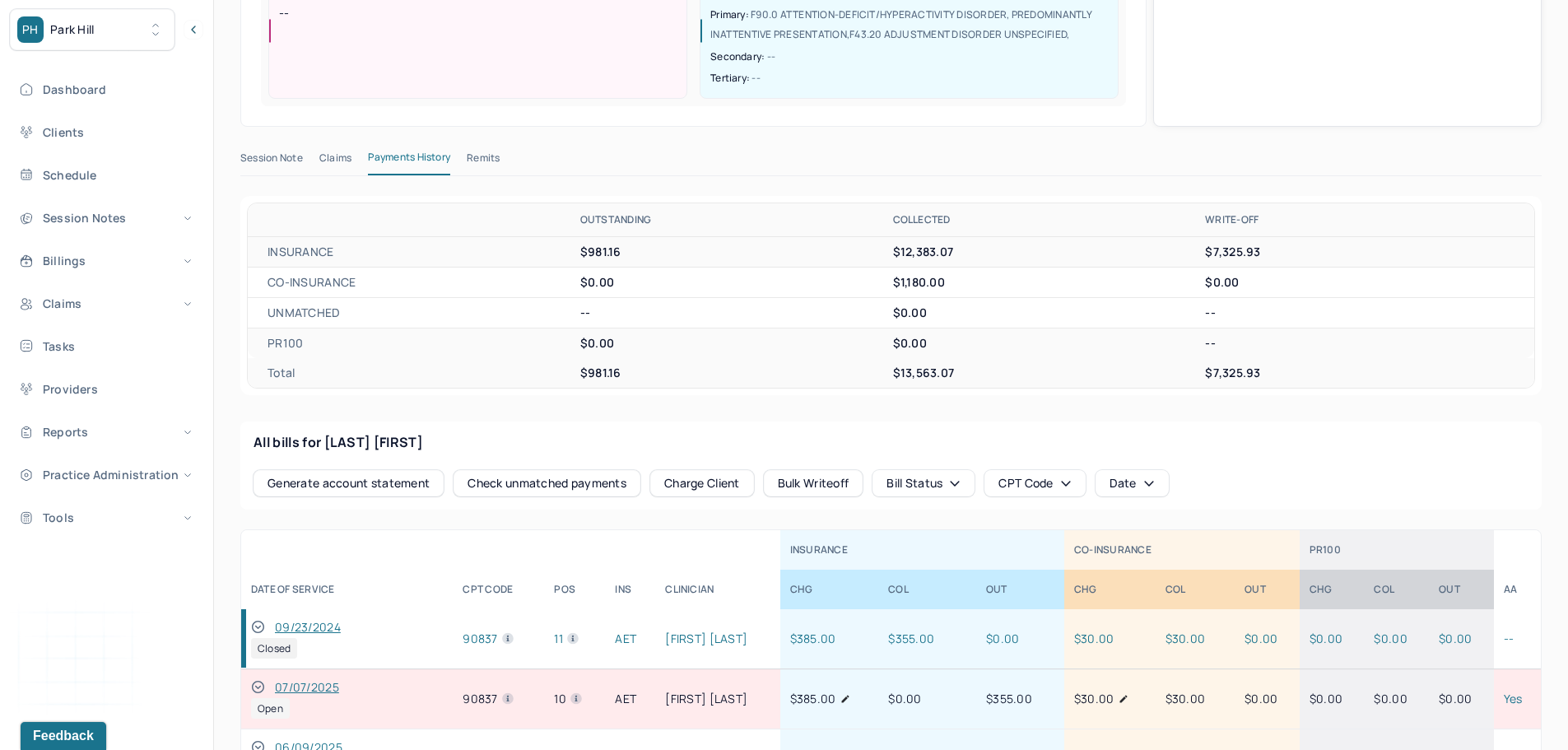 click on "Claims" at bounding box center (335, 161) 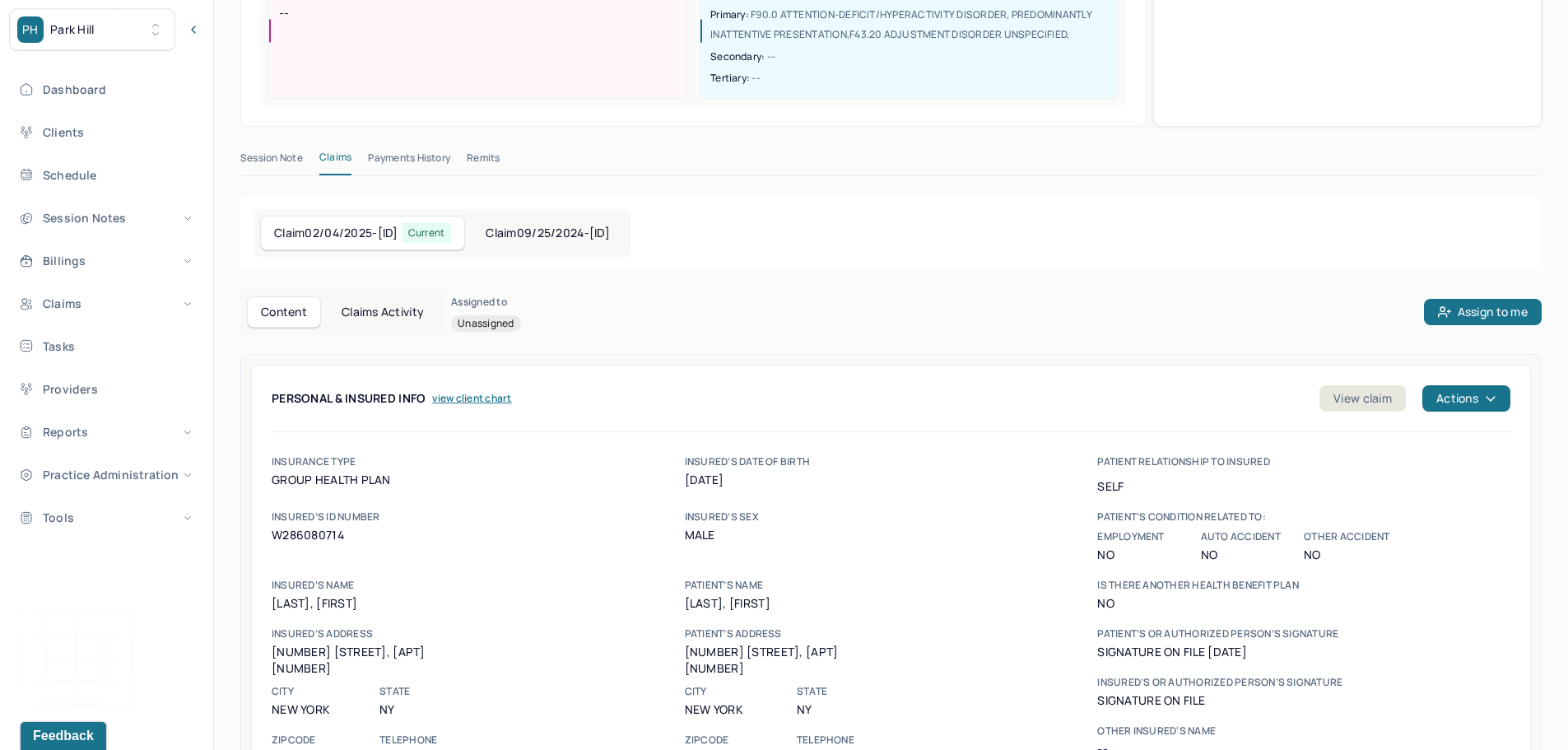 click on "Content     Claims Activity   Assigned to Unassigned   Assign to me" at bounding box center [891, 312] 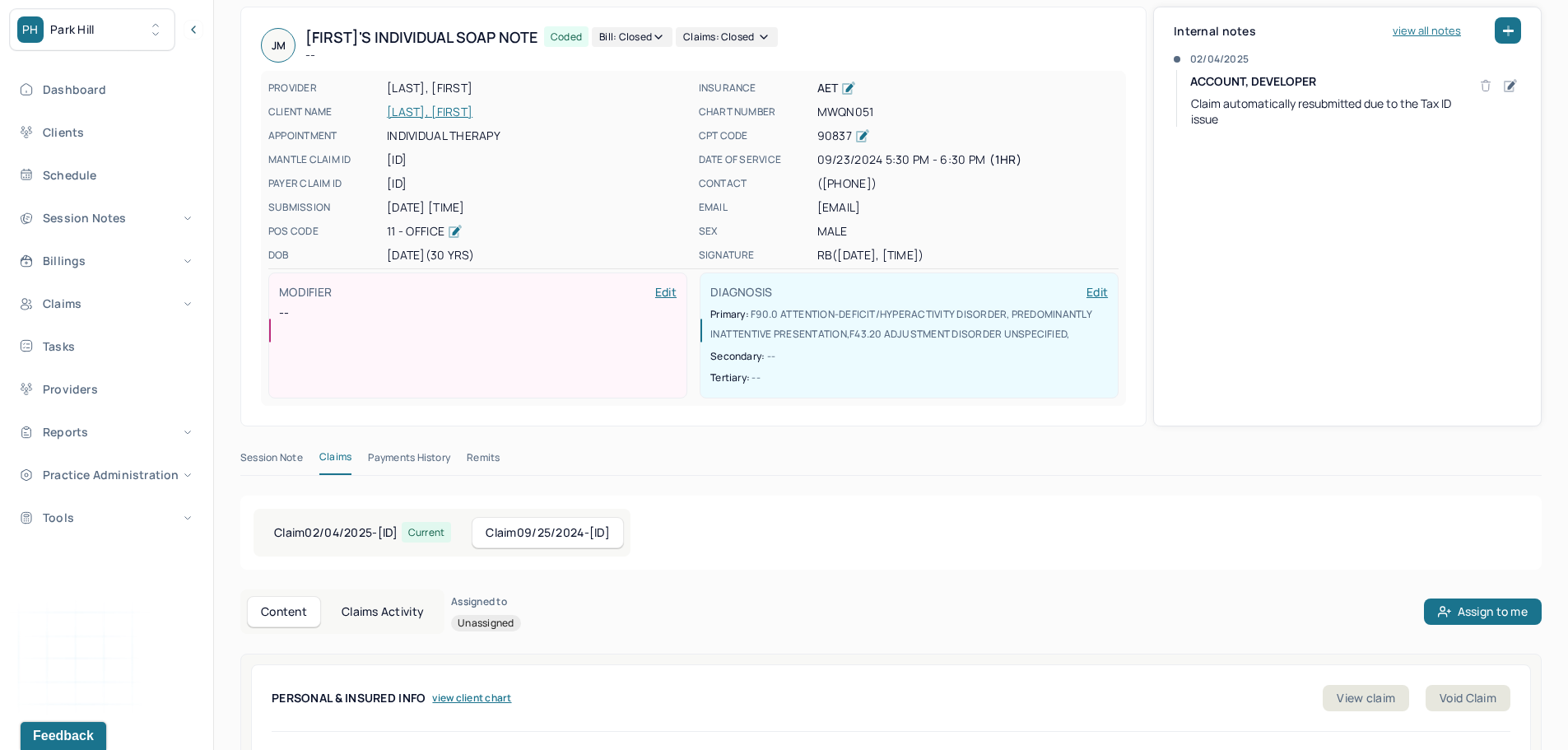 scroll, scrollTop: 0, scrollLeft: 0, axis: both 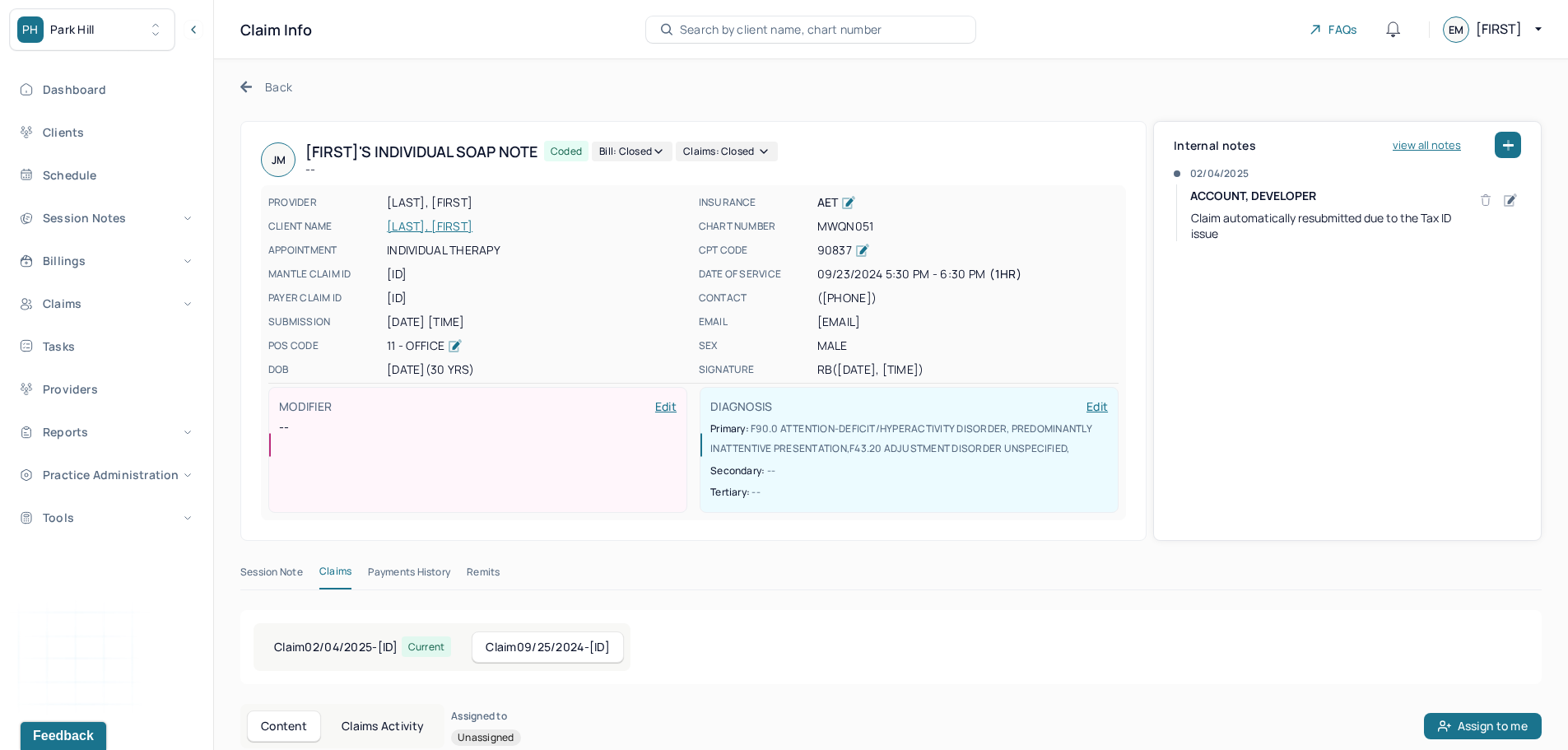 click on "Claim  [DATE]  - [ID] Current" at bounding box center (362, 647) 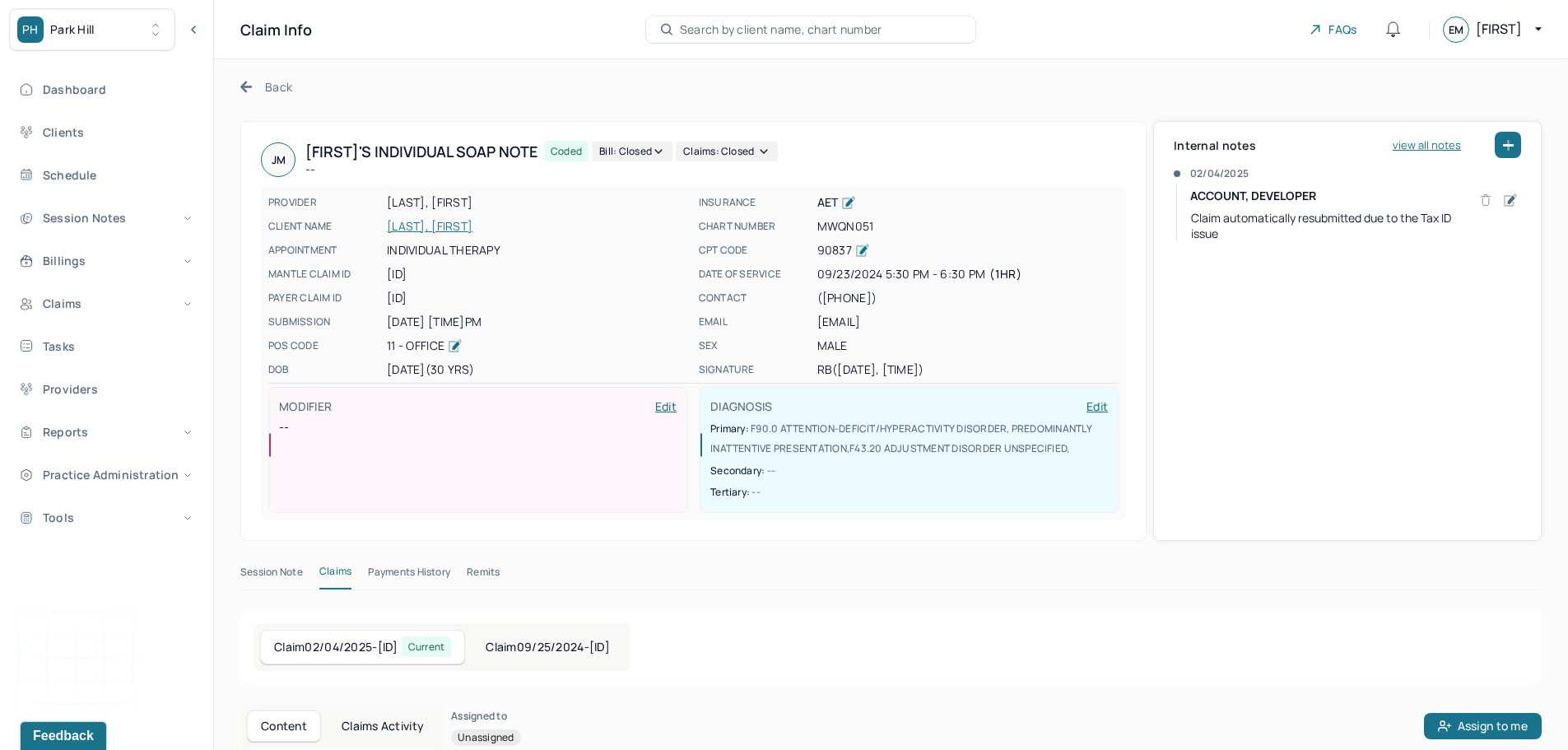 click on "Claim [DATE] - [ID]" at bounding box center [547, 647] 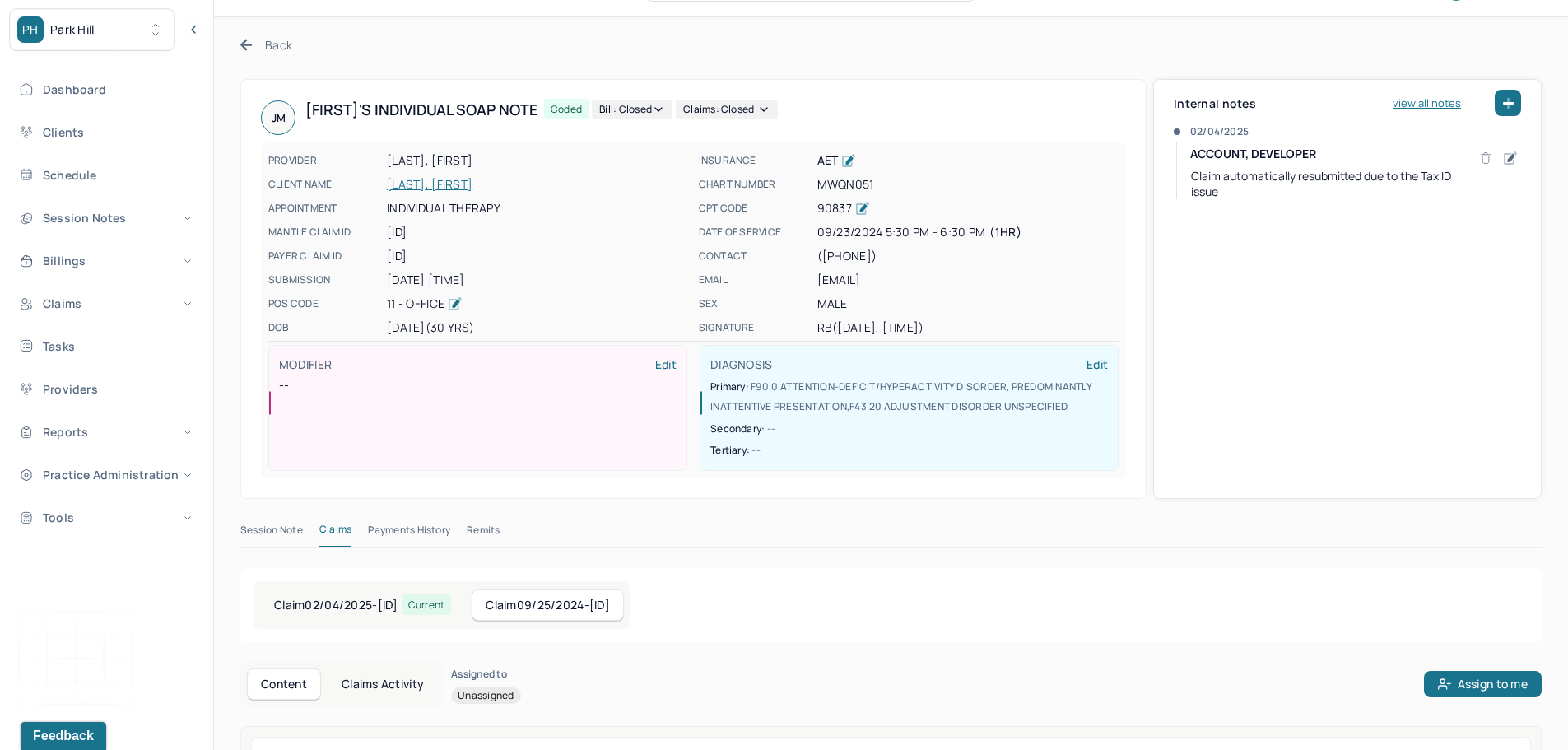 scroll, scrollTop: 82, scrollLeft: 0, axis: vertical 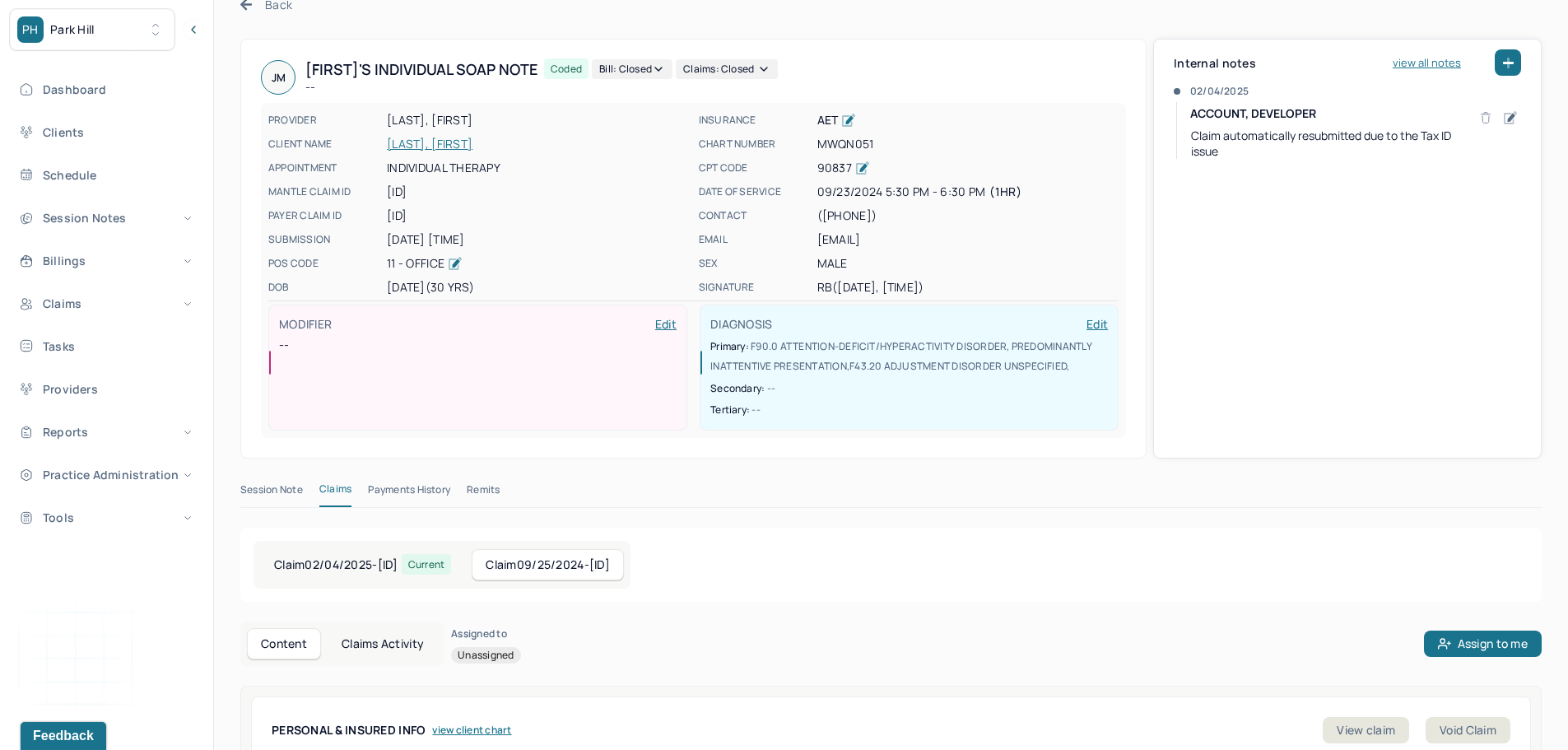 click on "Remits" at bounding box center (483, 493) 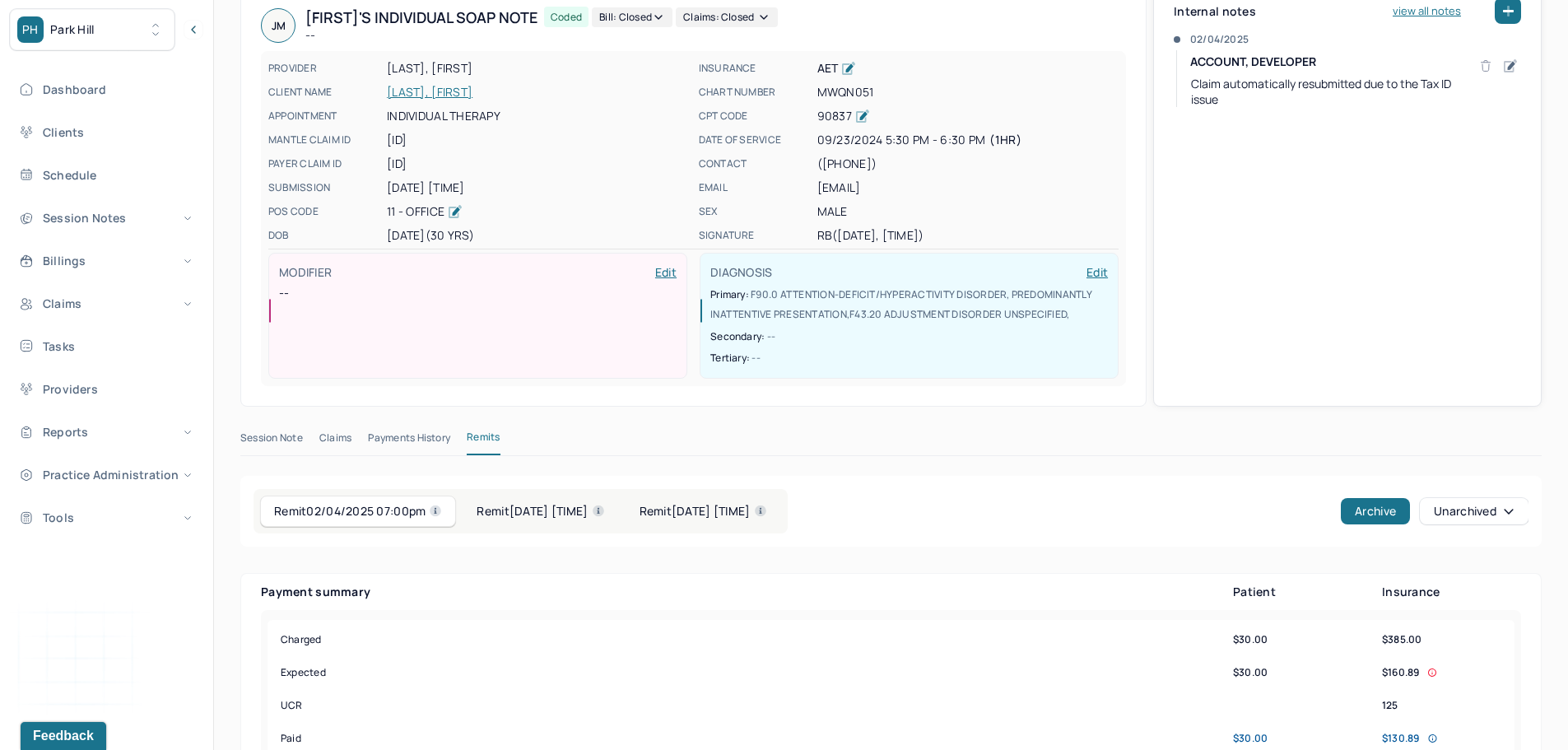 scroll, scrollTop: 0, scrollLeft: 0, axis: both 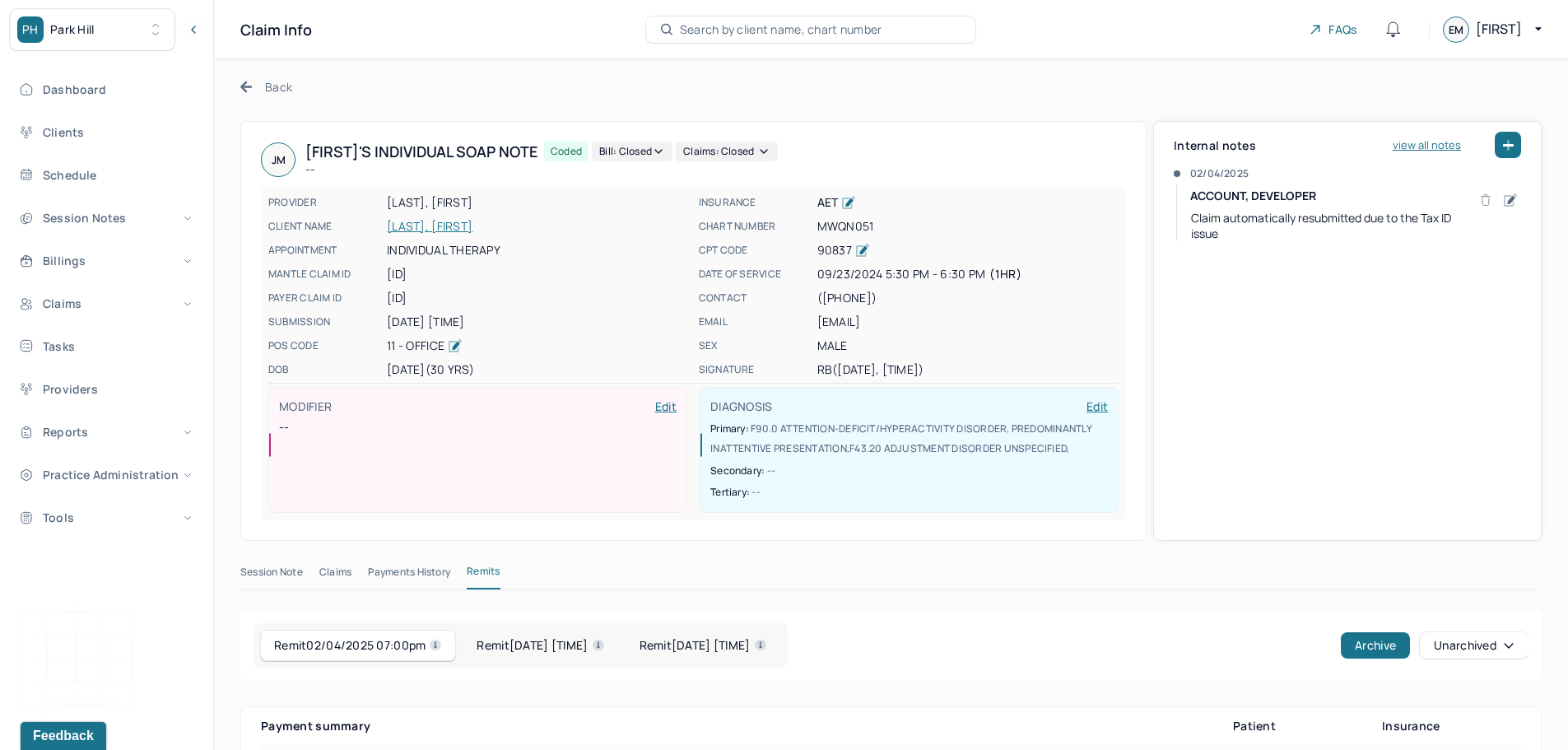 click on "[LAST], [FIRST]" at bounding box center (537, 226) 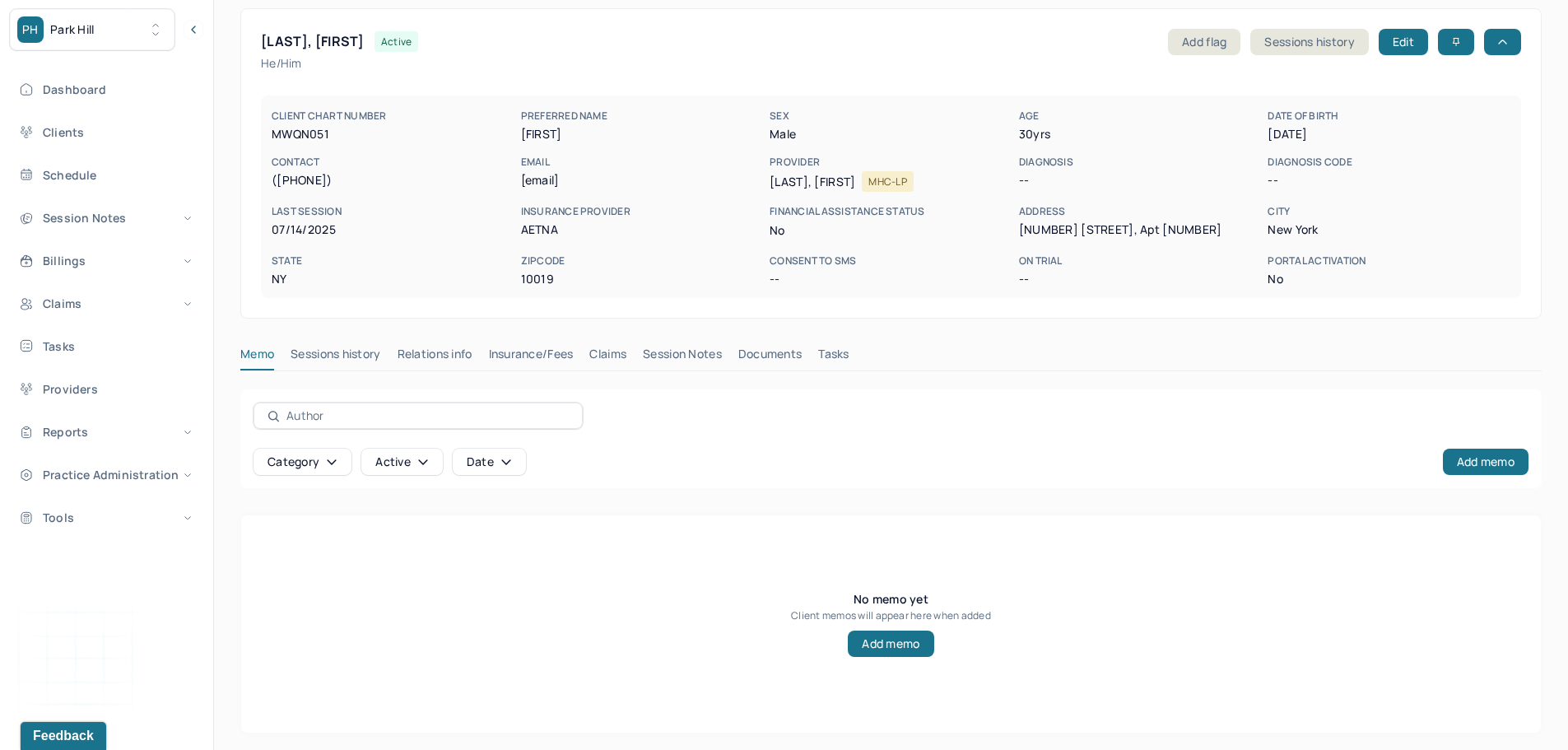 scroll, scrollTop: 74, scrollLeft: 0, axis: vertical 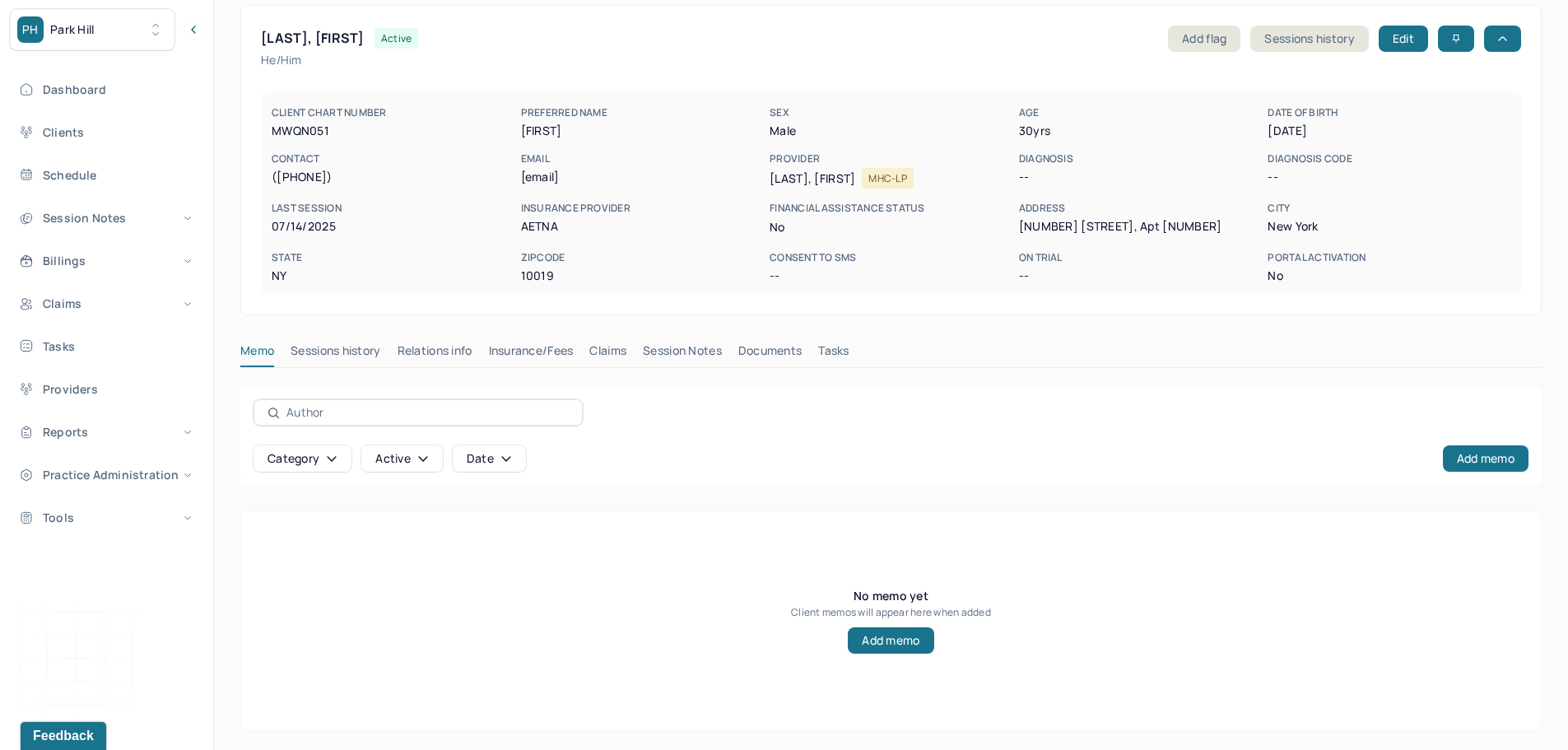 click on "Claims" at bounding box center (607, 354) 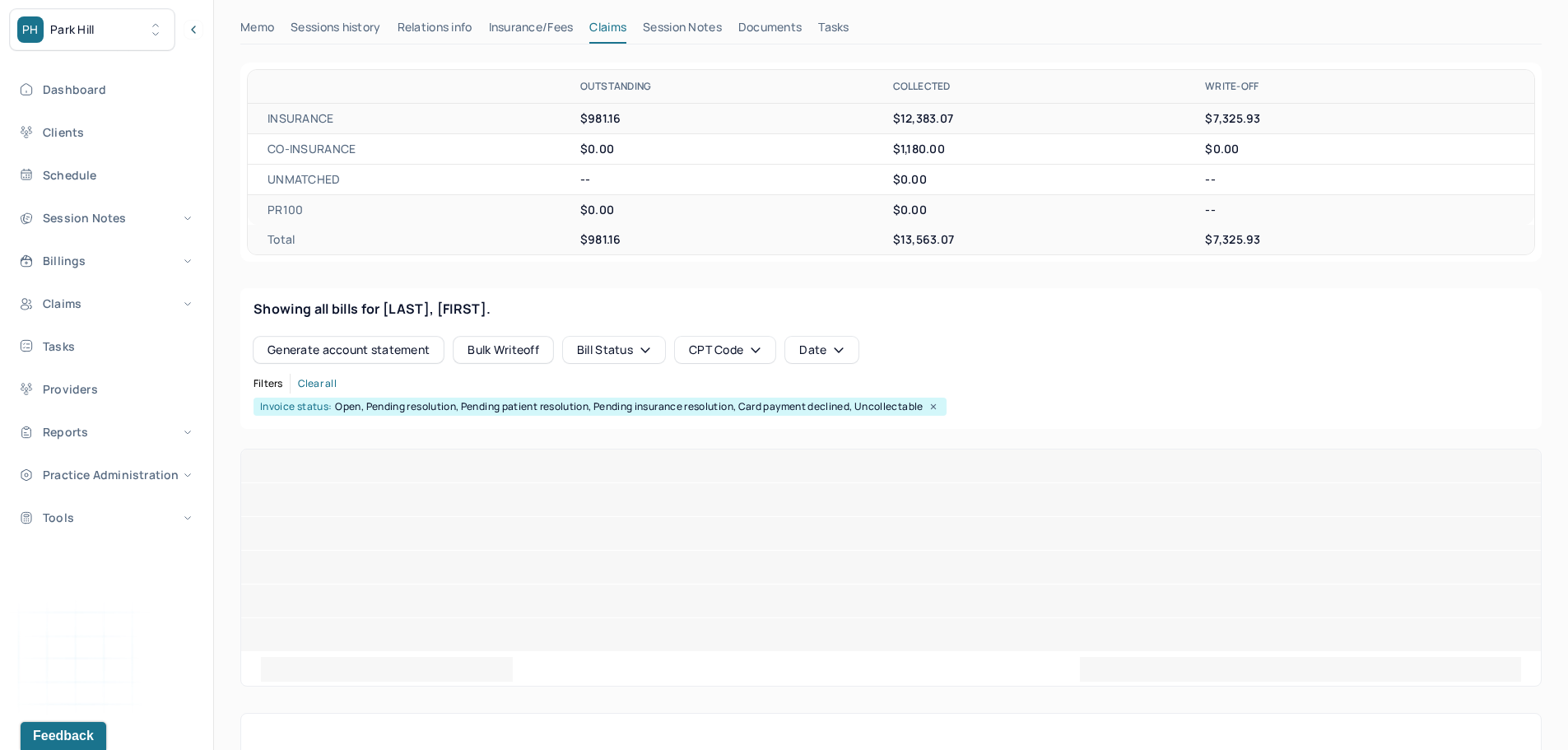 scroll, scrollTop: 403, scrollLeft: 0, axis: vertical 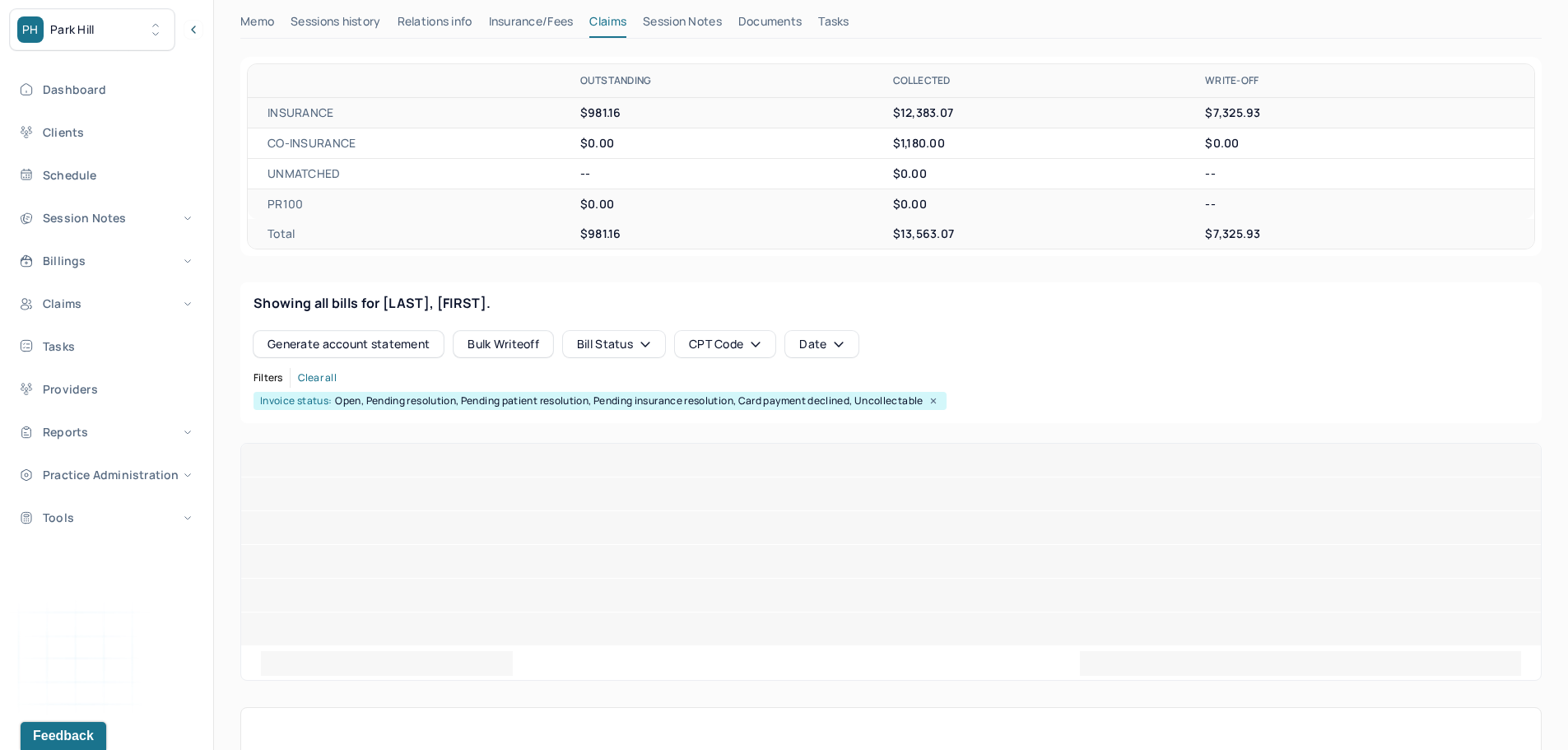 click on "Clear all" at bounding box center (317, 378) 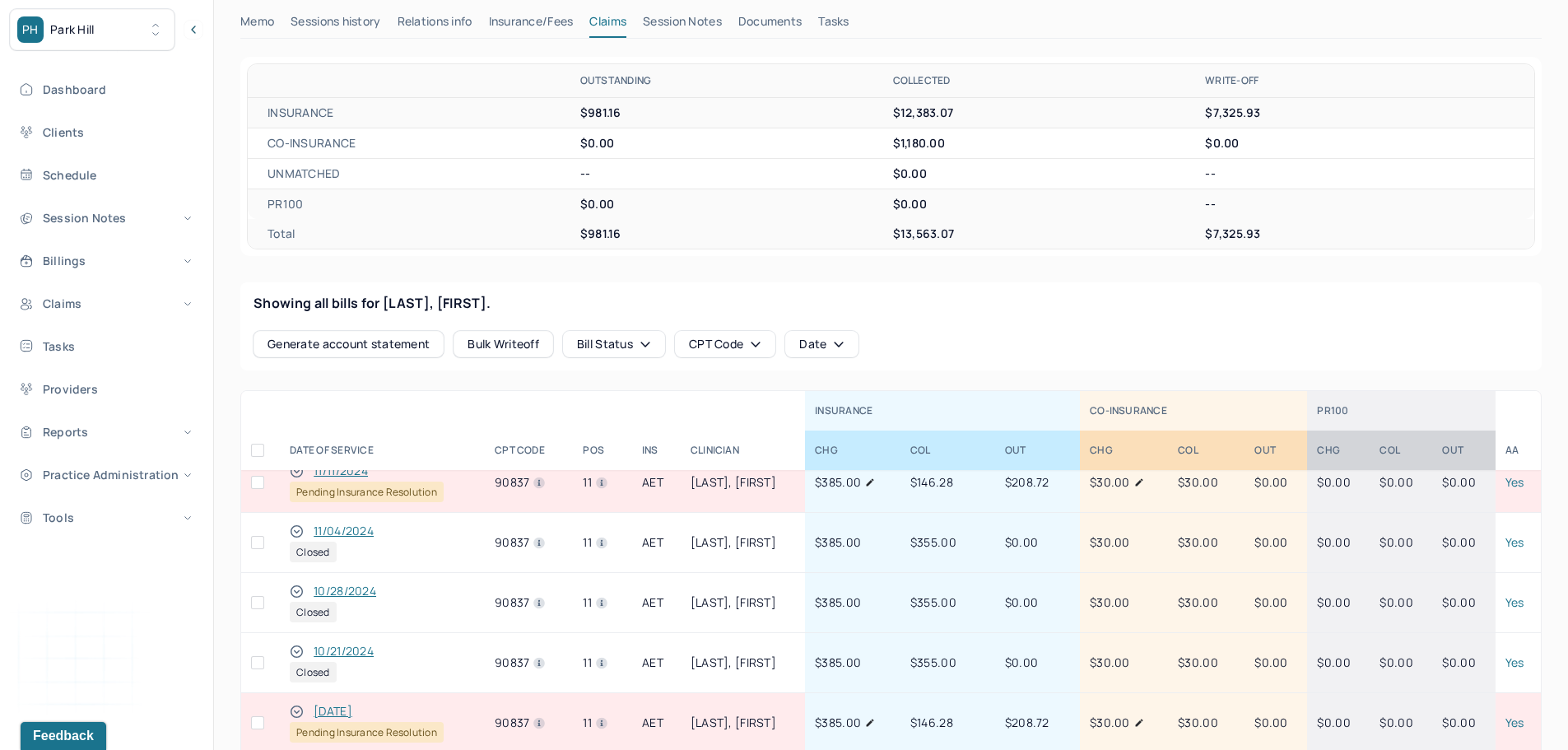 scroll, scrollTop: 1754, scrollLeft: 0, axis: vertical 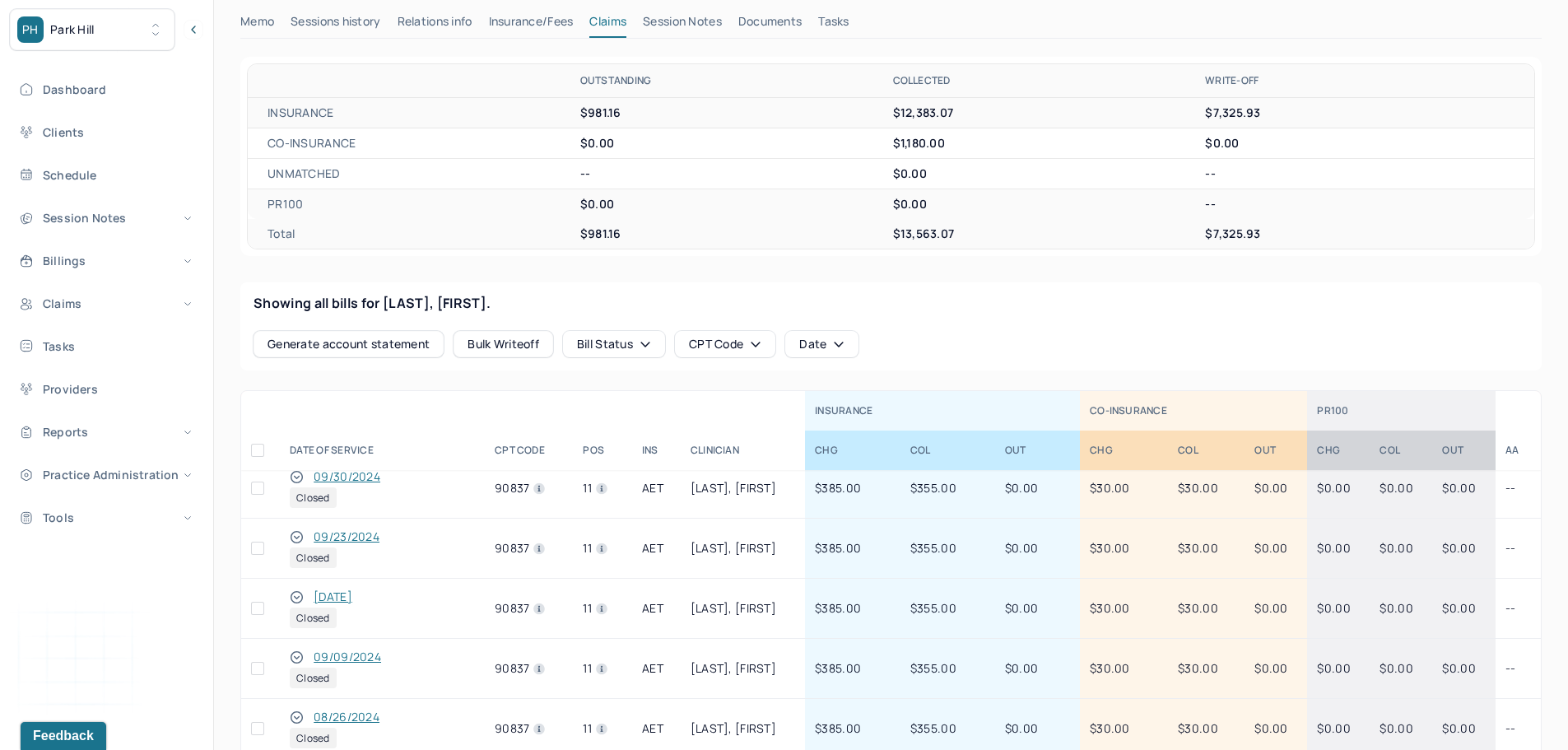 click on "09/23/2024" at bounding box center (347, 537) 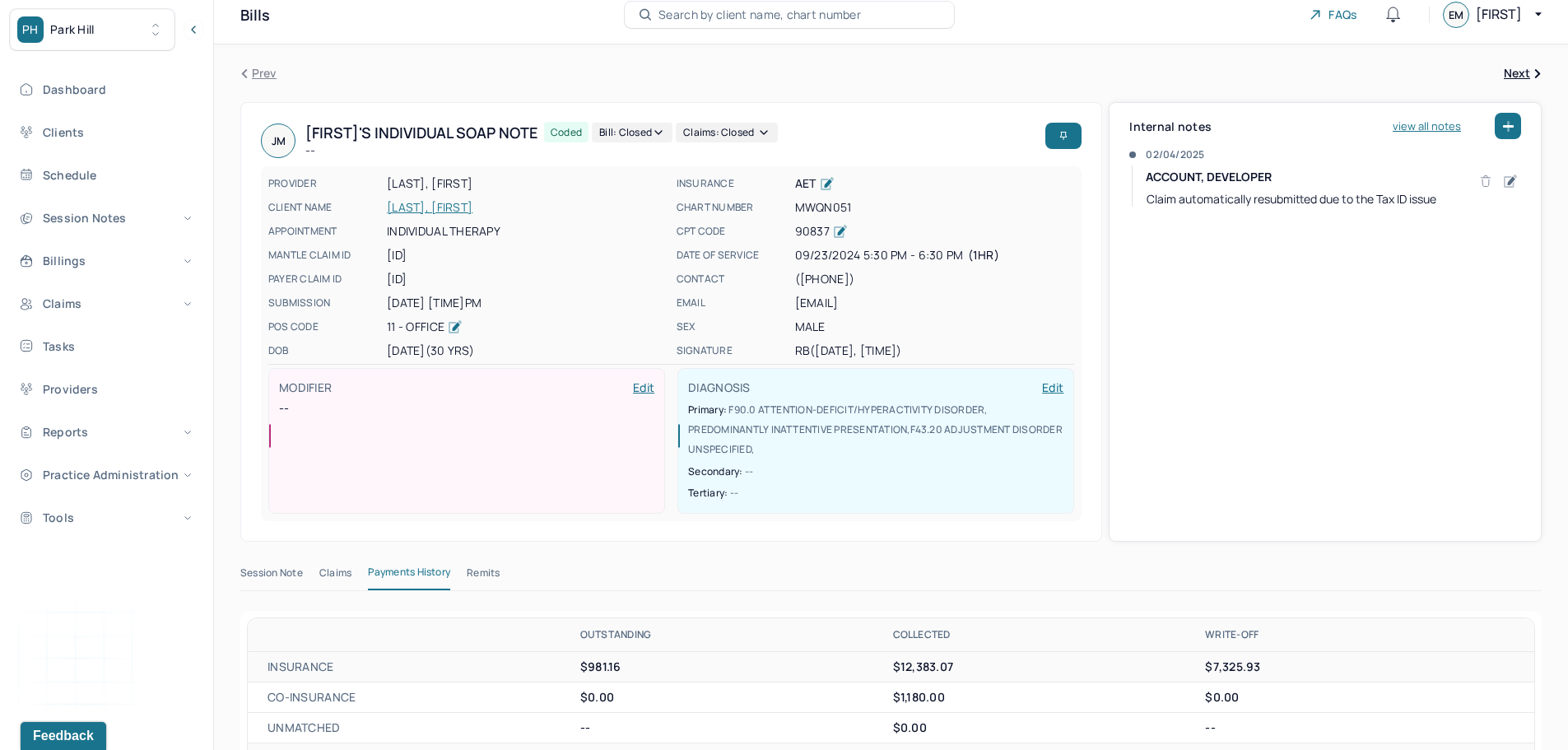 scroll, scrollTop: 0, scrollLeft: 0, axis: both 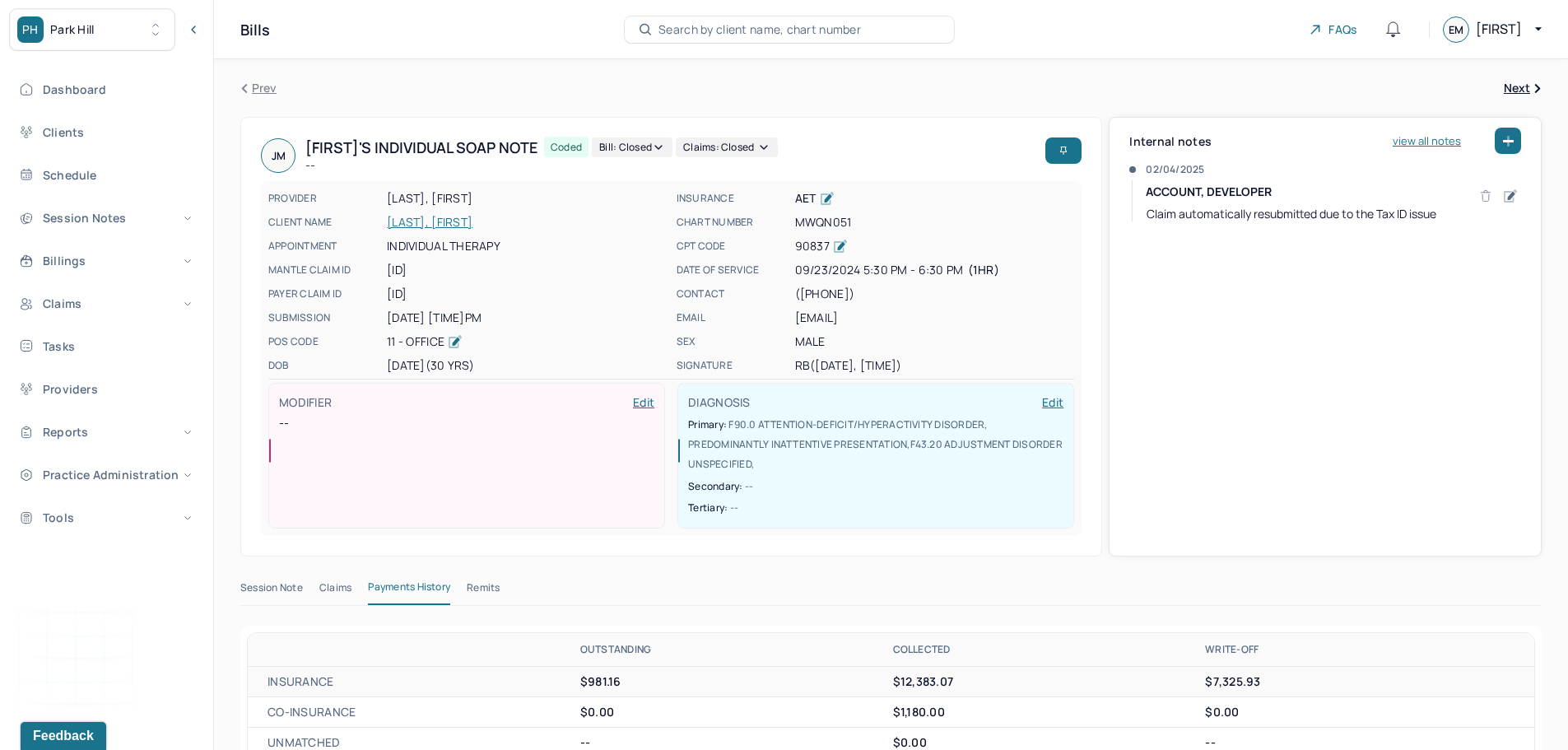 click on "Remits" at bounding box center [483, 591] 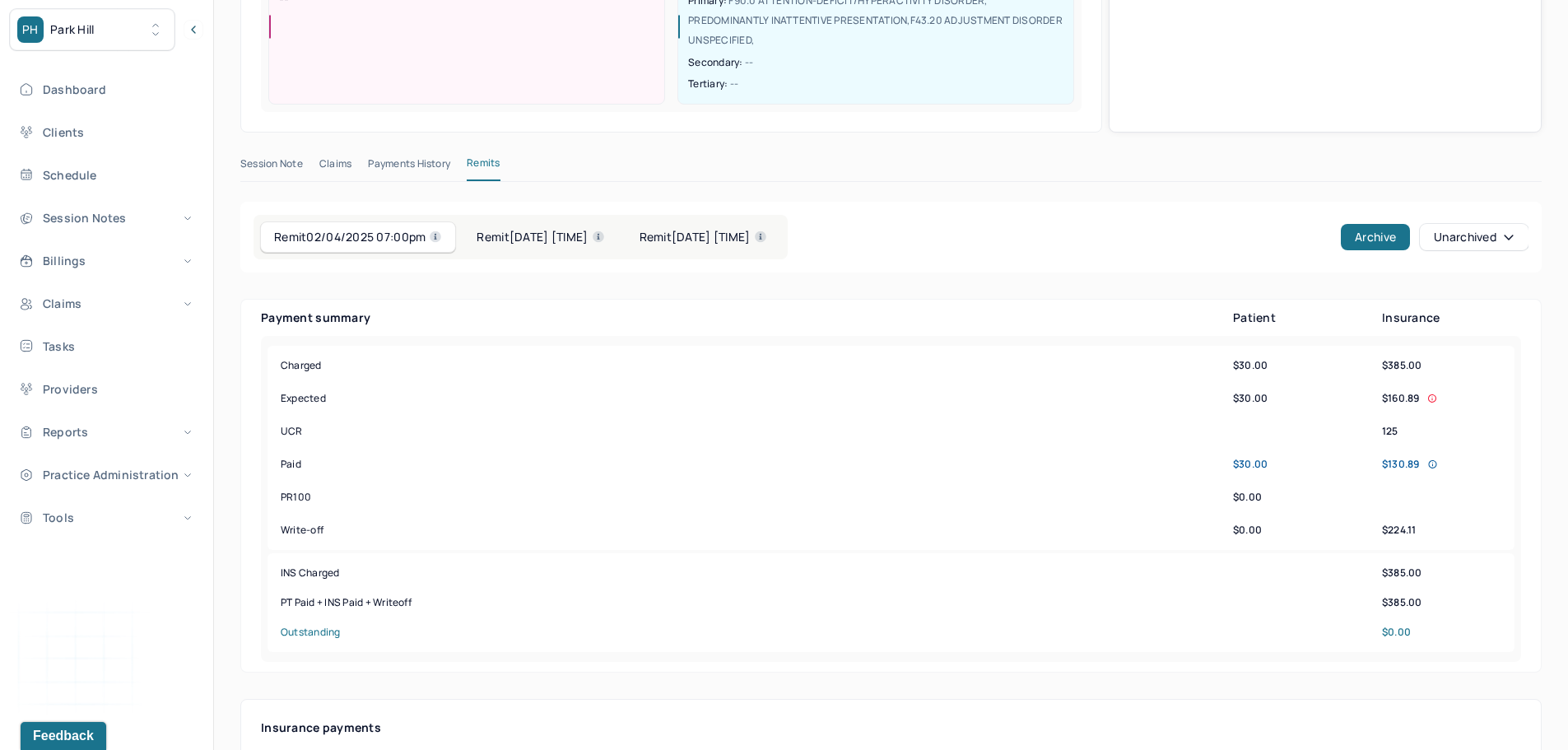 scroll, scrollTop: 412, scrollLeft: 0, axis: vertical 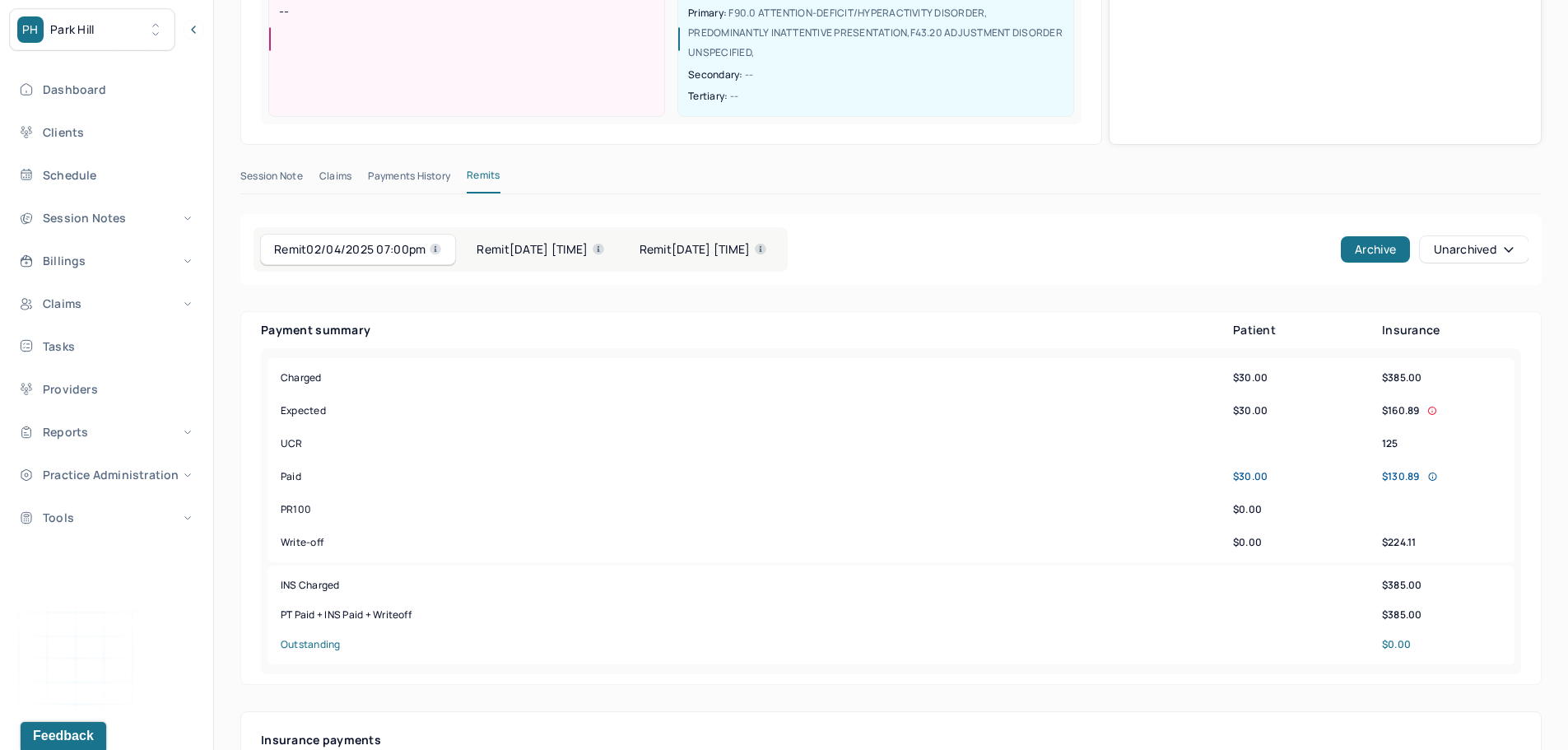 click on "Remit [DATE] [TIME]" at bounding box center [540, 249] 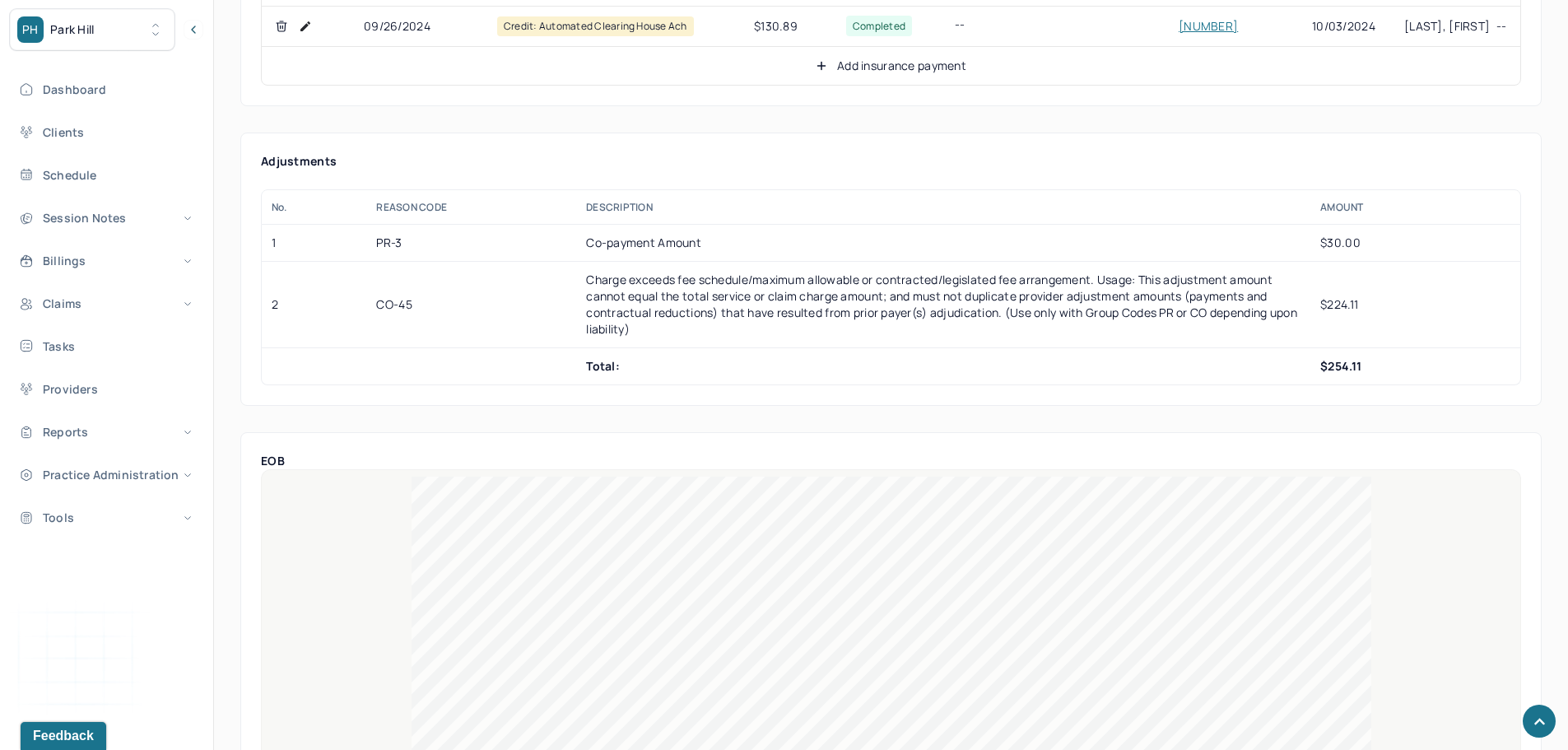 scroll, scrollTop: 1564, scrollLeft: 0, axis: vertical 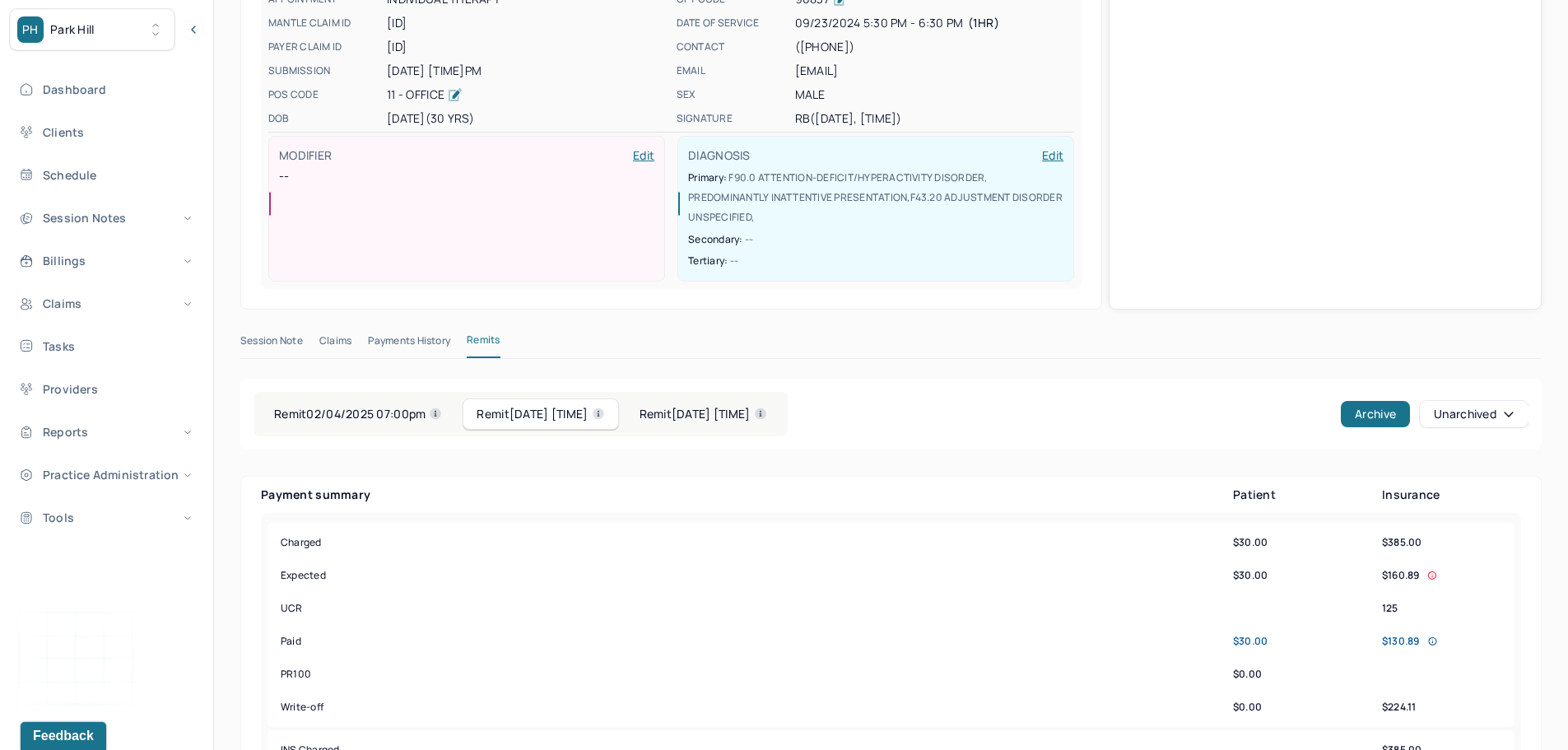 click on "Remit [DATE] [TIME]" at bounding box center (703, 414) 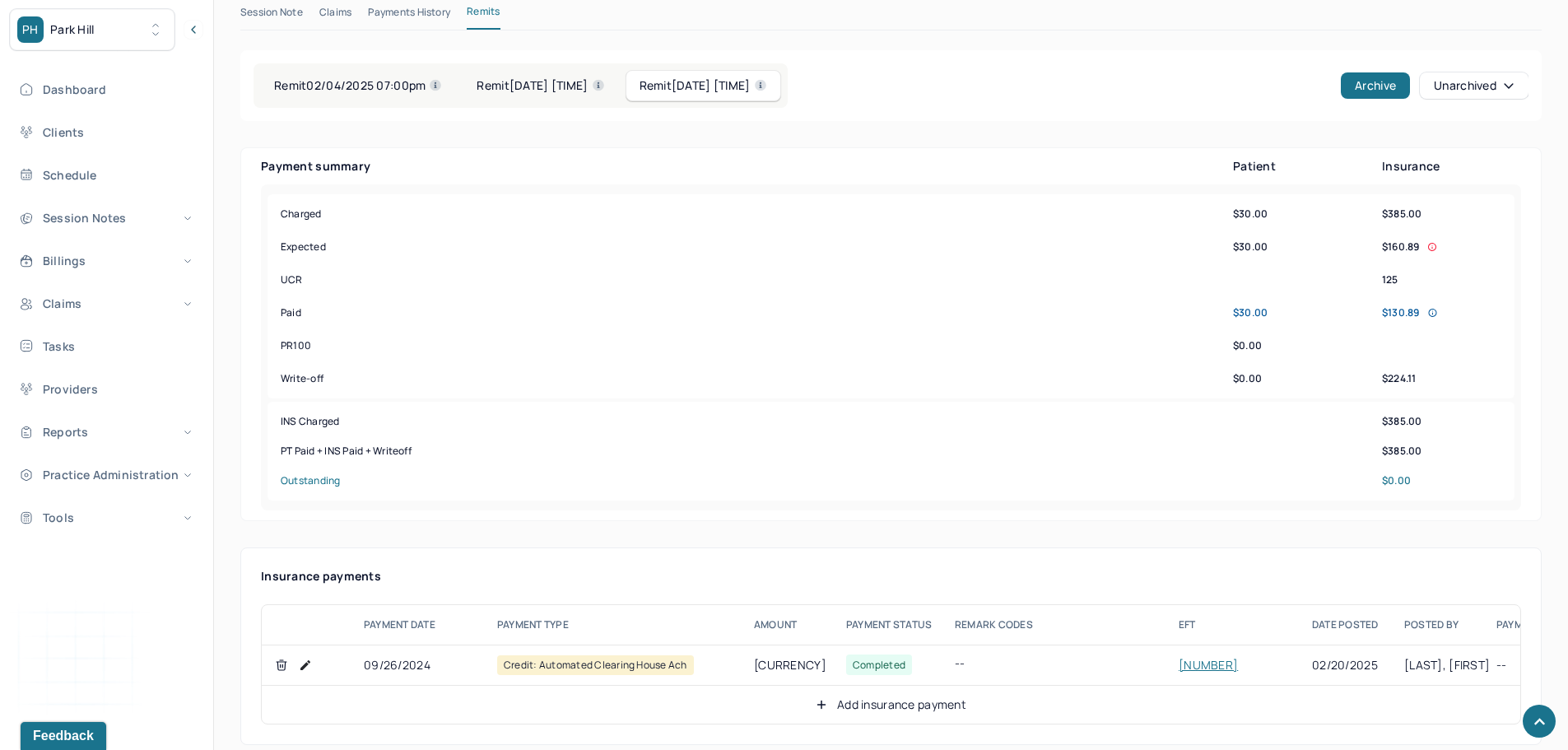 scroll, scrollTop: 247, scrollLeft: 0, axis: vertical 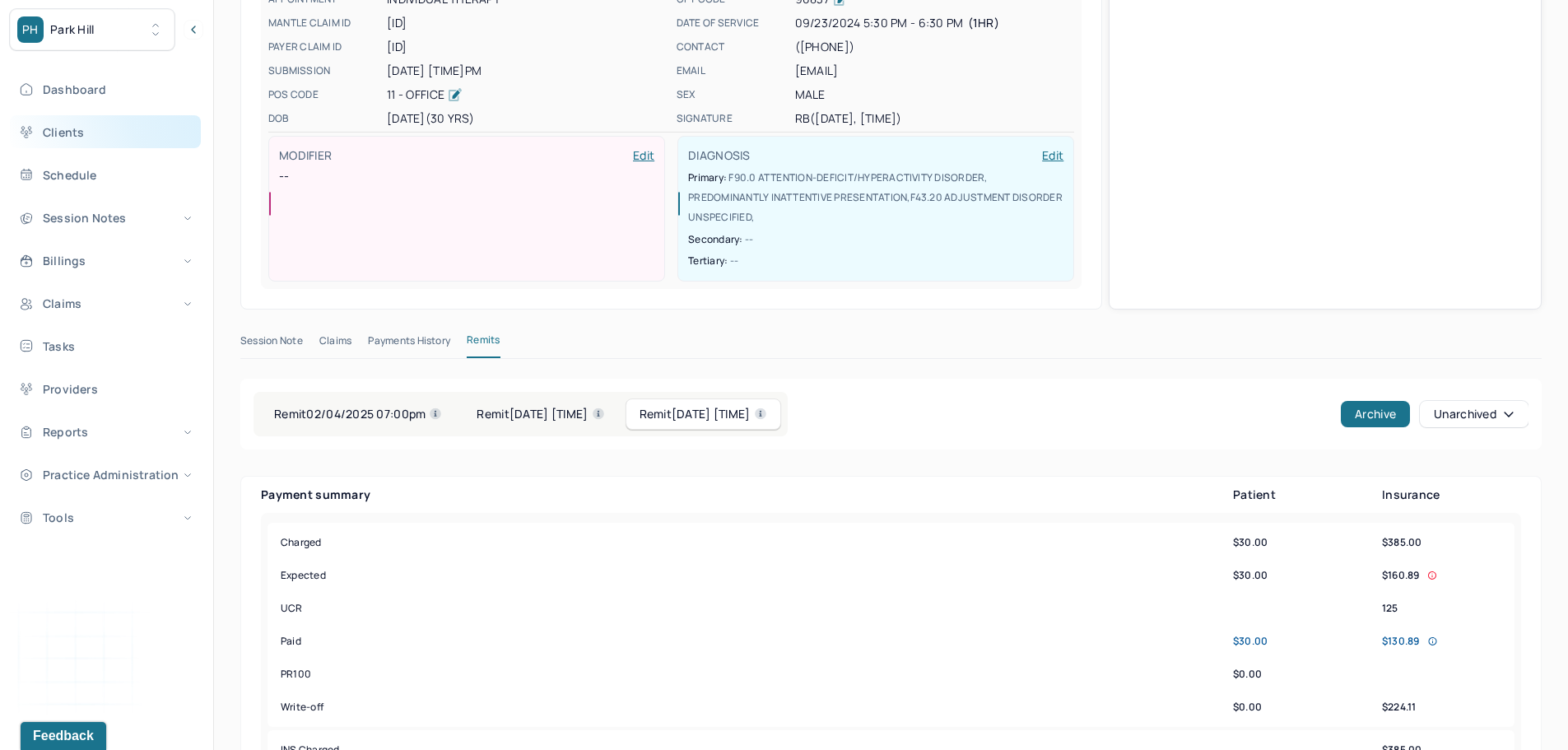 click on "Clients" at bounding box center (105, 132) 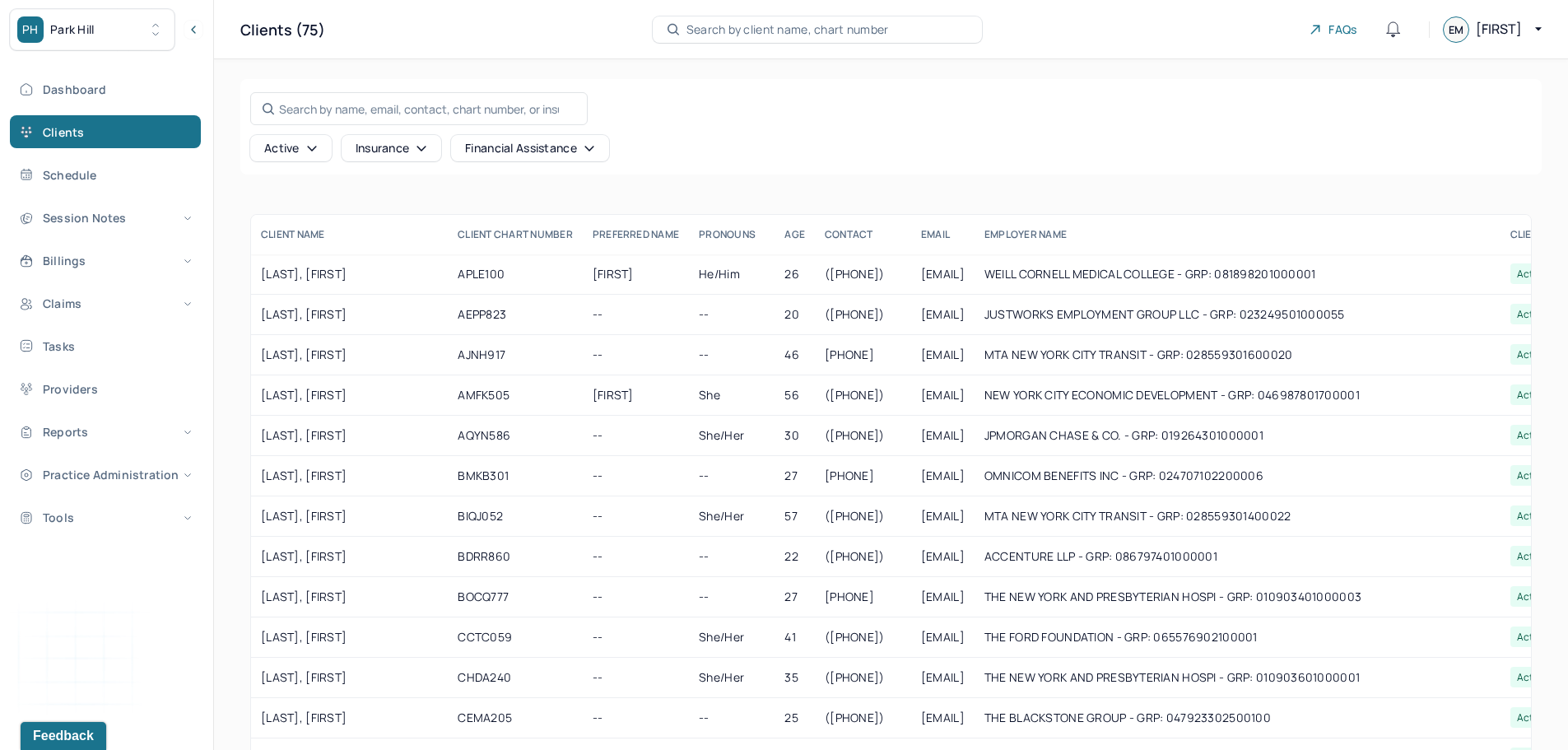 click on "Search by client name, chart number" at bounding box center (817, 30) 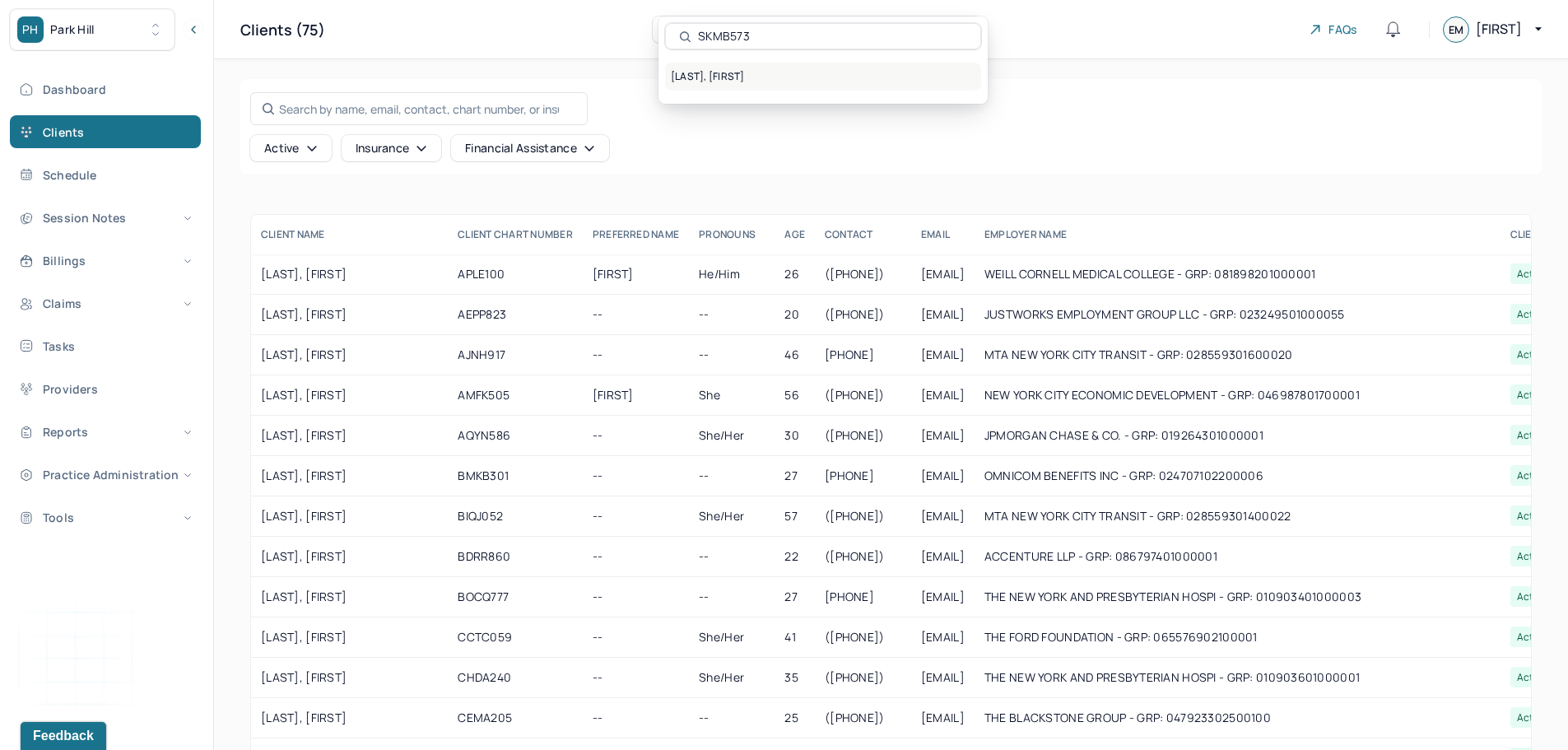 type on "SKMB573" 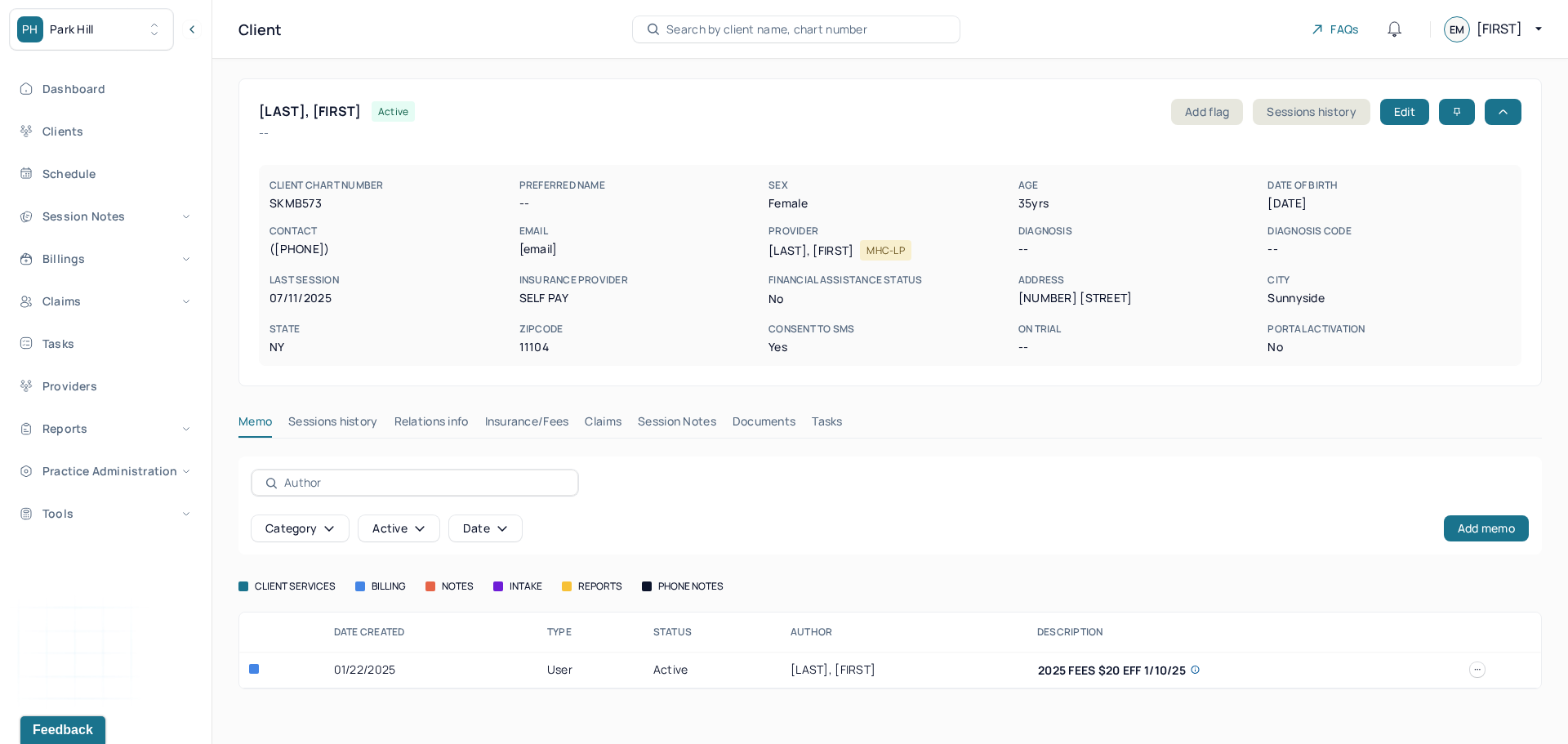 click on "Claims" at bounding box center [603, 425] 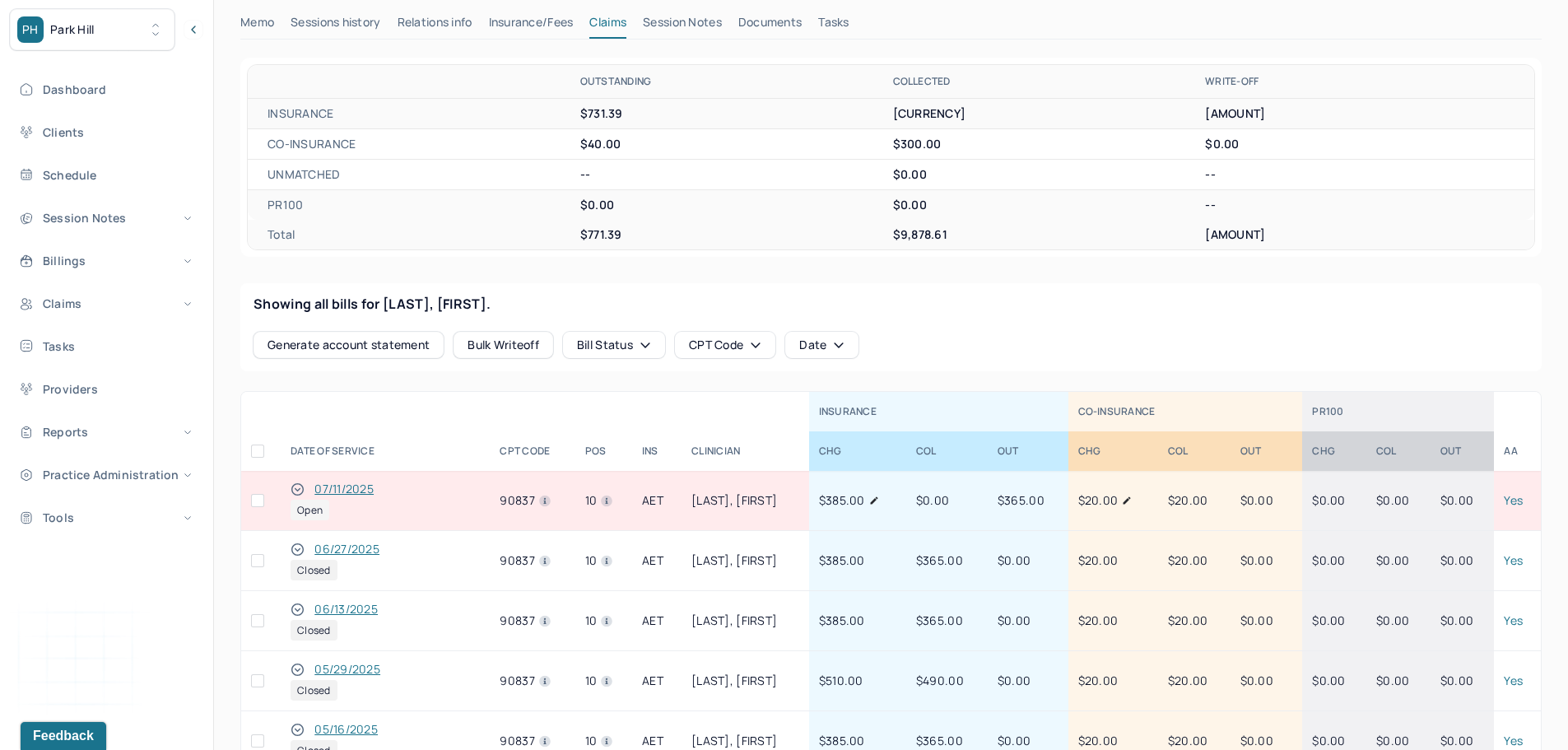 scroll, scrollTop: 494, scrollLeft: 0, axis: vertical 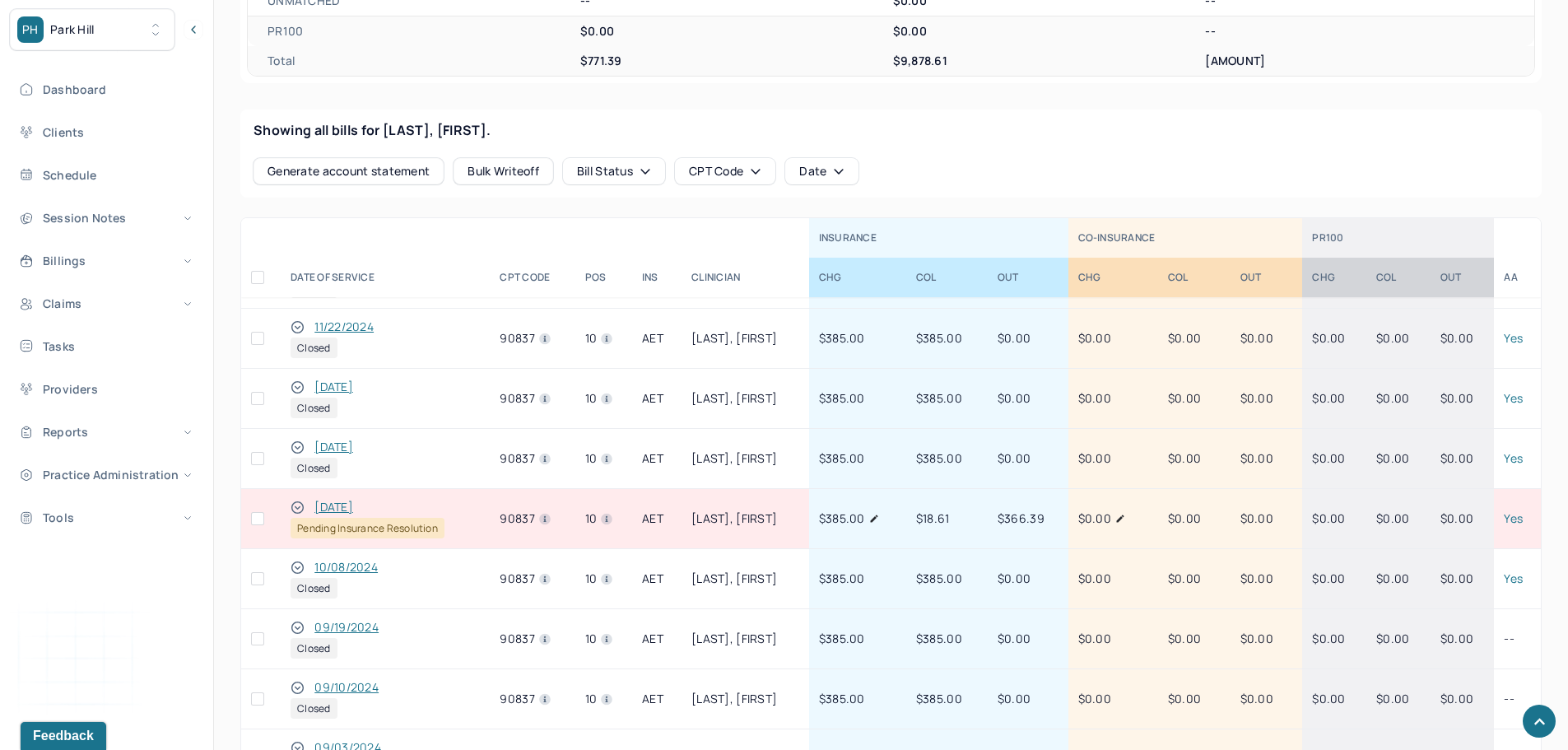 click 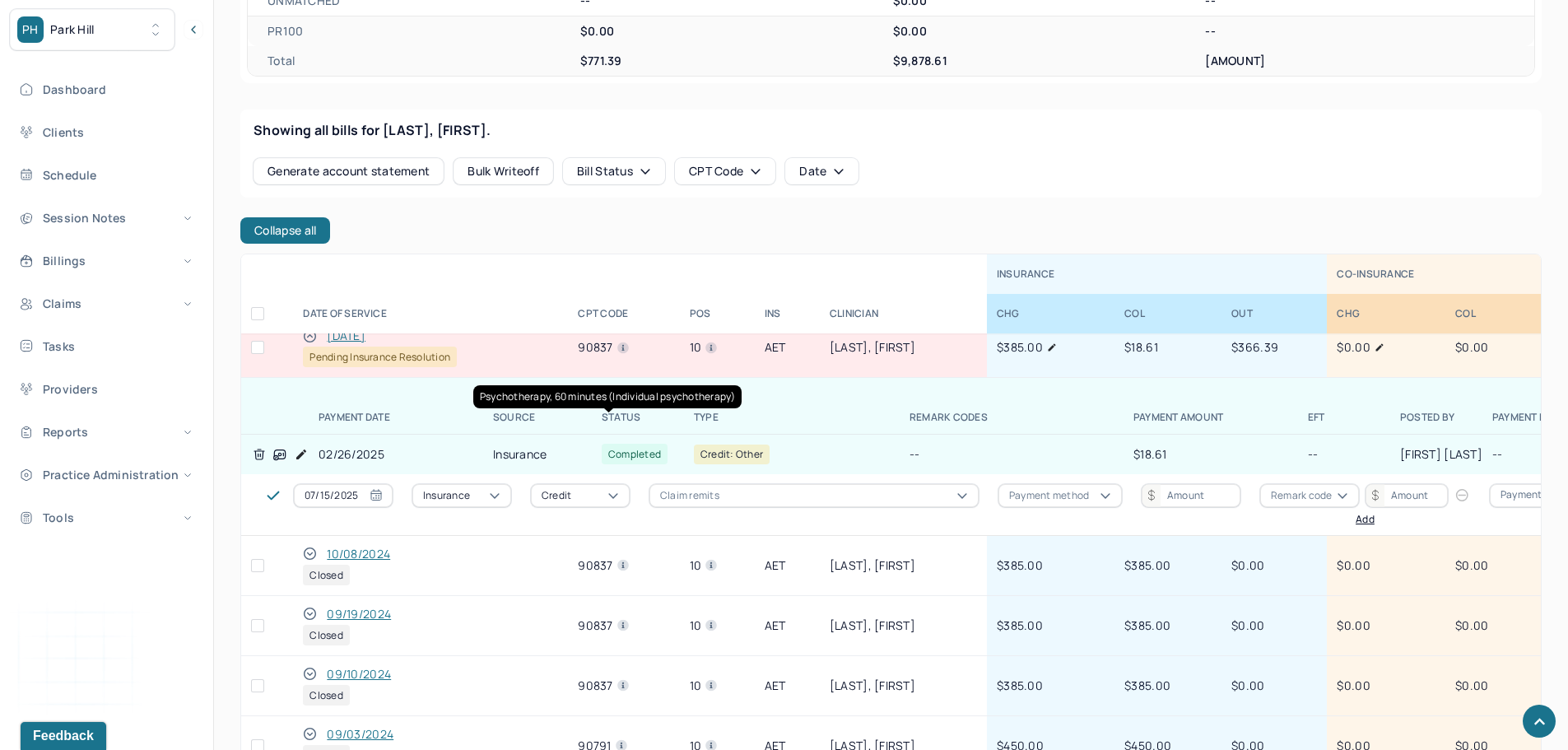 scroll, scrollTop: 1159, scrollLeft: 0, axis: vertical 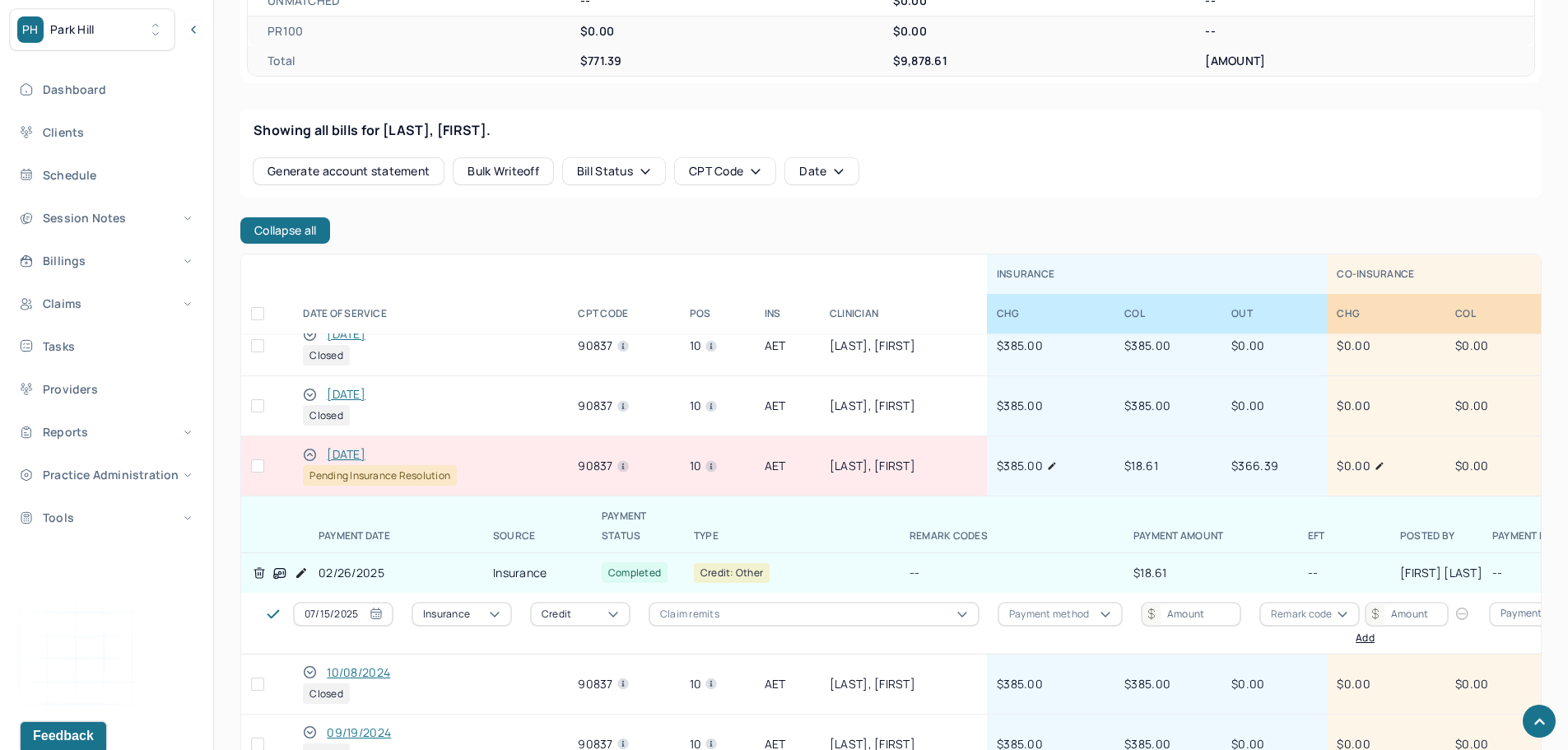click on "[DATE]" at bounding box center (346, 454) 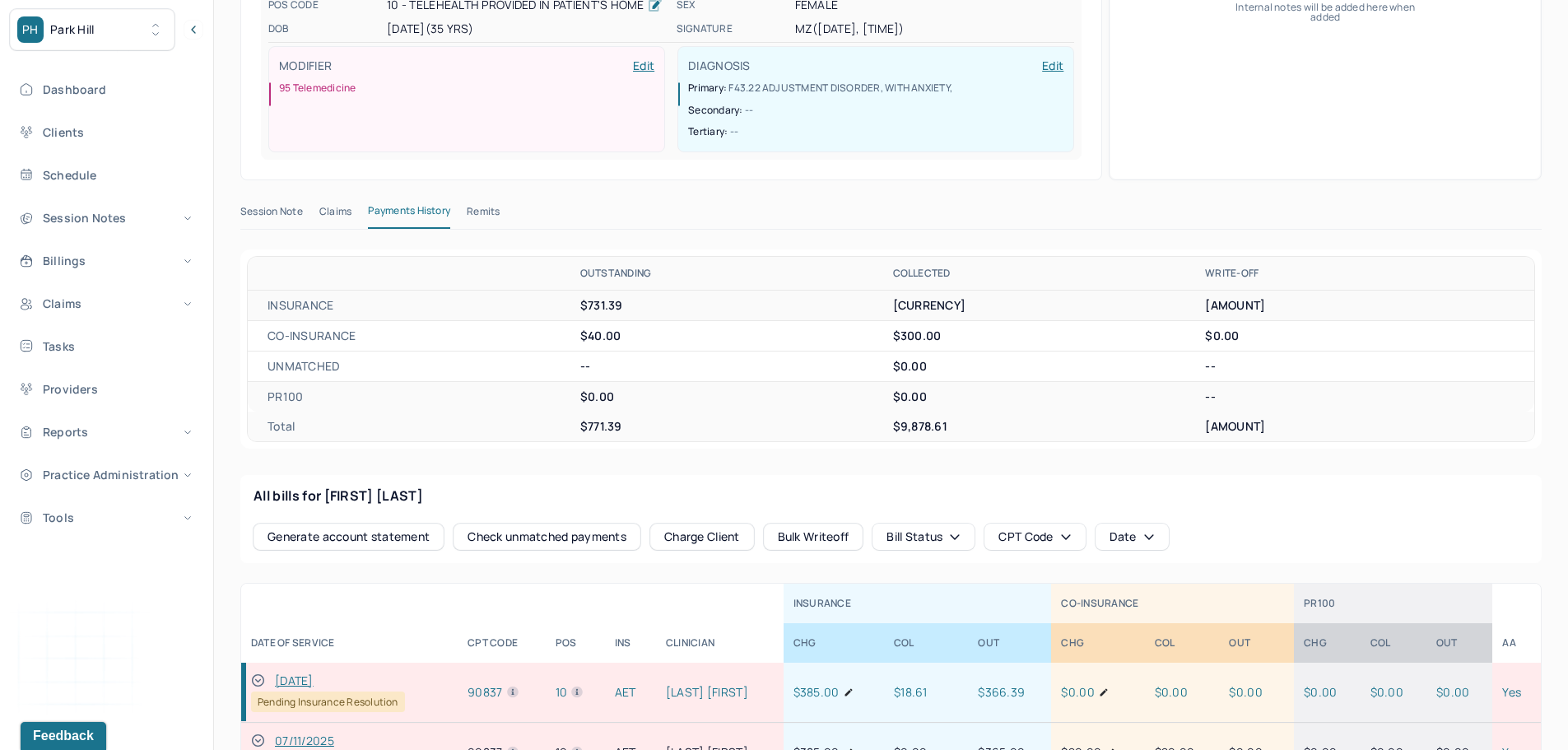 scroll, scrollTop: 329, scrollLeft: 0, axis: vertical 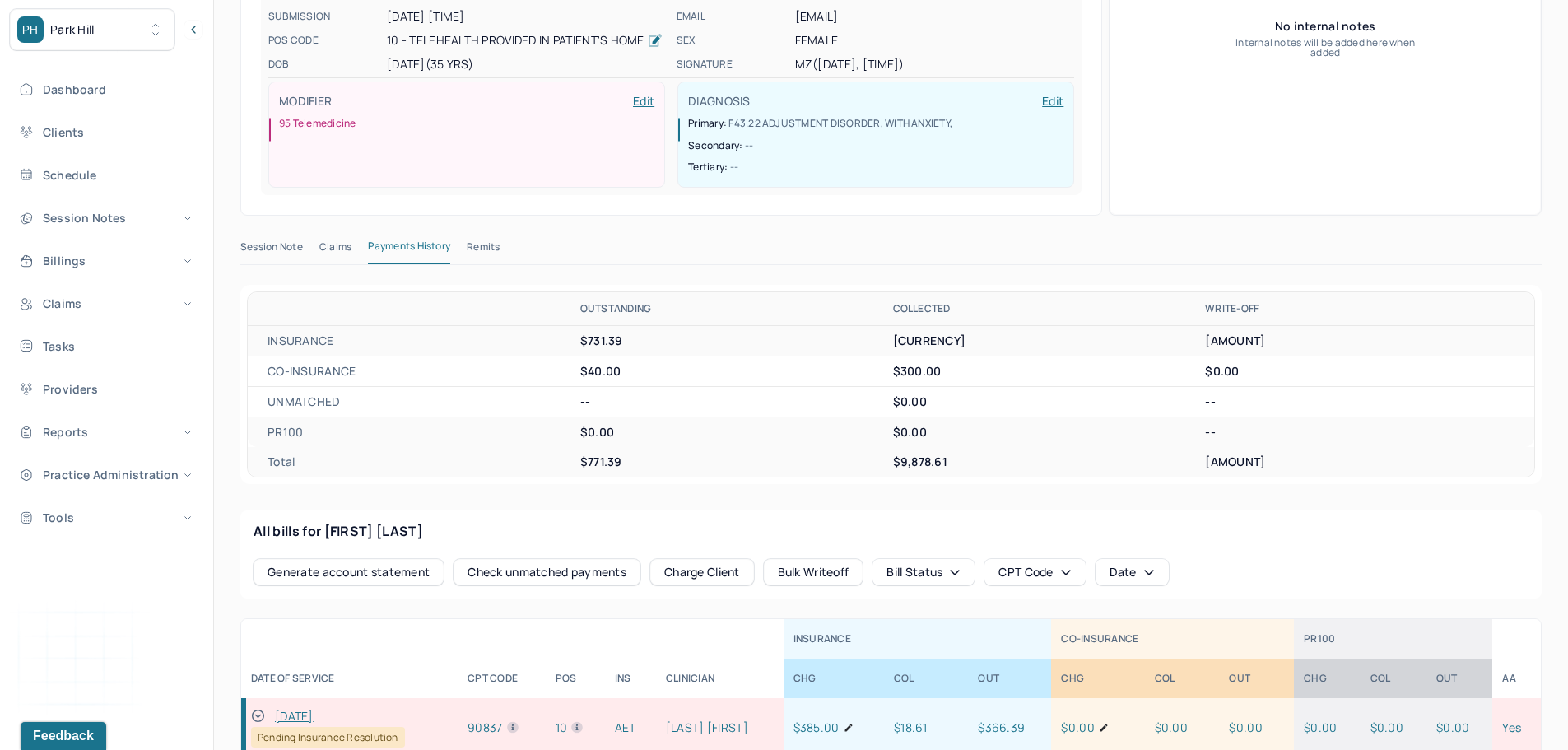 click on "Remits" at bounding box center [483, 250] 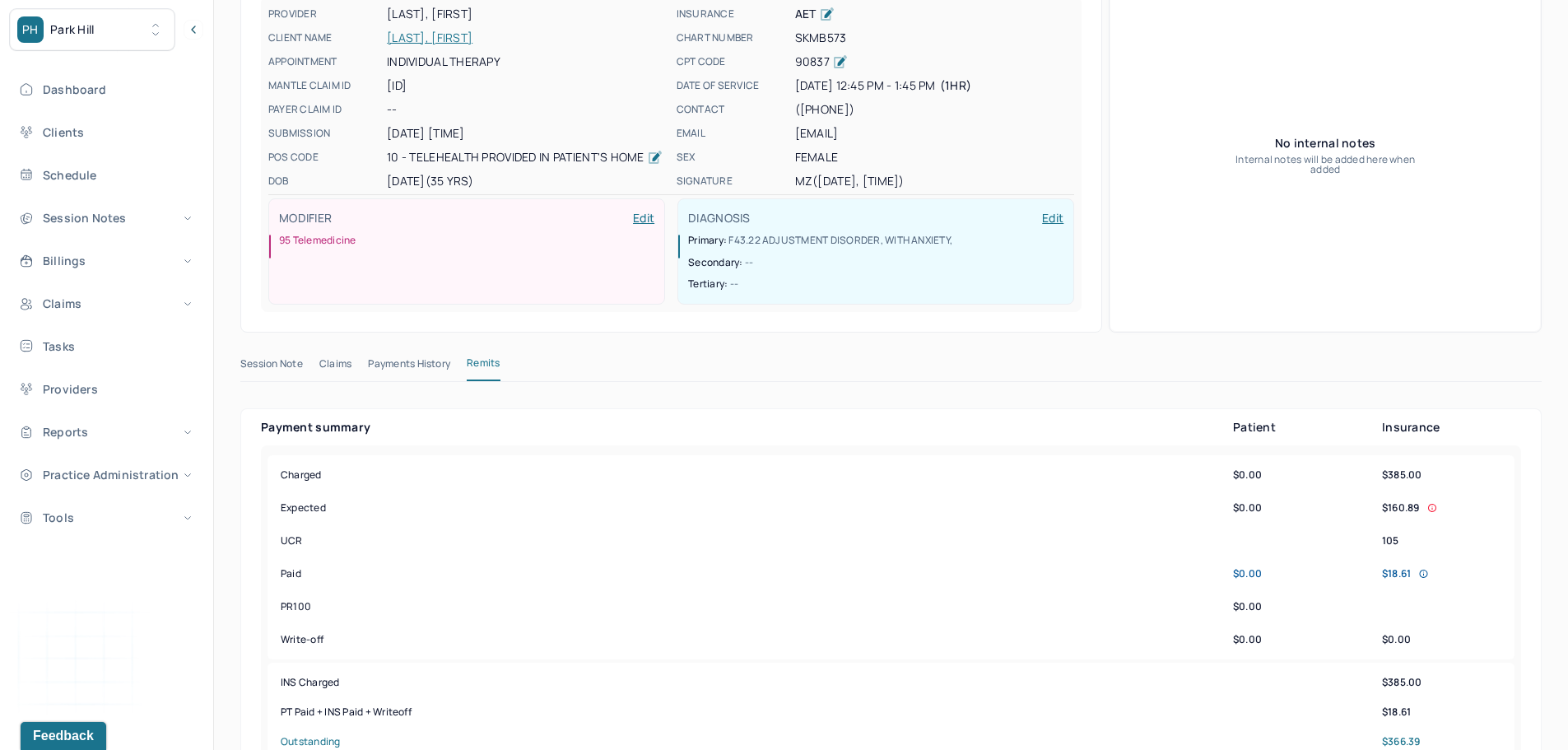 scroll, scrollTop: 0, scrollLeft: 0, axis: both 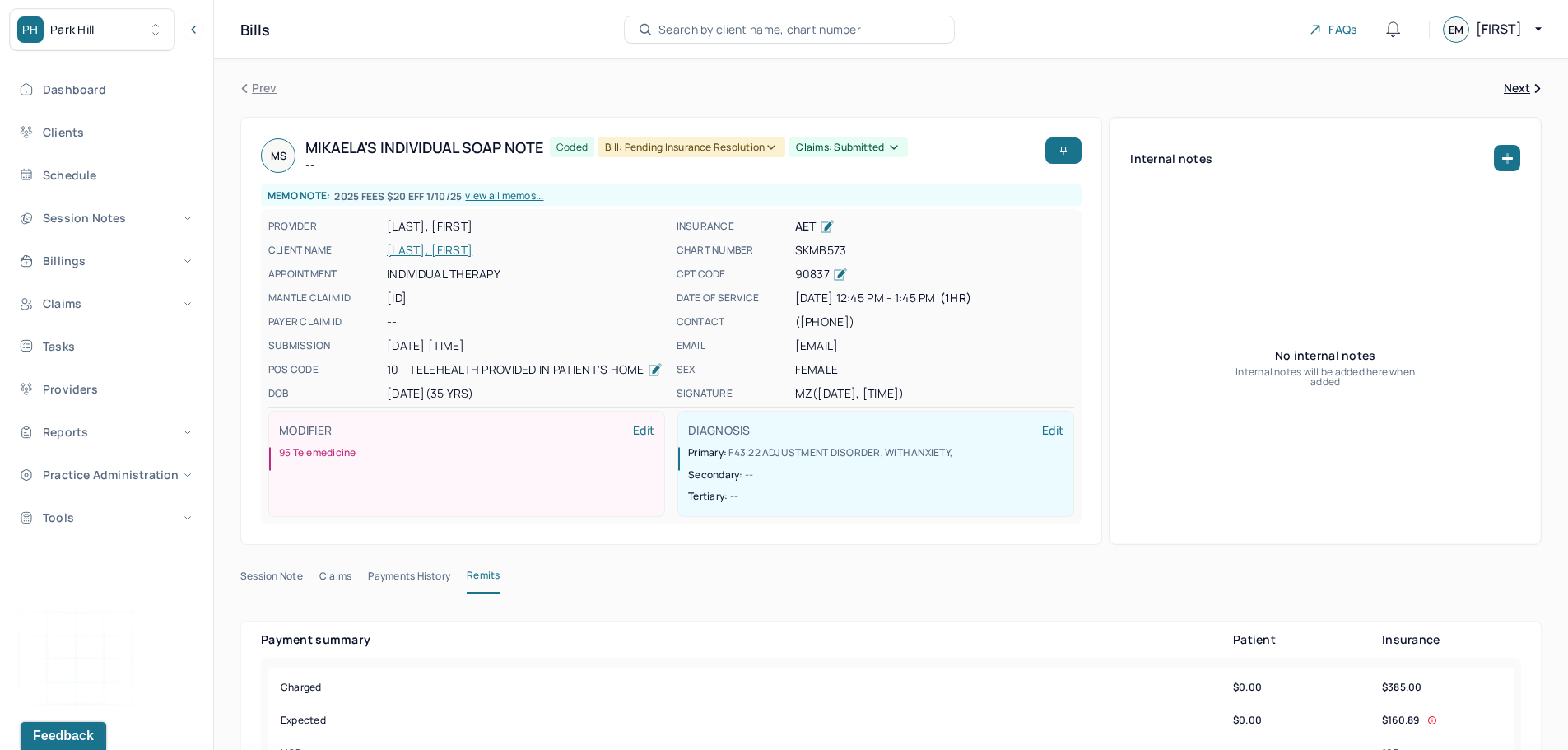 click on "[LAST], [FIRST]" at bounding box center [527, 250] 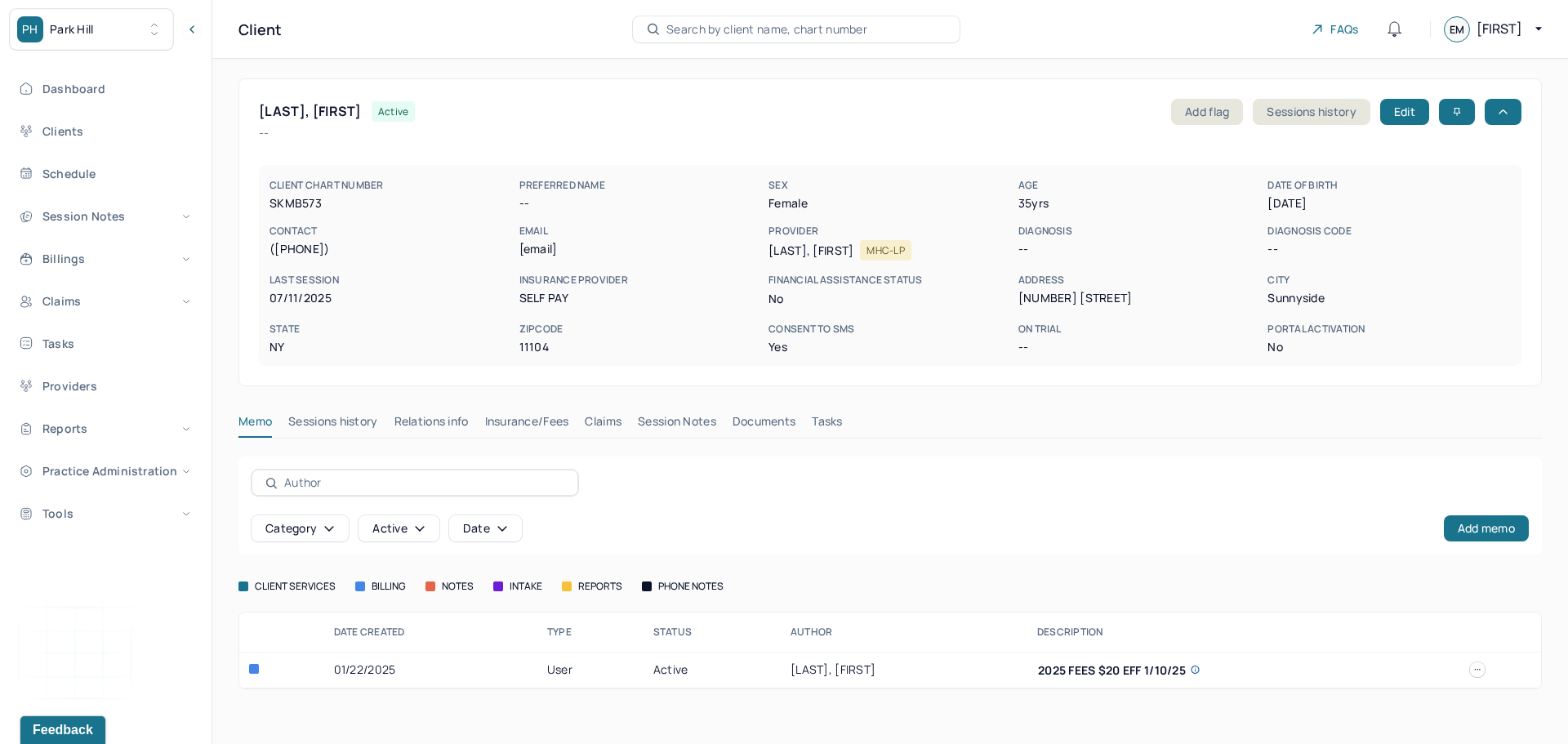 click on "Insurance/Fees" at bounding box center [527, 425] 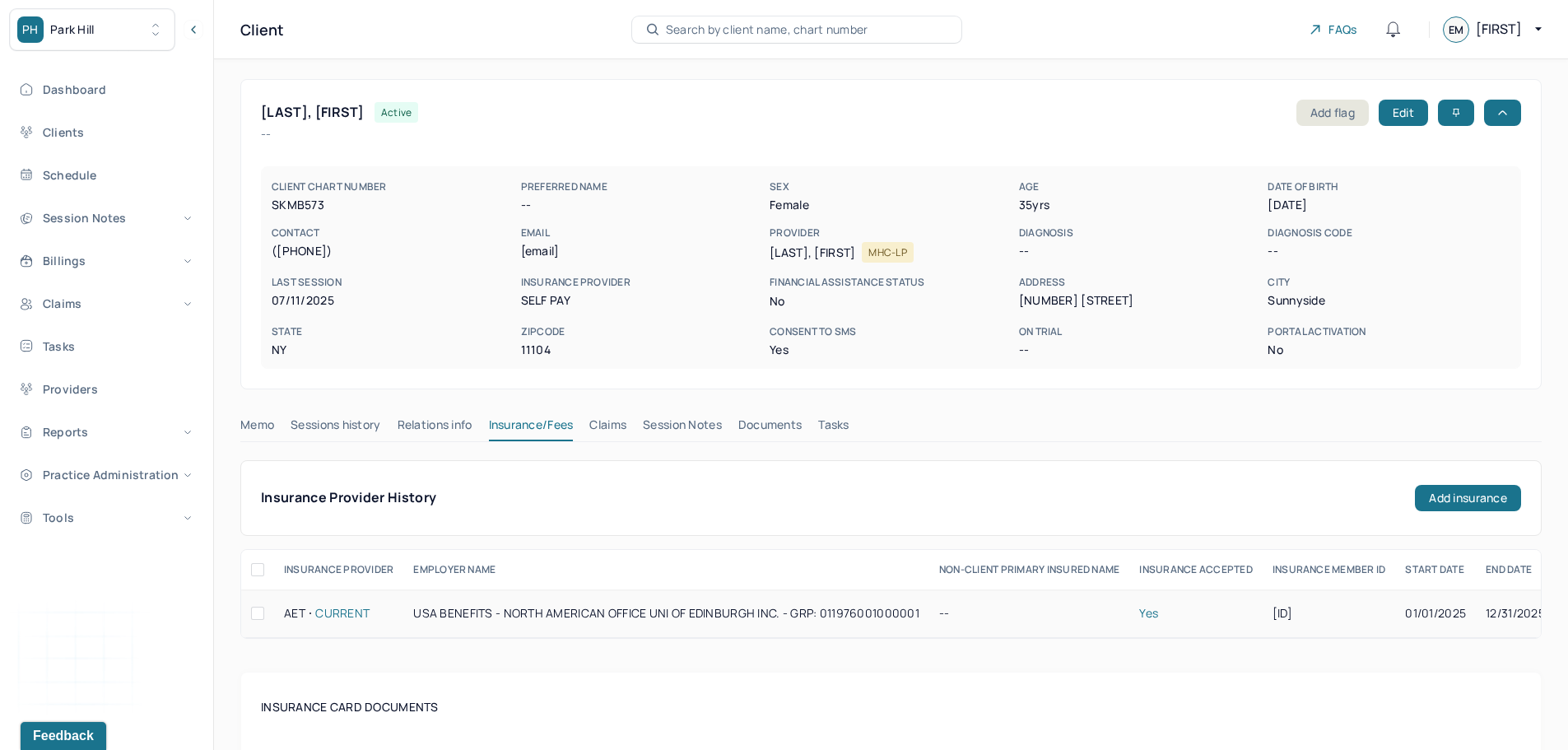 drag, startPoint x: 1359, startPoint y: 608, endPoint x: 1267, endPoint y: 618, distance: 92.54188 